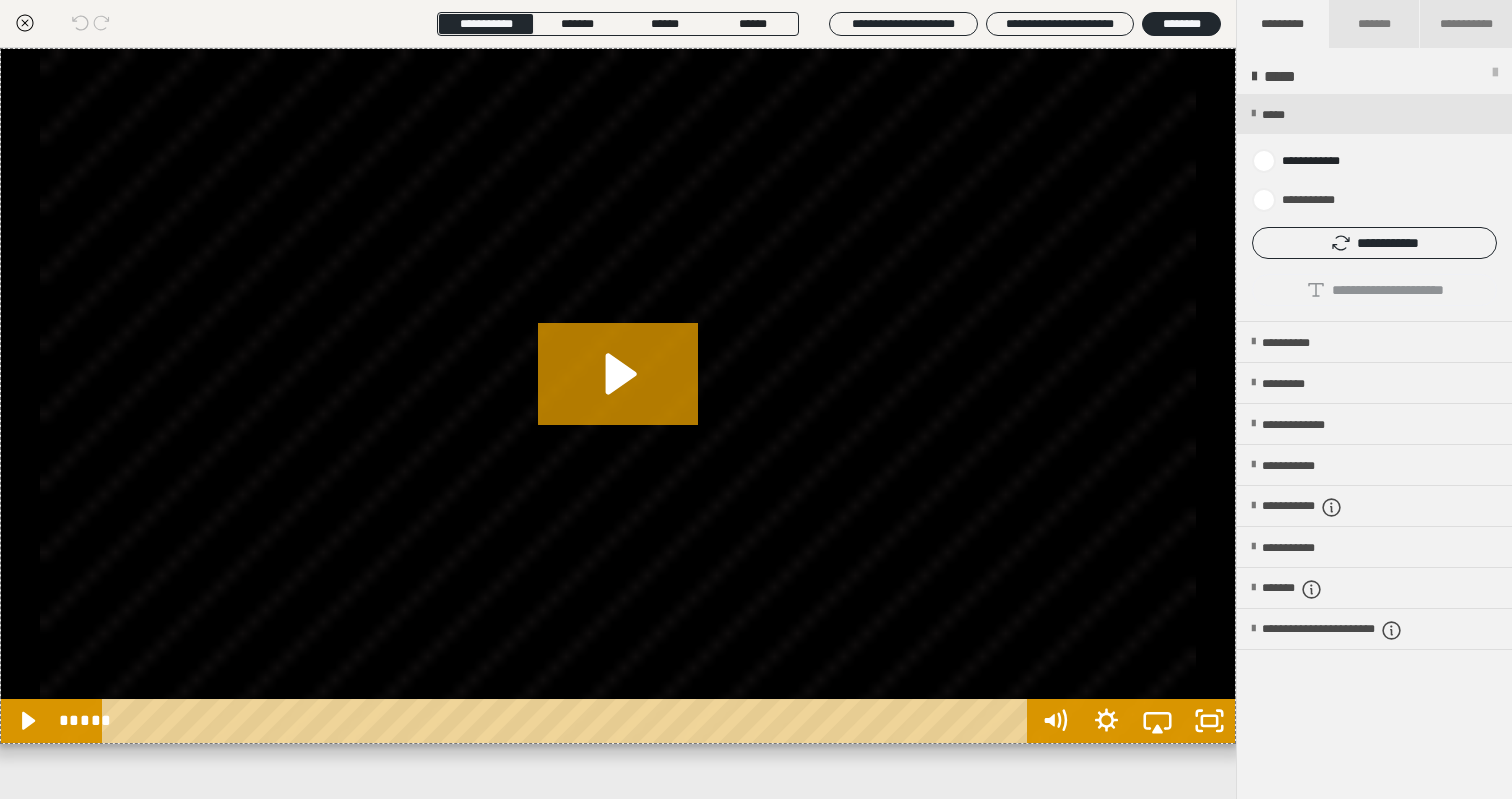 scroll, scrollTop: 0, scrollLeft: 0, axis: both 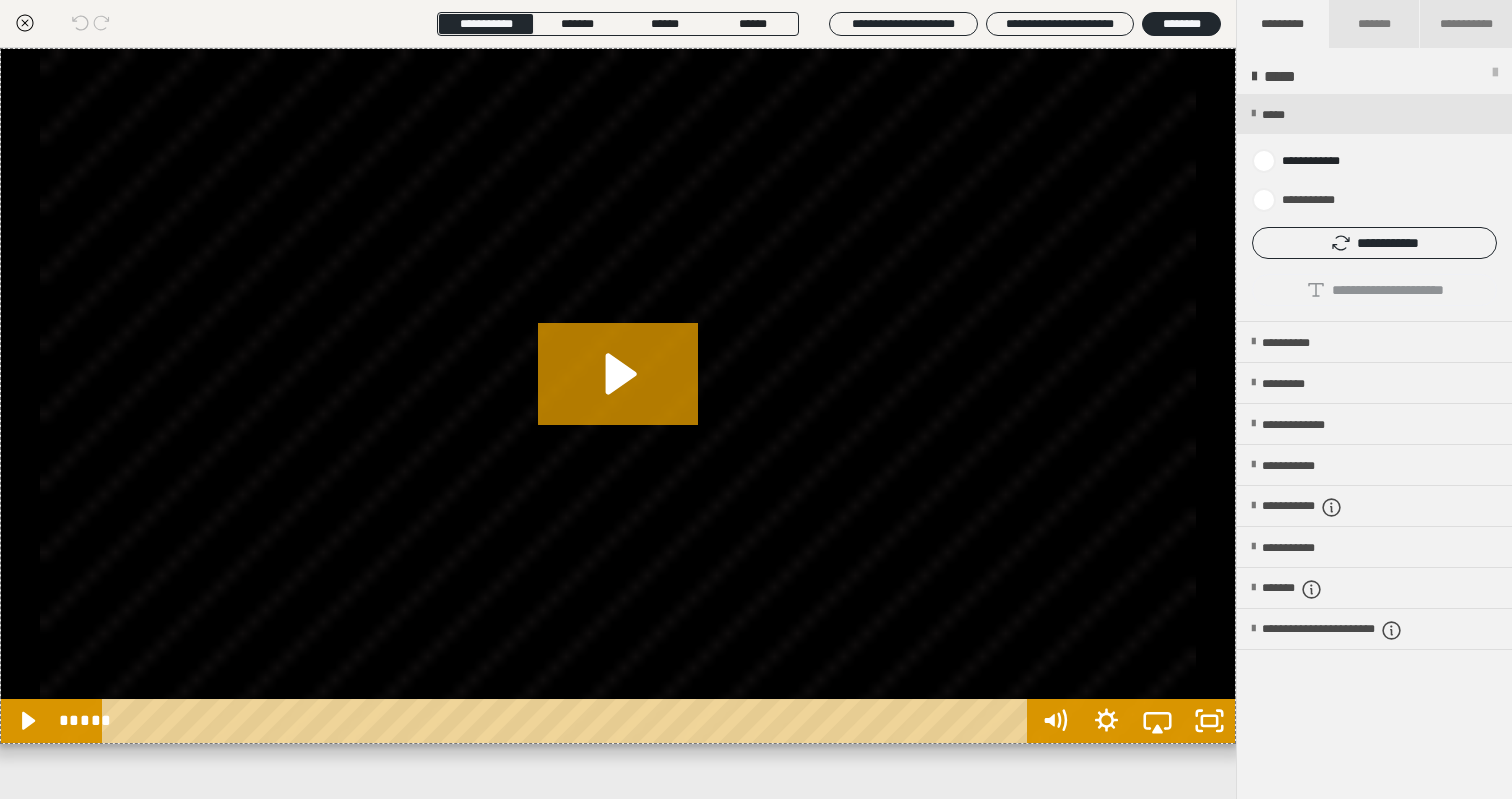 click 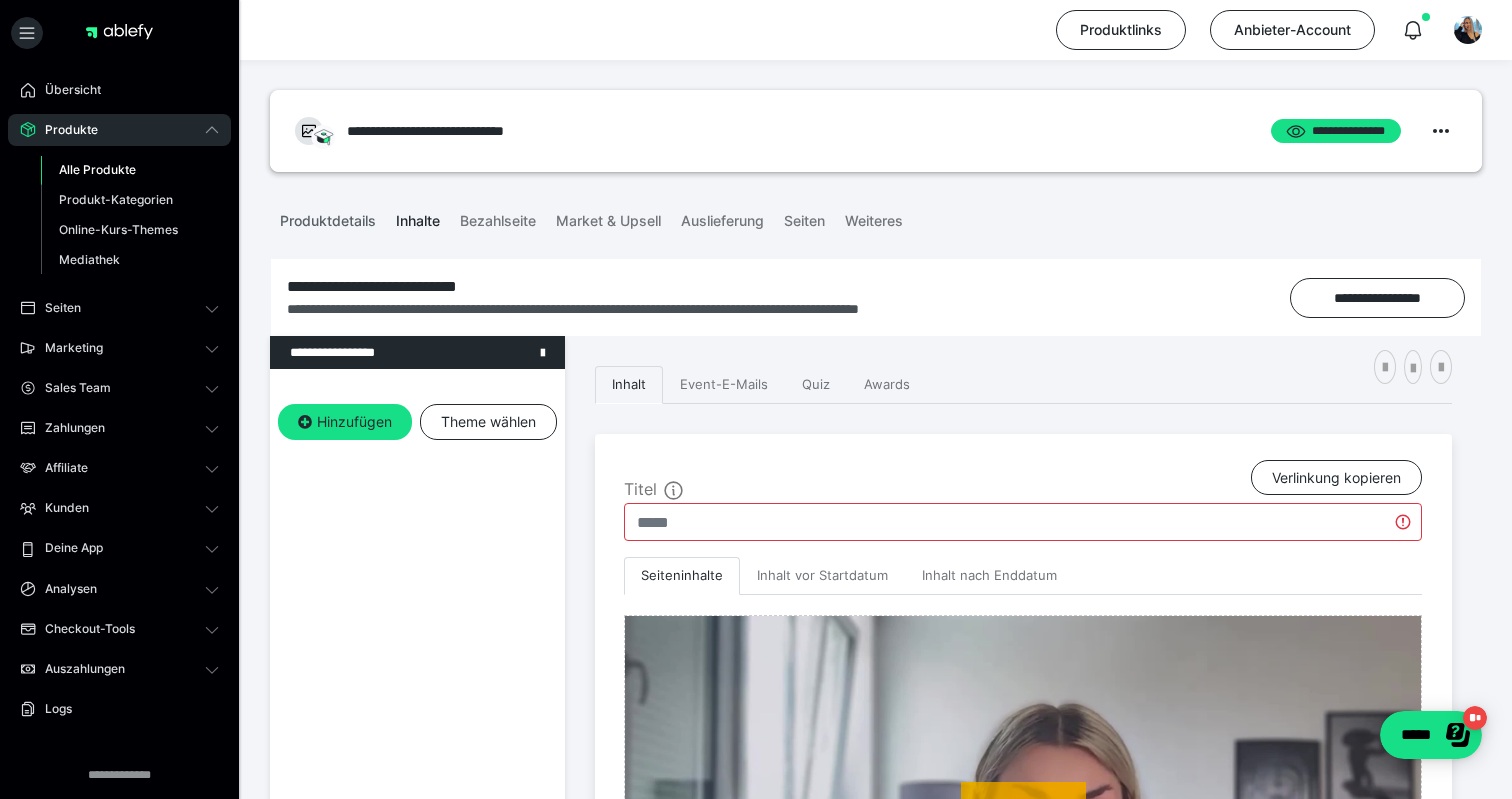 click on "Produktdetails" at bounding box center [328, 217] 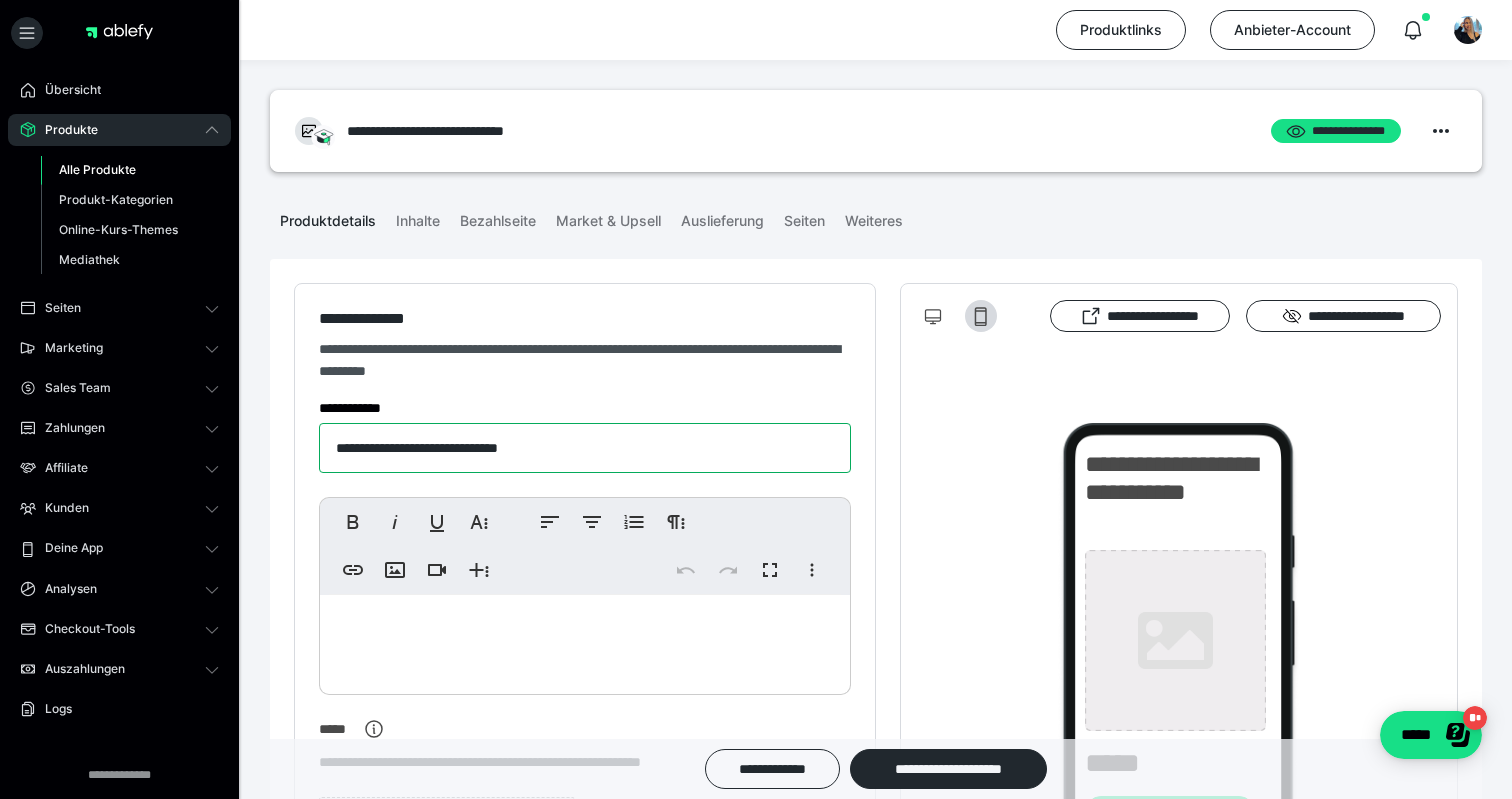 drag, startPoint x: 649, startPoint y: 448, endPoint x: 213, endPoint y: 448, distance: 436 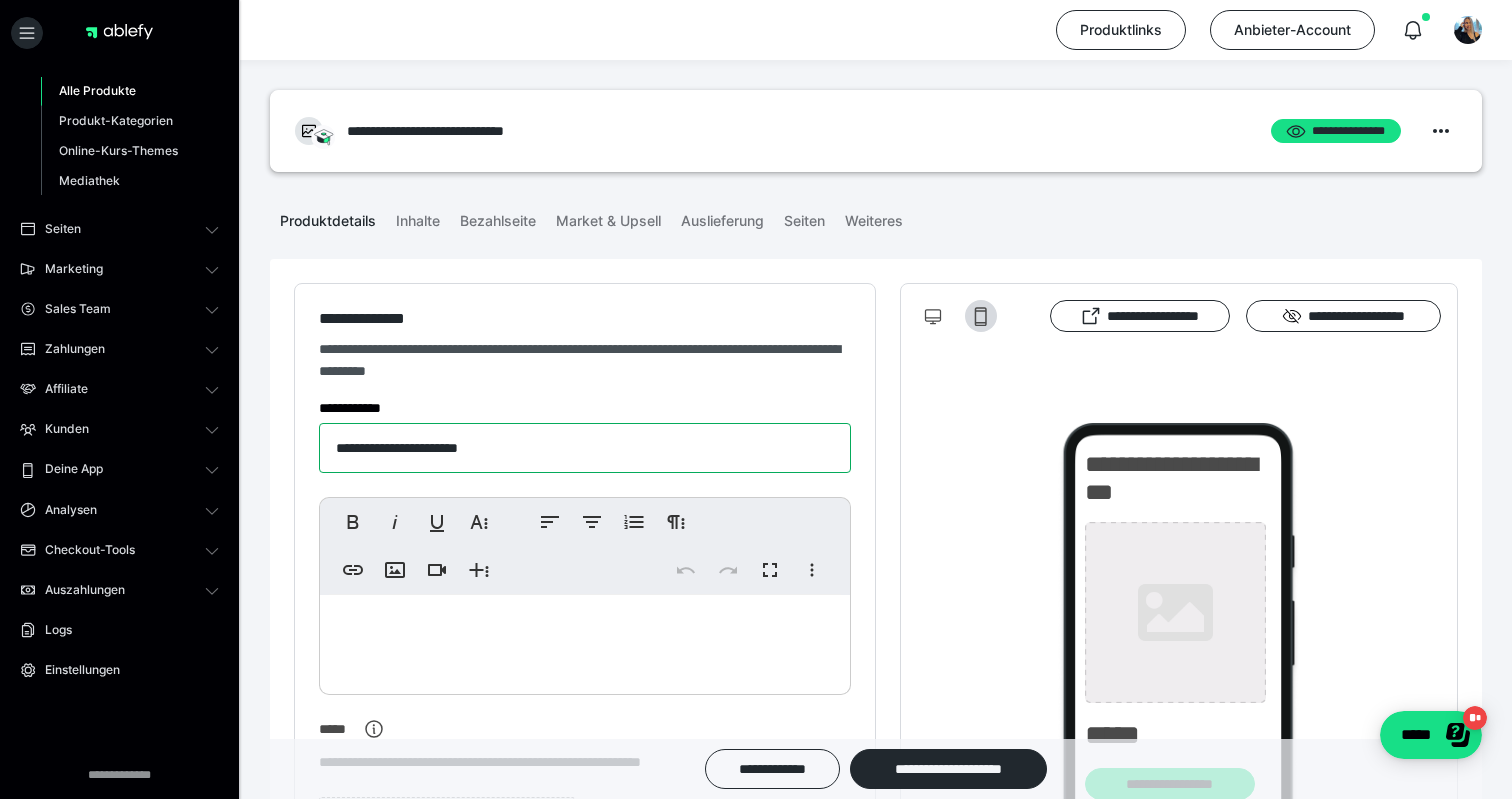 scroll, scrollTop: 79, scrollLeft: 0, axis: vertical 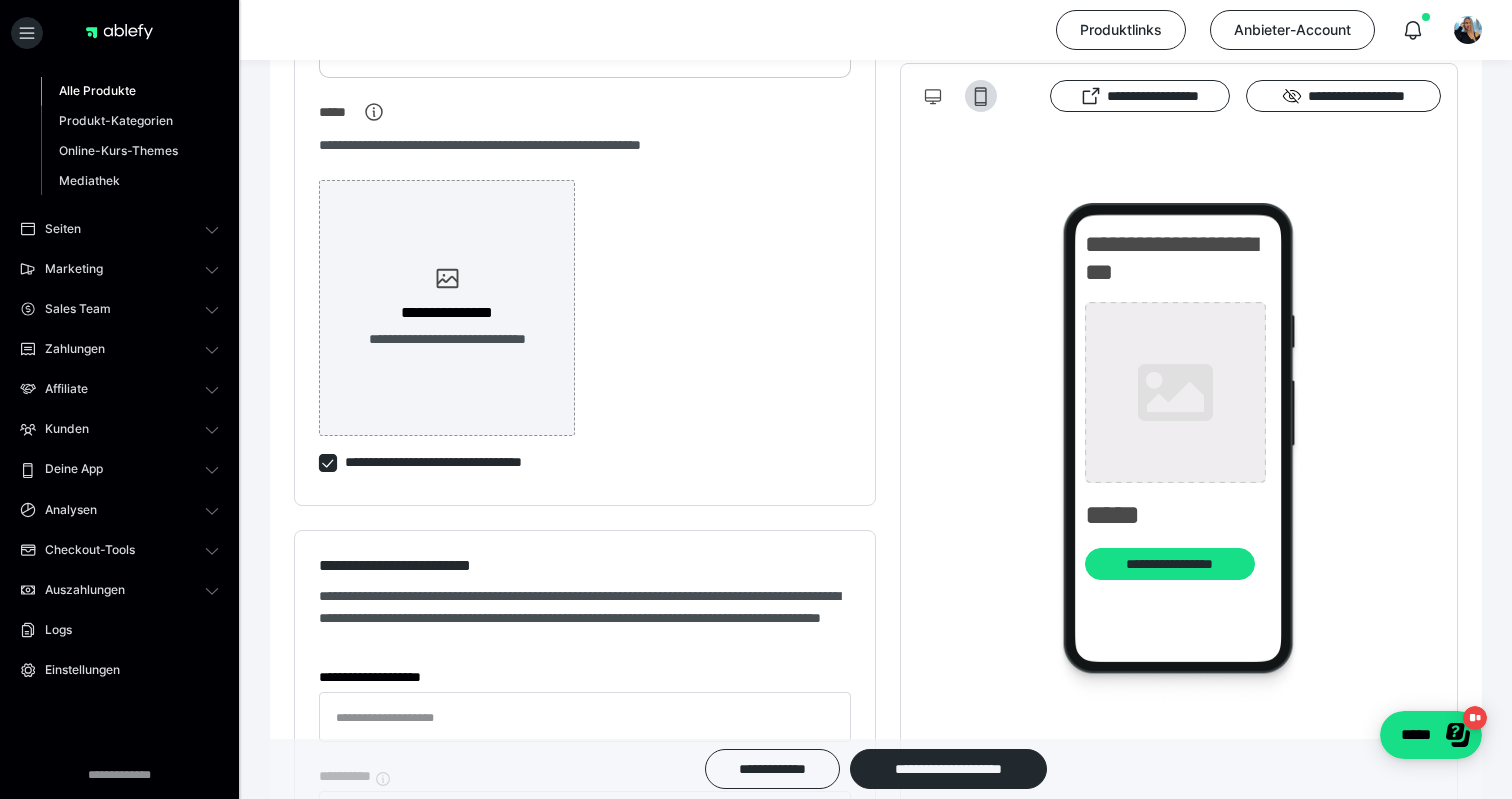 type on "**********" 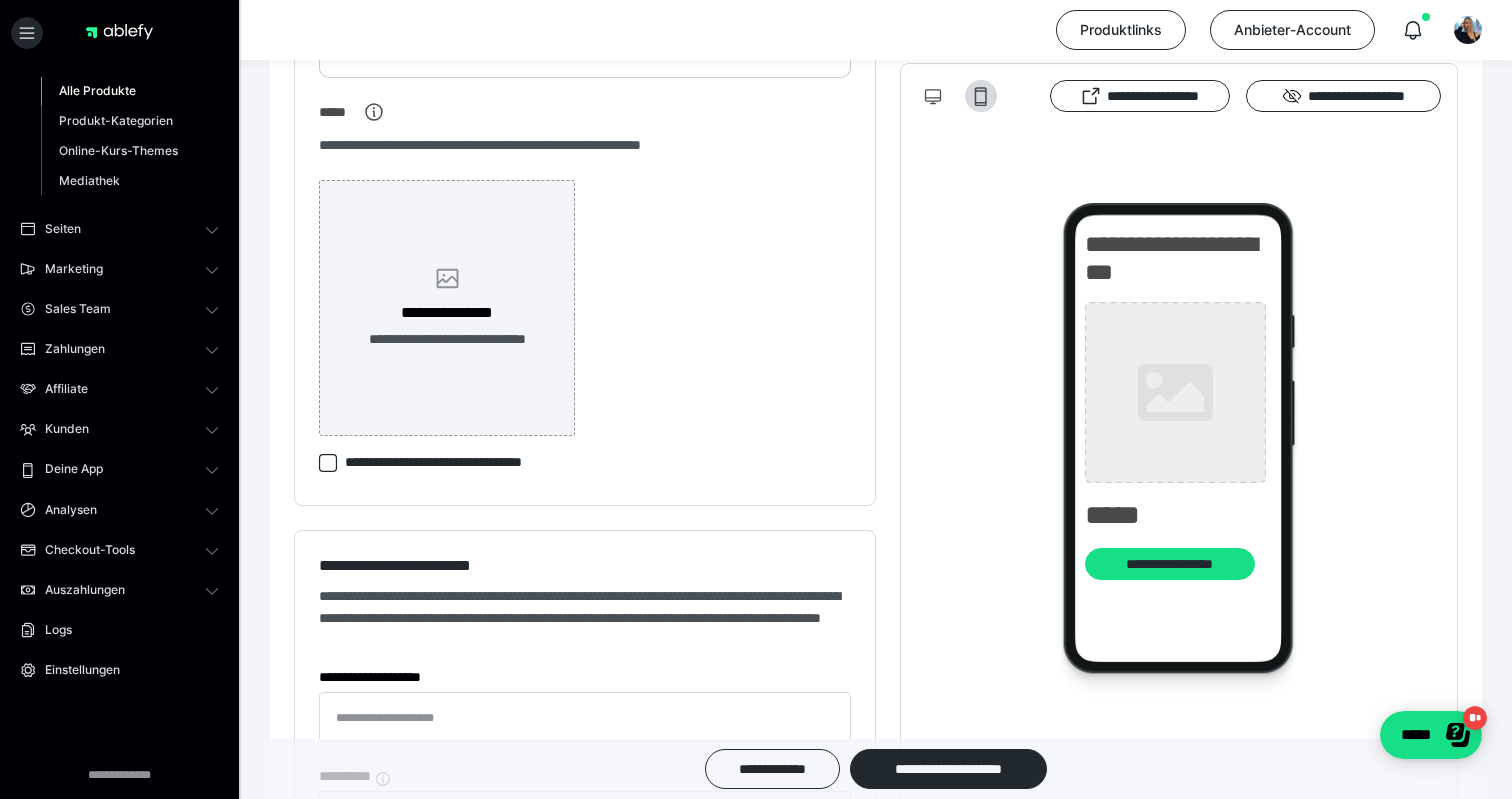 click on "**********" at bounding box center [447, 339] 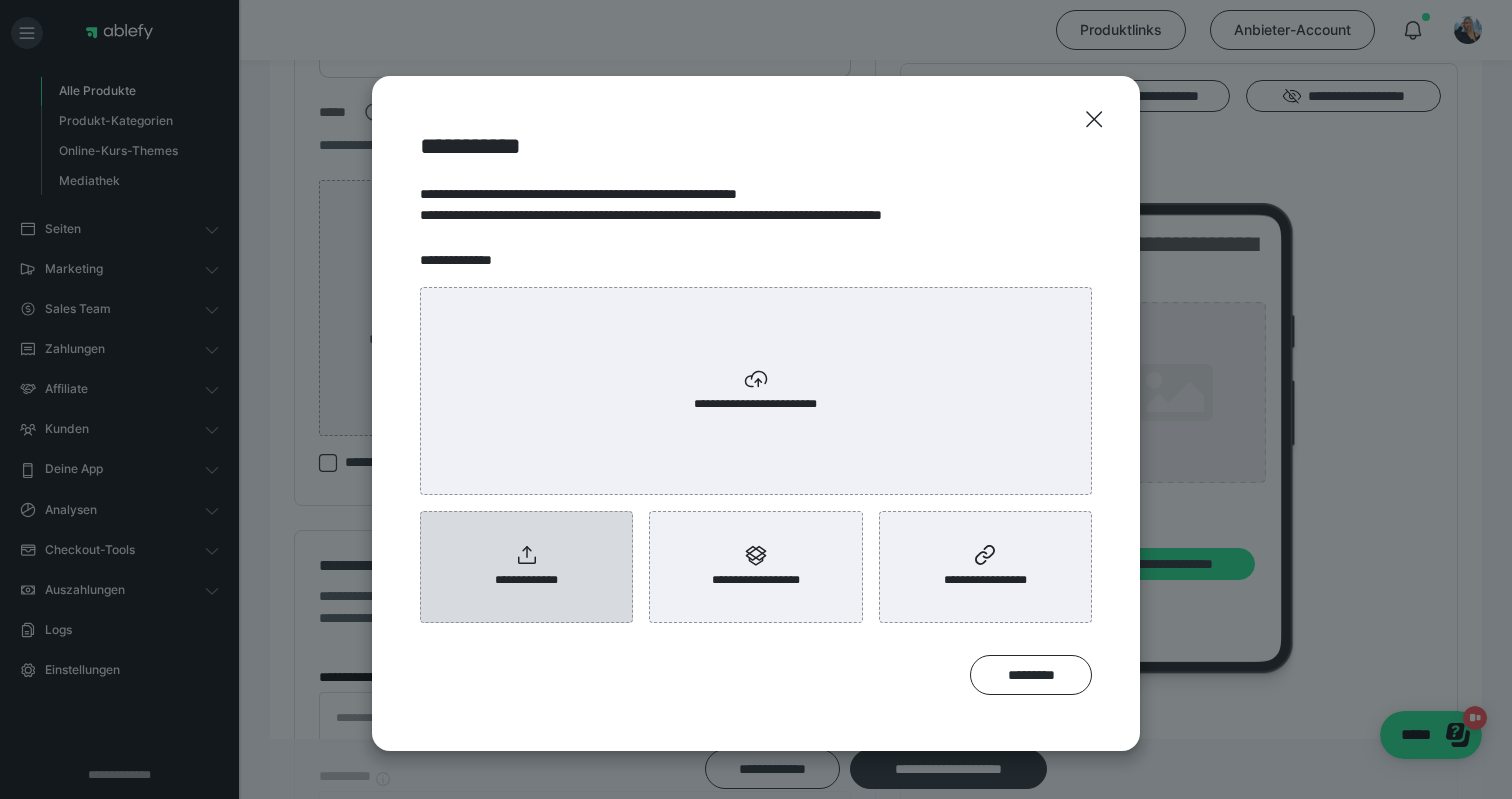 click on "**********" at bounding box center (527, 580) 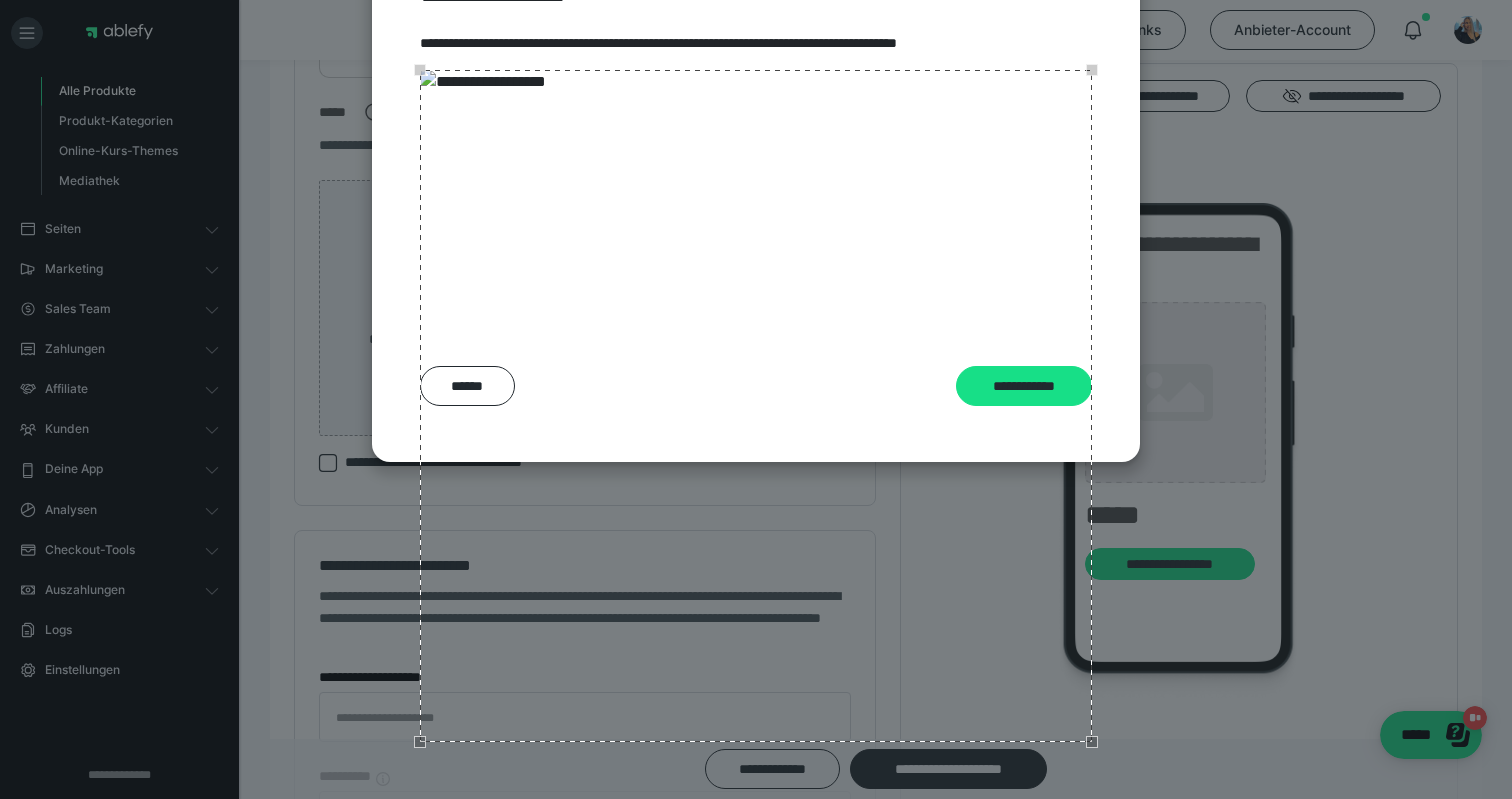 scroll, scrollTop: 228, scrollLeft: 0, axis: vertical 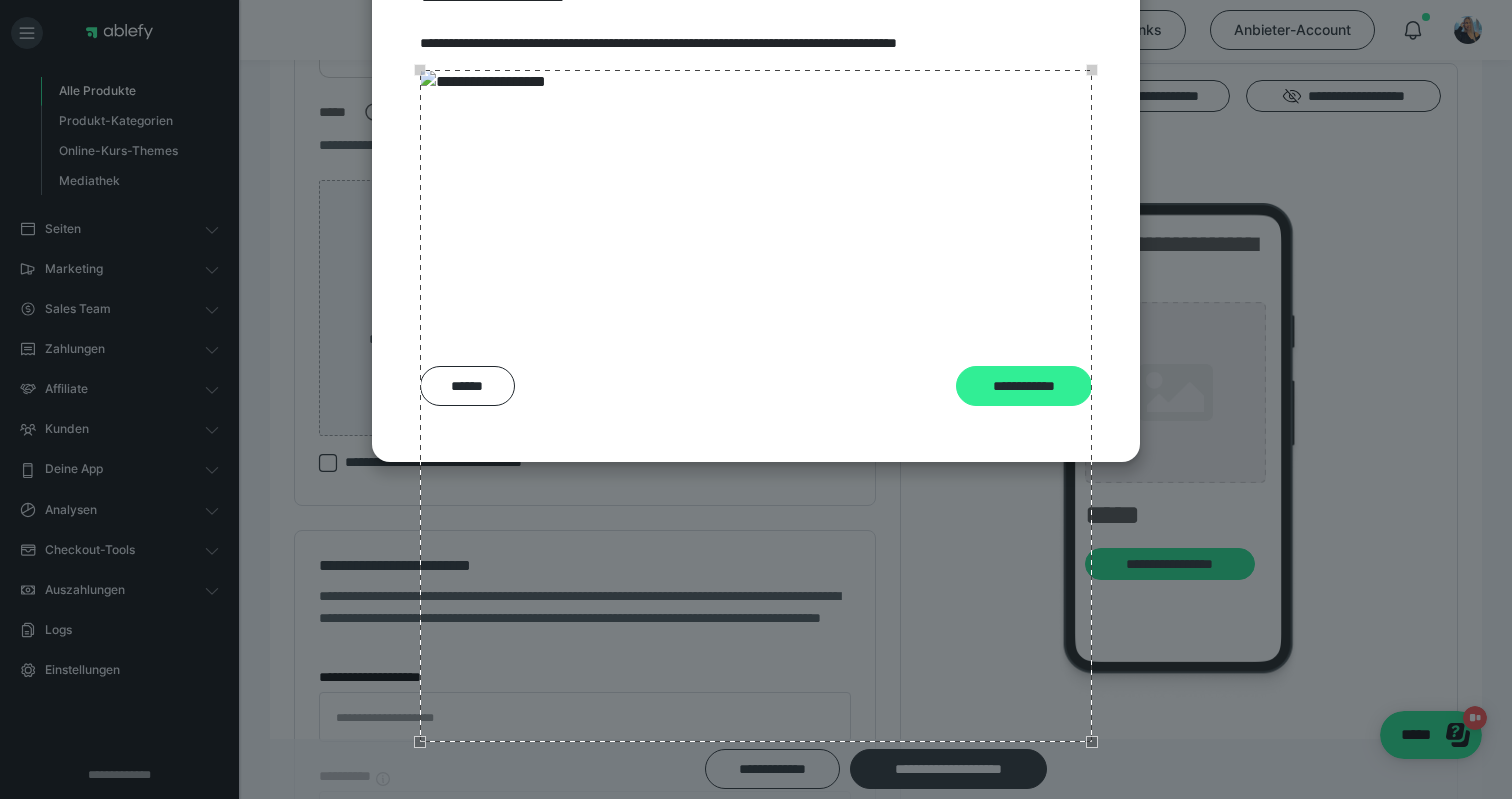 click on "**********" at bounding box center (1024, 386) 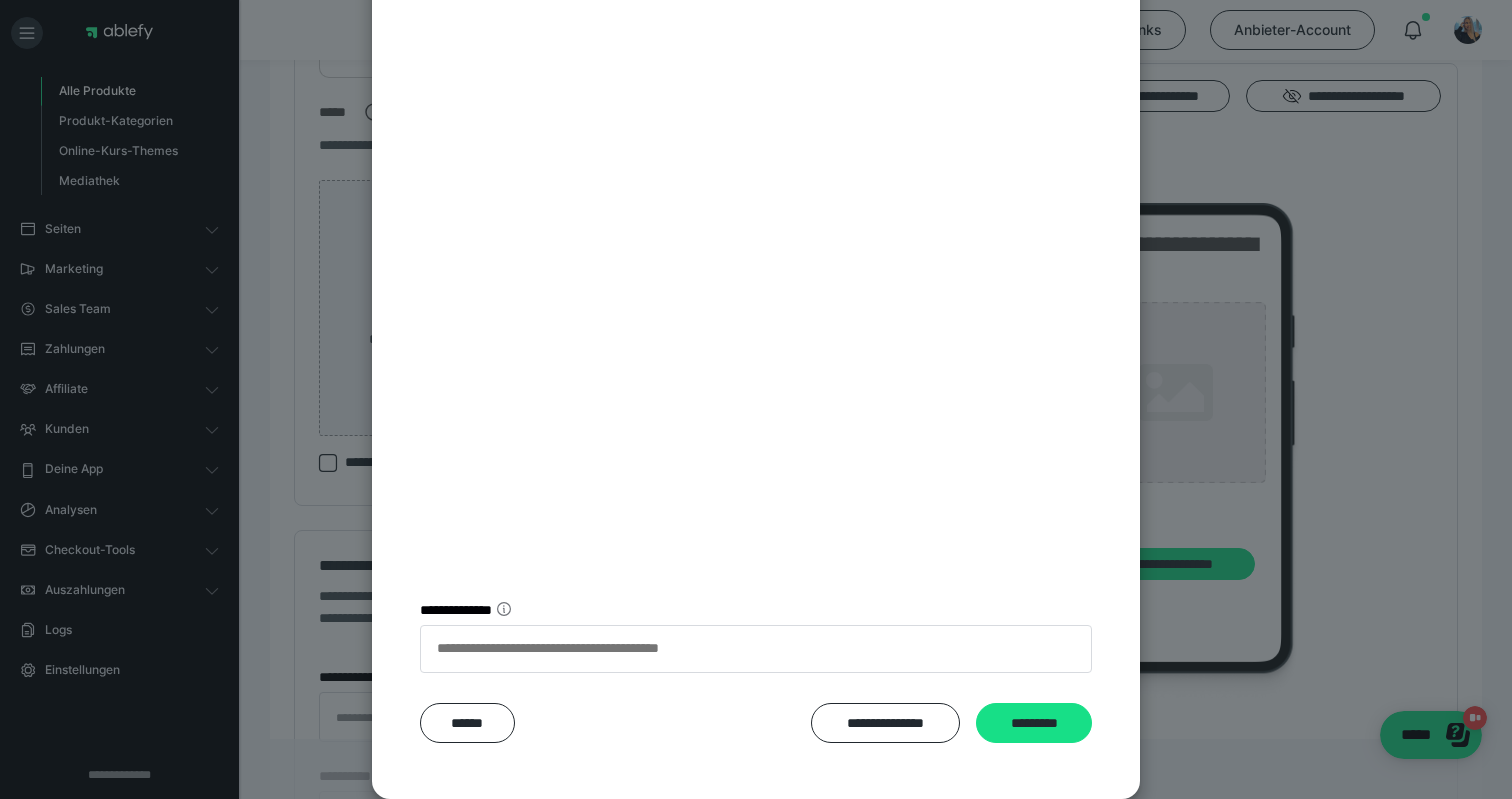 scroll, scrollTop: 323, scrollLeft: 0, axis: vertical 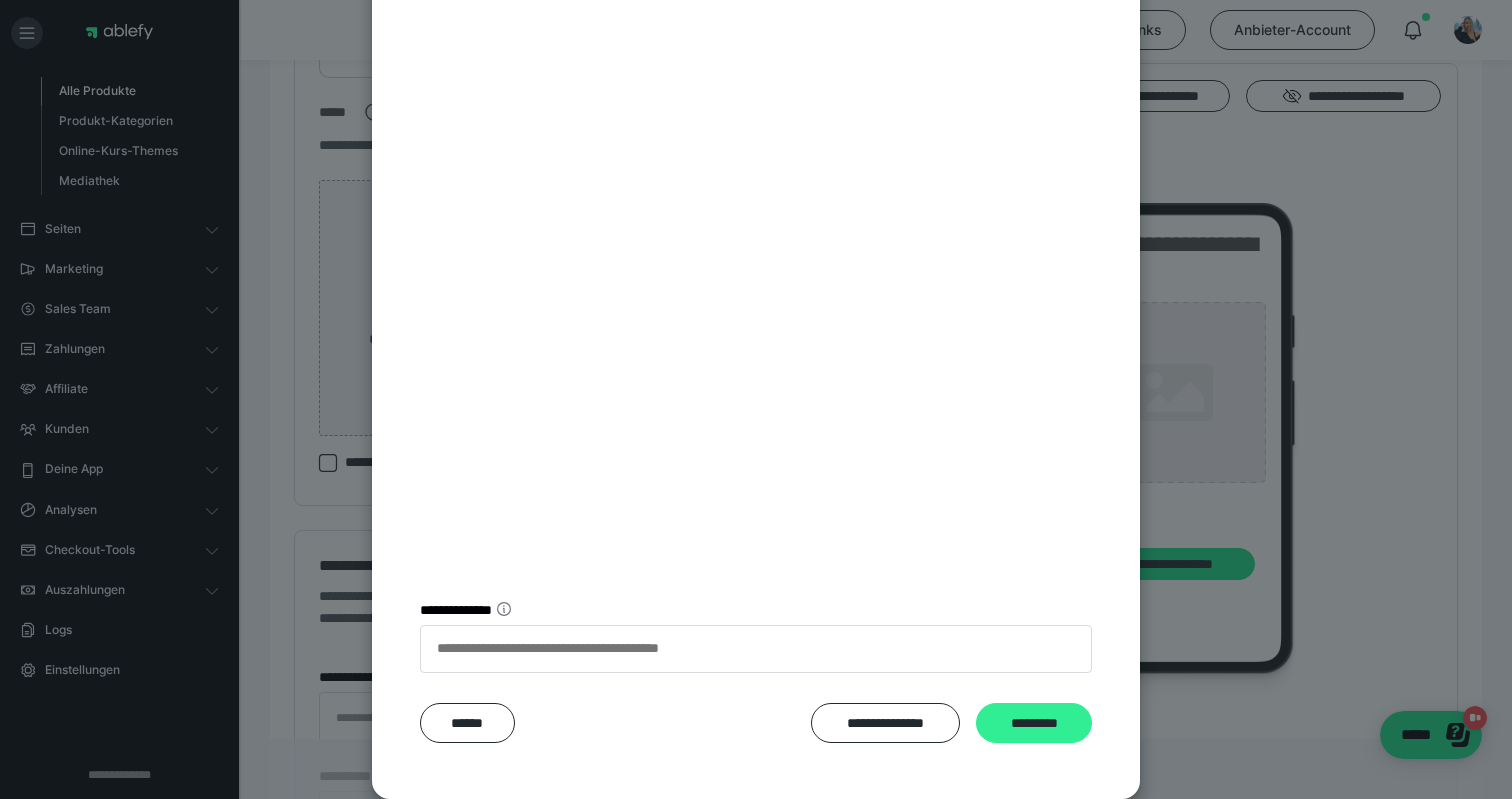 click on "*********" at bounding box center [1034, 723] 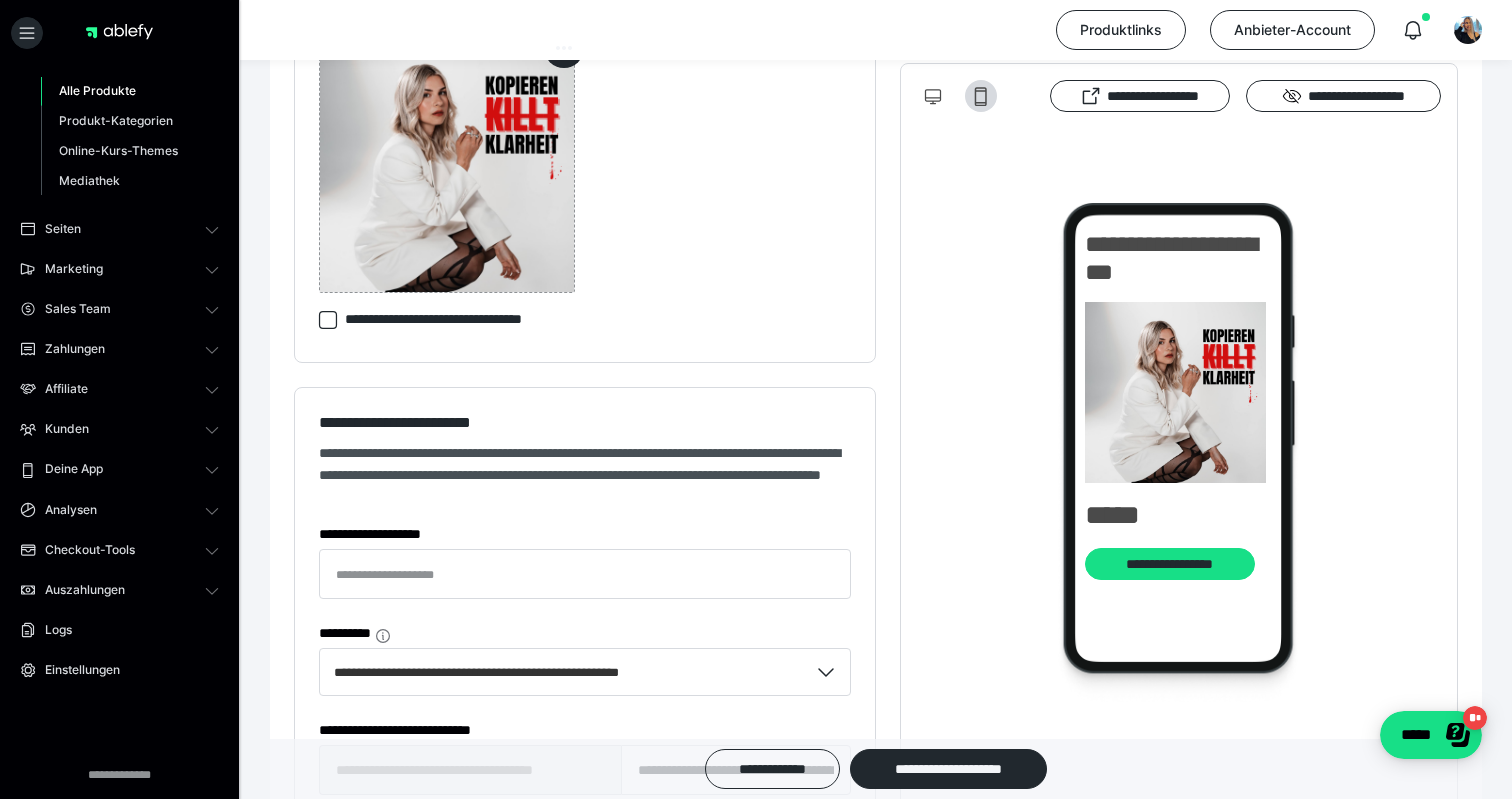 scroll, scrollTop: 821, scrollLeft: 0, axis: vertical 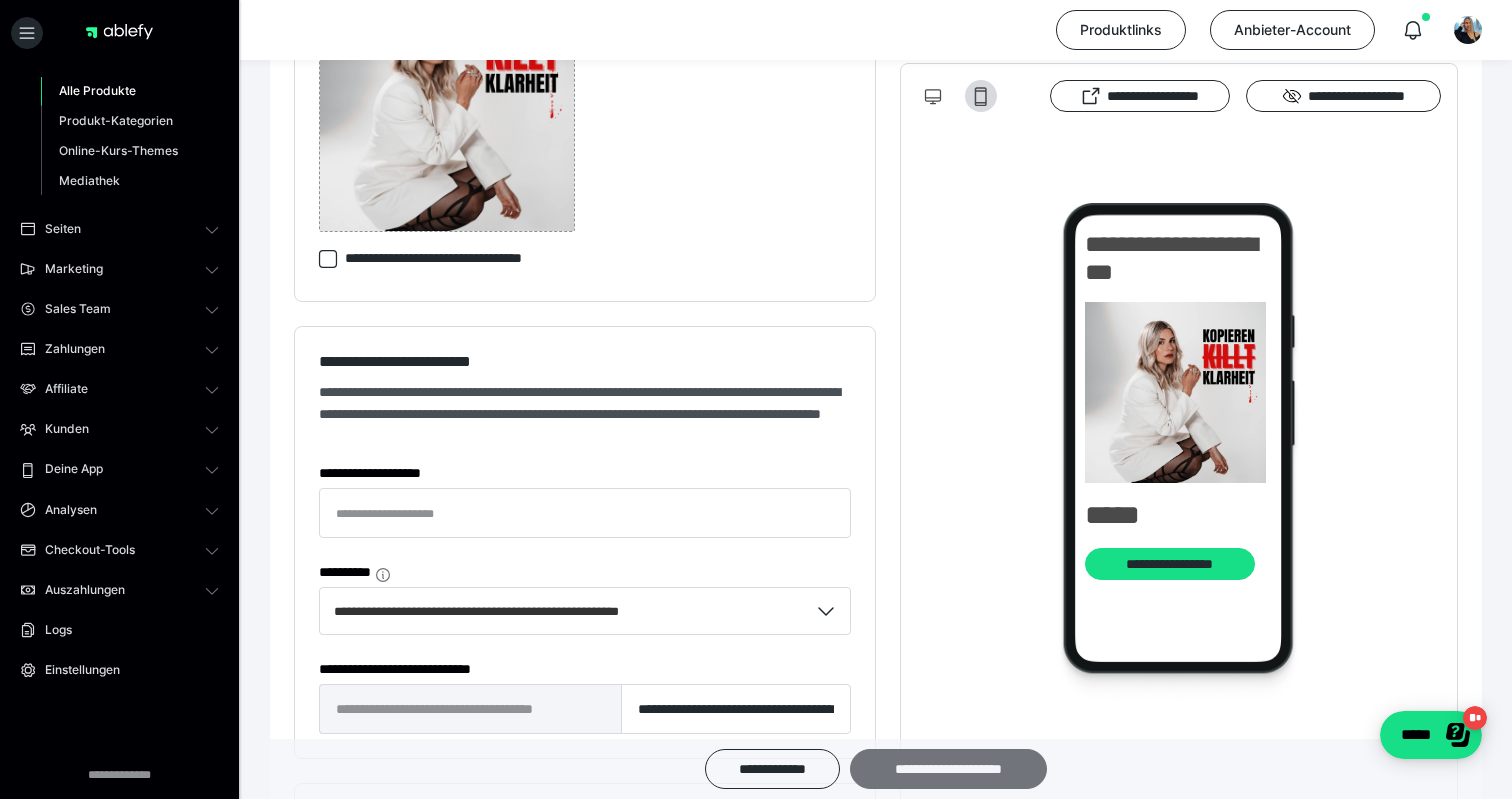 click on "**********" at bounding box center [948, 769] 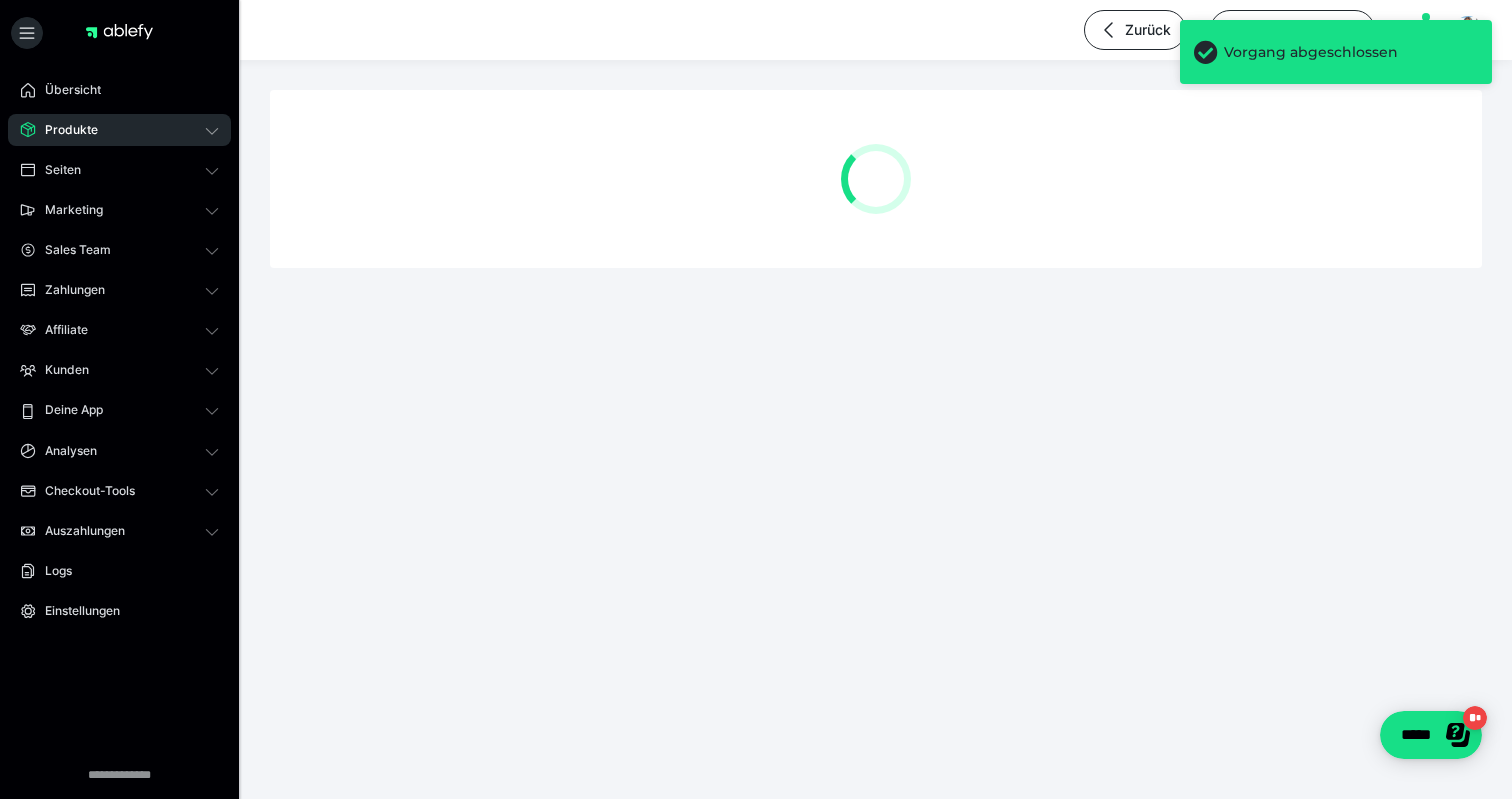 scroll, scrollTop: 0, scrollLeft: 0, axis: both 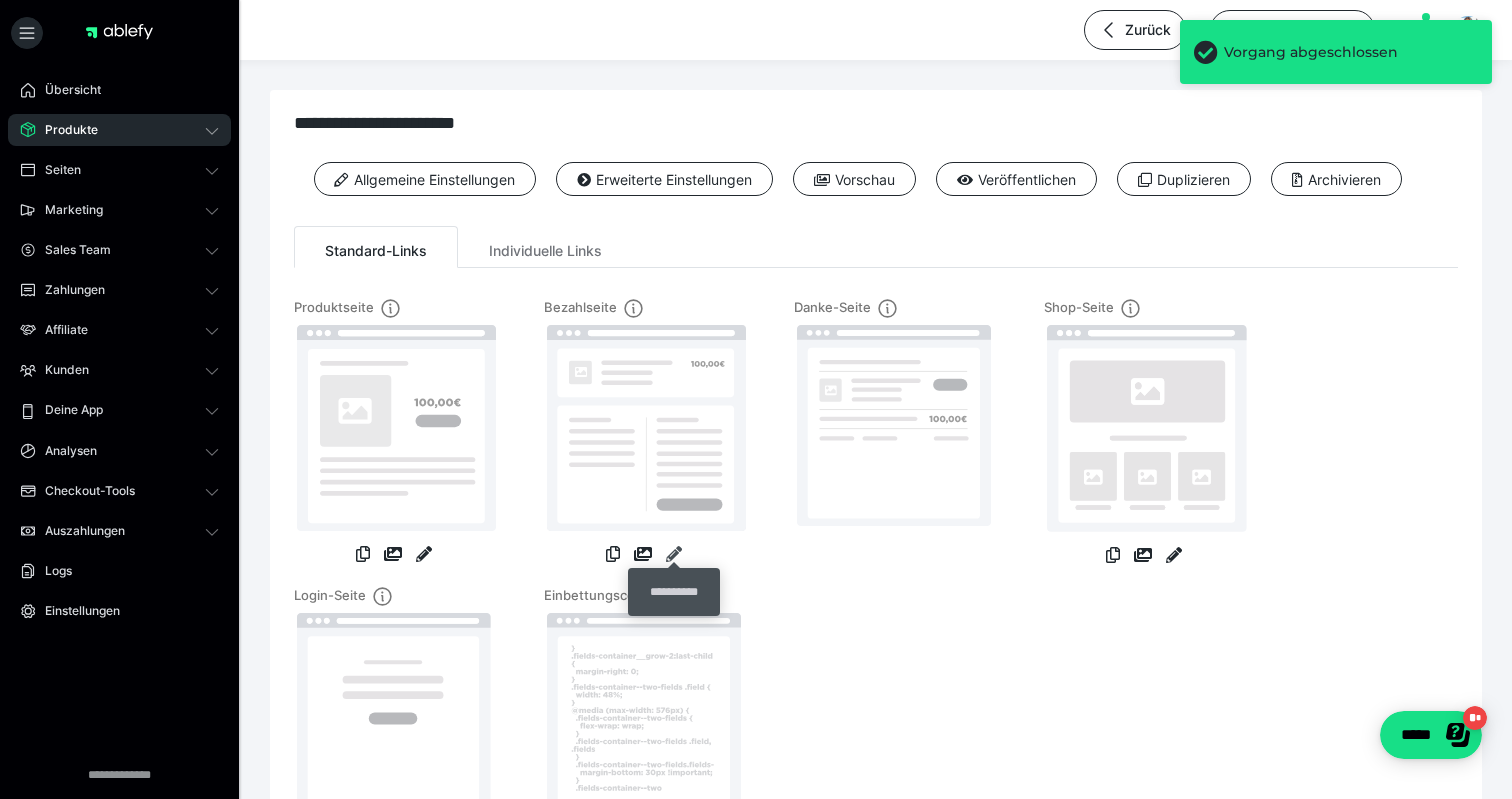 click at bounding box center (674, 554) 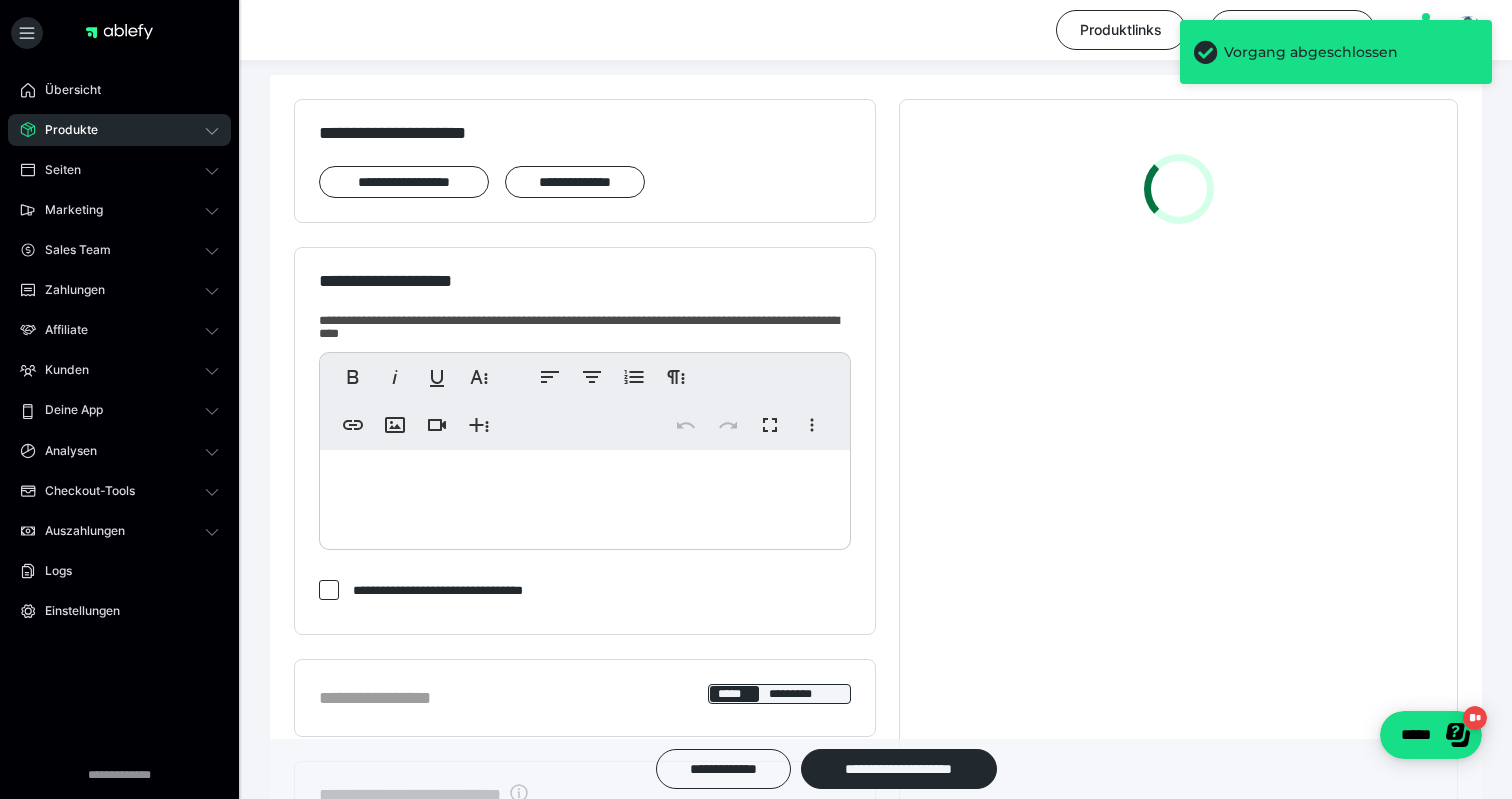 scroll, scrollTop: 192, scrollLeft: 0, axis: vertical 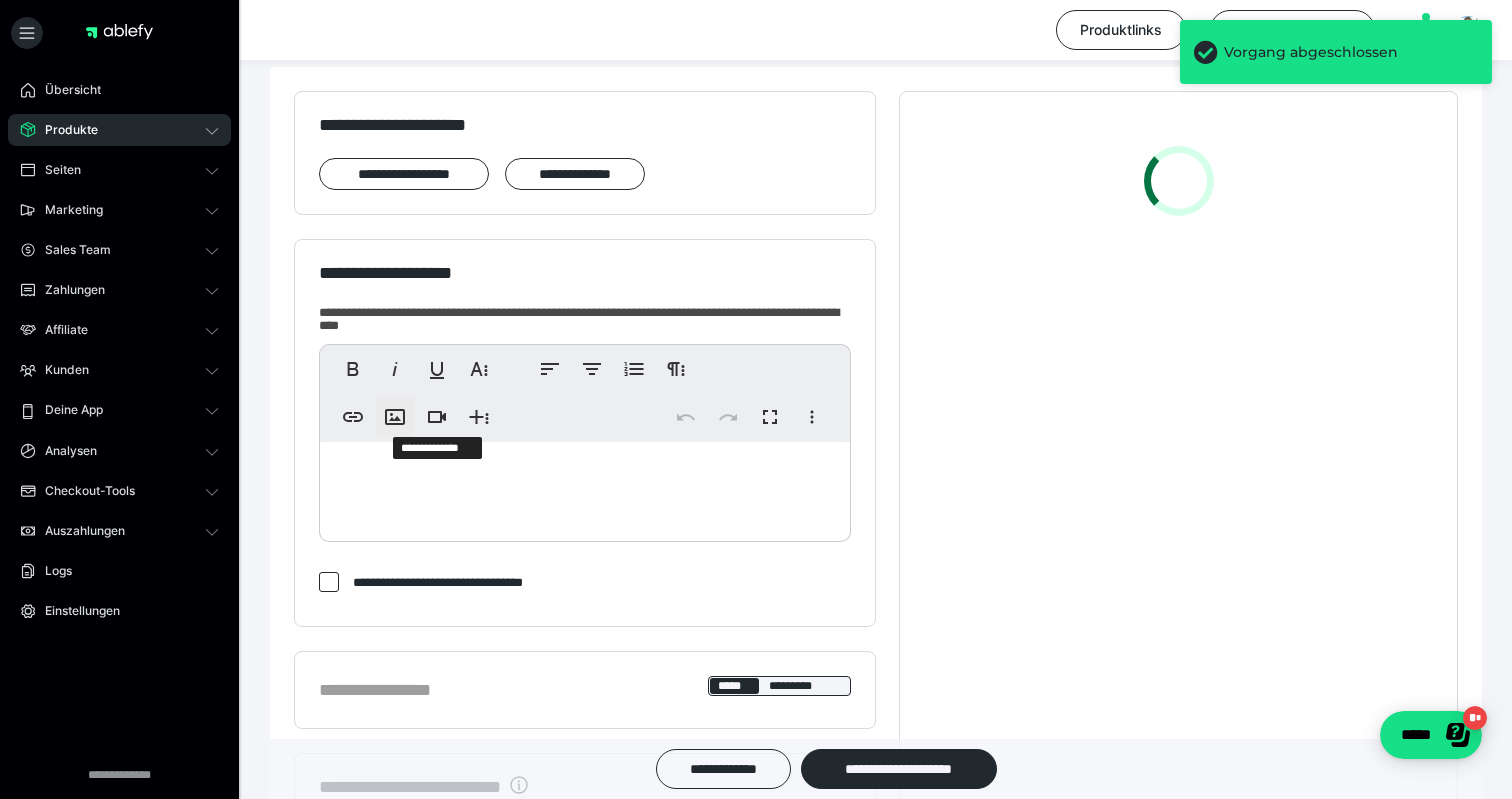 click 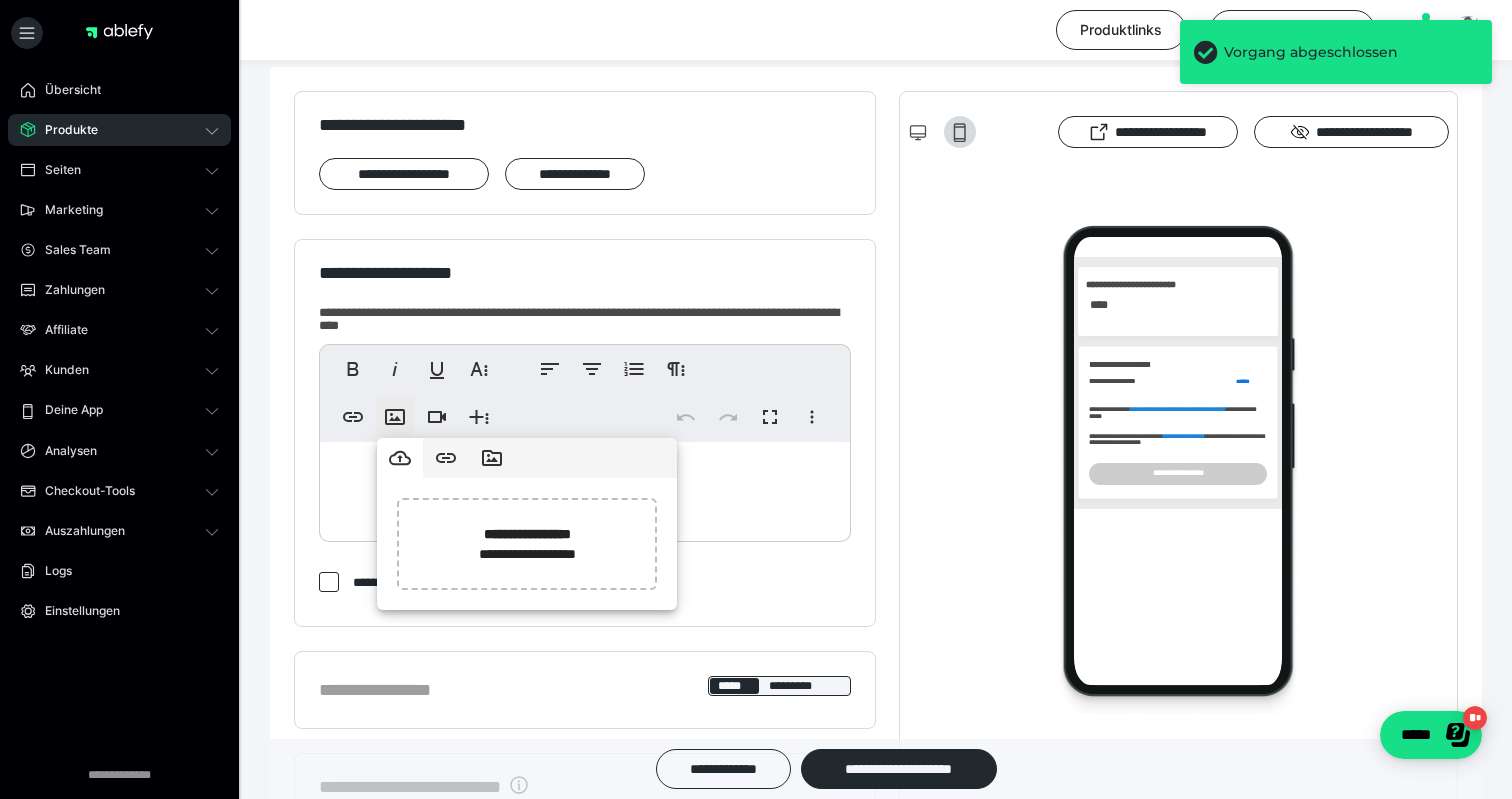 scroll, scrollTop: 0, scrollLeft: 0, axis: both 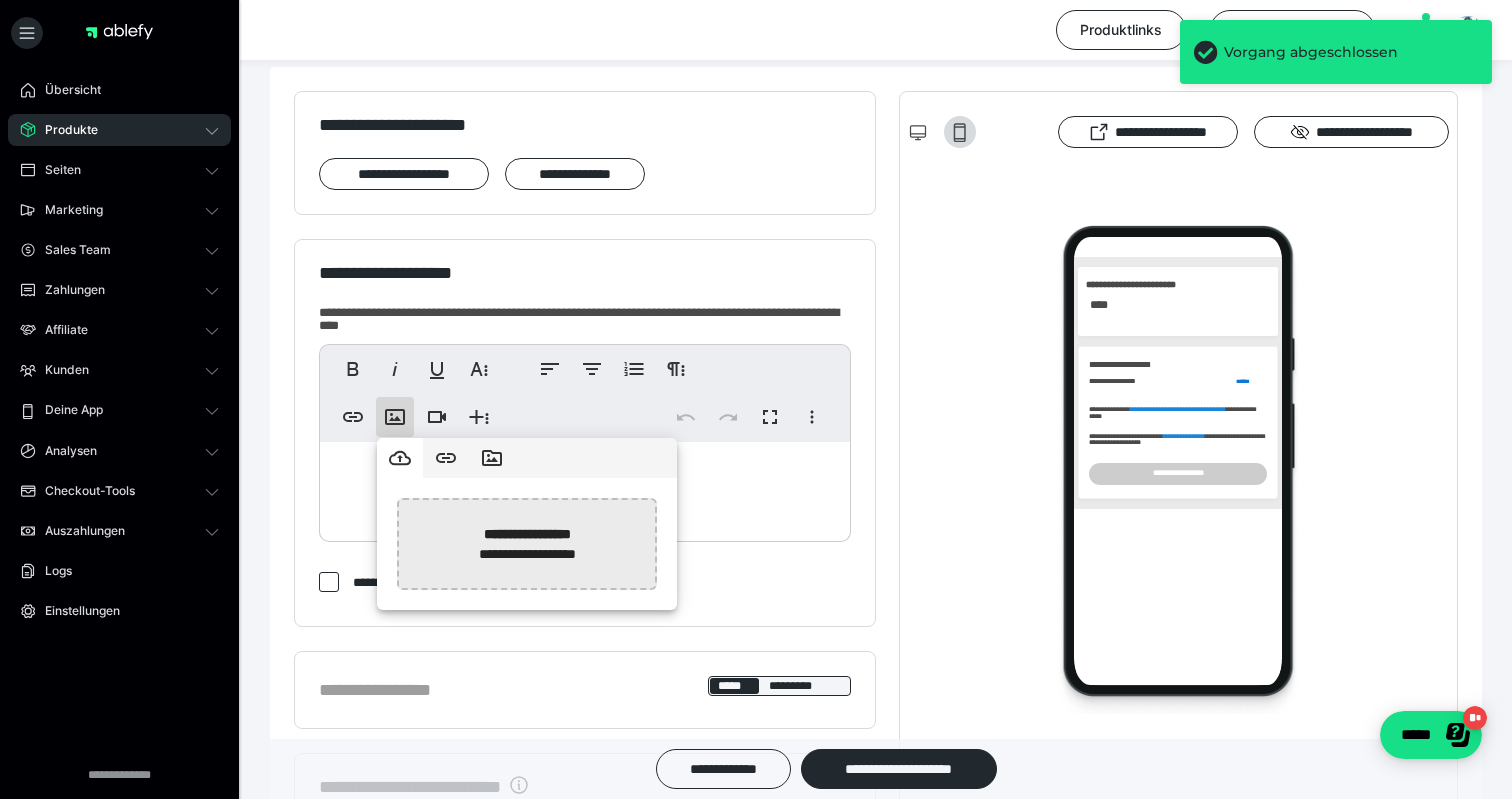 click at bounding box center (15, 544) 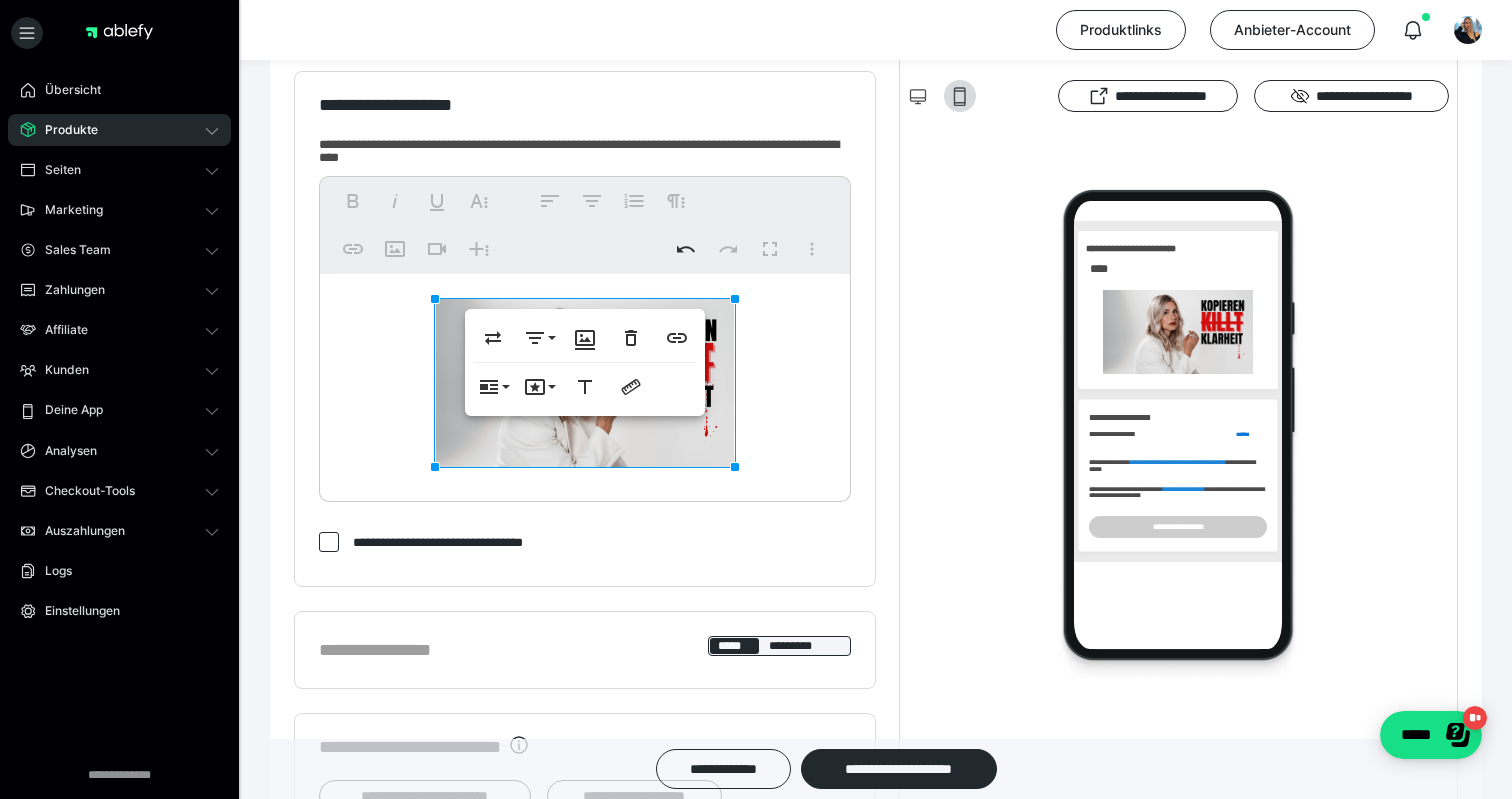 scroll, scrollTop: 366, scrollLeft: 0, axis: vertical 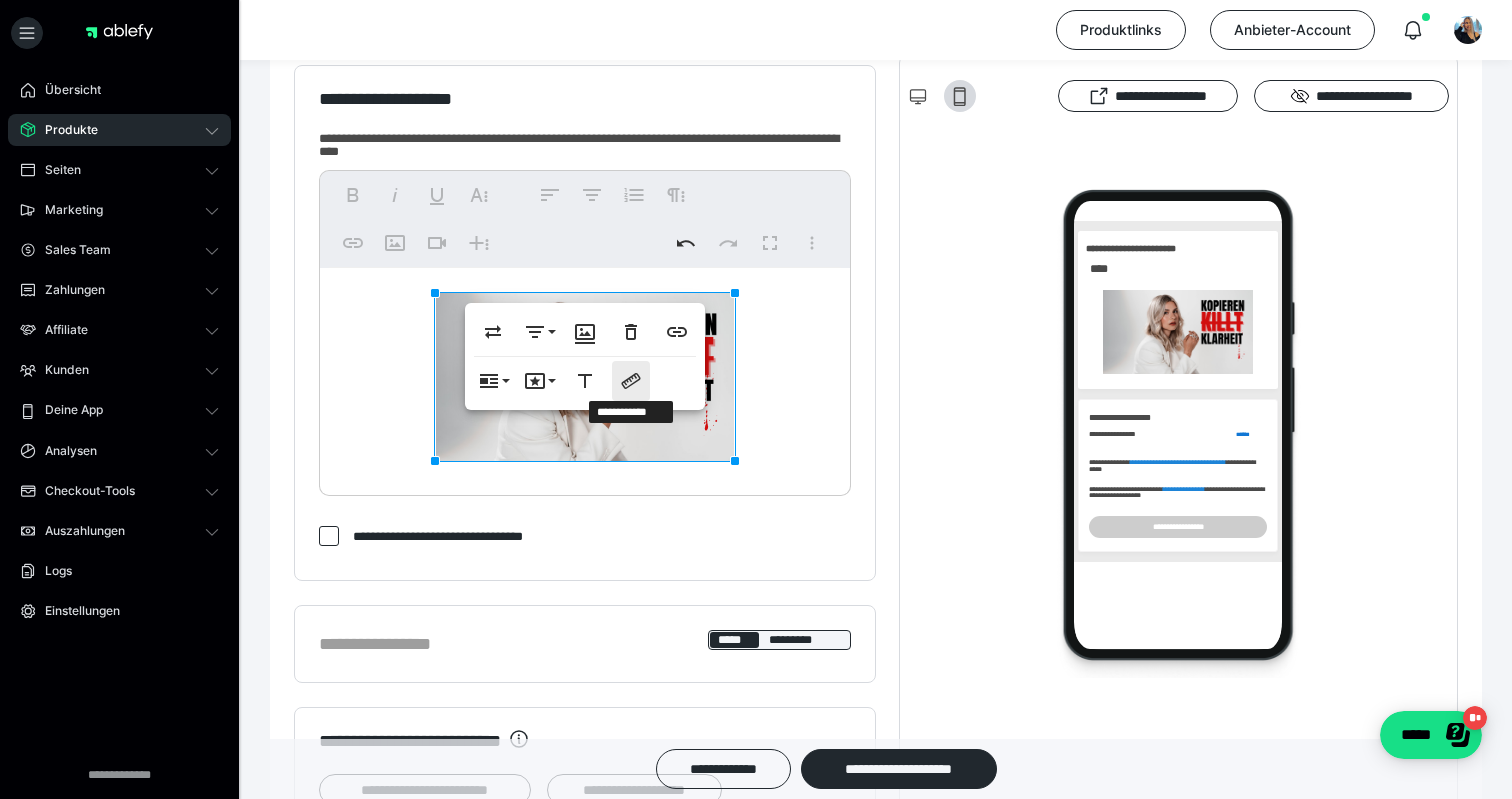 click 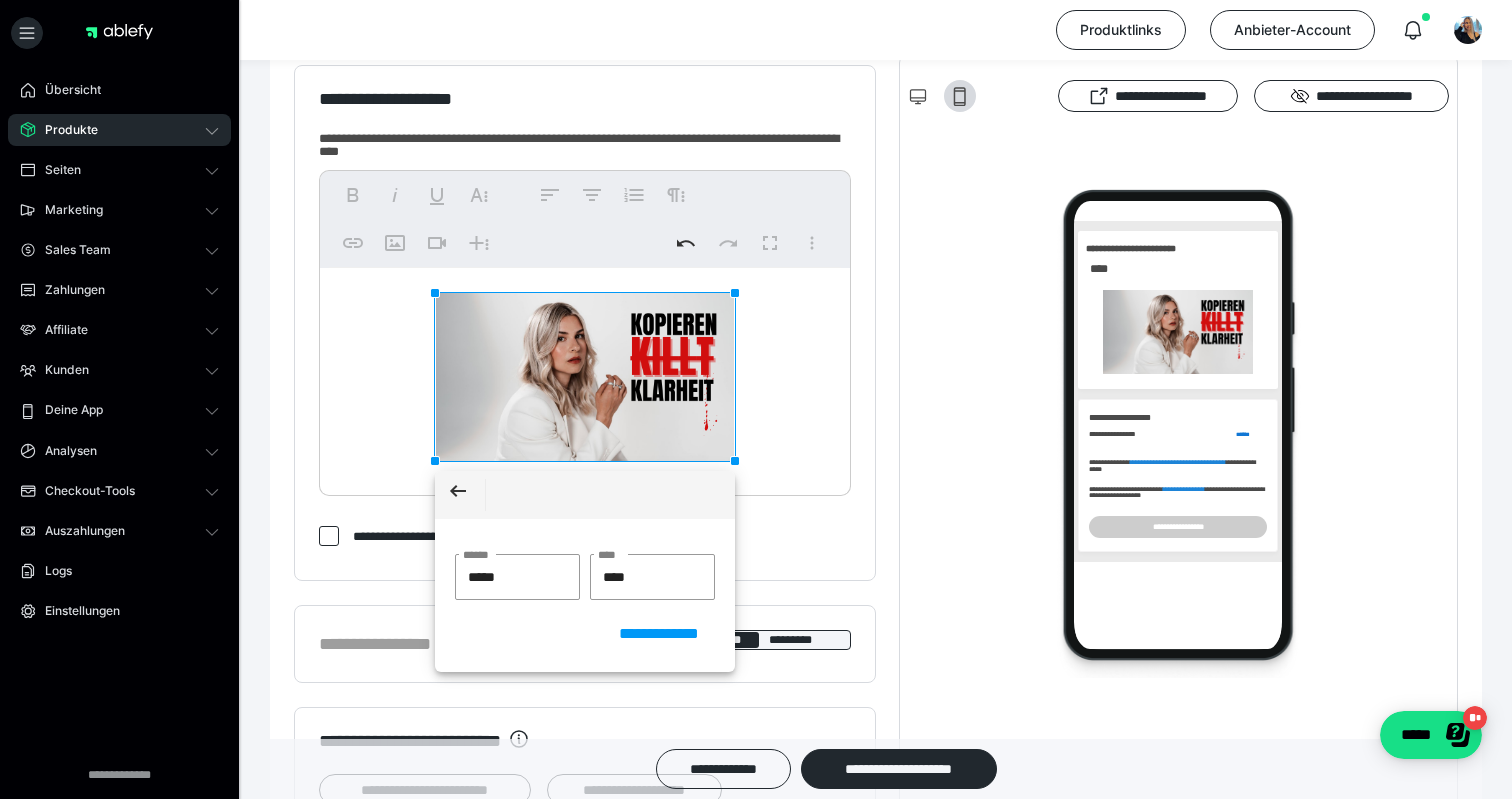 drag, startPoint x: 489, startPoint y: 577, endPoint x: 450, endPoint y: 577, distance: 39 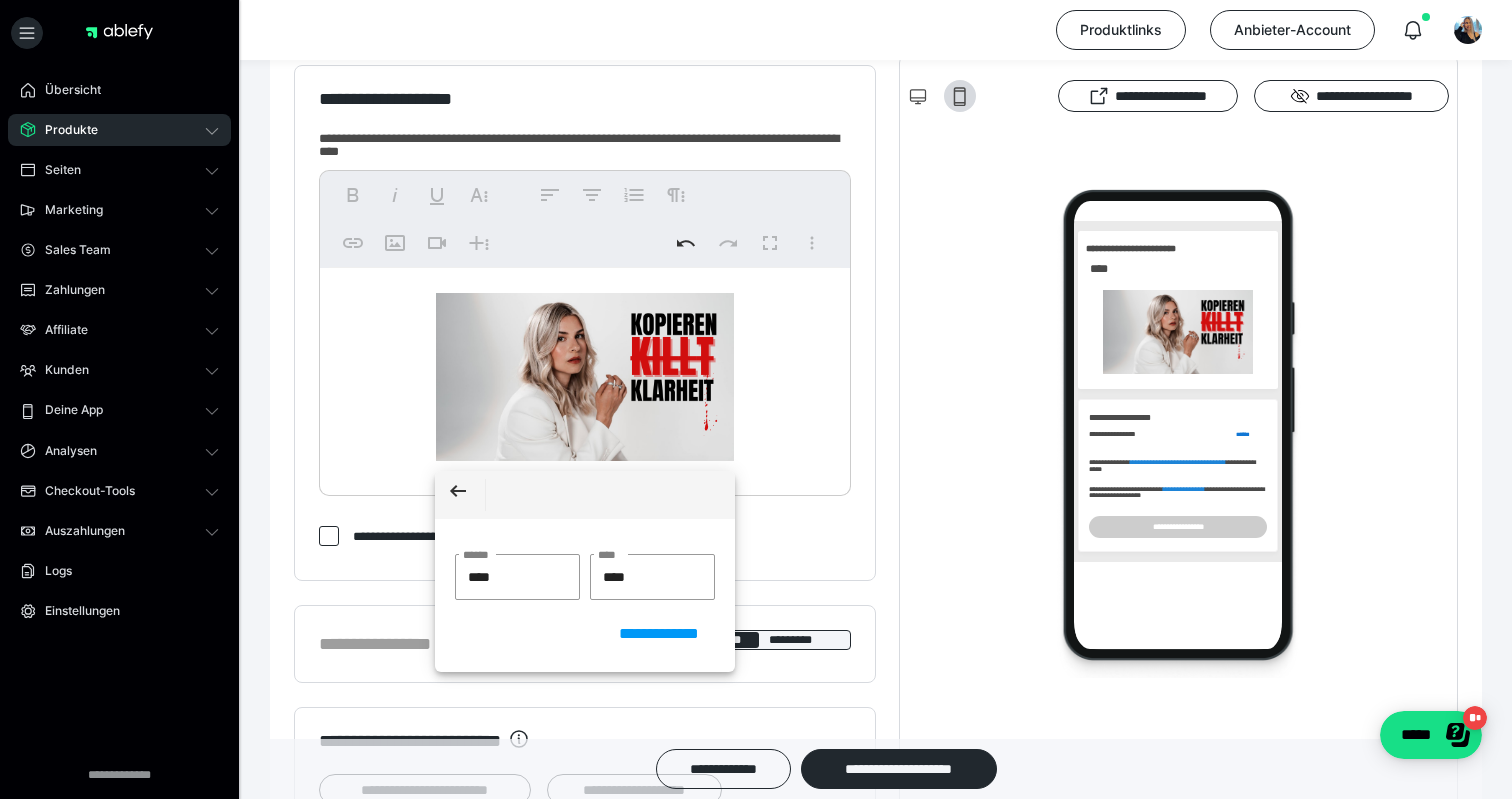type on "*****" 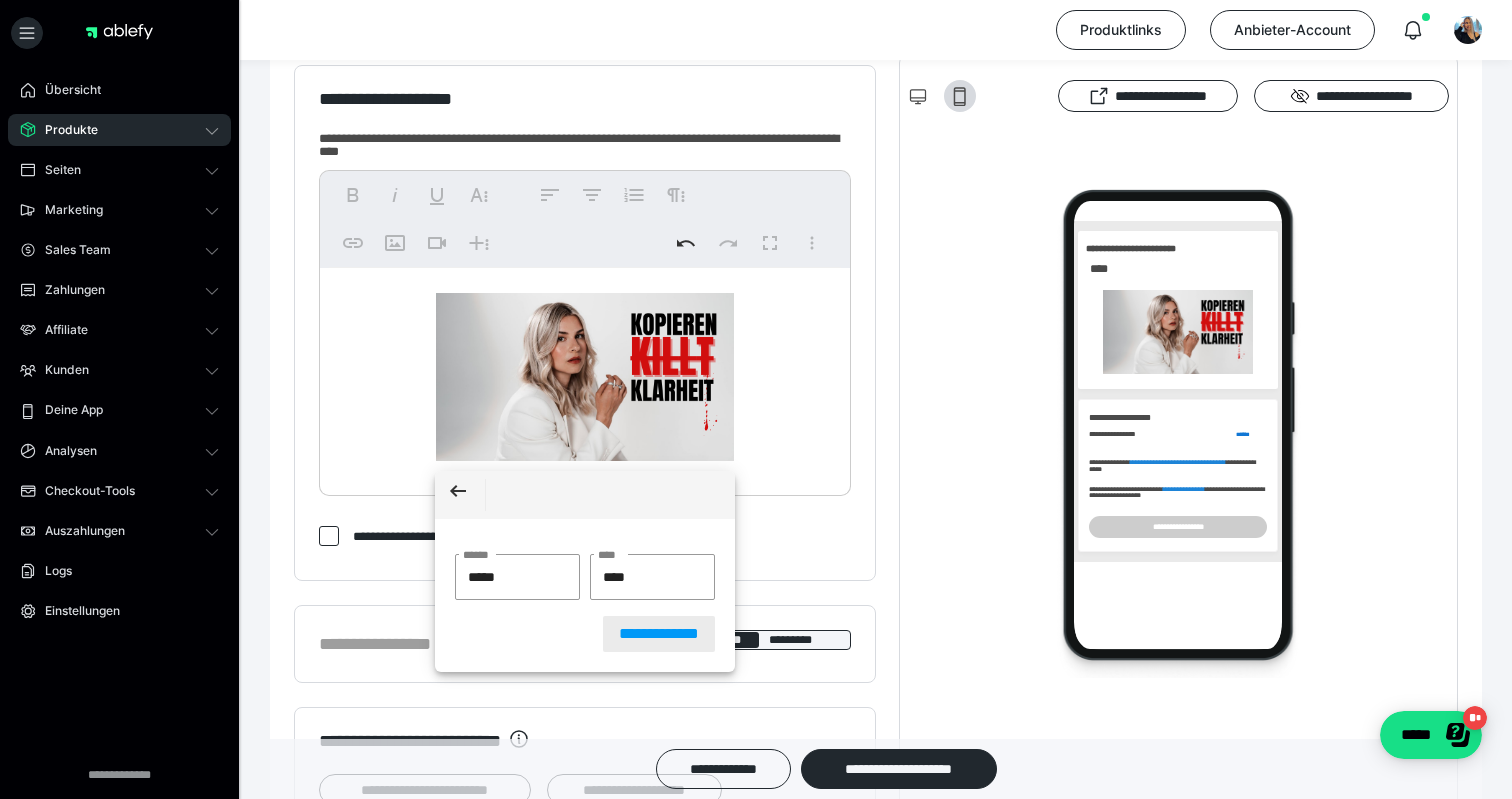click on "**********" at bounding box center [659, 634] 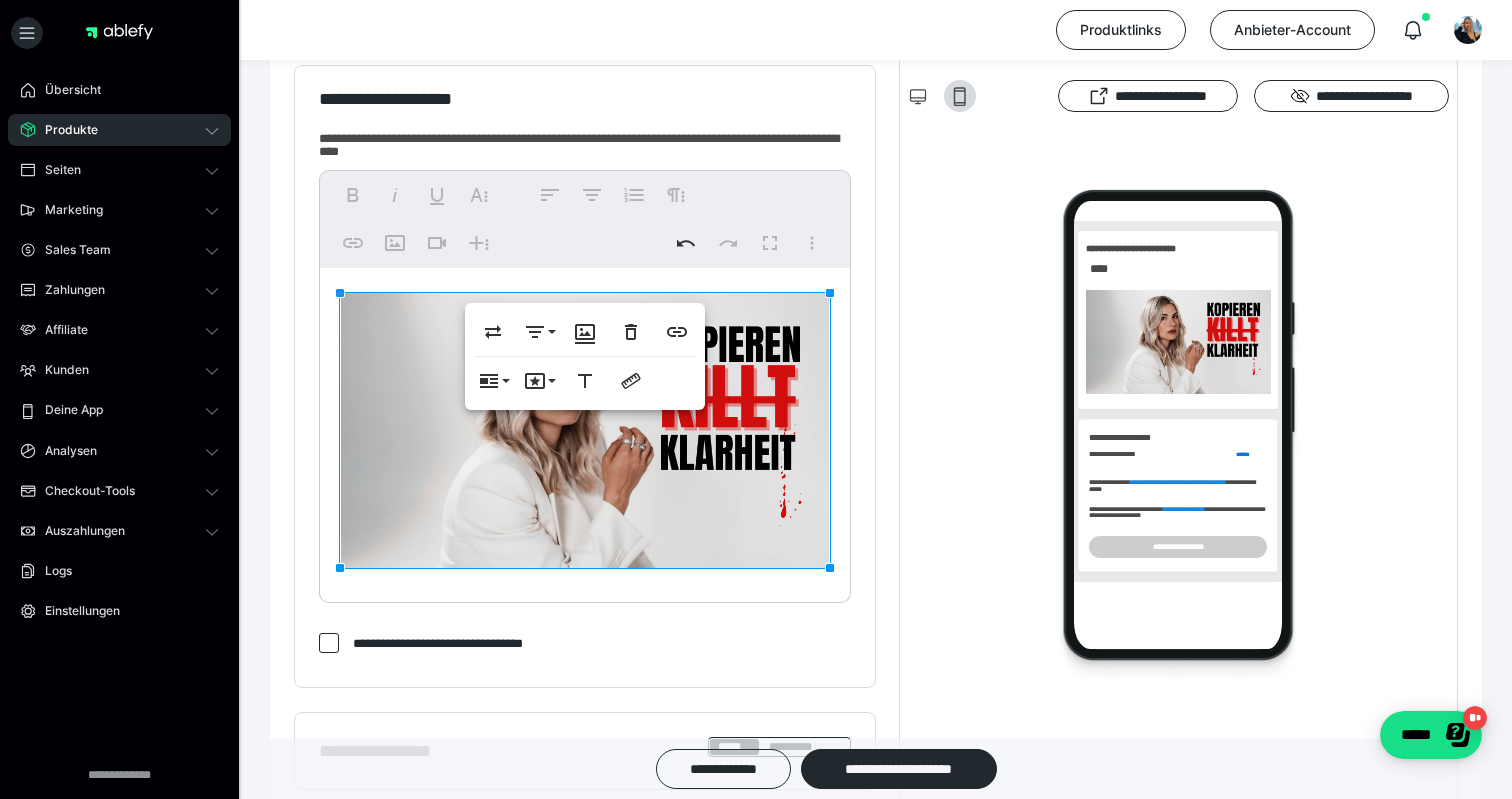 click at bounding box center (585, 430) 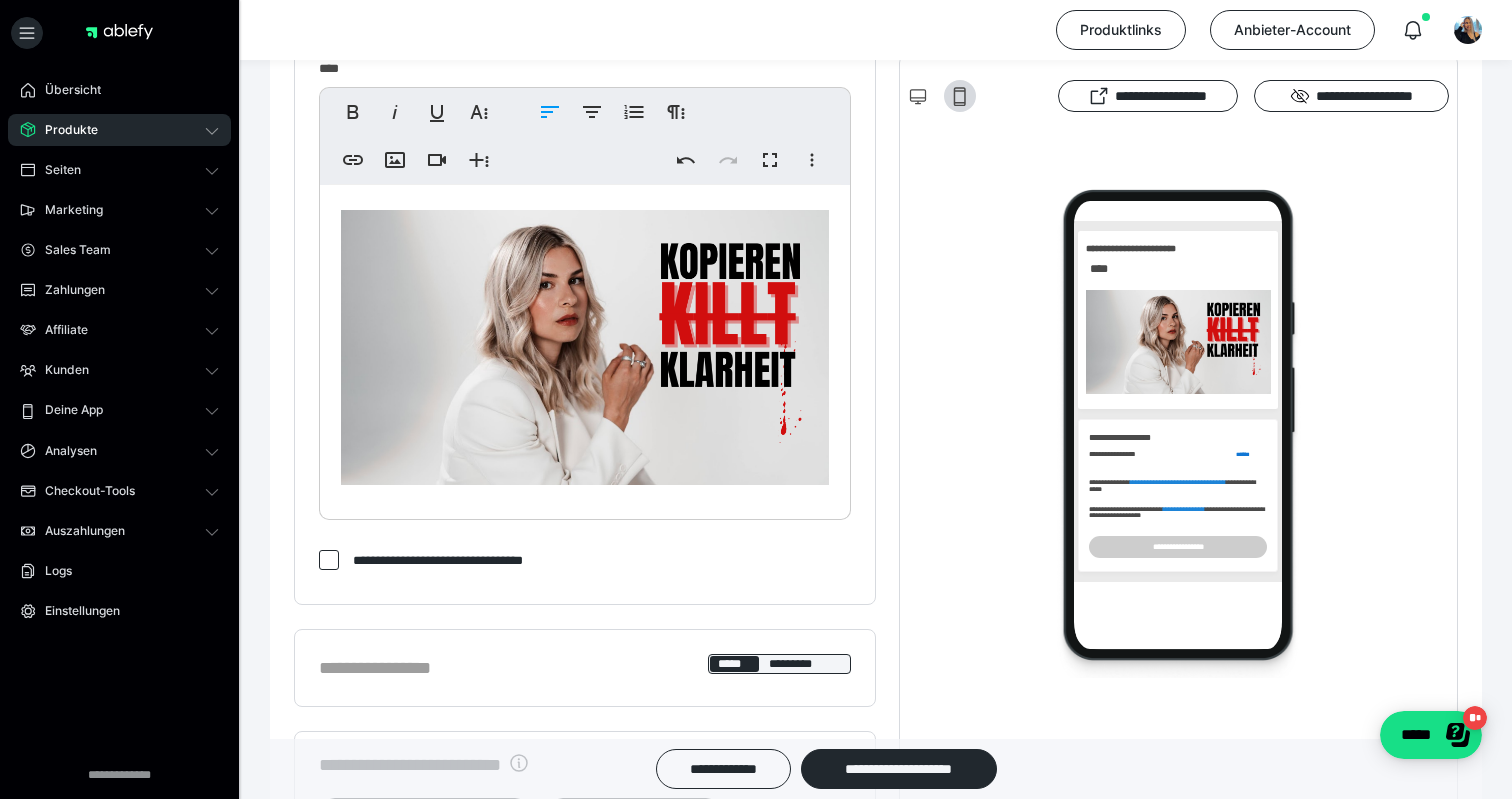 scroll, scrollTop: 419, scrollLeft: 0, axis: vertical 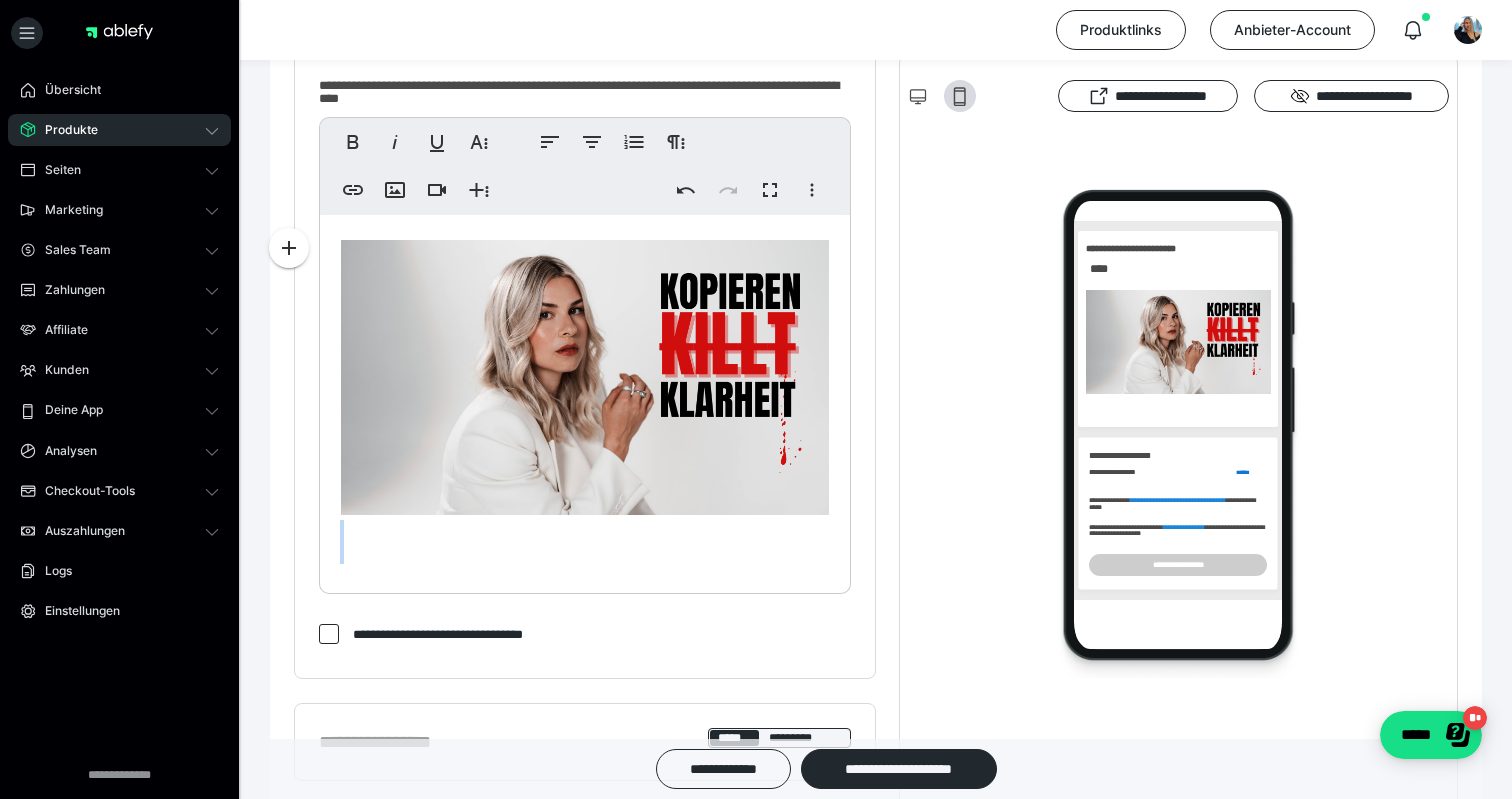 type 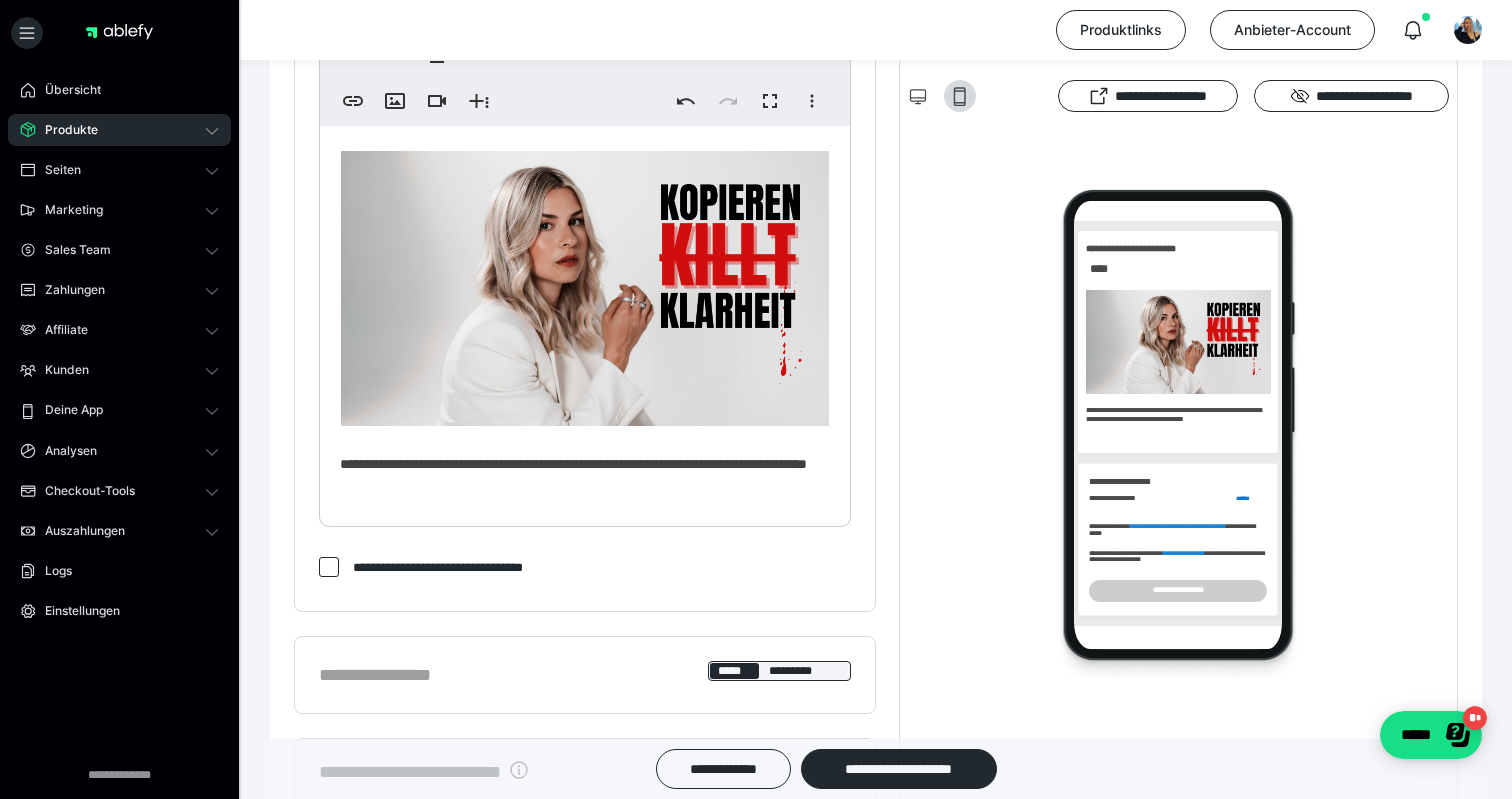 scroll, scrollTop: 512, scrollLeft: 0, axis: vertical 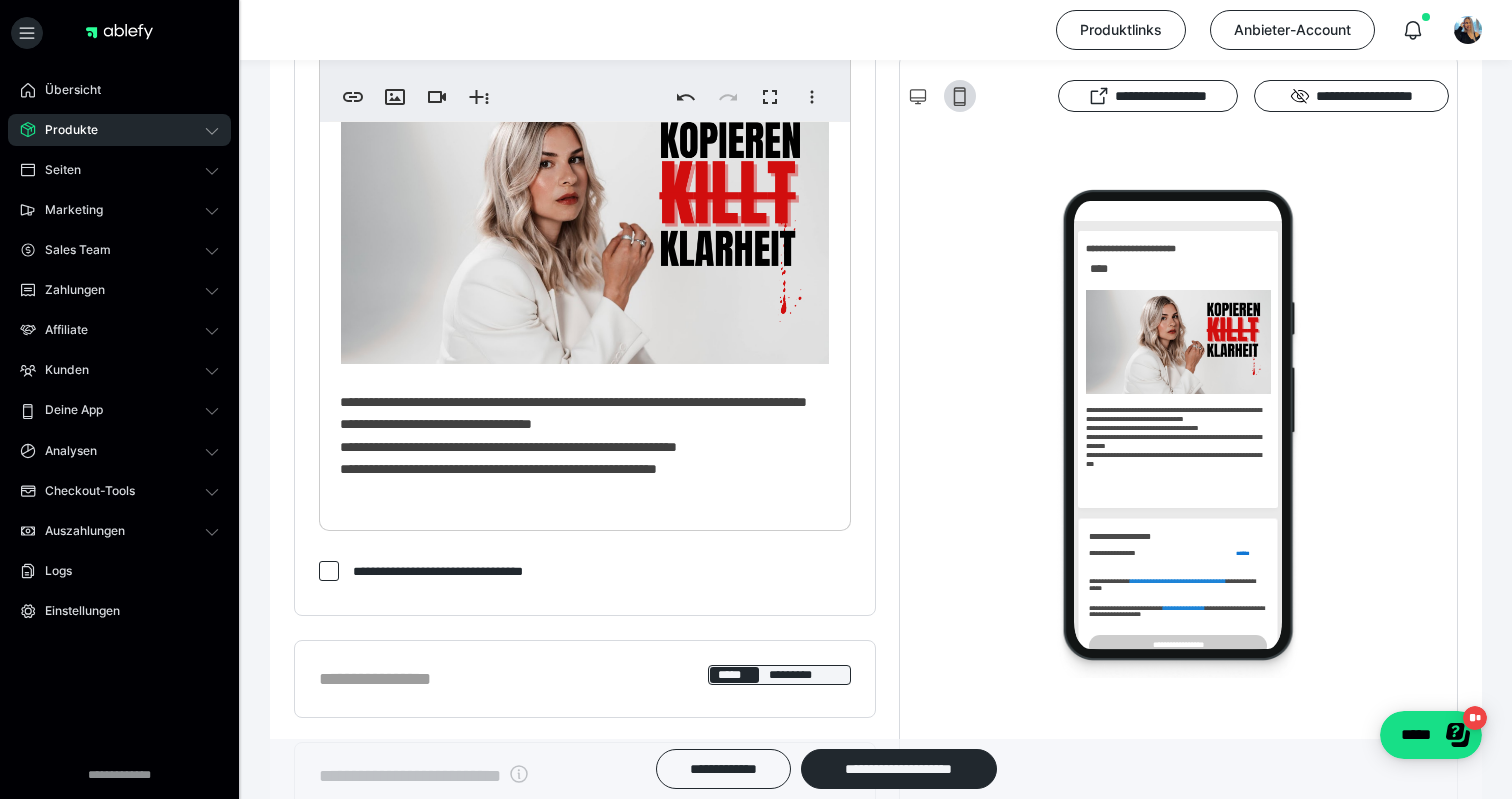 click on "**********" at bounding box center (585, 292) 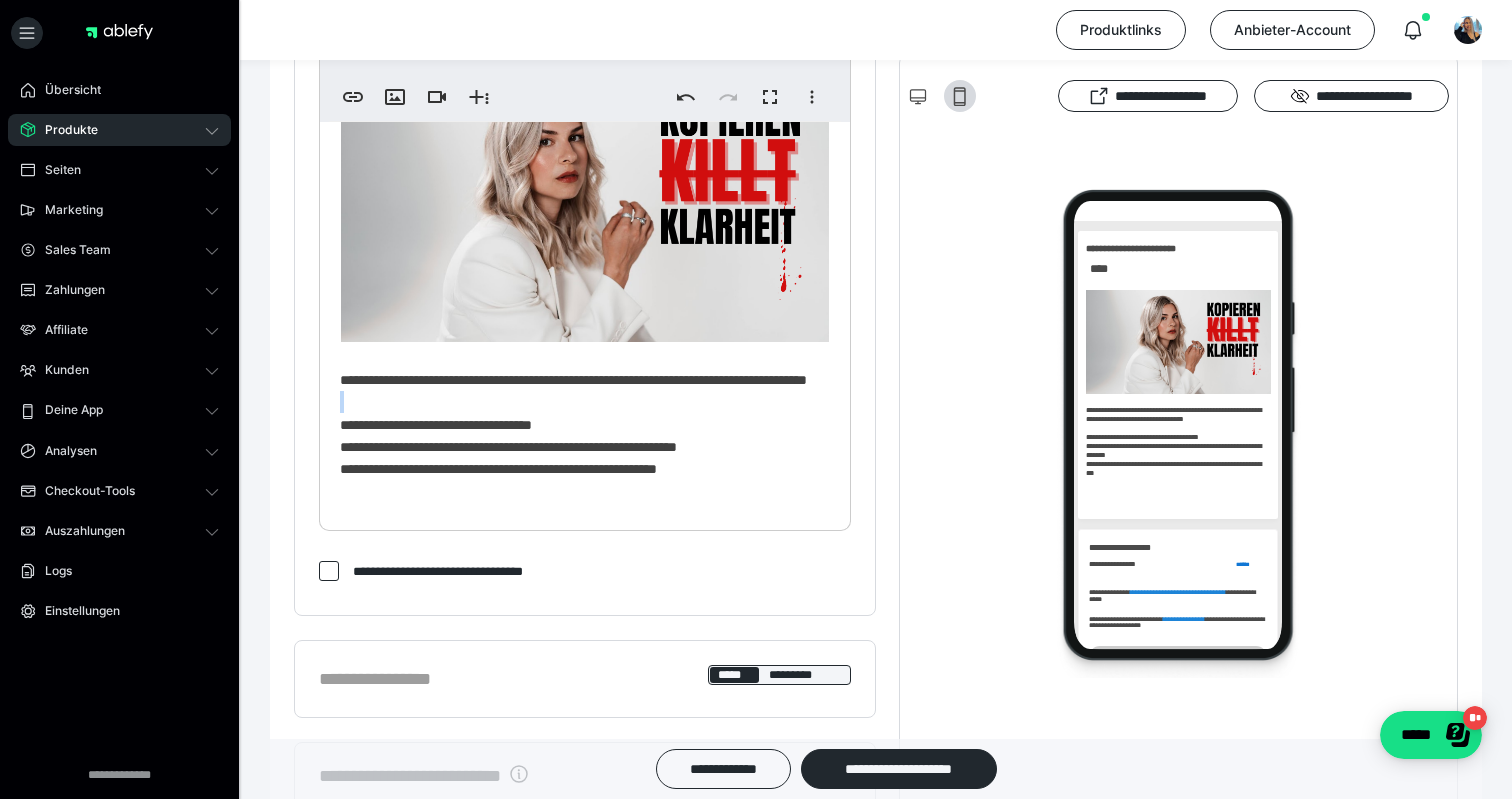 scroll, scrollTop: 80, scrollLeft: 0, axis: vertical 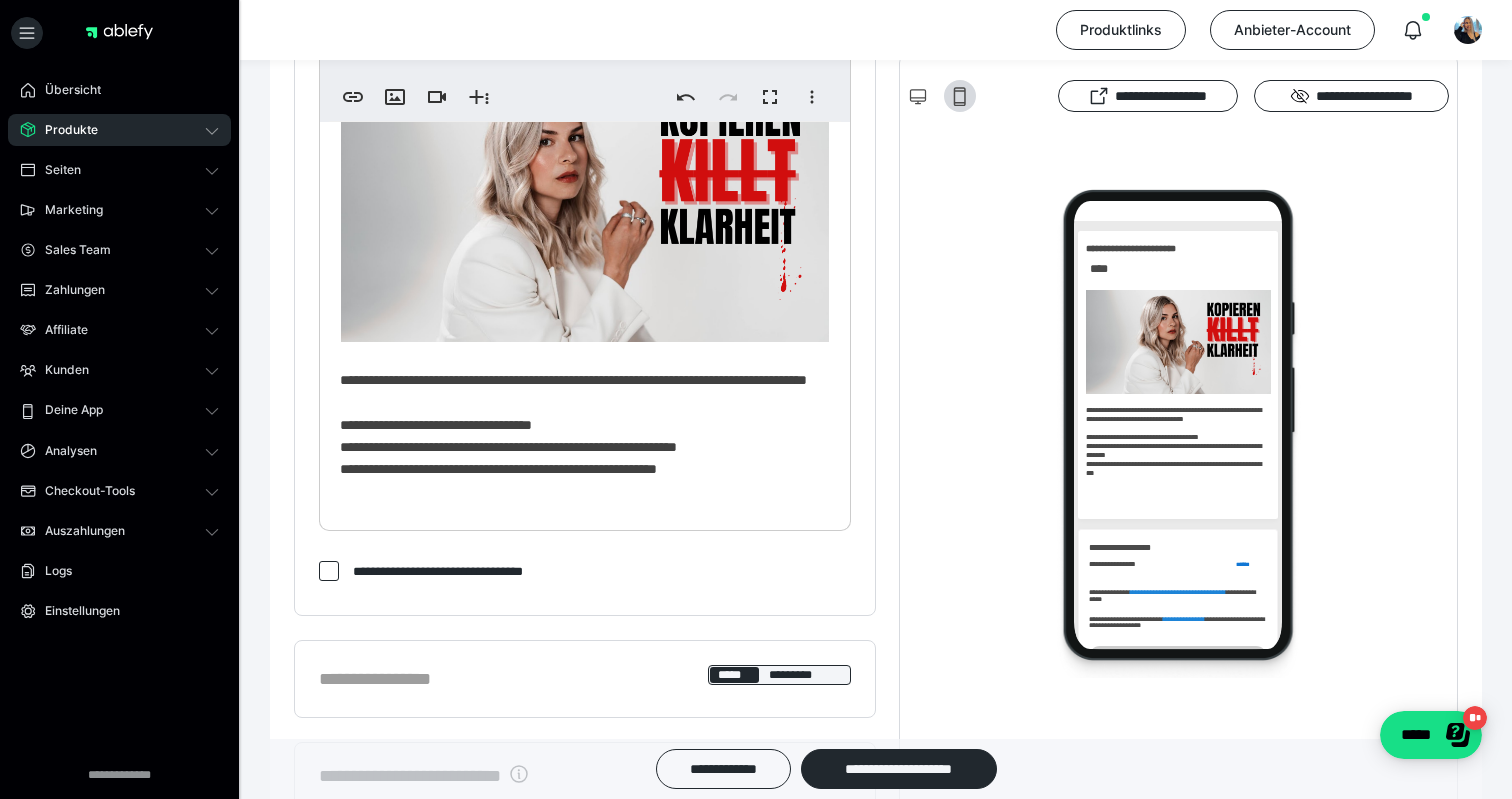 click on "**********" at bounding box center (585, 281) 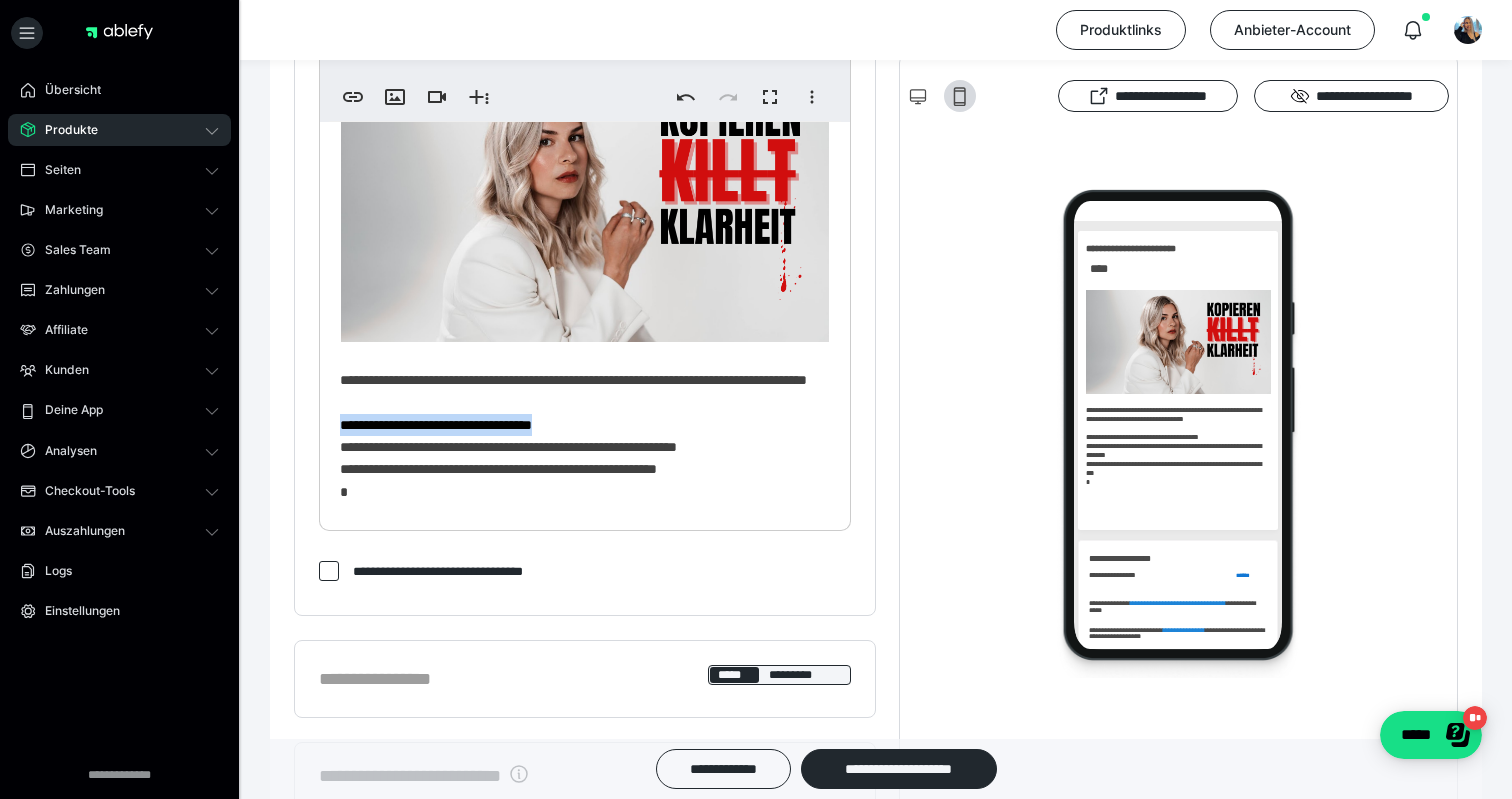drag, startPoint x: 609, startPoint y: 453, endPoint x: 341, endPoint y: 442, distance: 268.22565 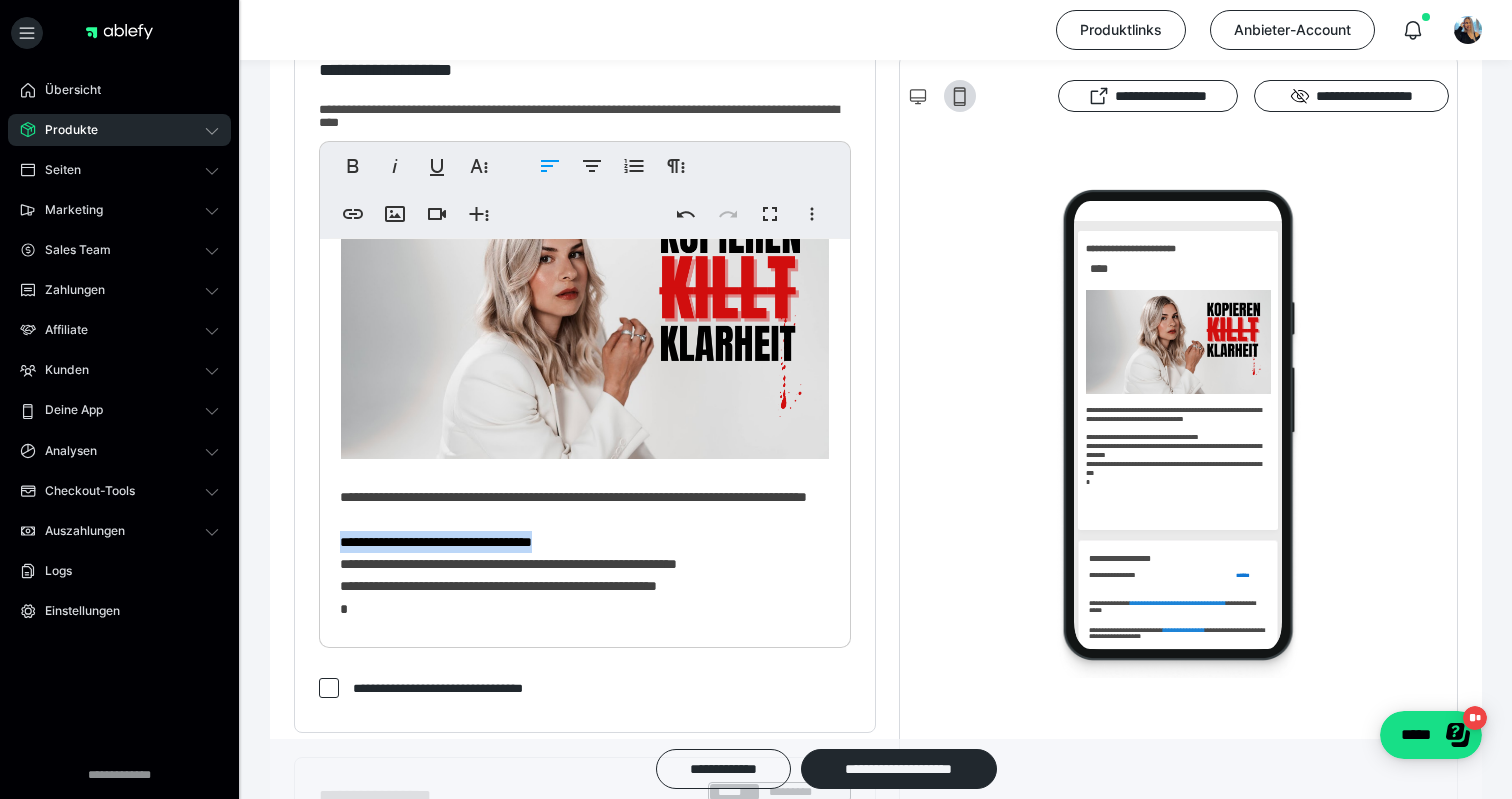 scroll, scrollTop: 395, scrollLeft: 0, axis: vertical 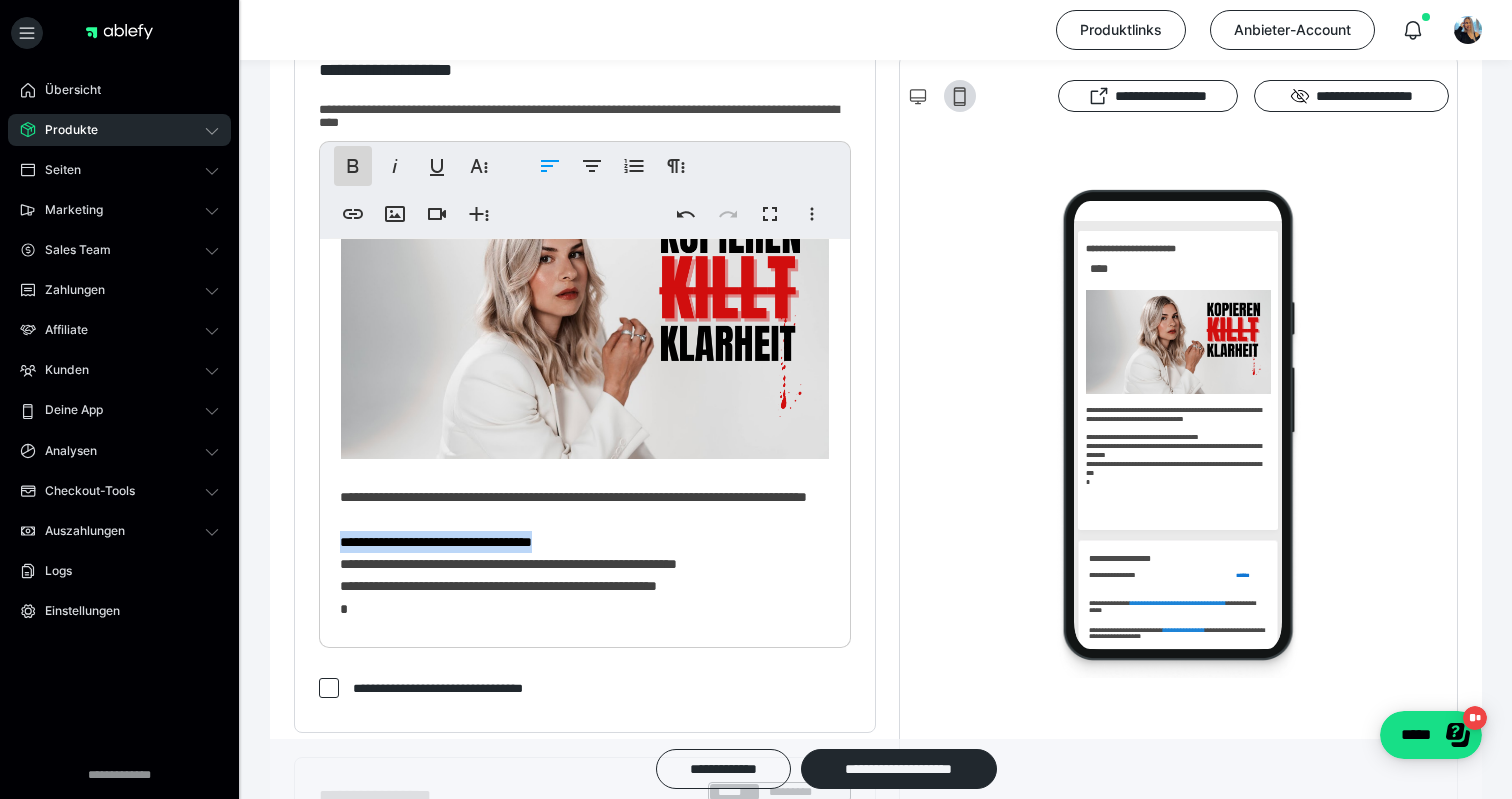 click 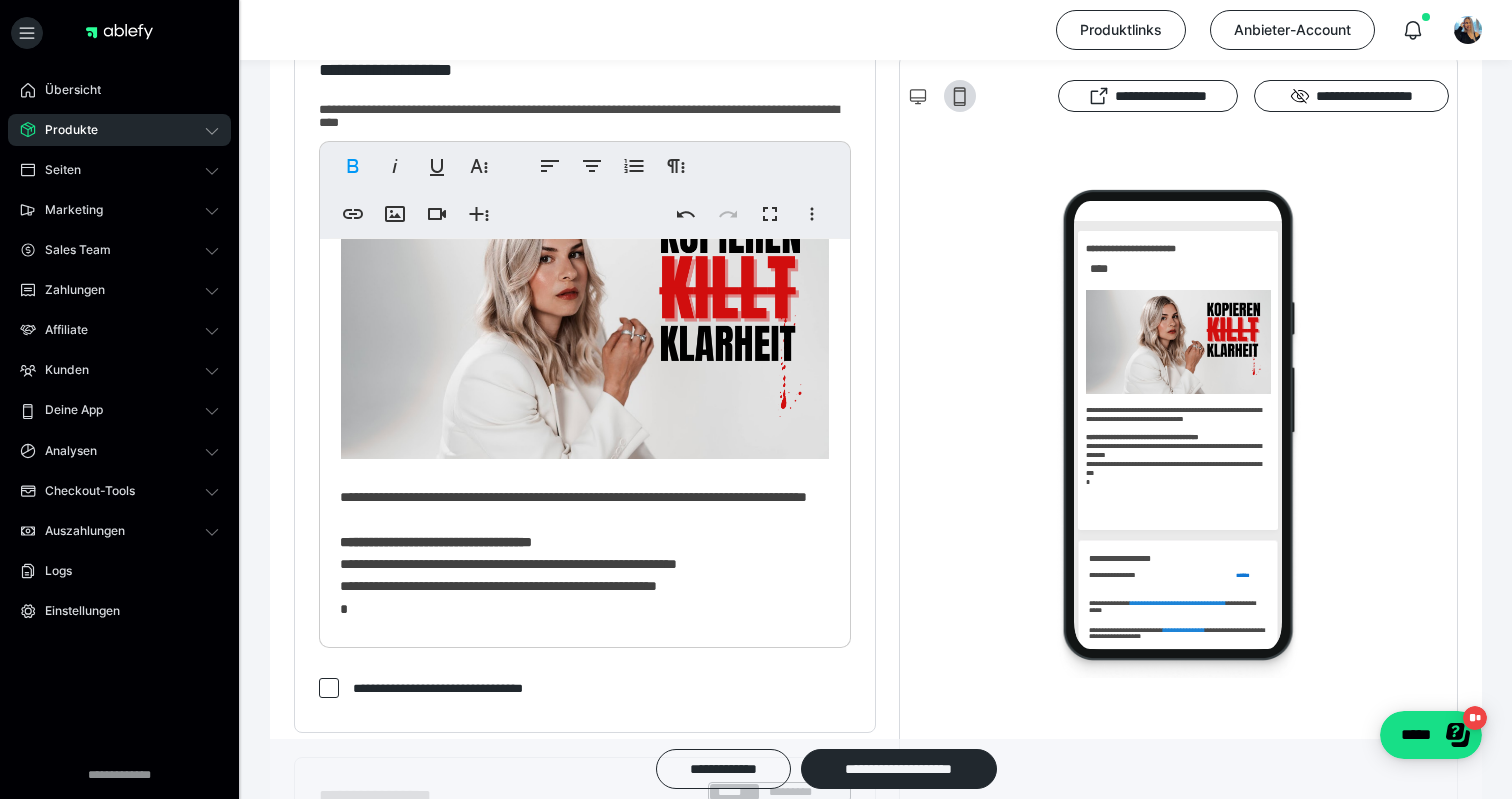 click on "**********" at bounding box center (585, 409) 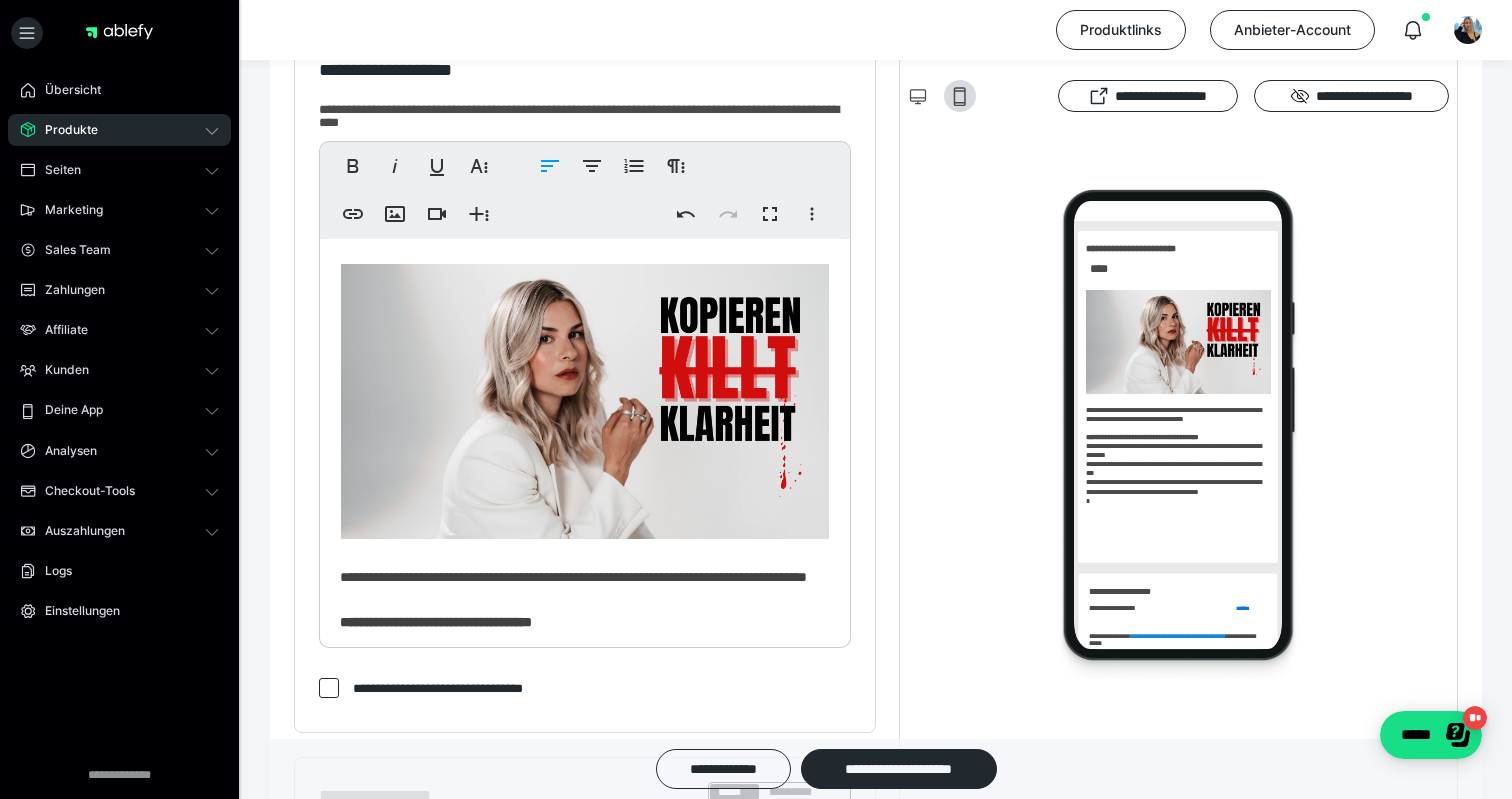 scroll, scrollTop: -2, scrollLeft: 0, axis: vertical 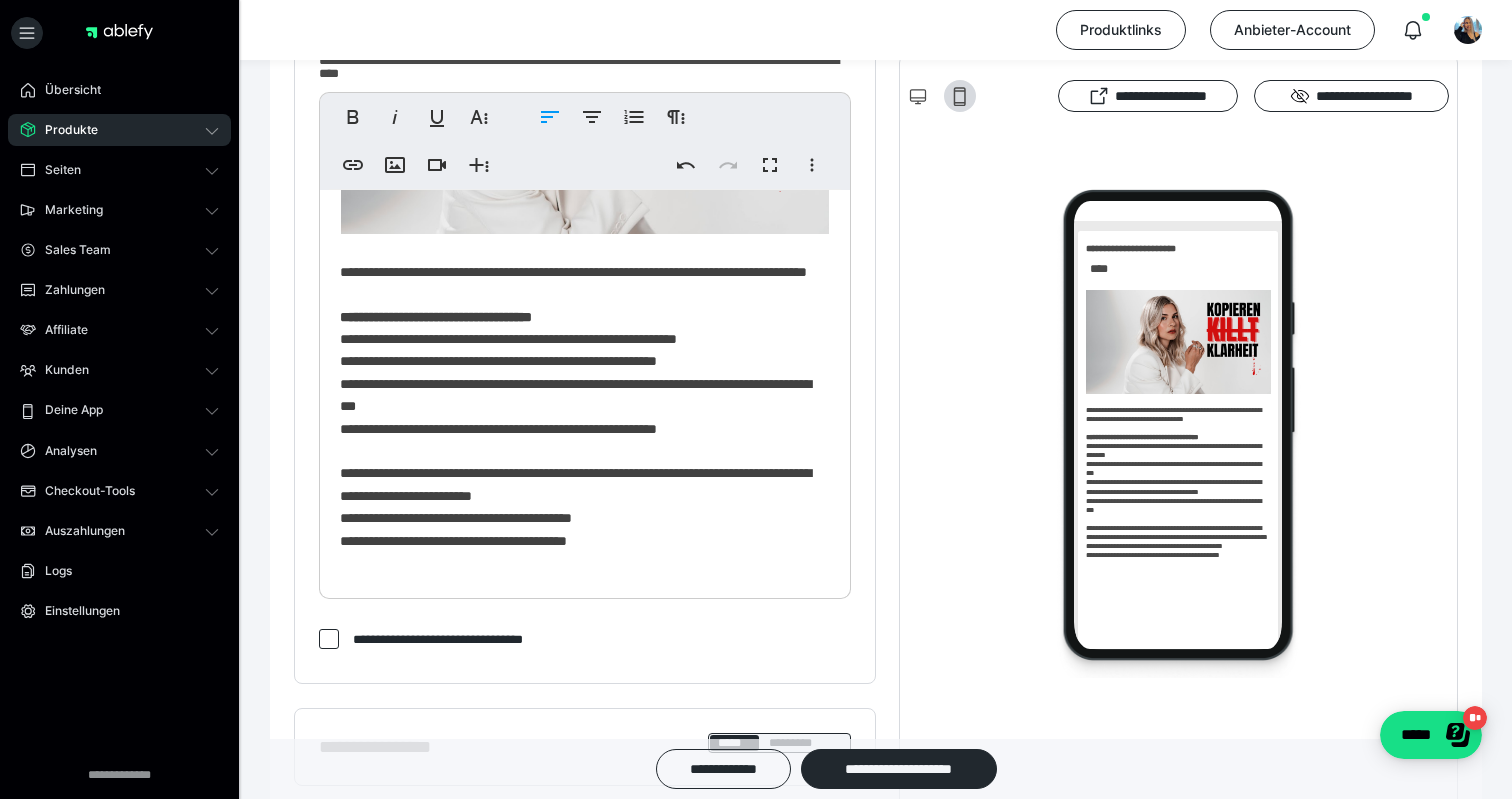 click on "**********" at bounding box center (585, 261) 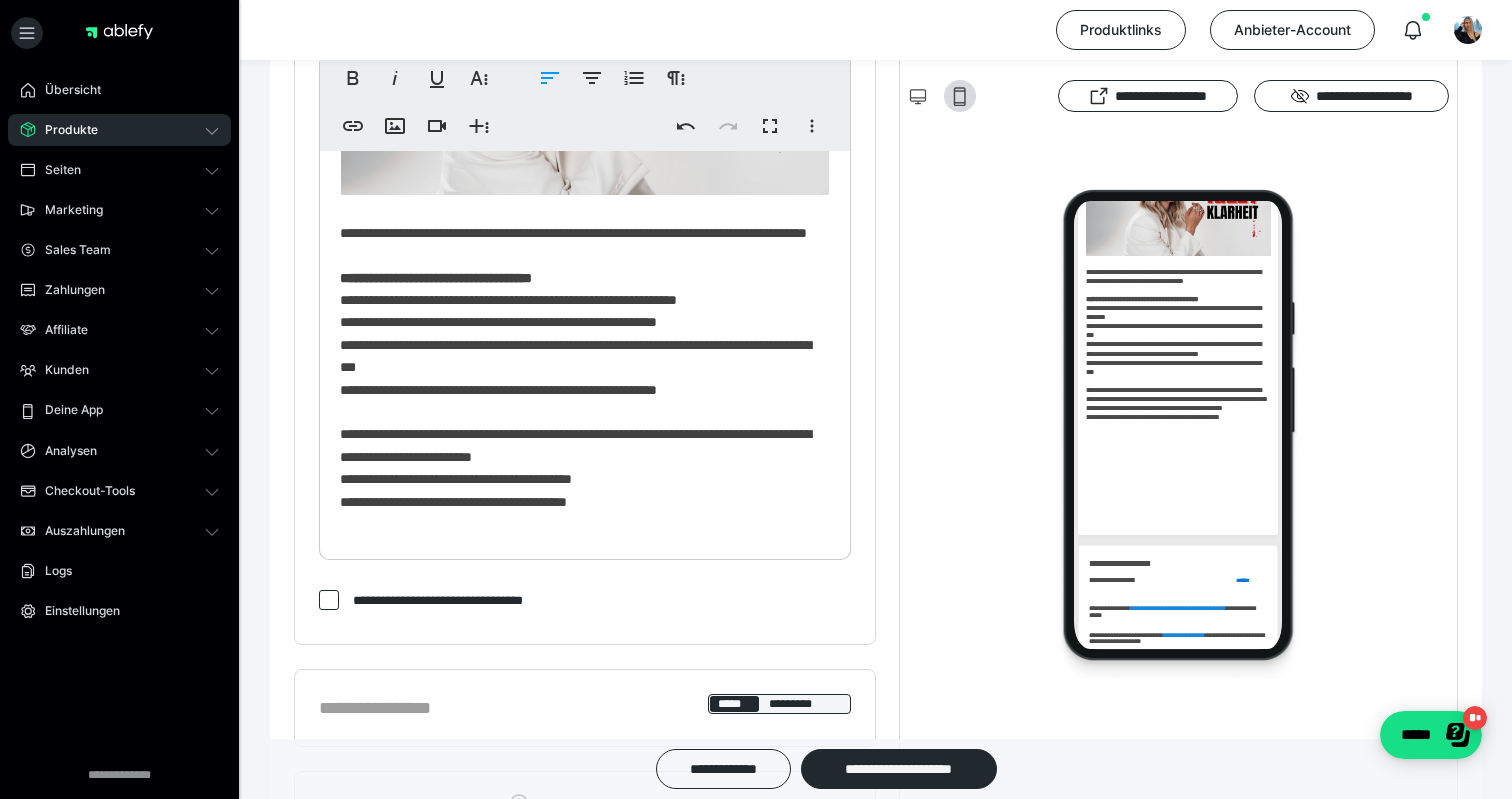 scroll, scrollTop: 140, scrollLeft: 0, axis: vertical 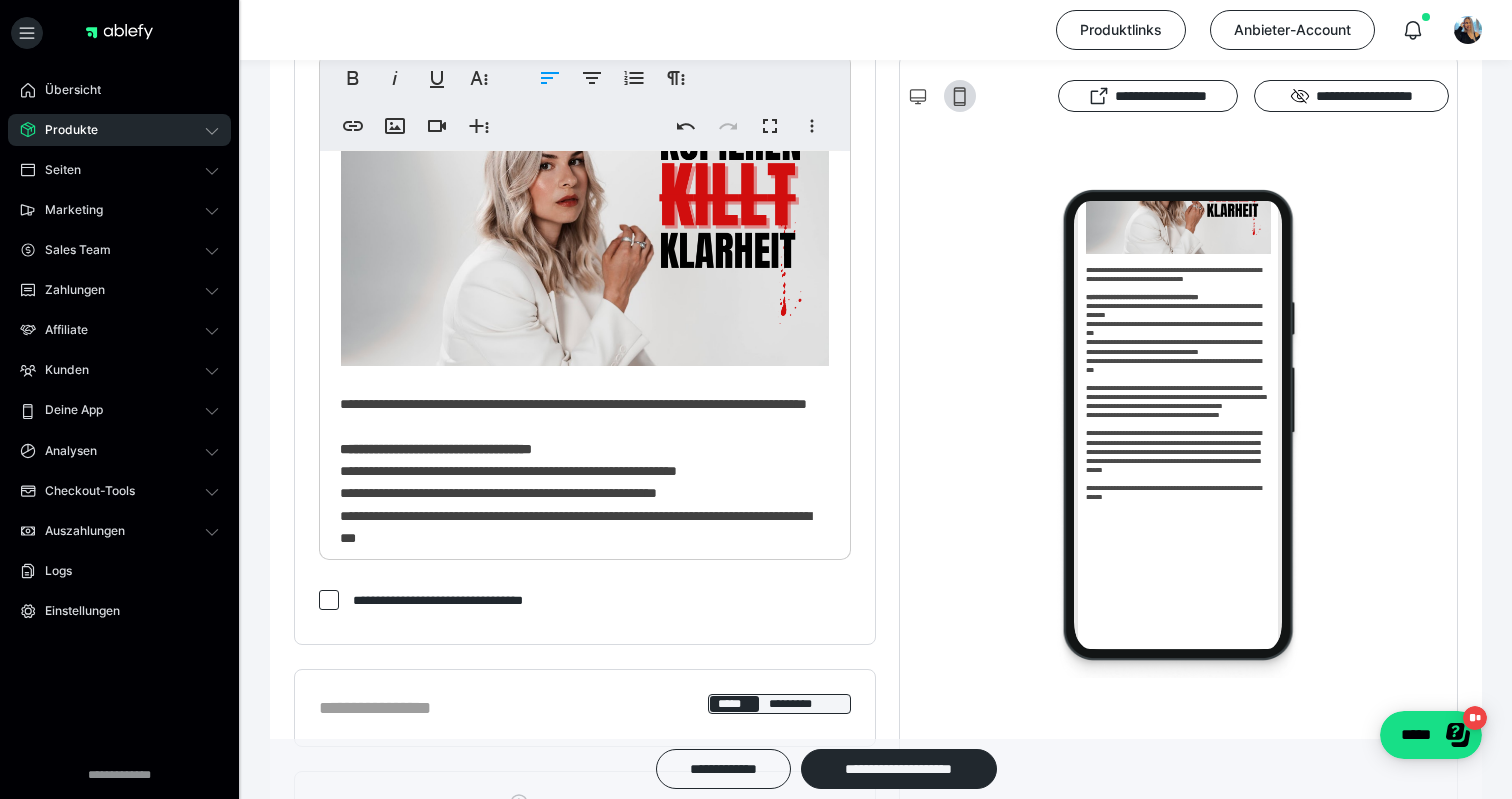 click on "**********" at bounding box center [585, 470] 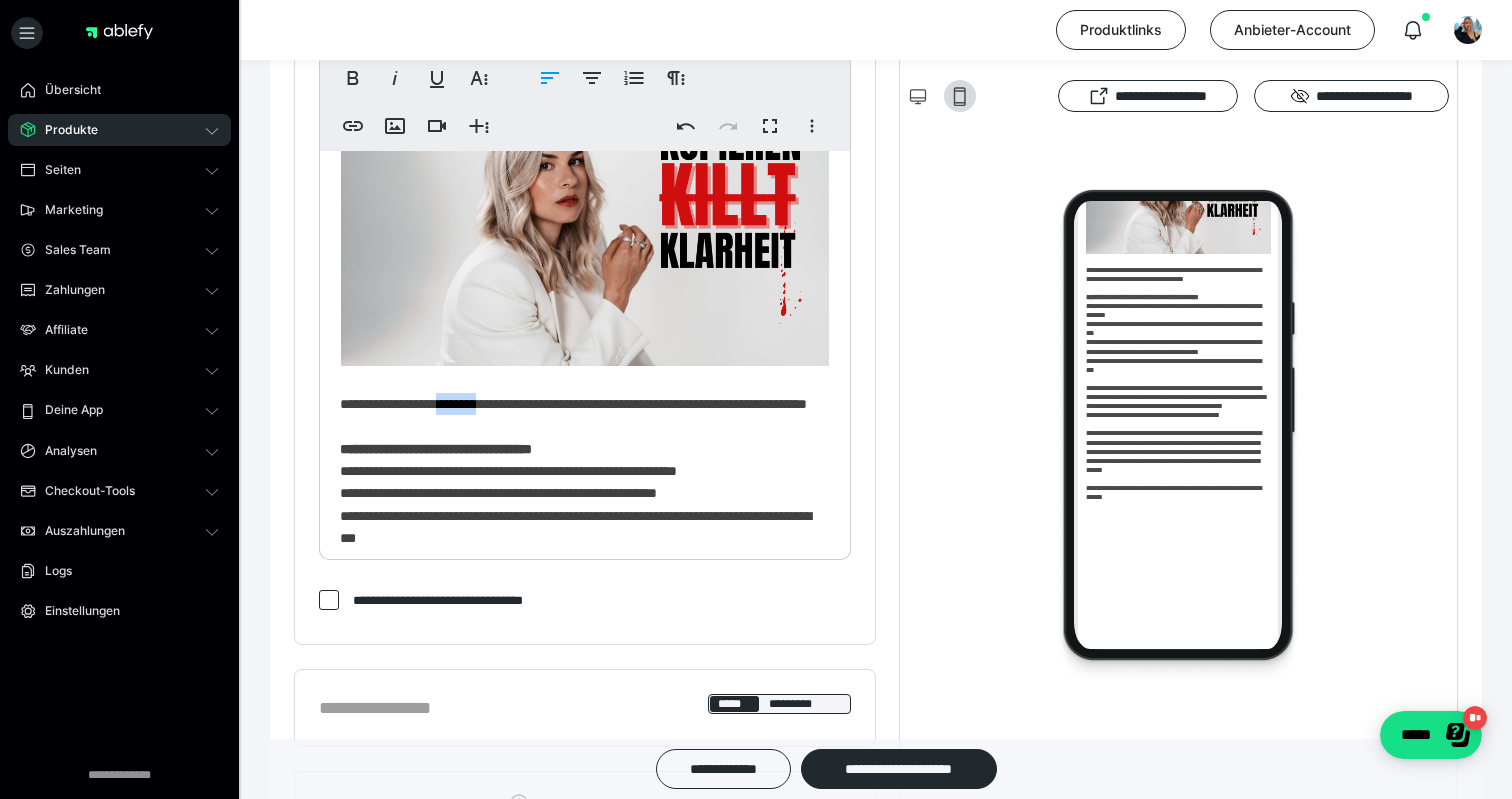 drag, startPoint x: 499, startPoint y: 405, endPoint x: 449, endPoint y: 400, distance: 50.24938 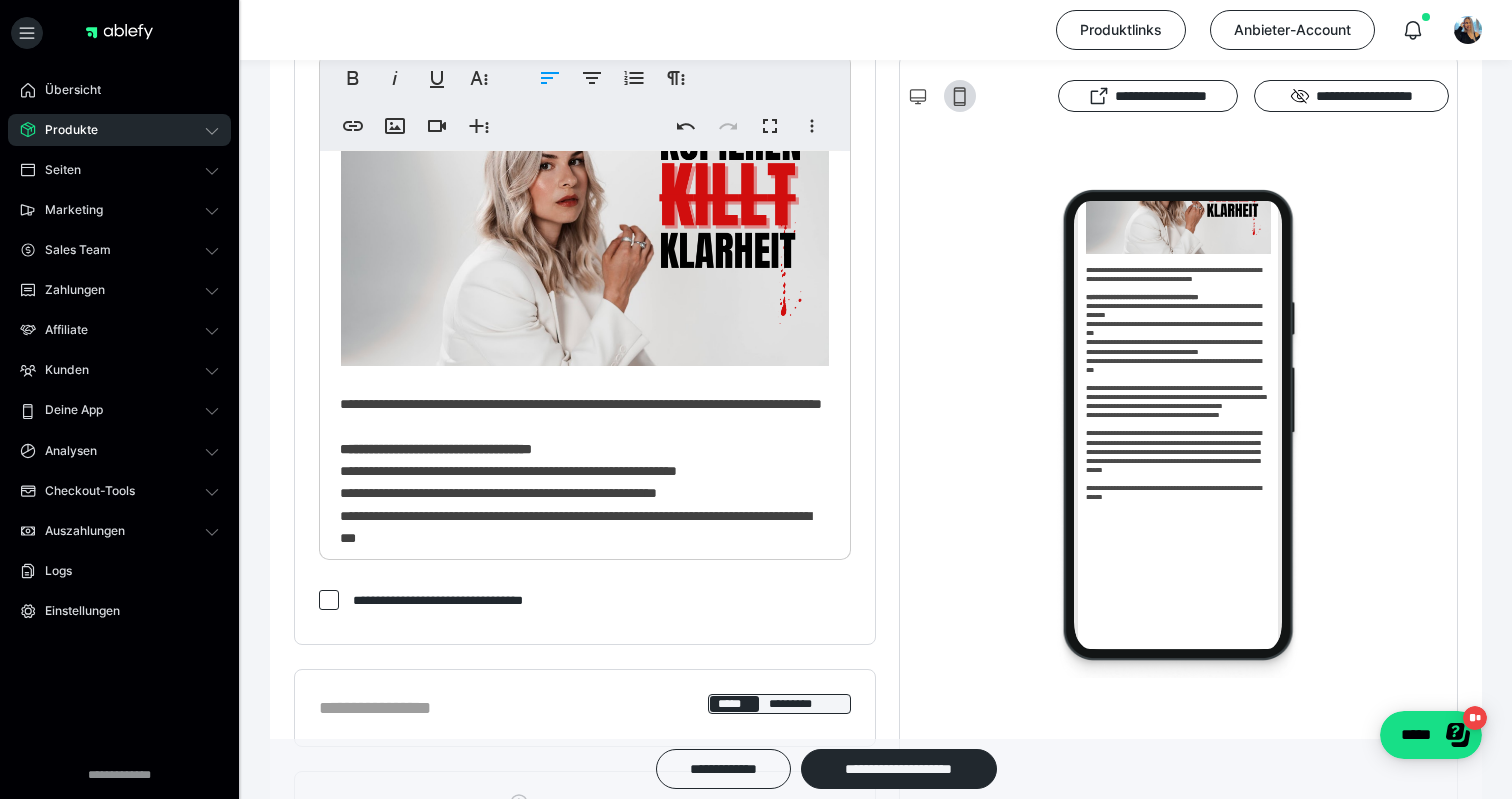 click on "**********" at bounding box center (585, 470) 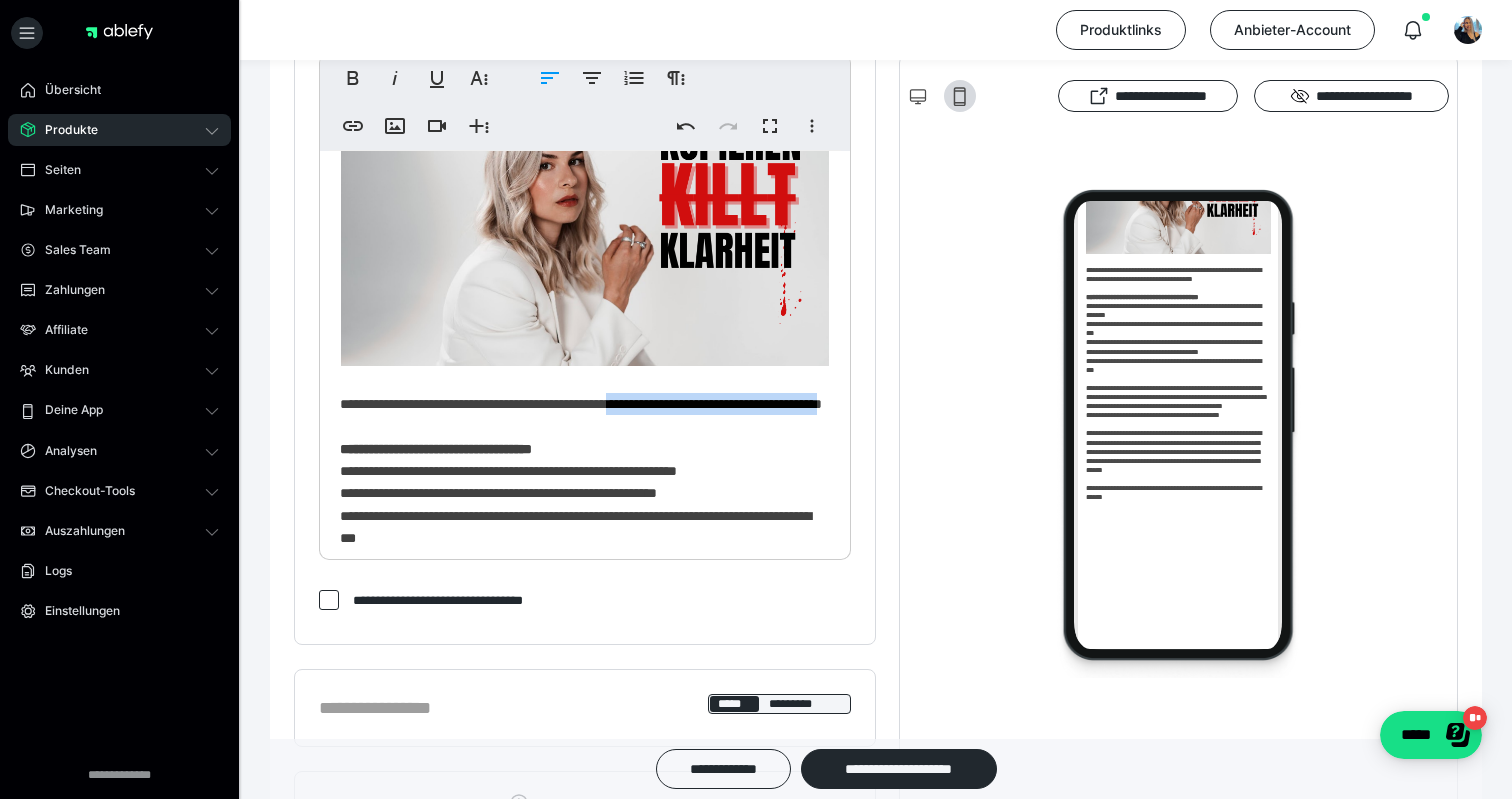 drag, startPoint x: 467, startPoint y: 425, endPoint x: 662, endPoint y: 407, distance: 195.82901 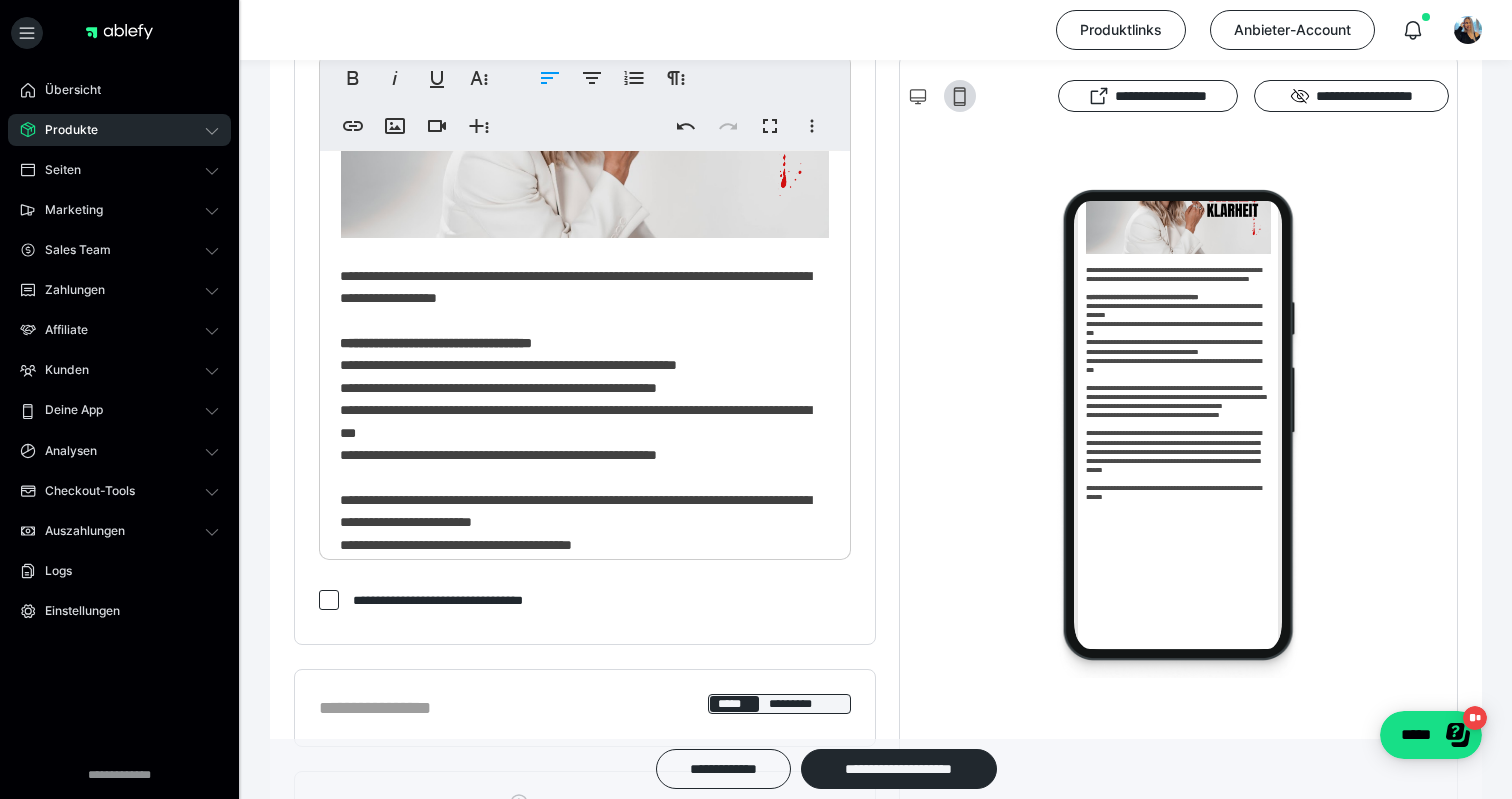 scroll, scrollTop: 220, scrollLeft: 0, axis: vertical 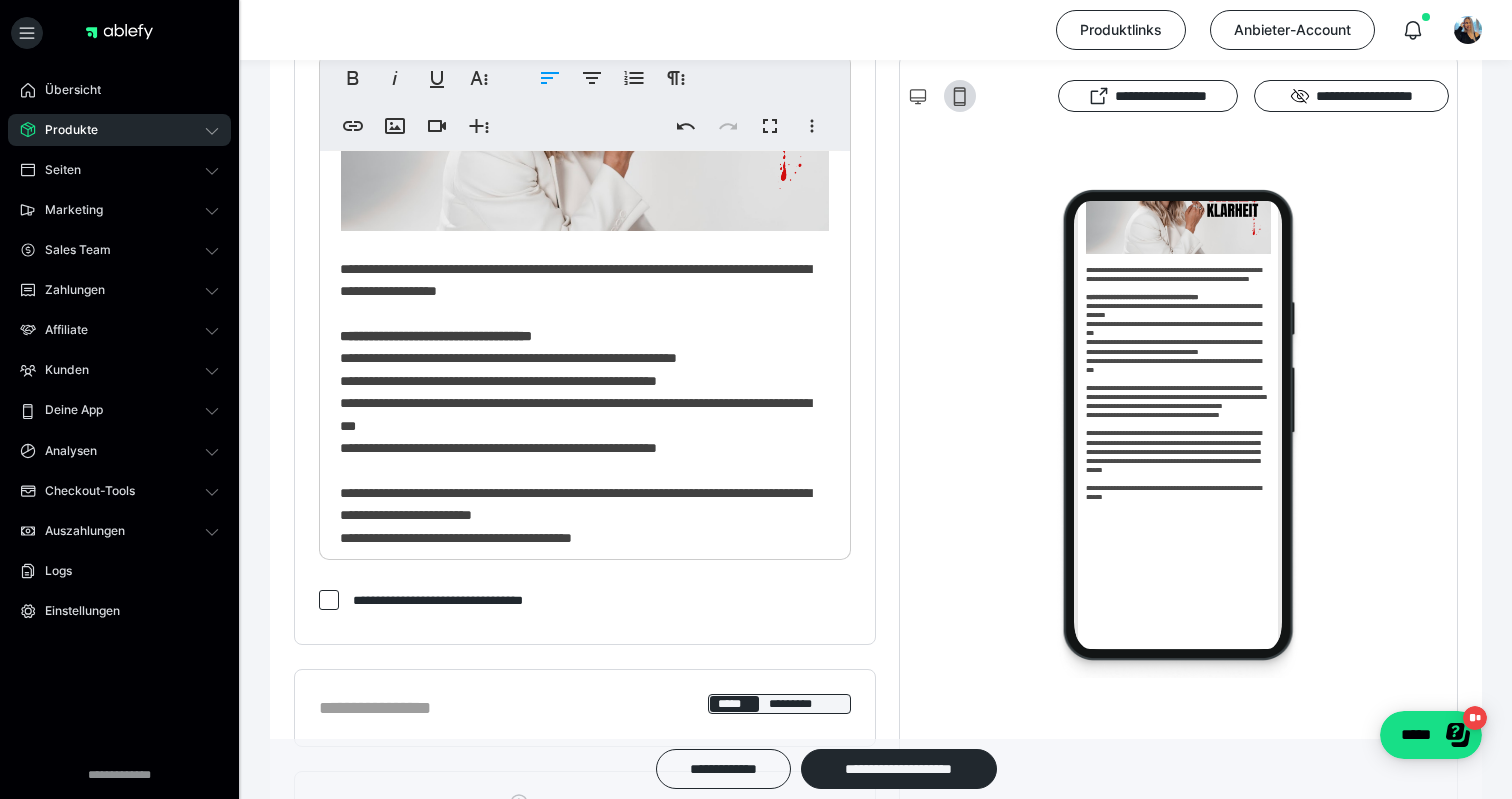 click on "**********" at bounding box center [585, 335] 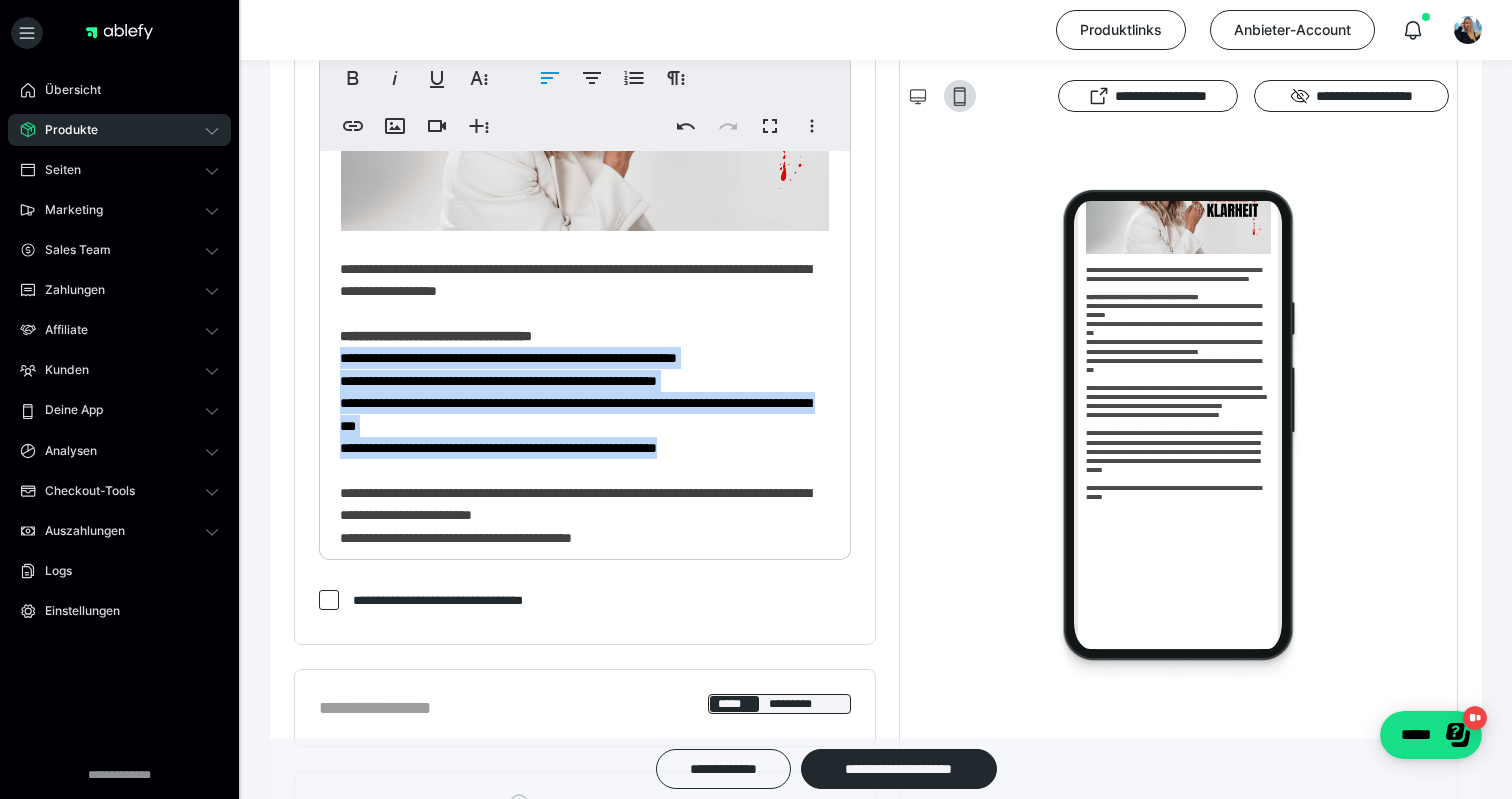 drag, startPoint x: 738, startPoint y: 439, endPoint x: 339, endPoint y: 352, distance: 408.37482 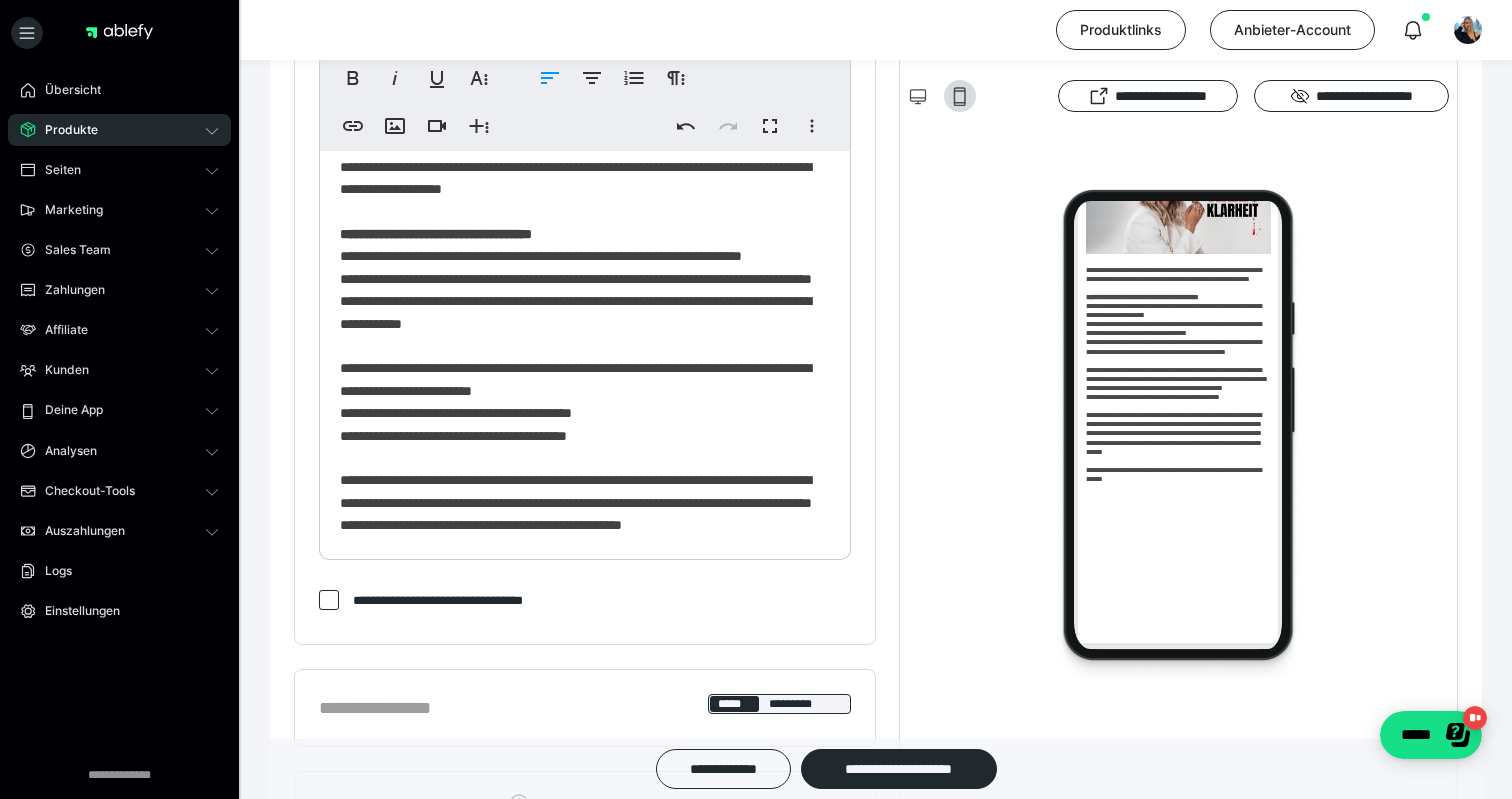 scroll, scrollTop: 334, scrollLeft: 0, axis: vertical 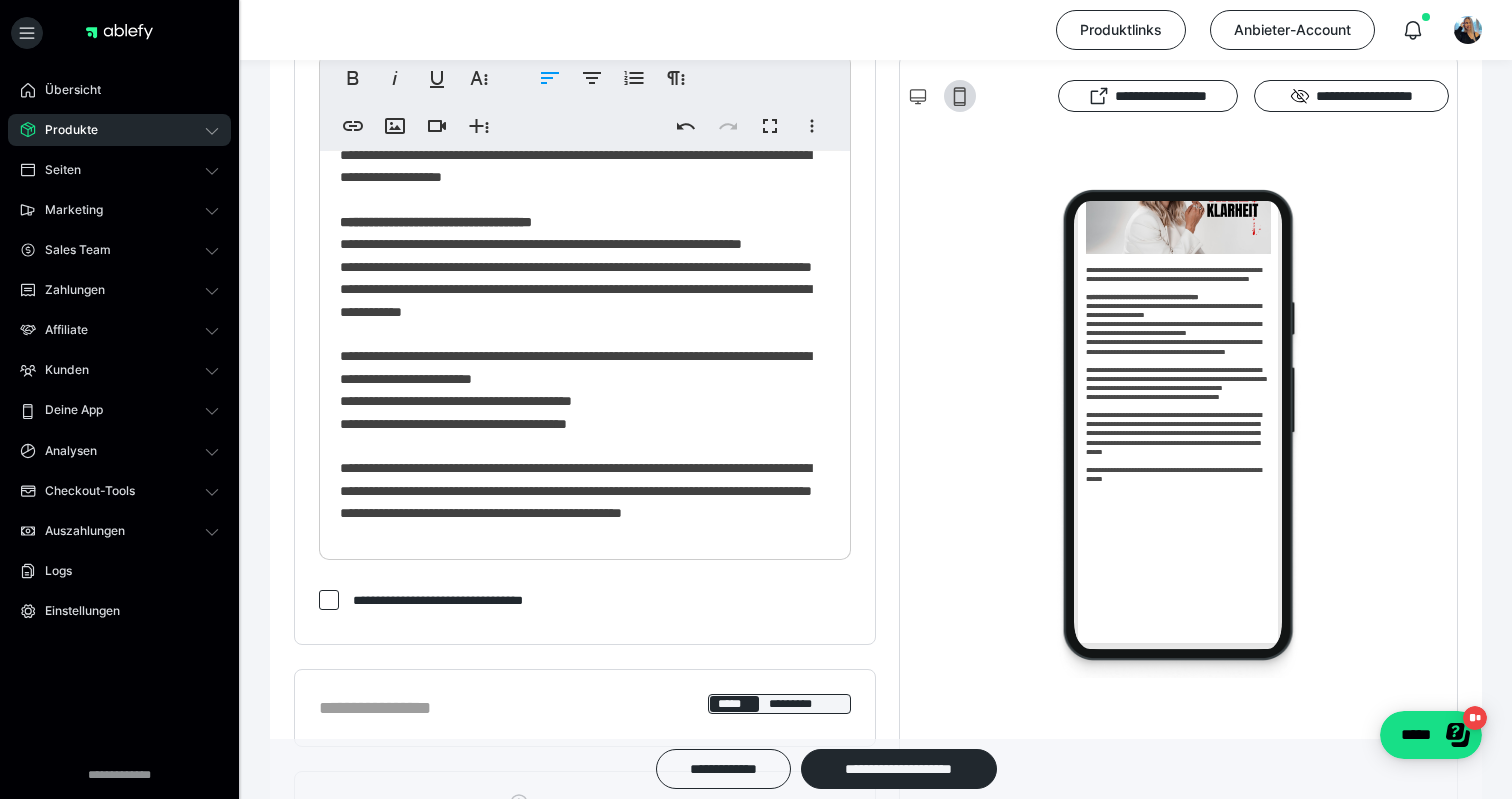 click on "**********" at bounding box center [585, 232] 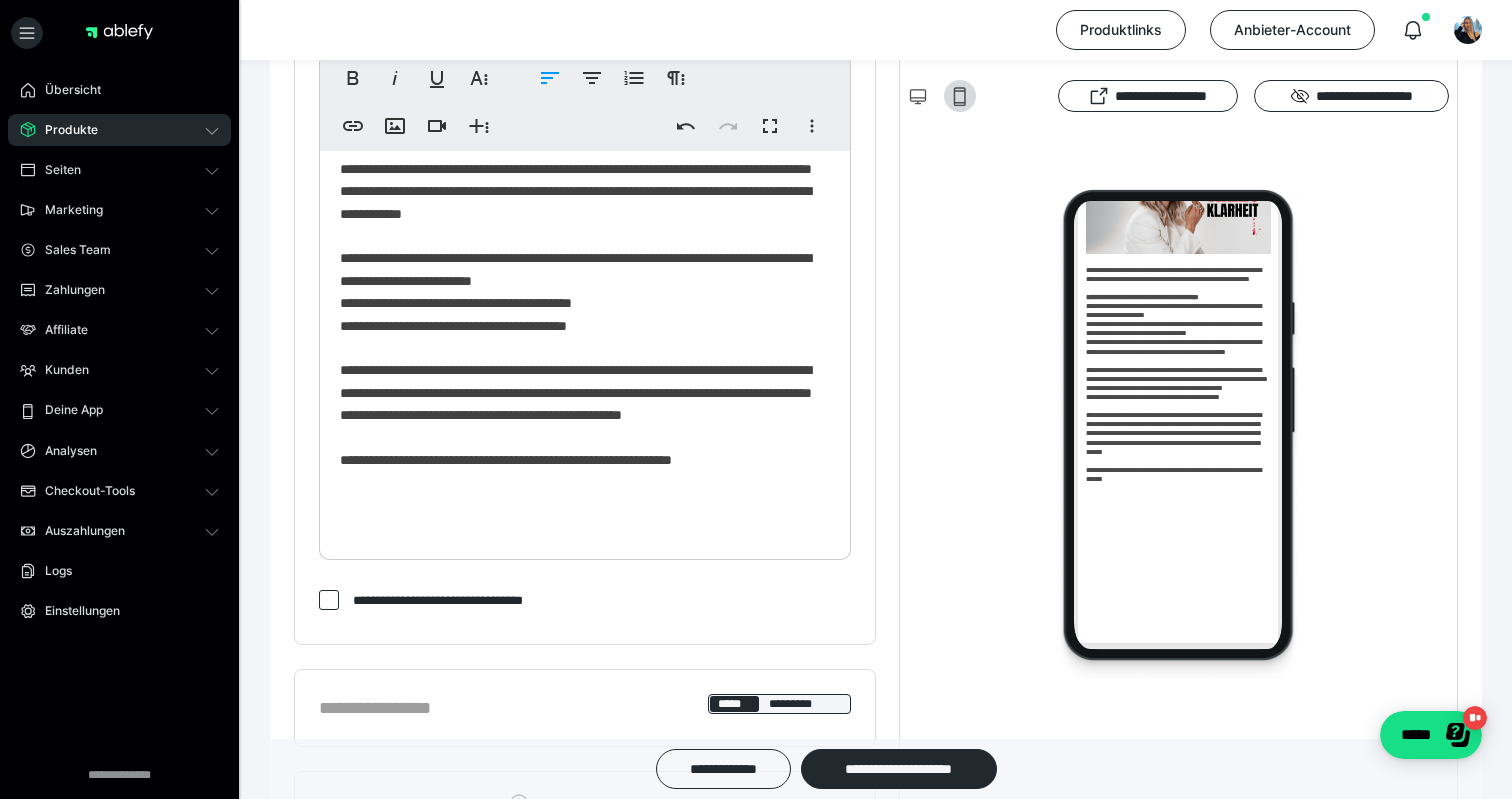 scroll, scrollTop: 432, scrollLeft: 0, axis: vertical 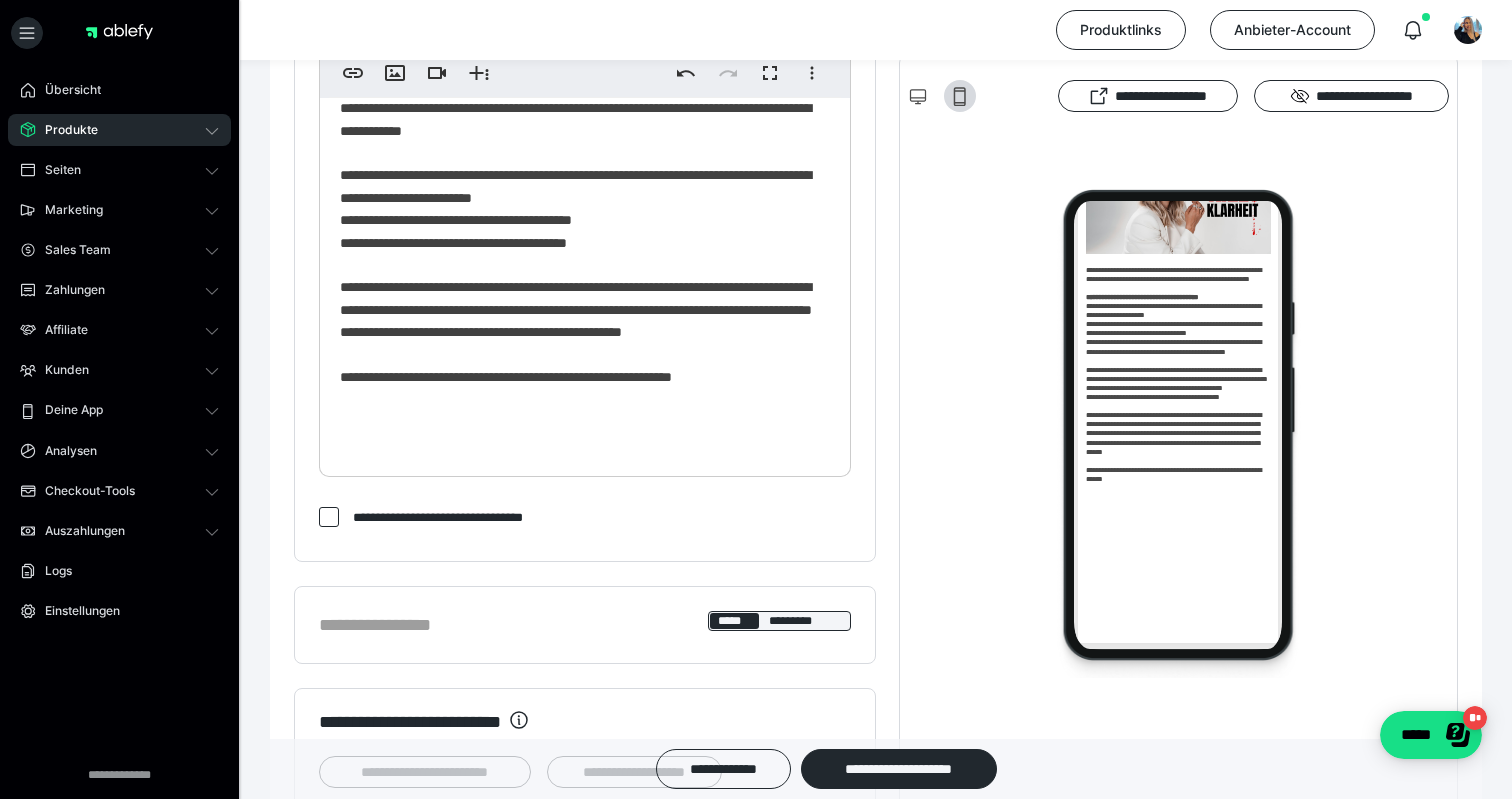 click on "**********" at bounding box center [585, 51] 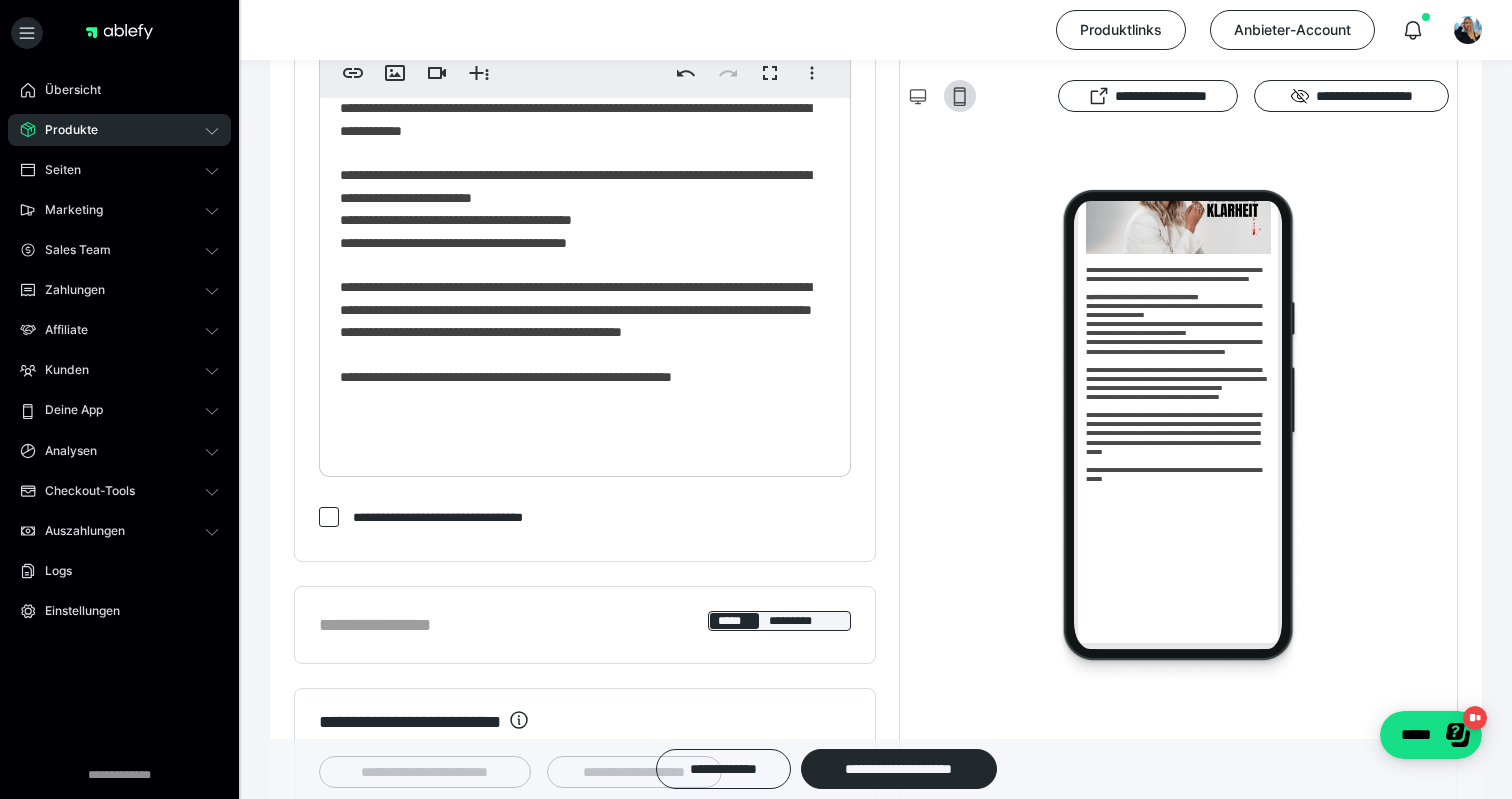 click on "**********" at bounding box center (585, 51) 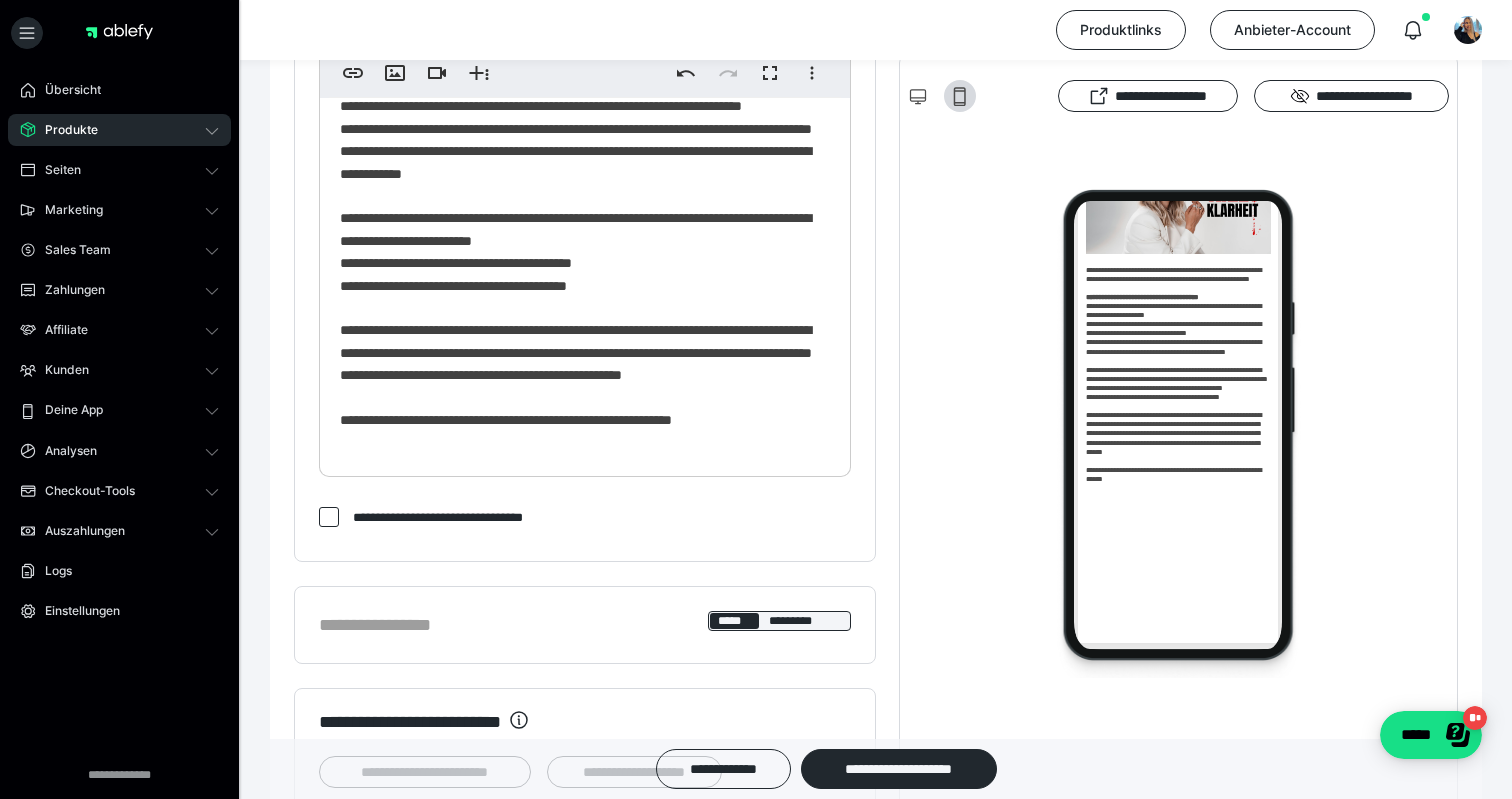 scroll, scrollTop: 418, scrollLeft: 0, axis: vertical 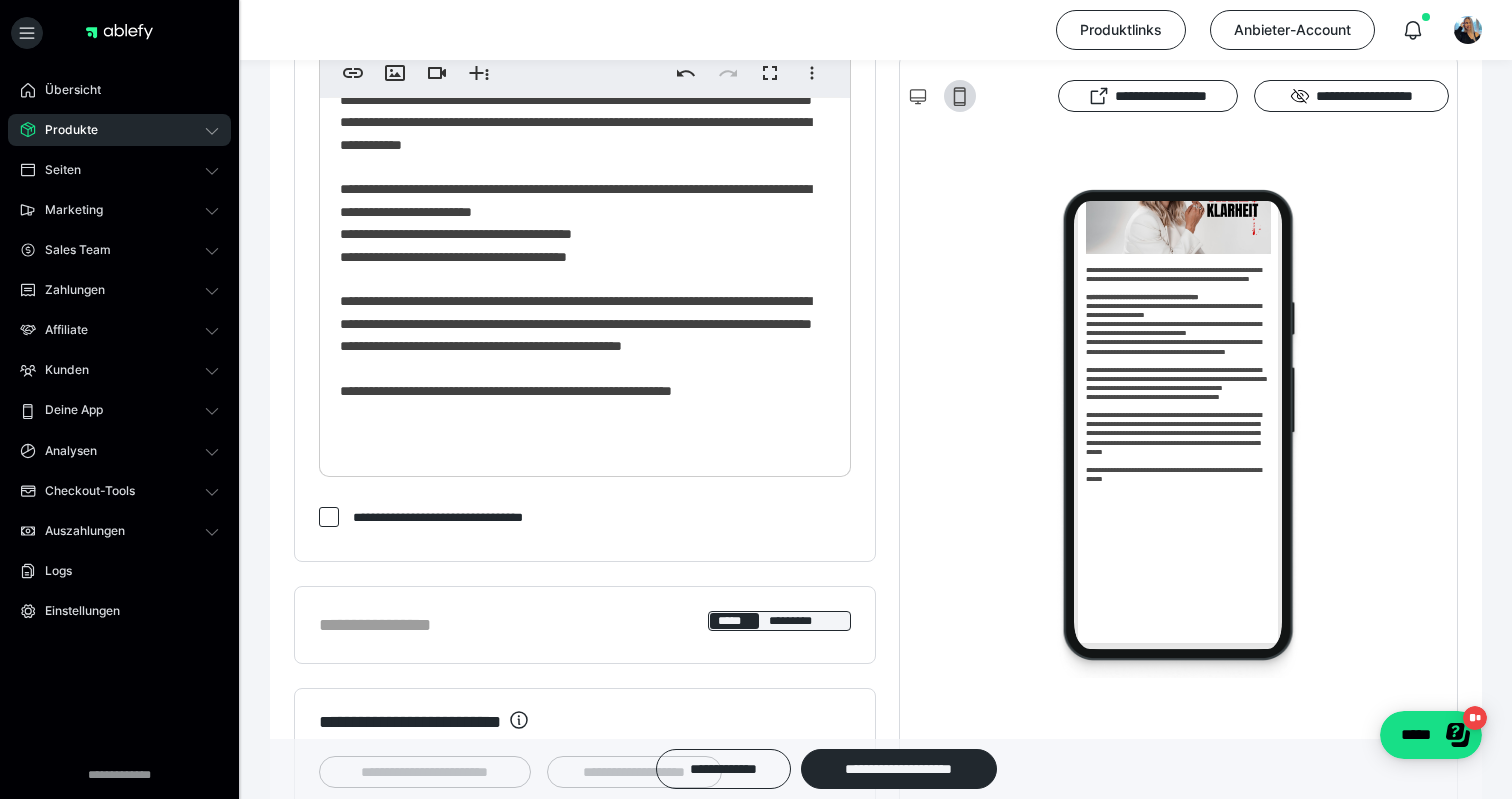 click on "**********" at bounding box center (585, 65) 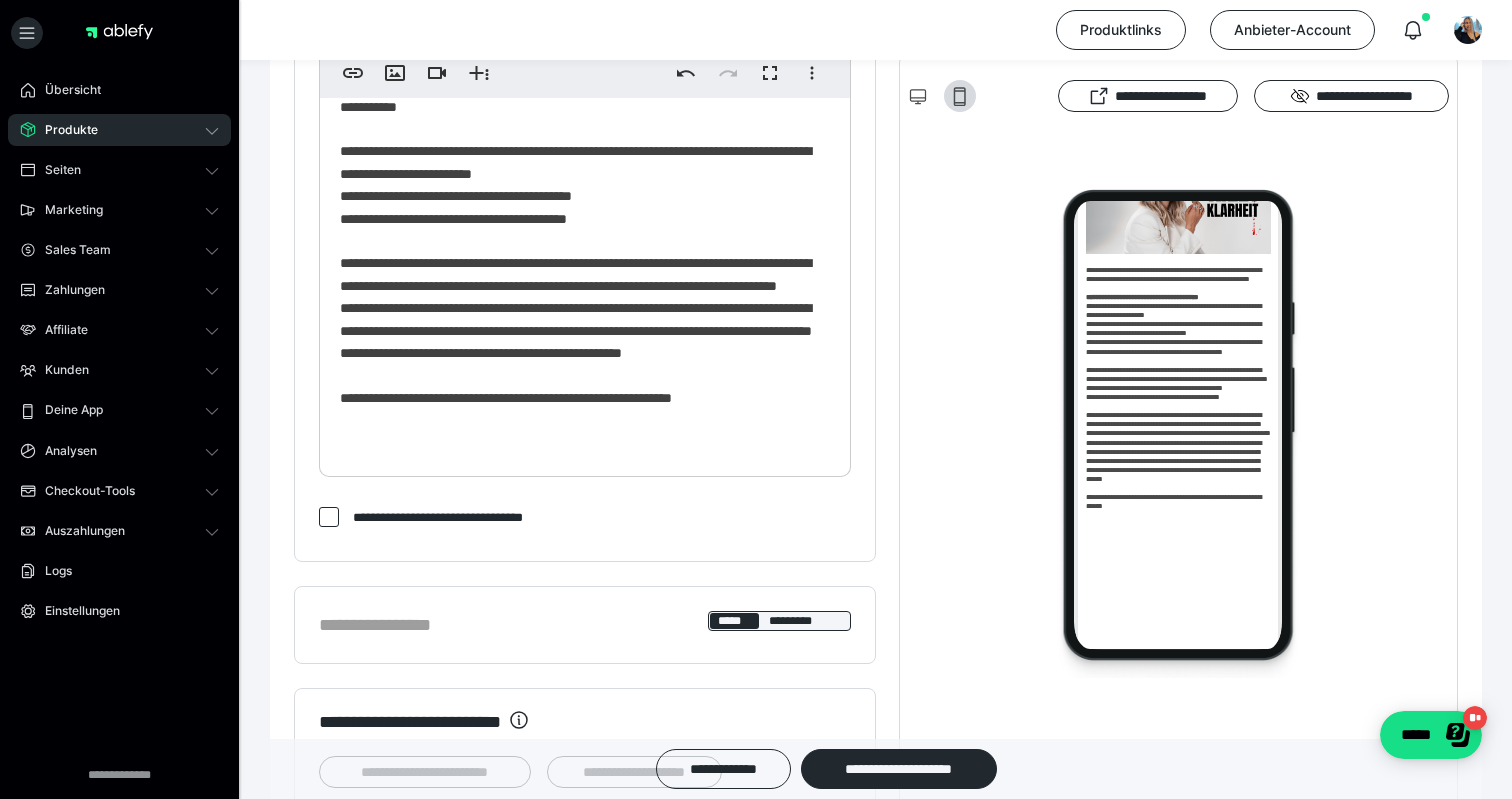 scroll, scrollTop: 459, scrollLeft: 0, axis: vertical 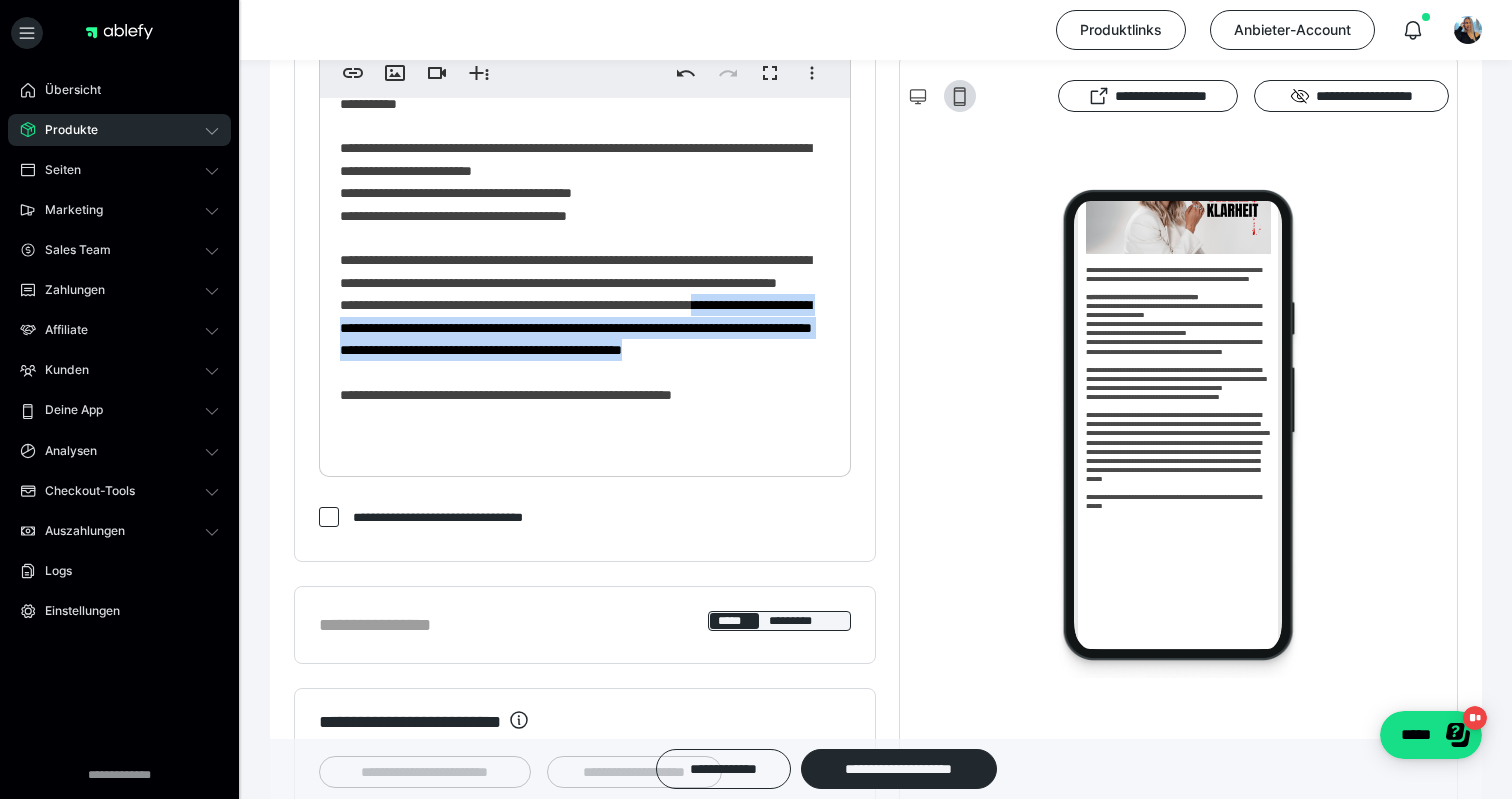 drag, startPoint x: 567, startPoint y: 425, endPoint x: 324, endPoint y: 375, distance: 248.09071 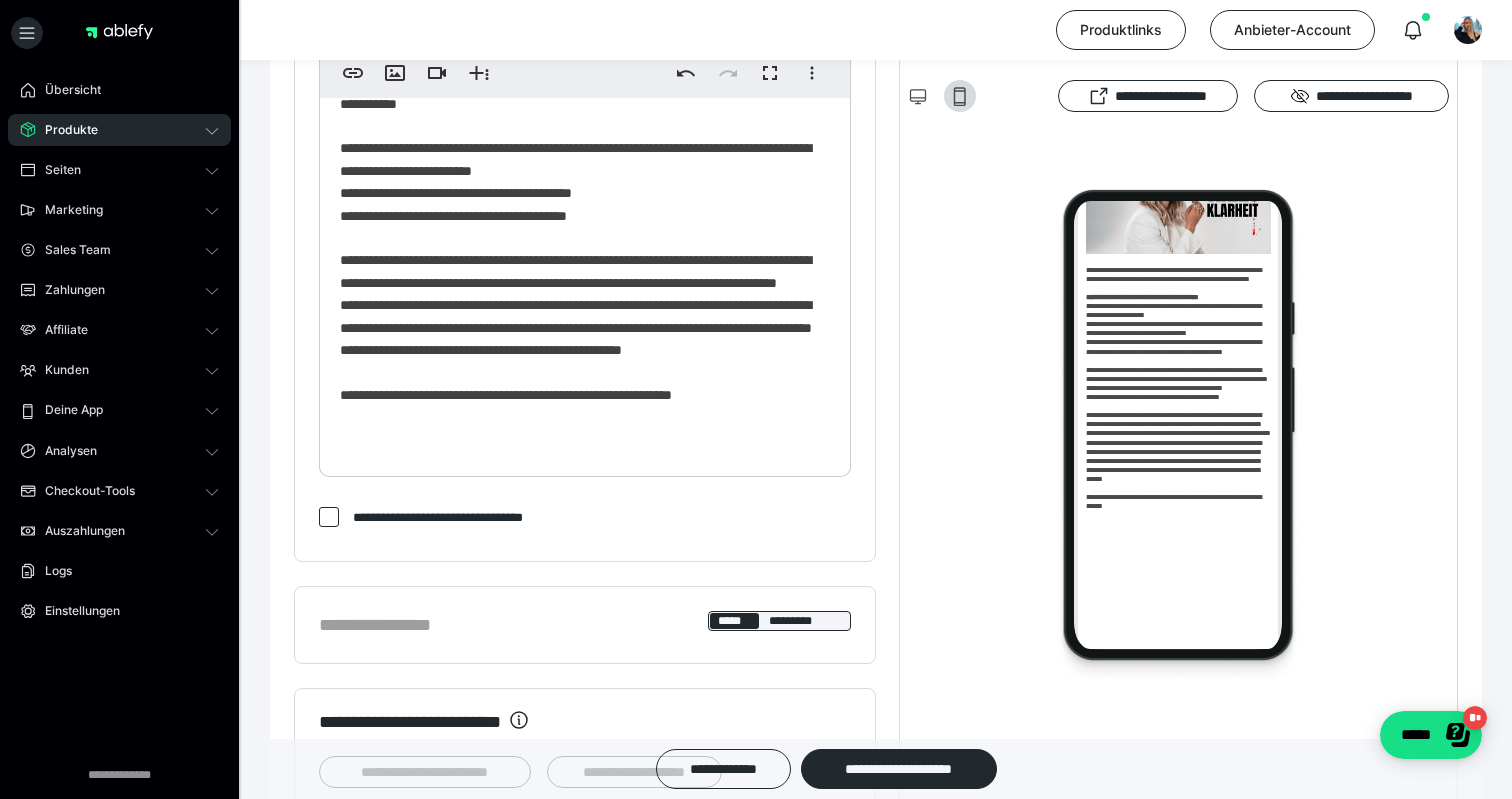 click on "**********" at bounding box center (585, 57) 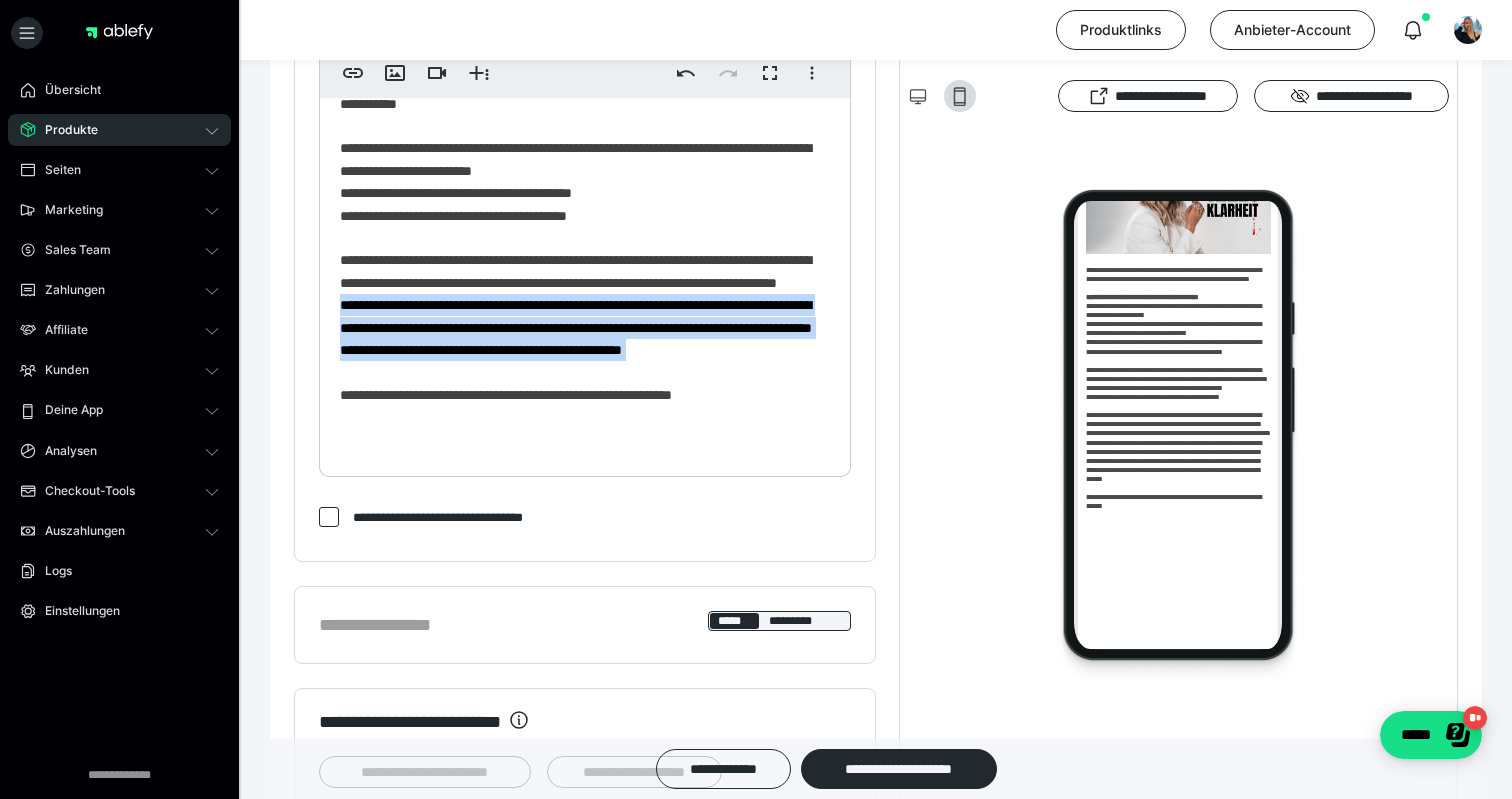 drag, startPoint x: 552, startPoint y: 426, endPoint x: 346, endPoint y: 358, distance: 216.93317 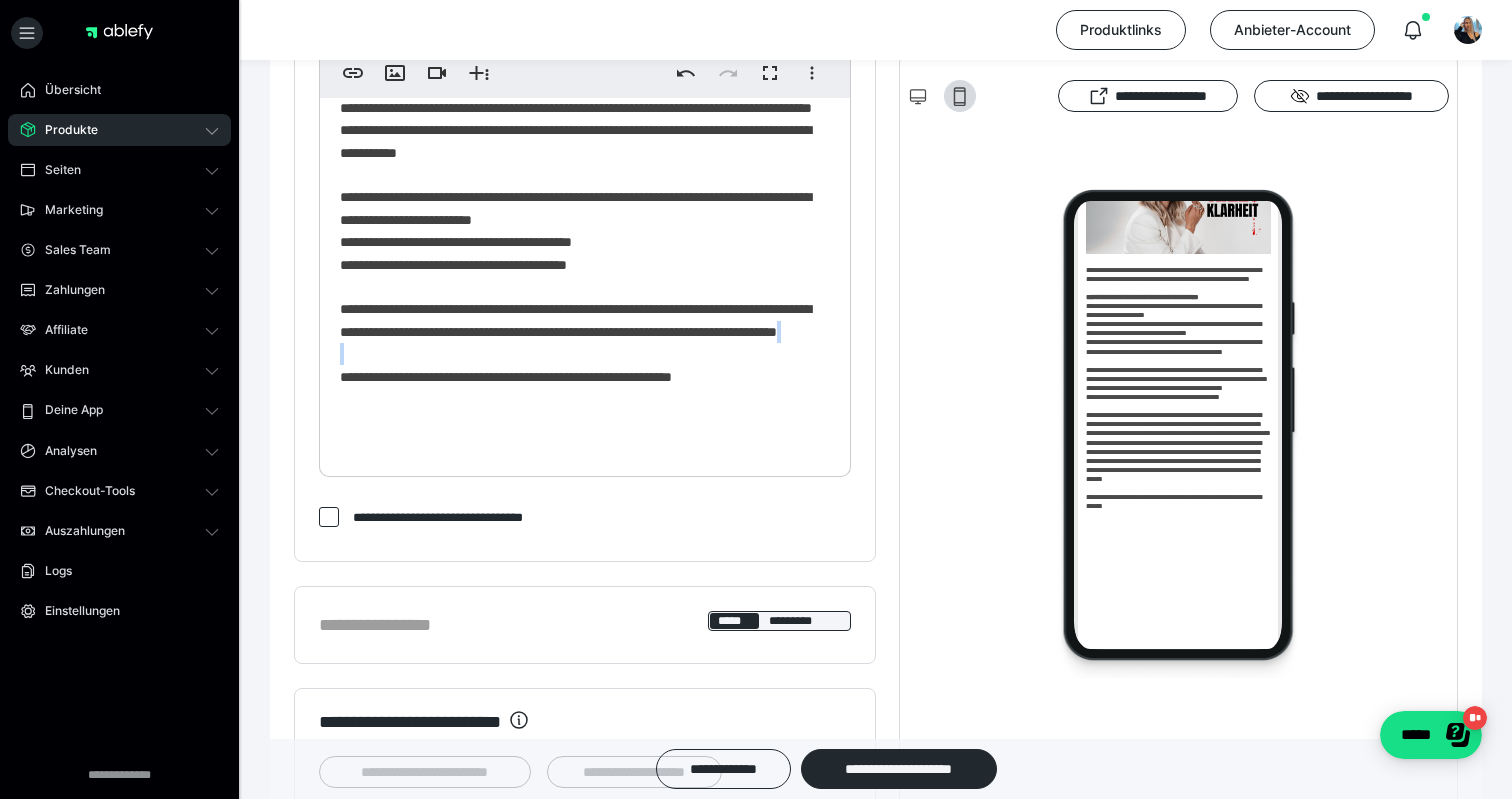 scroll, scrollTop: 410, scrollLeft: 0, axis: vertical 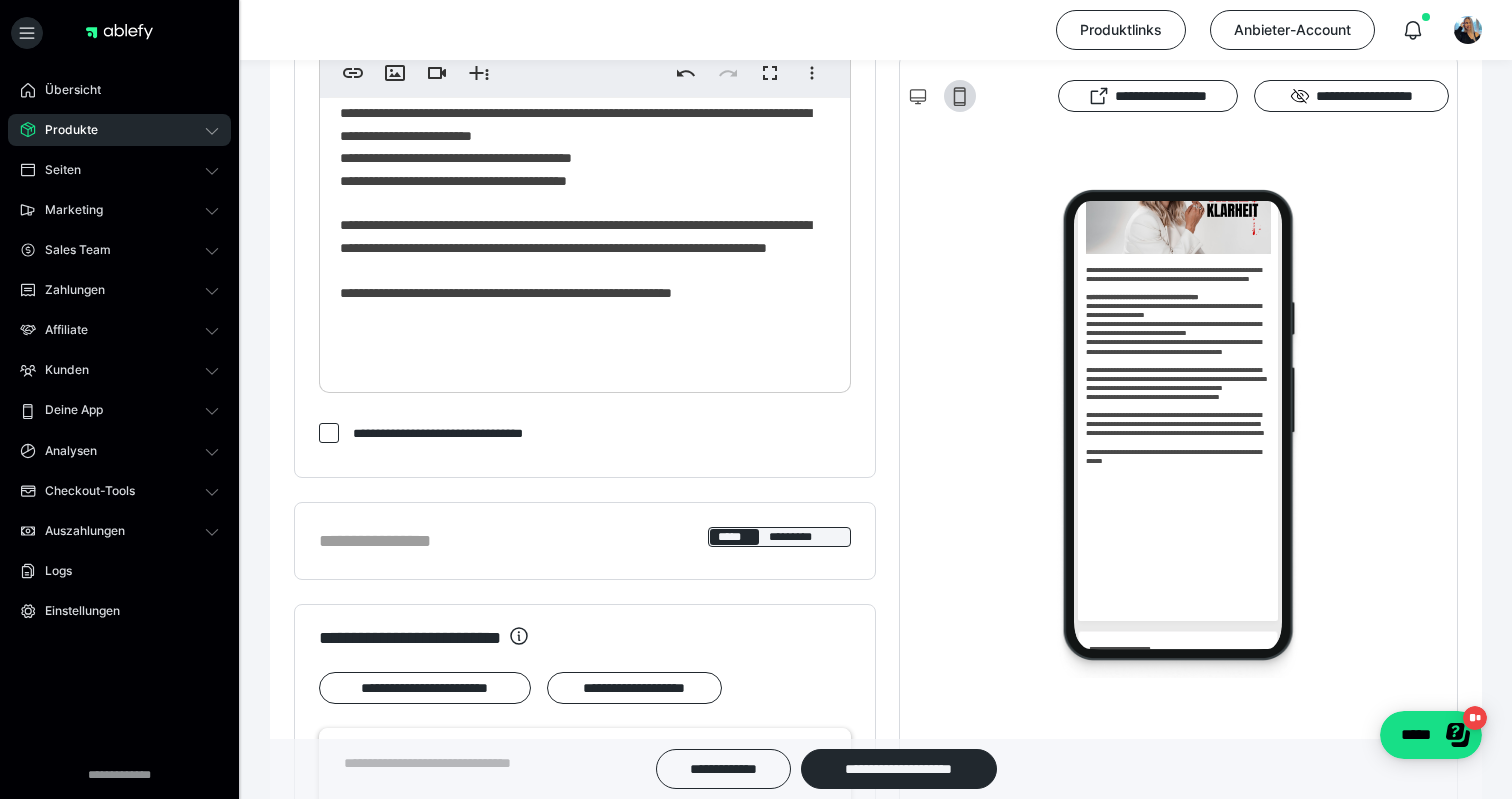 click on "**********" at bounding box center (585, -22) 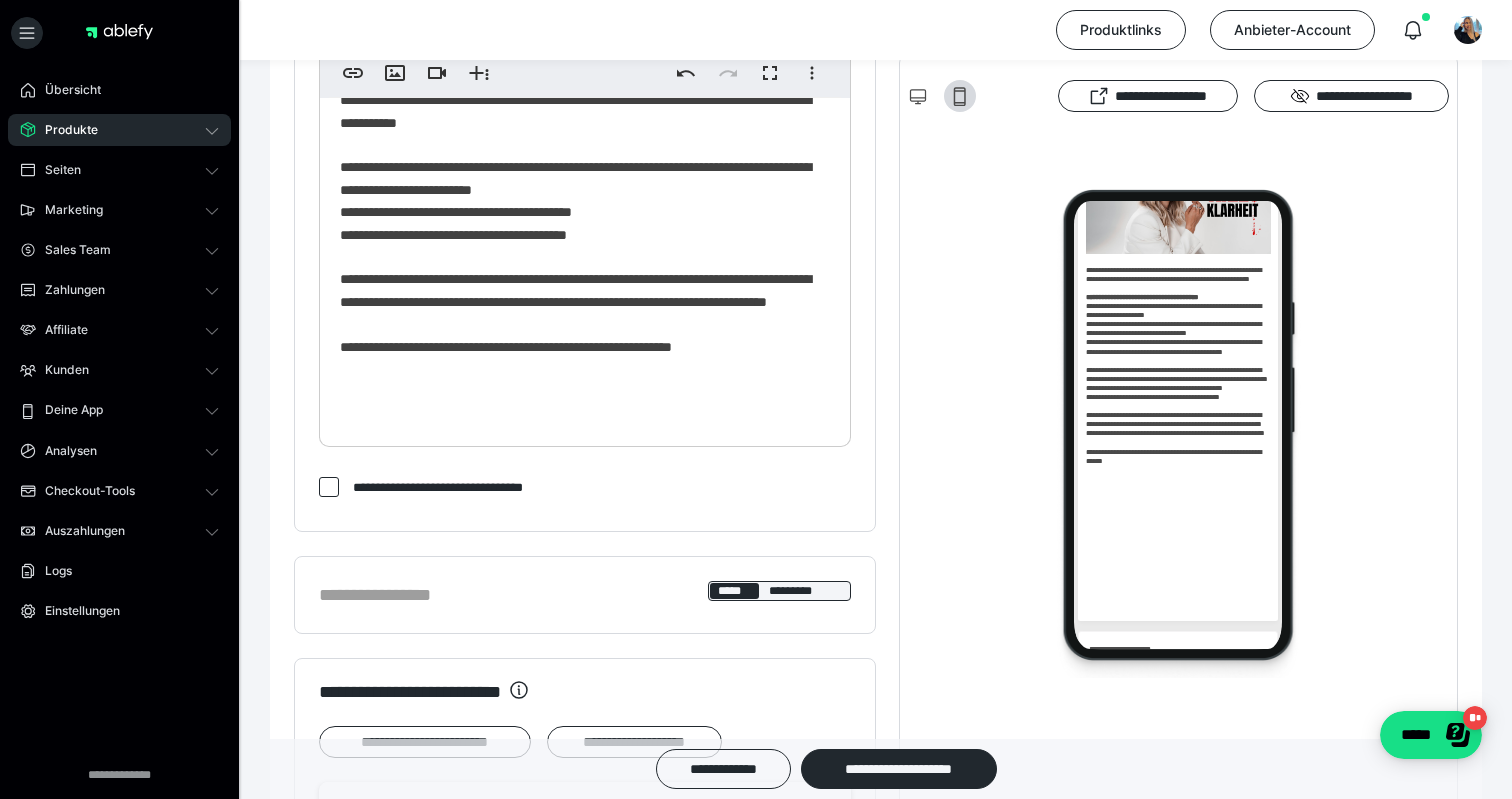 scroll, scrollTop: 596, scrollLeft: 0, axis: vertical 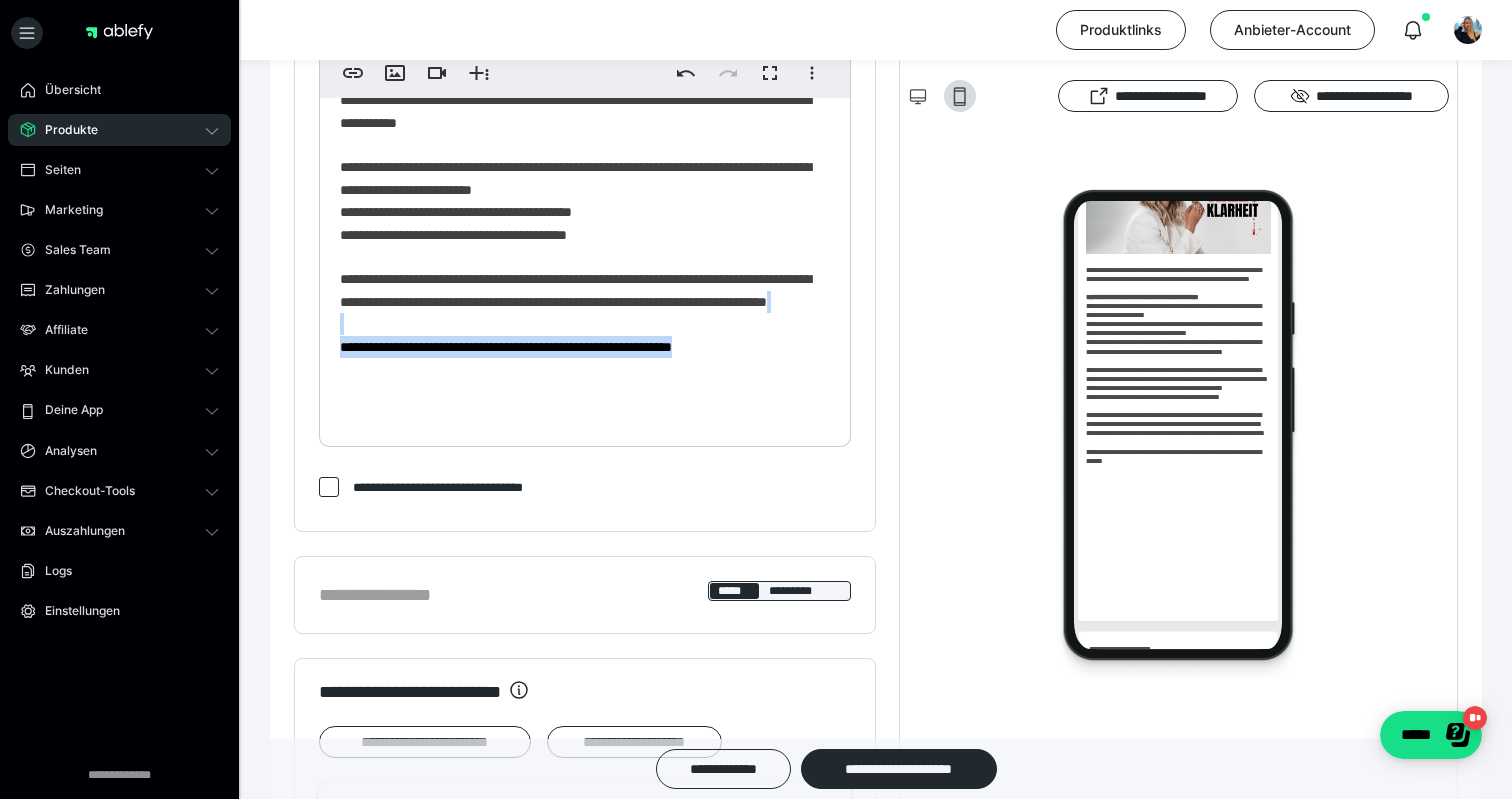 drag, startPoint x: 787, startPoint y: 395, endPoint x: 407, endPoint y: 388, distance: 380.06445 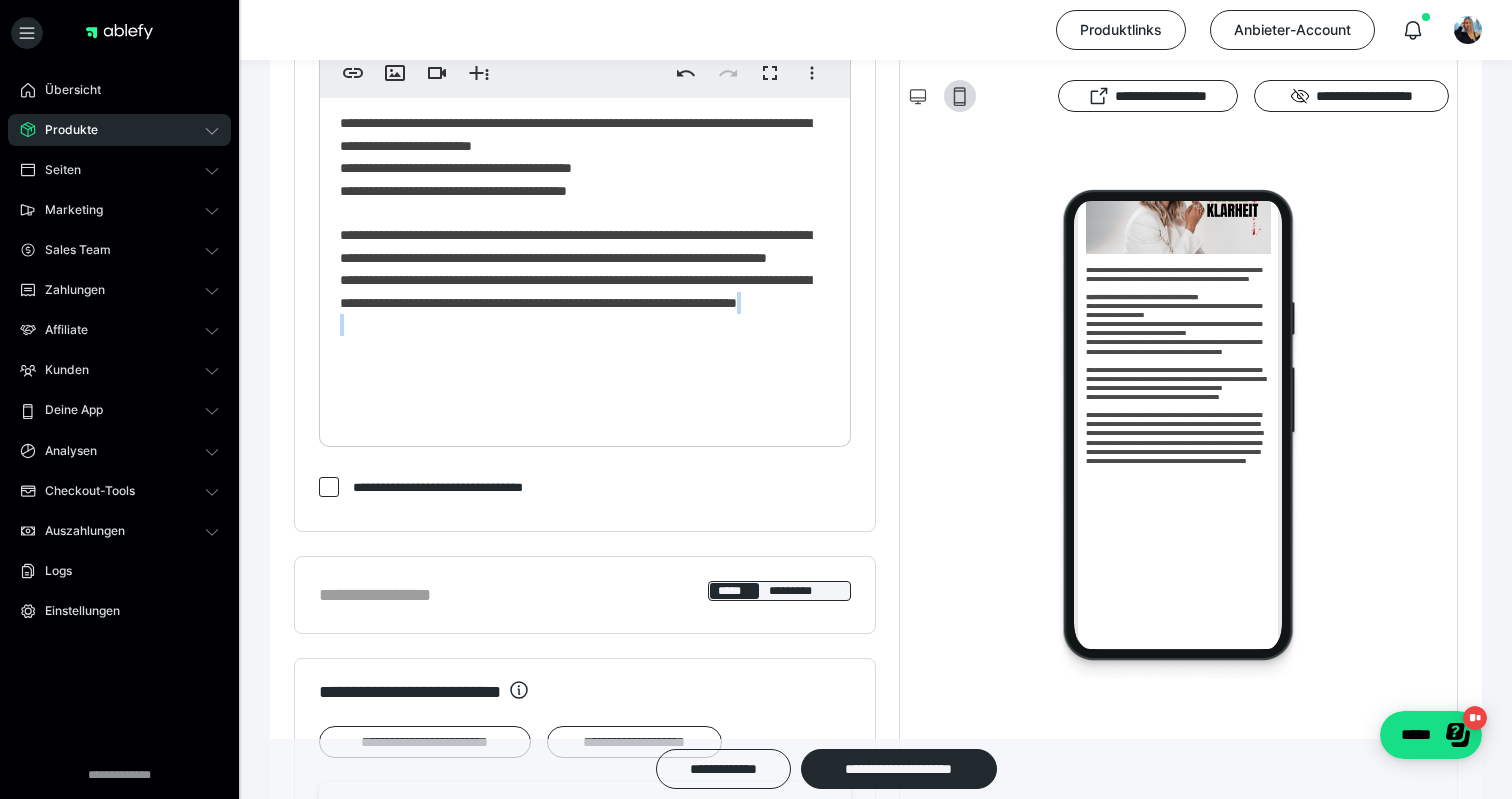 scroll, scrollTop: 454, scrollLeft: 0, axis: vertical 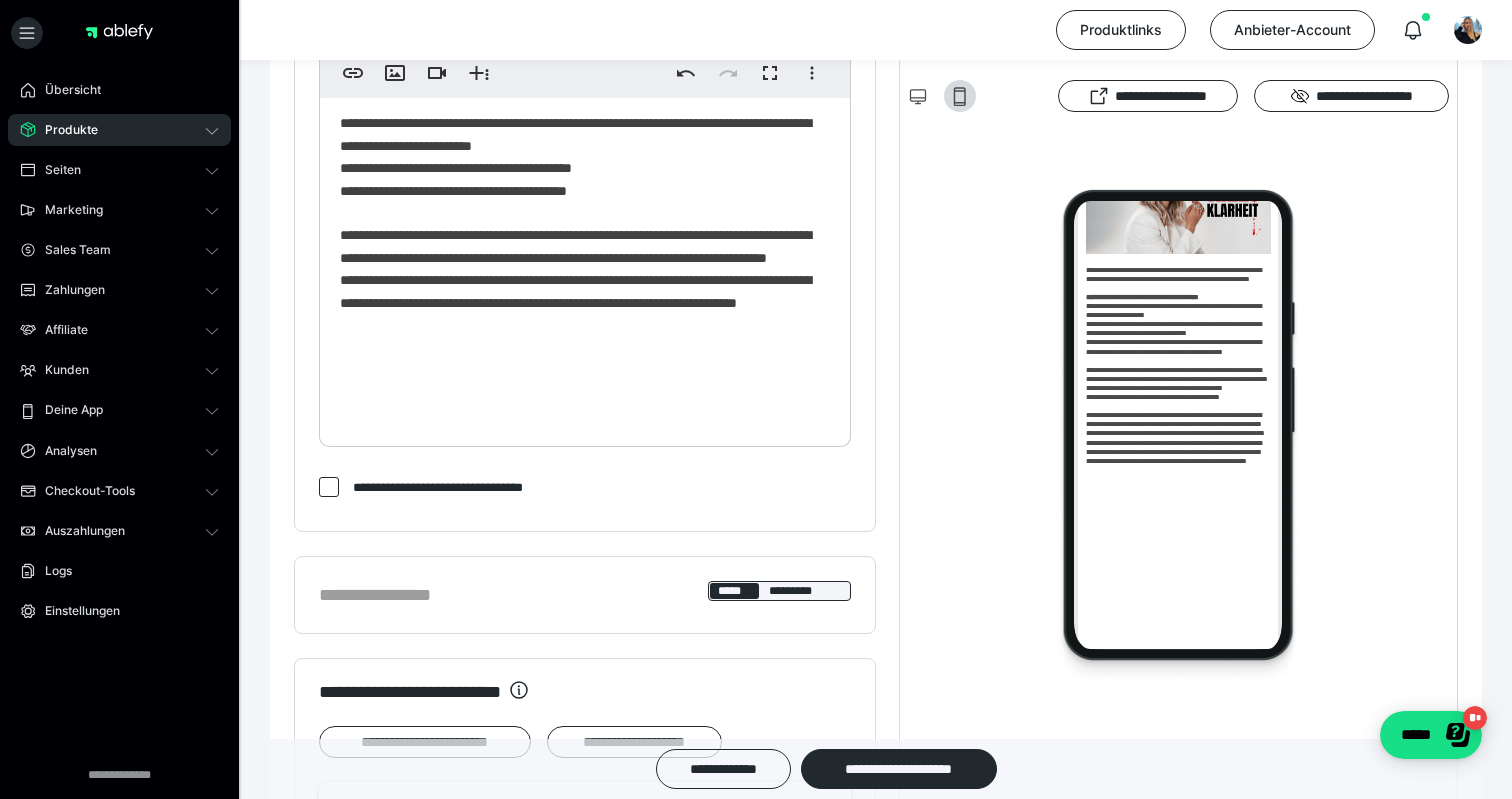 click on "**********" at bounding box center (585, 10) 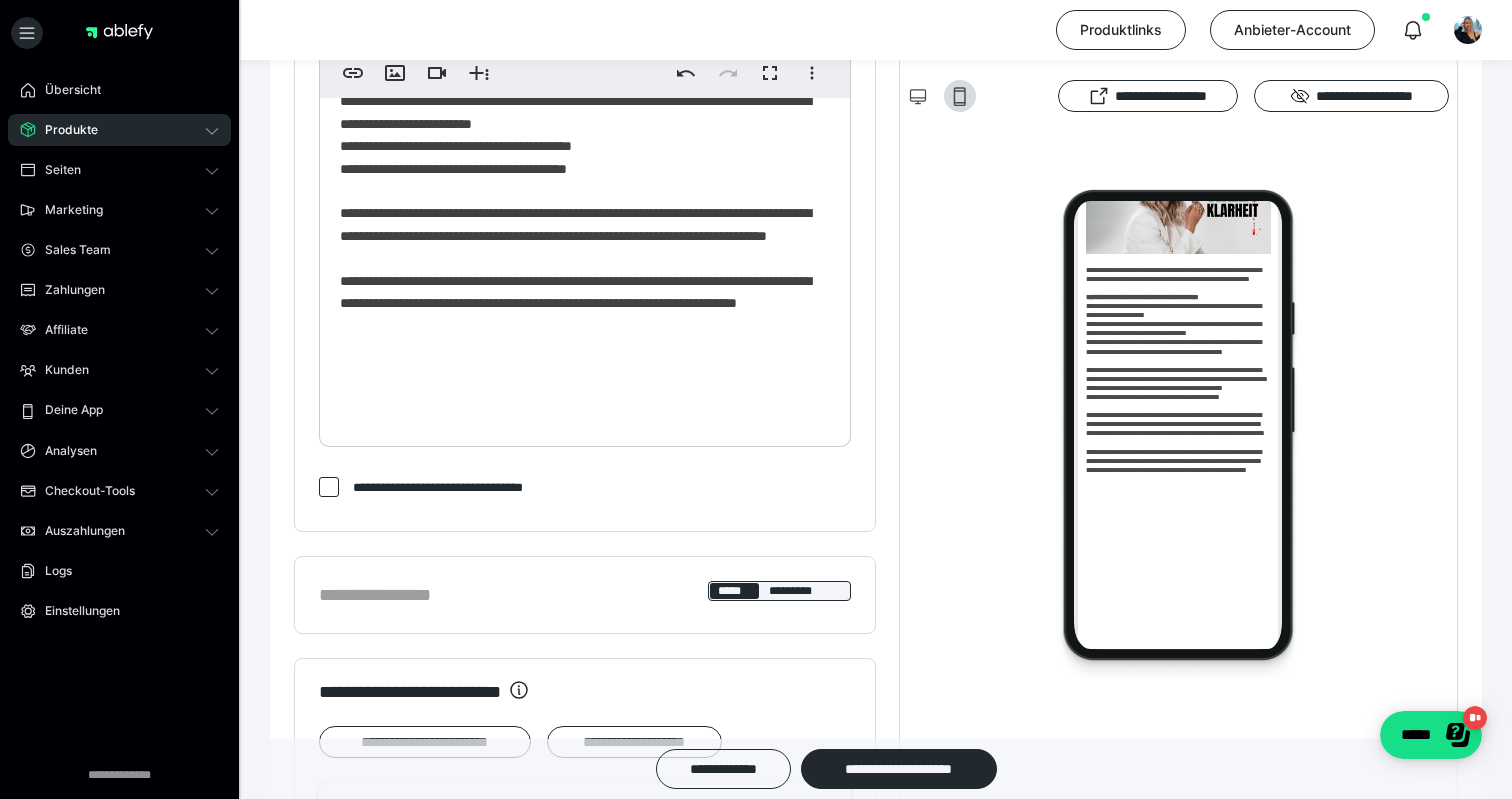 click on "**********" at bounding box center [585, -1] 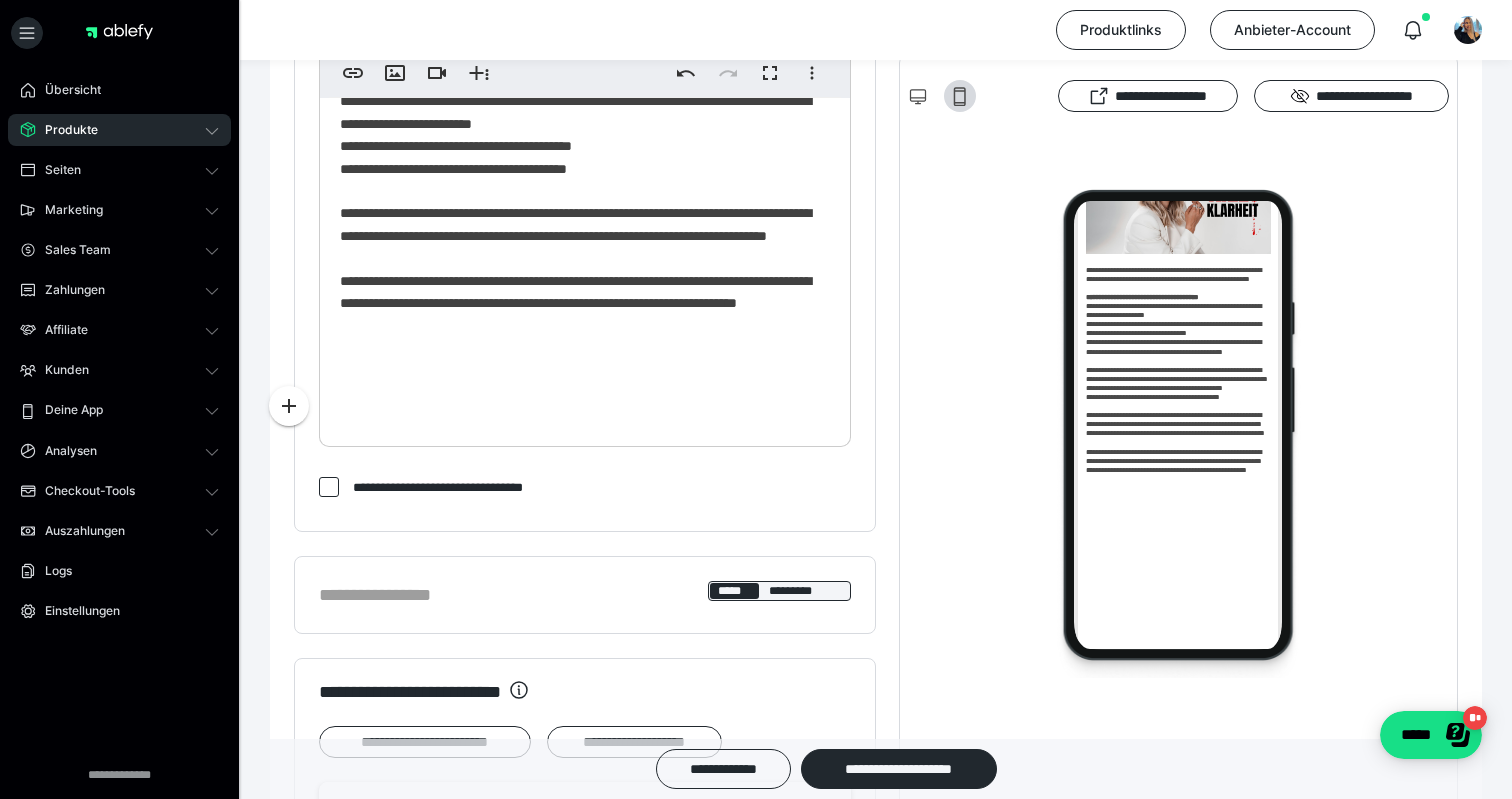 scroll, scrollTop: 476, scrollLeft: 0, axis: vertical 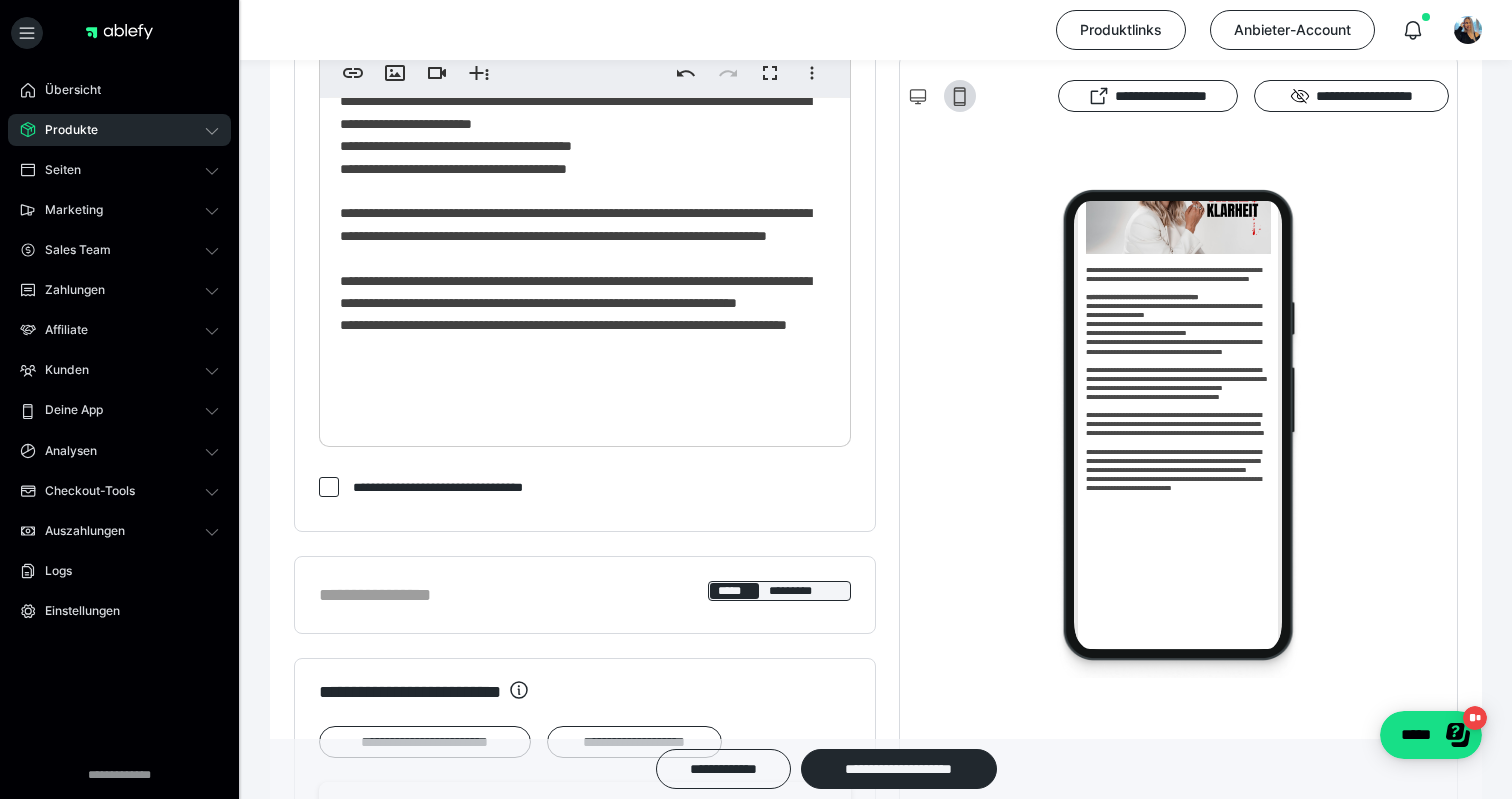 click on "**********" at bounding box center [585, 10] 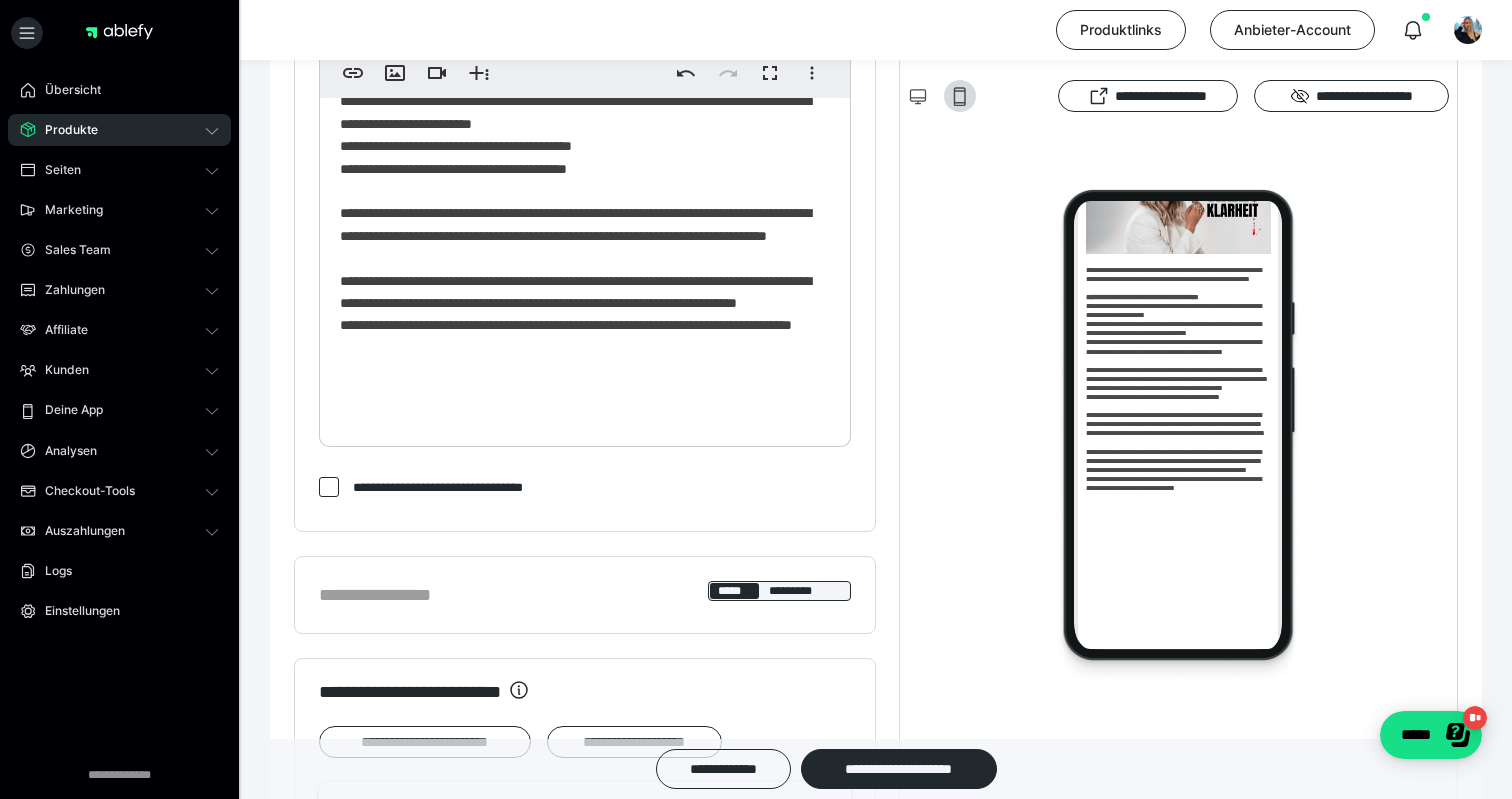 click at bounding box center (585, 442) 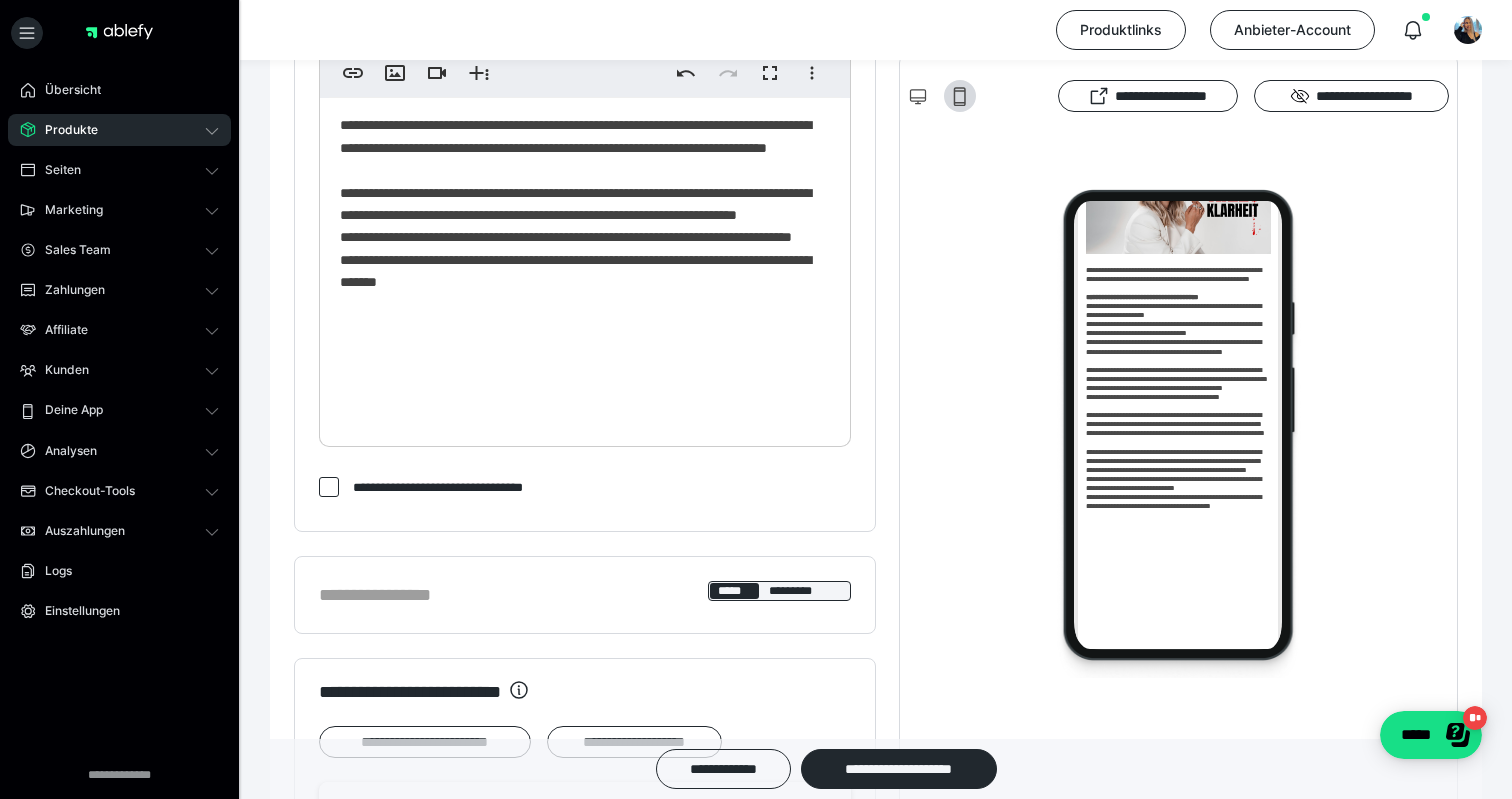 scroll, scrollTop: 564, scrollLeft: 0, axis: vertical 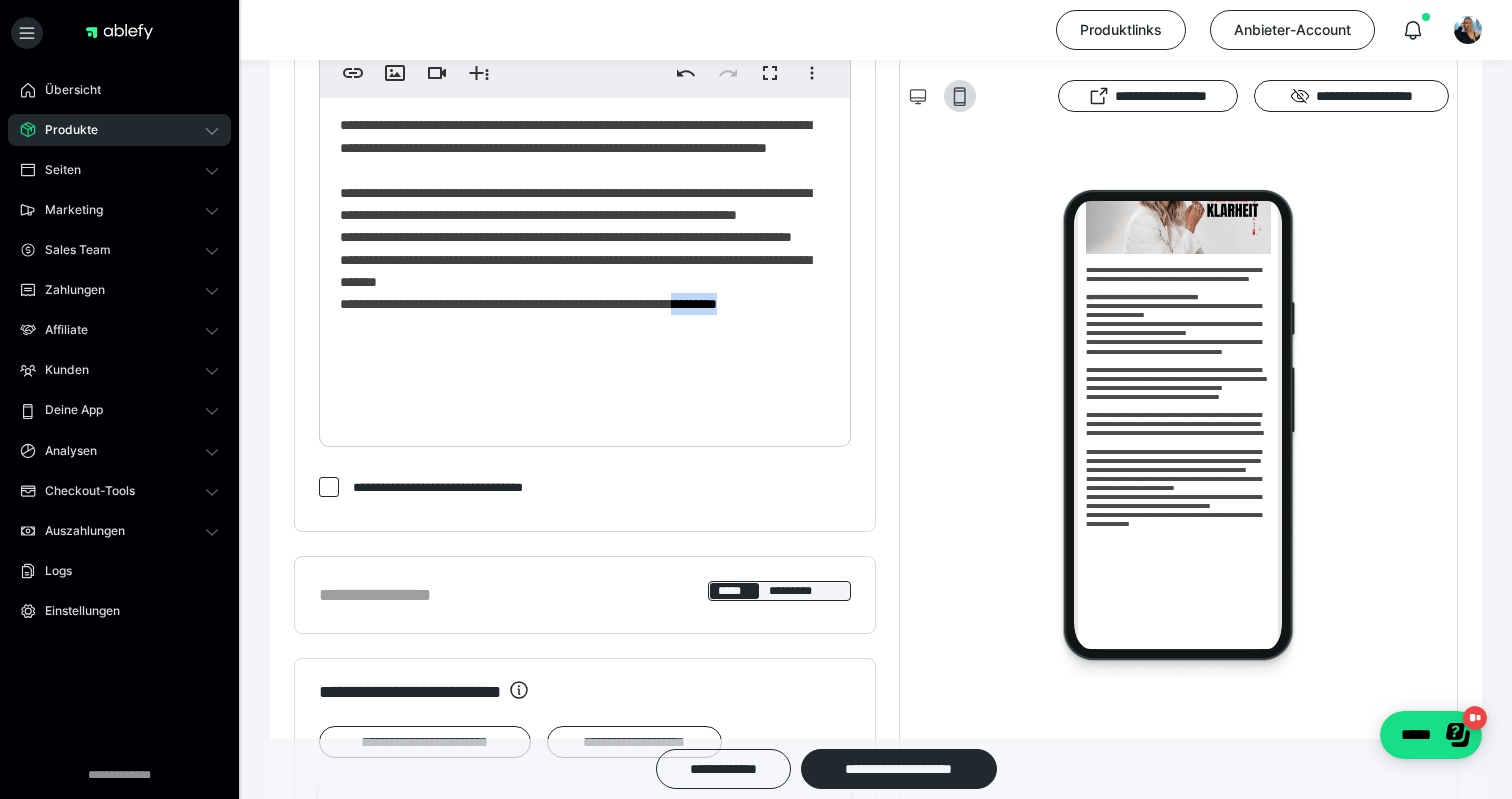 drag, startPoint x: 816, startPoint y: 412, endPoint x: 752, endPoint y: 405, distance: 64.381676 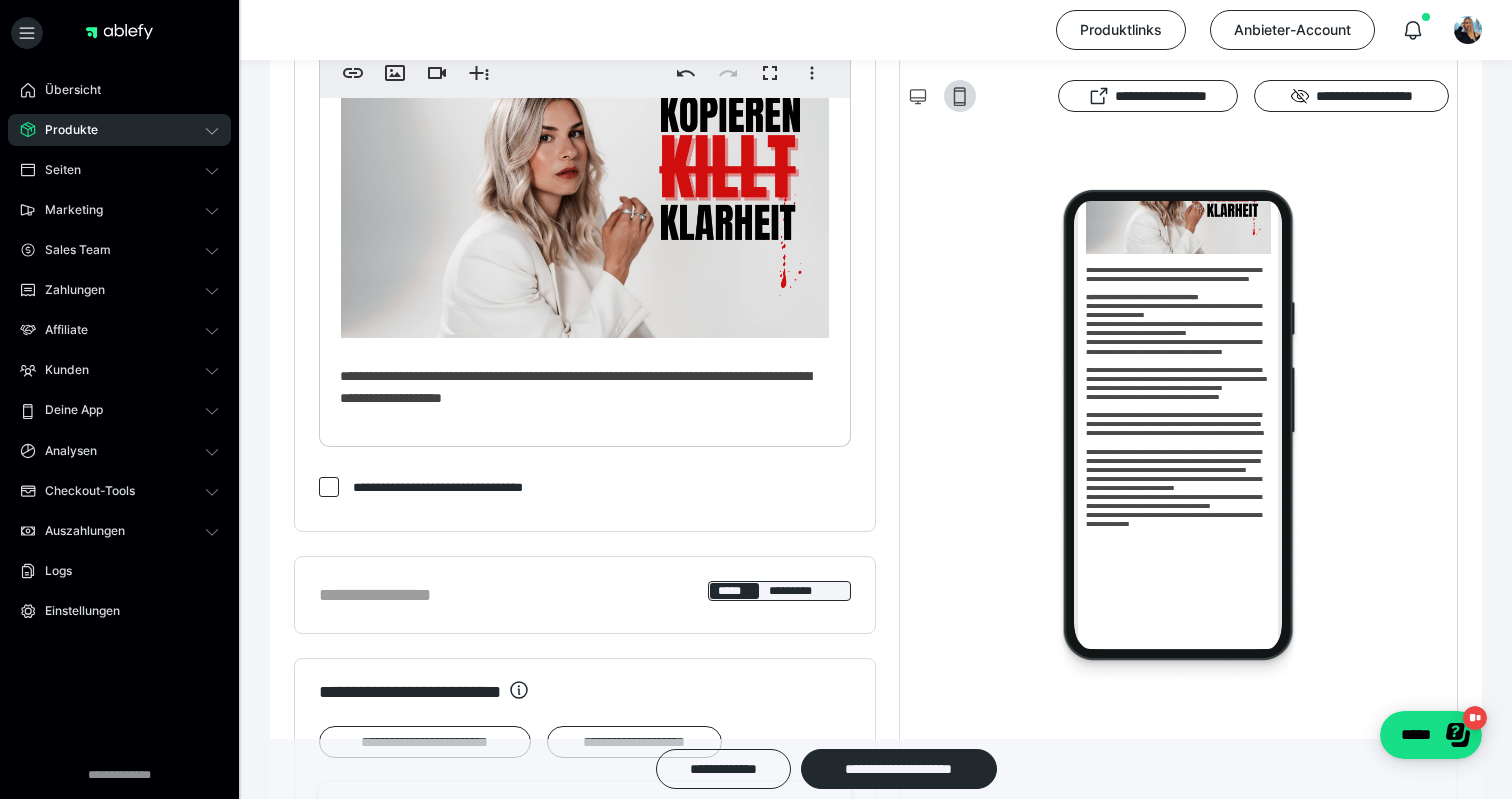 scroll, scrollTop: 0, scrollLeft: 0, axis: both 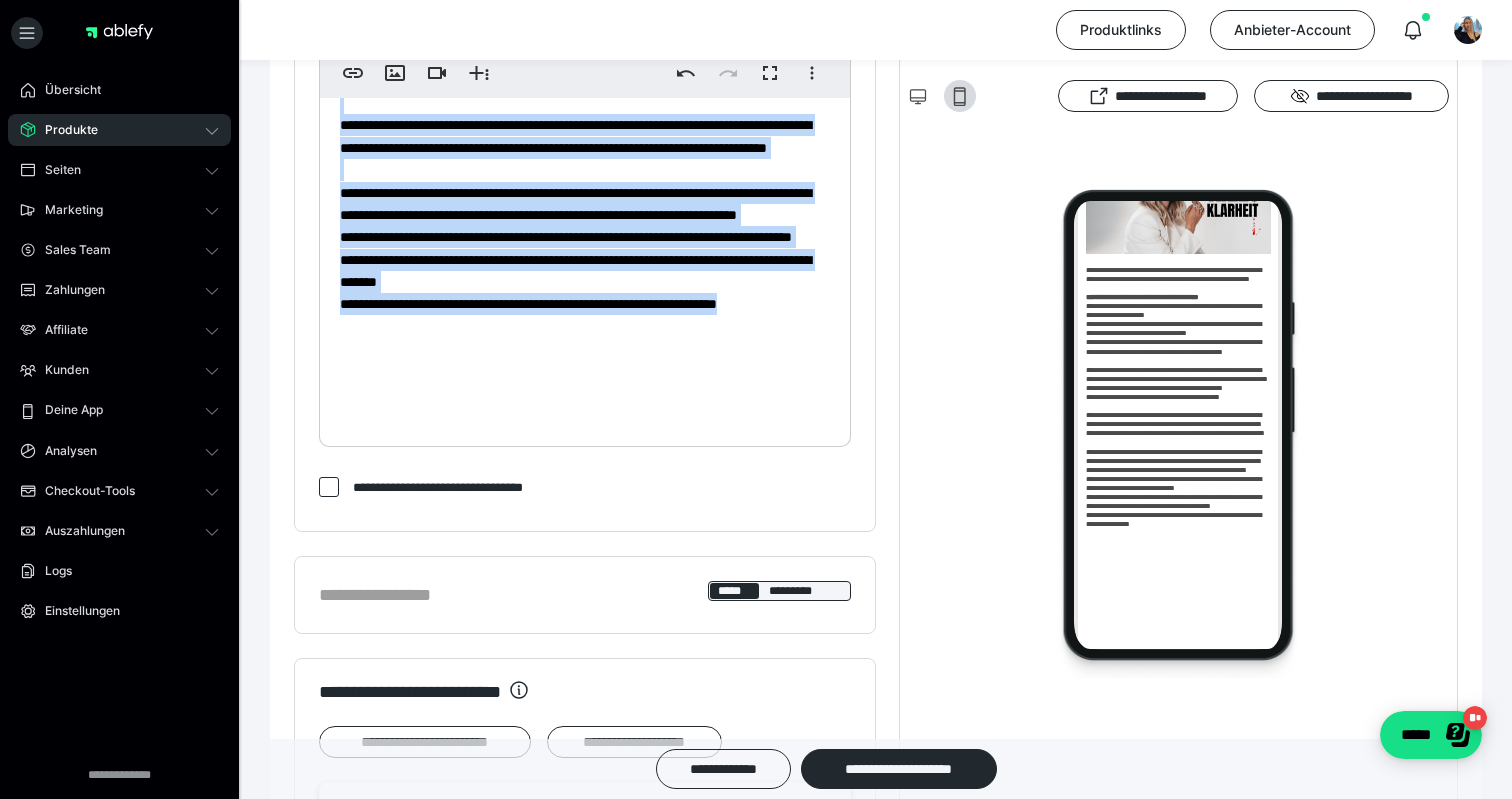 drag, startPoint x: 337, startPoint y: 379, endPoint x: 395, endPoint y: 556, distance: 186.26057 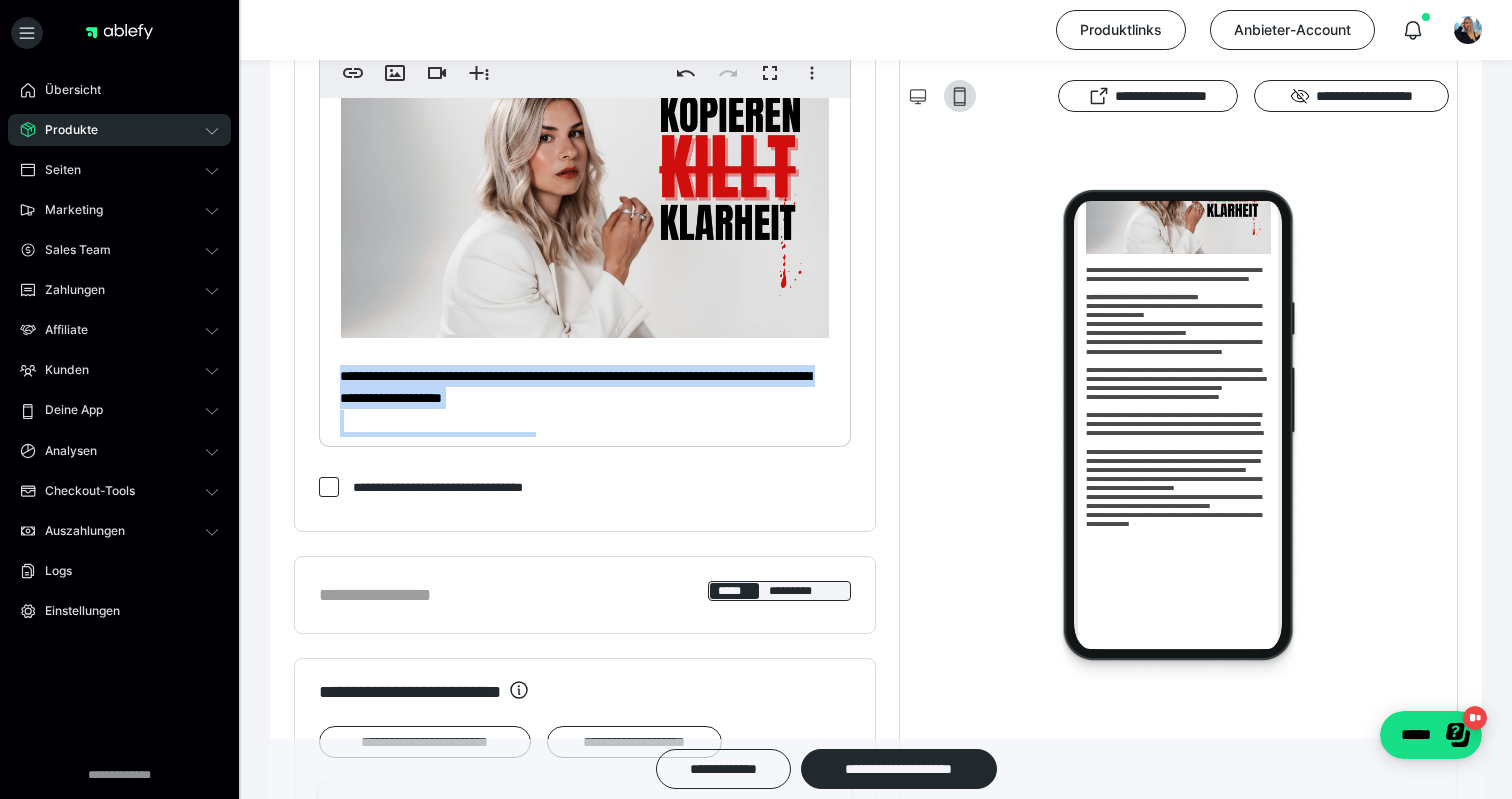 scroll, scrollTop: -1, scrollLeft: 0, axis: vertical 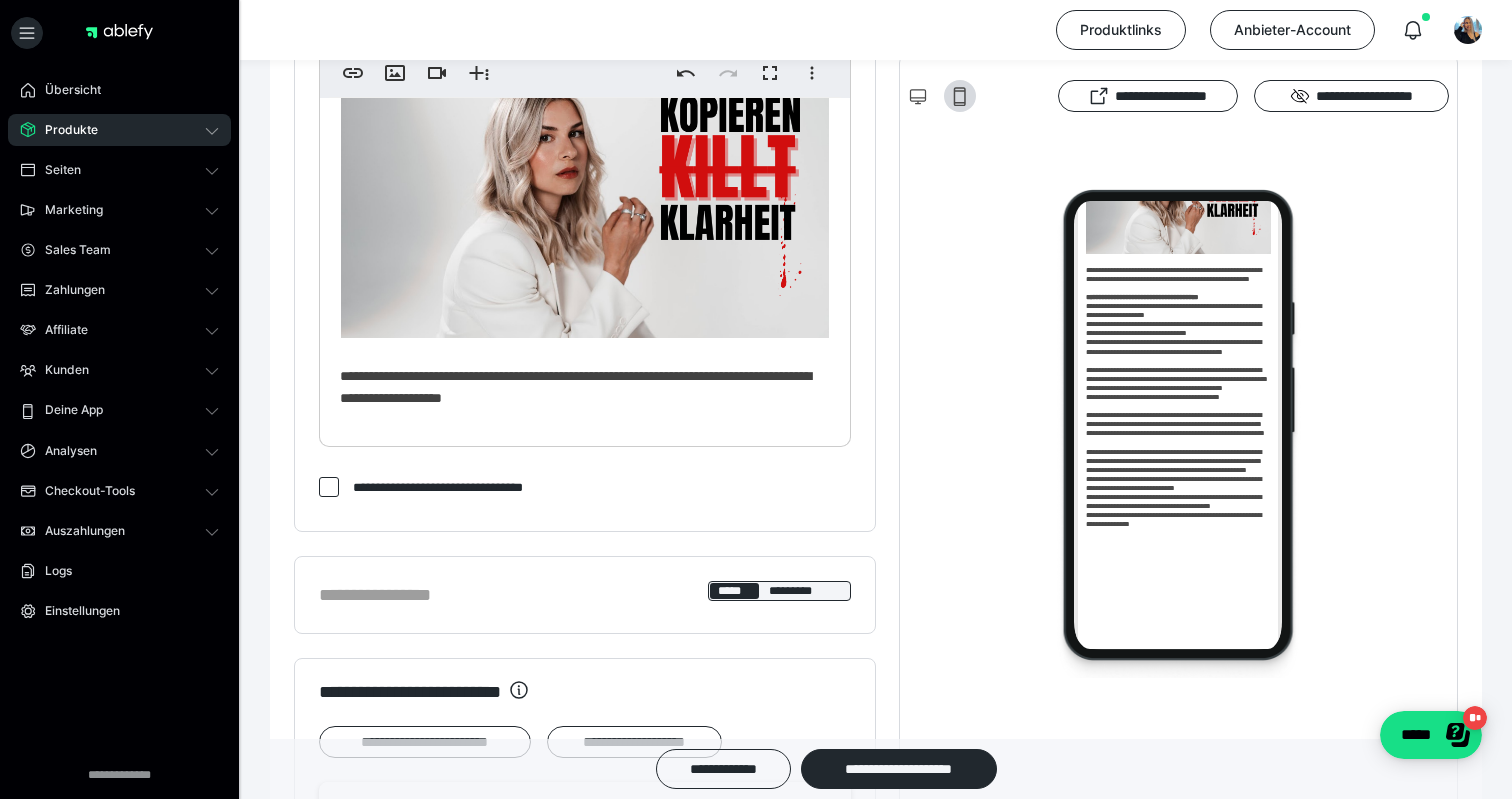 click at bounding box center [585, 200] 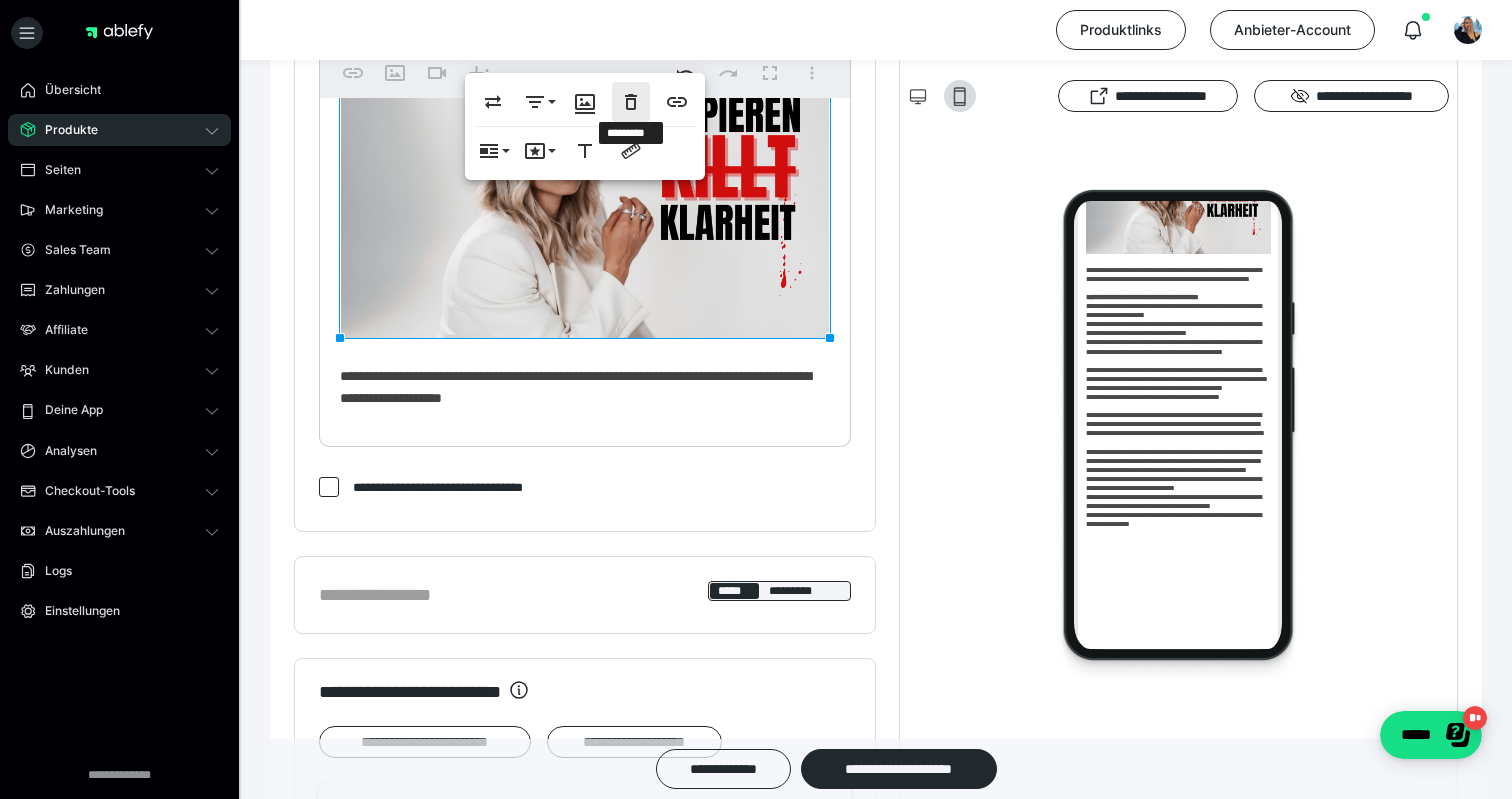 click 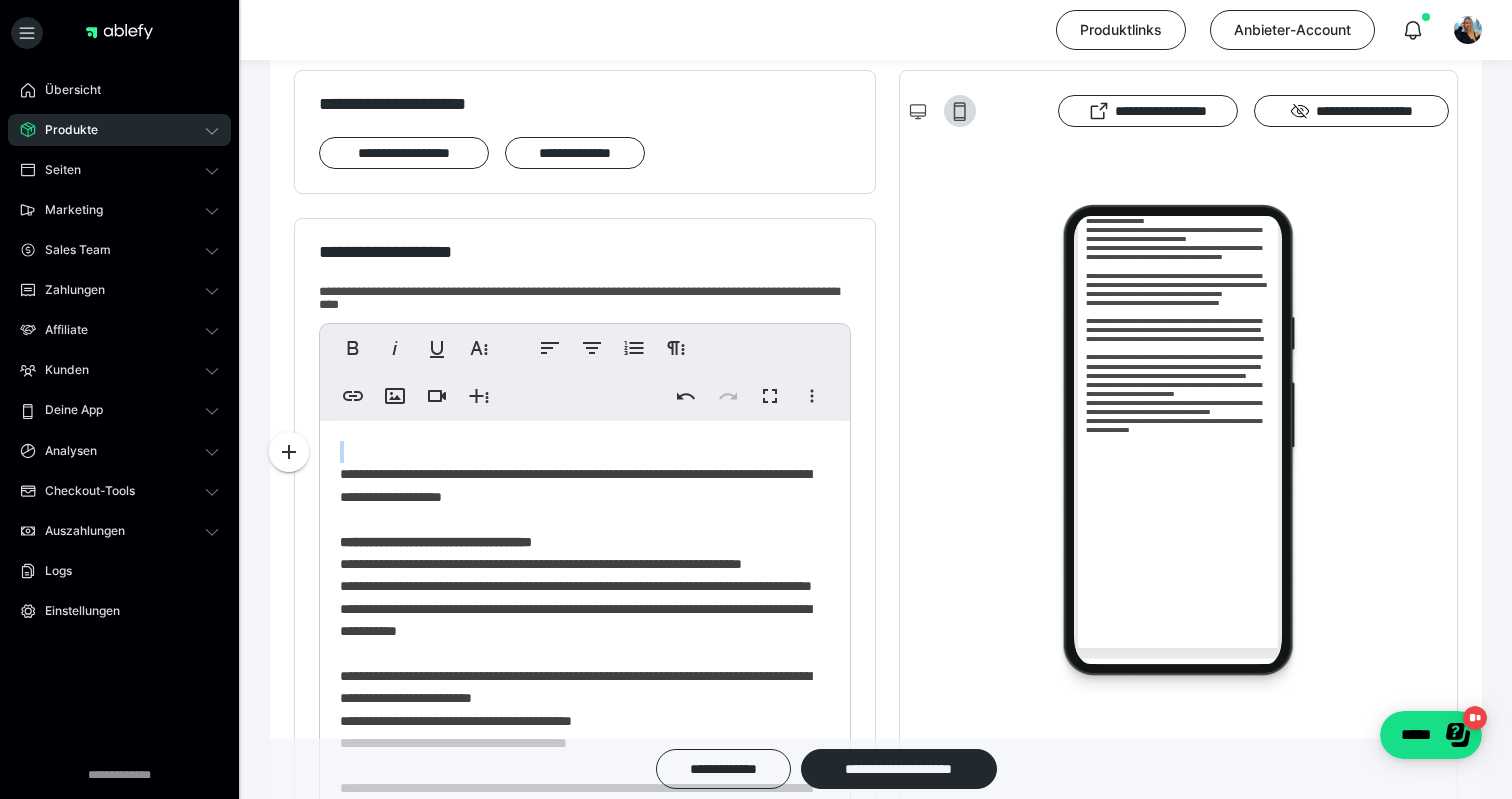 scroll, scrollTop: 143, scrollLeft: 0, axis: vertical 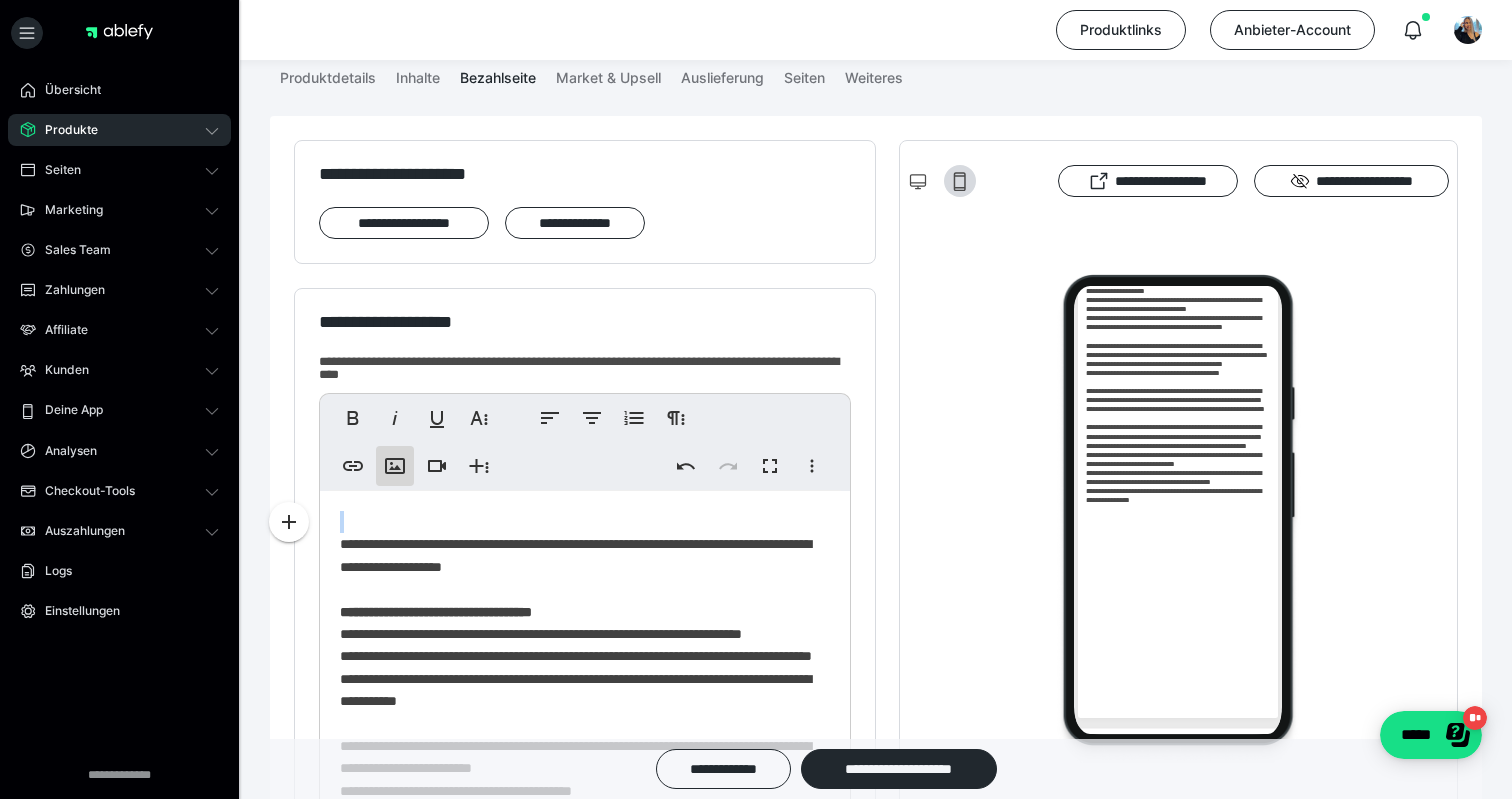 click 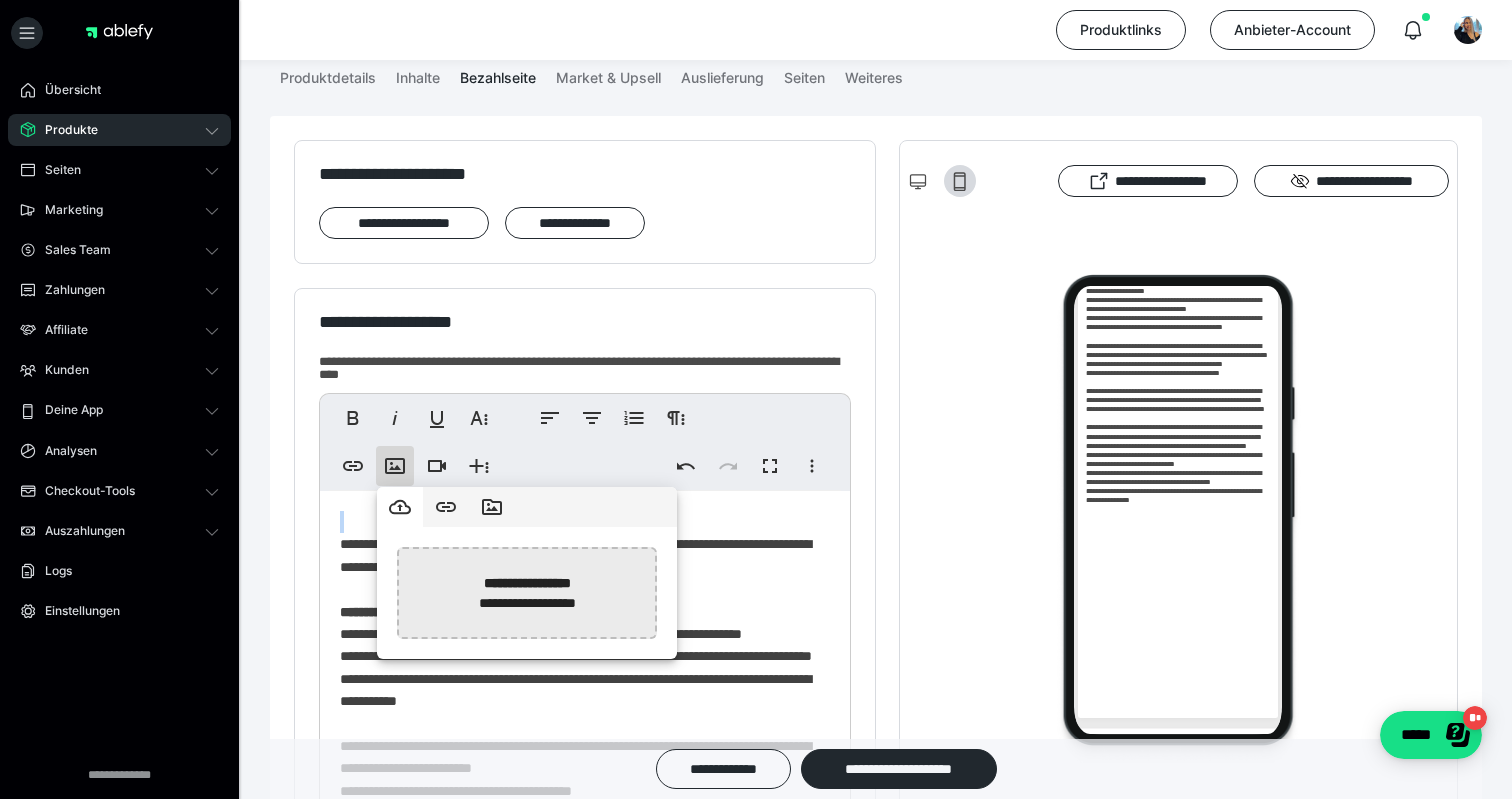 click at bounding box center (15, 593) 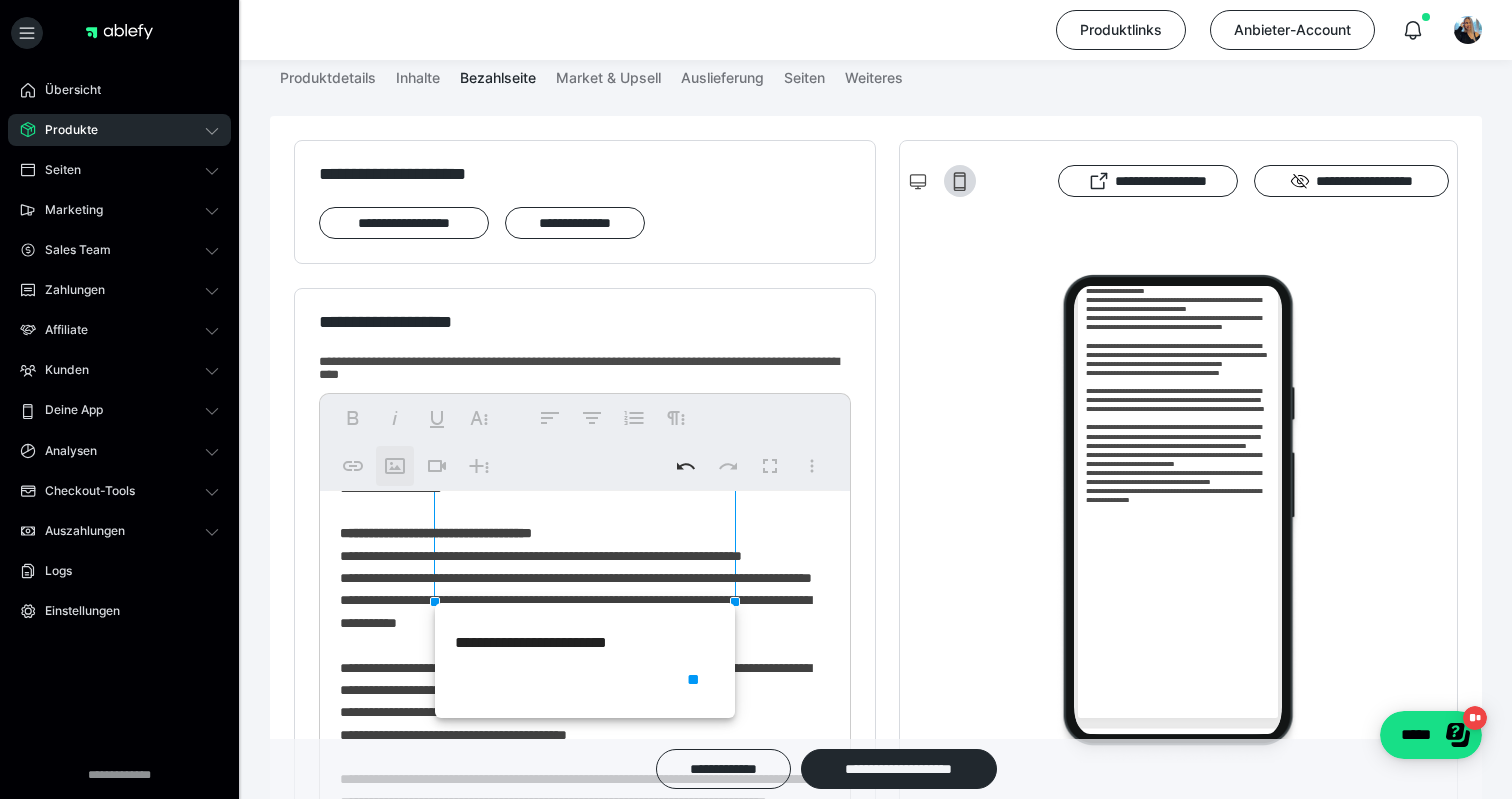 scroll, scrollTop: 107, scrollLeft: 0, axis: vertical 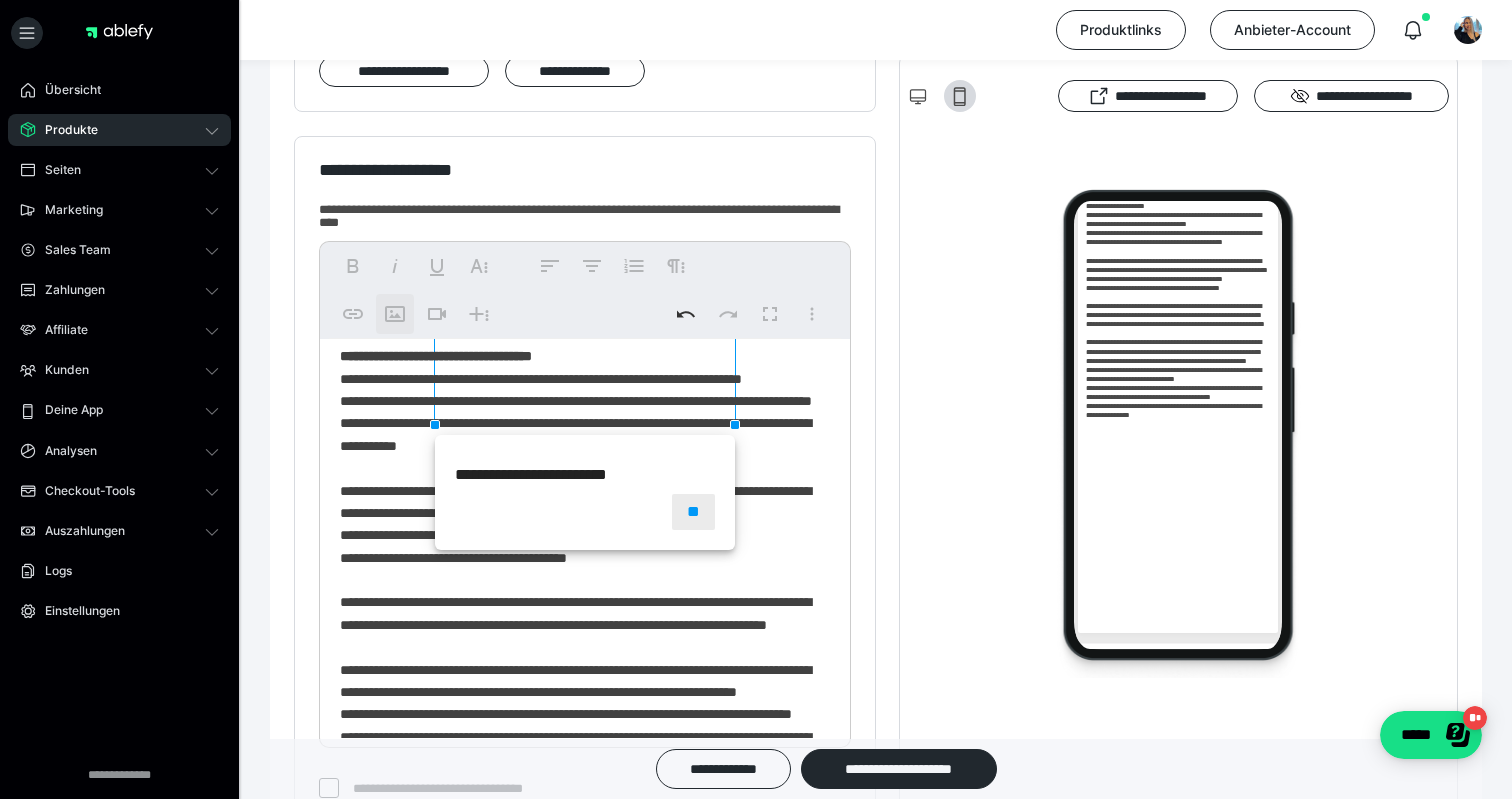 click on "**" at bounding box center (693, 512) 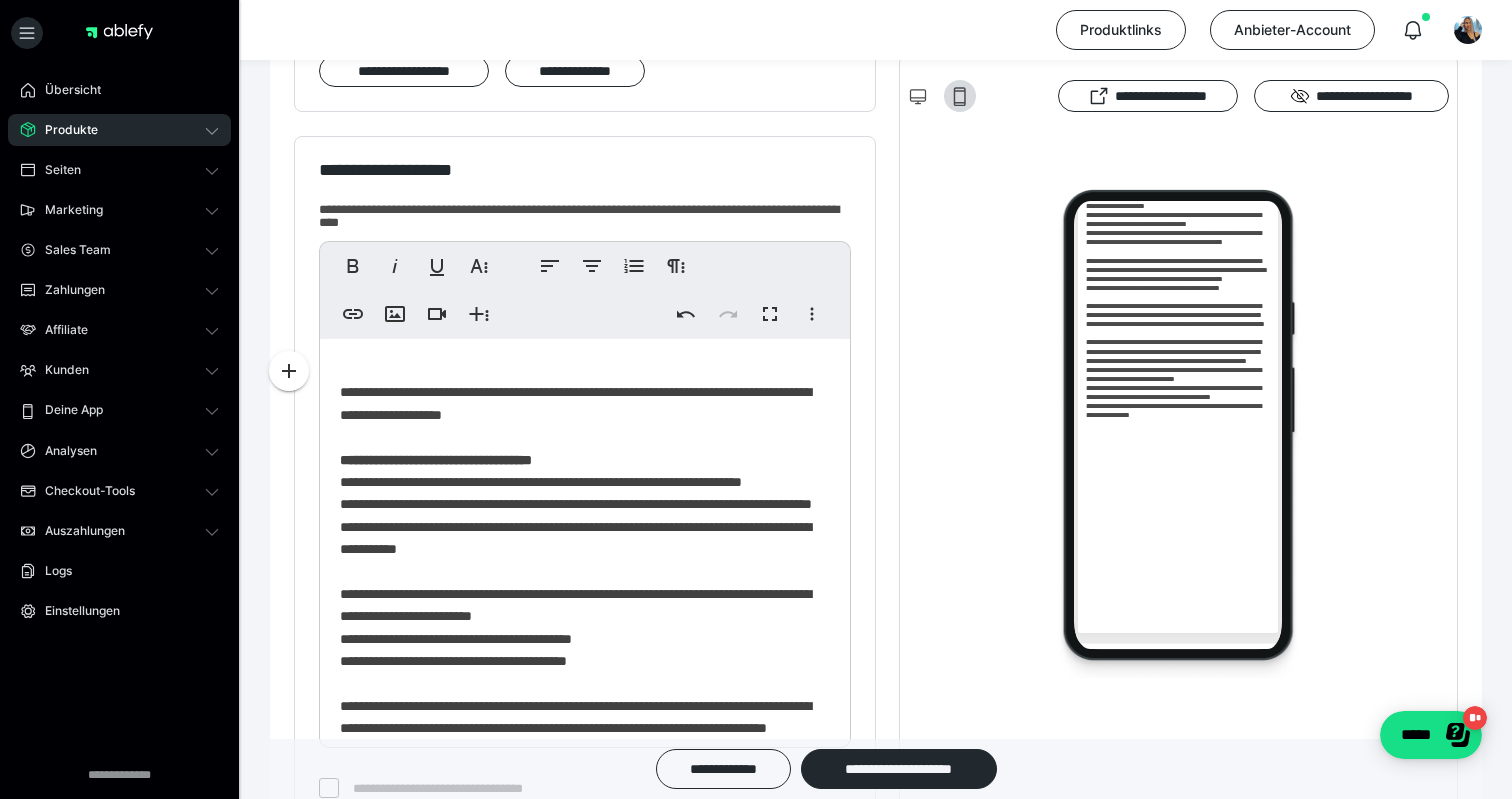 scroll, scrollTop: 0, scrollLeft: 0, axis: both 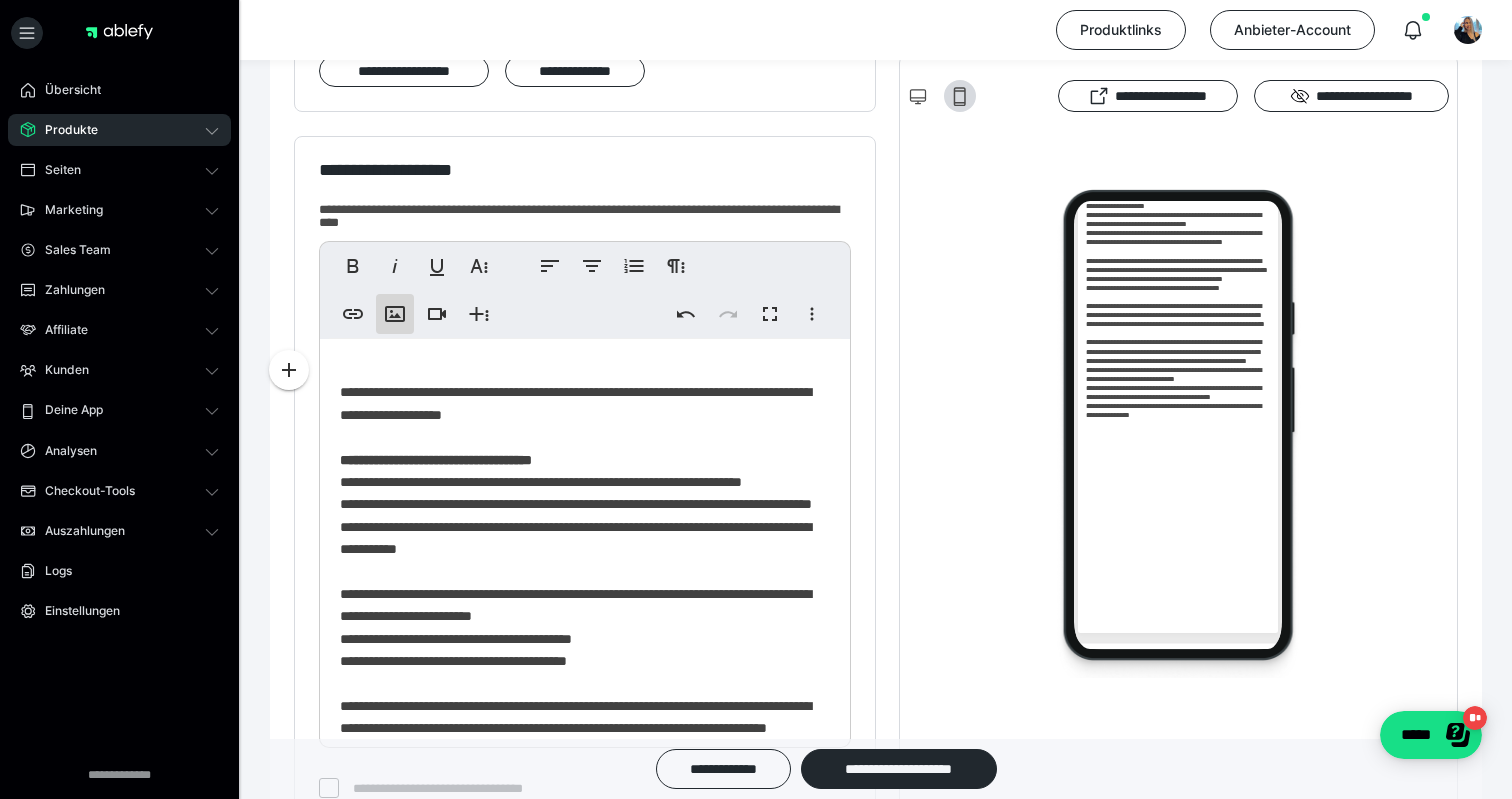 click 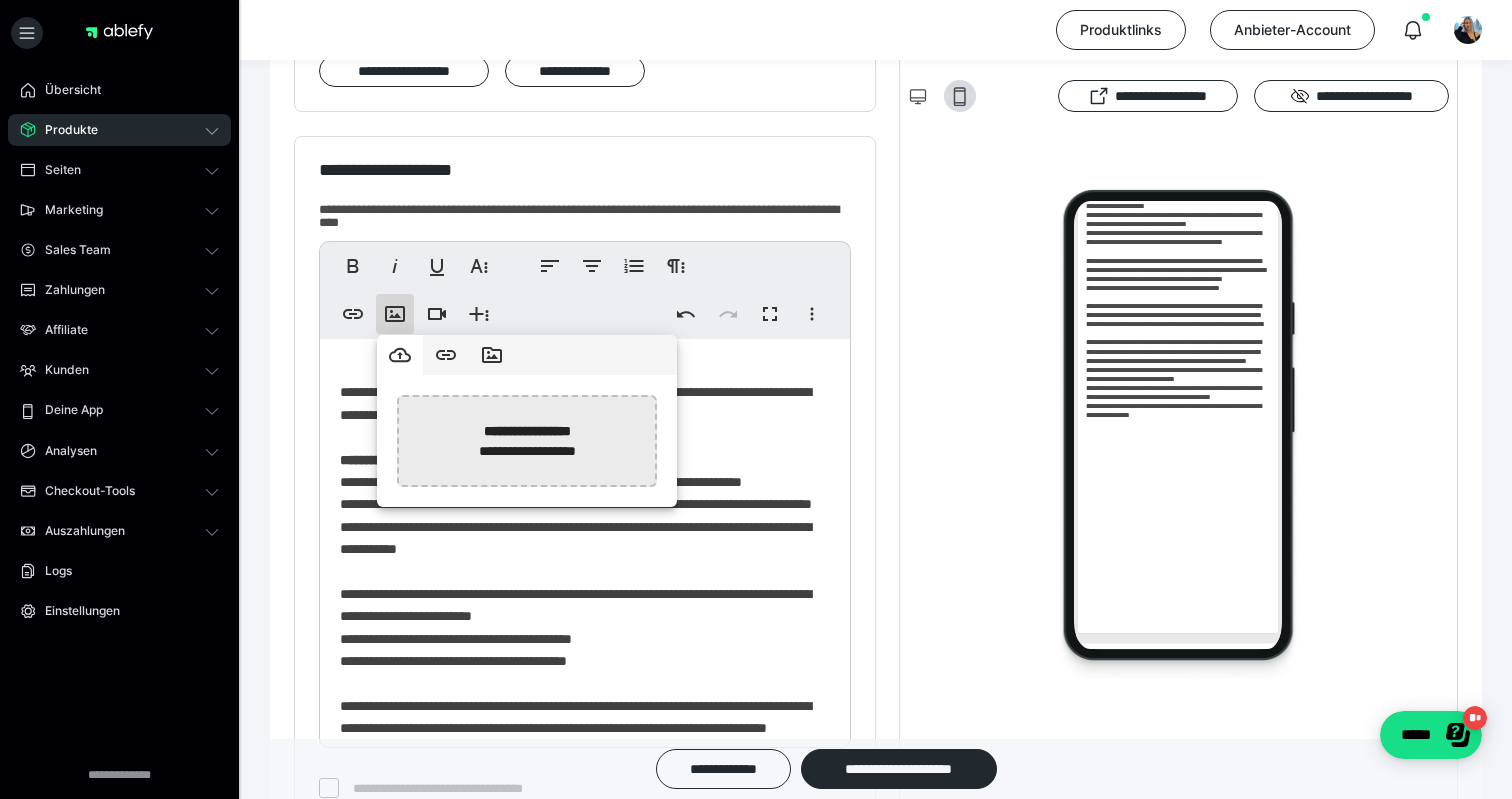 click at bounding box center (15, 441) 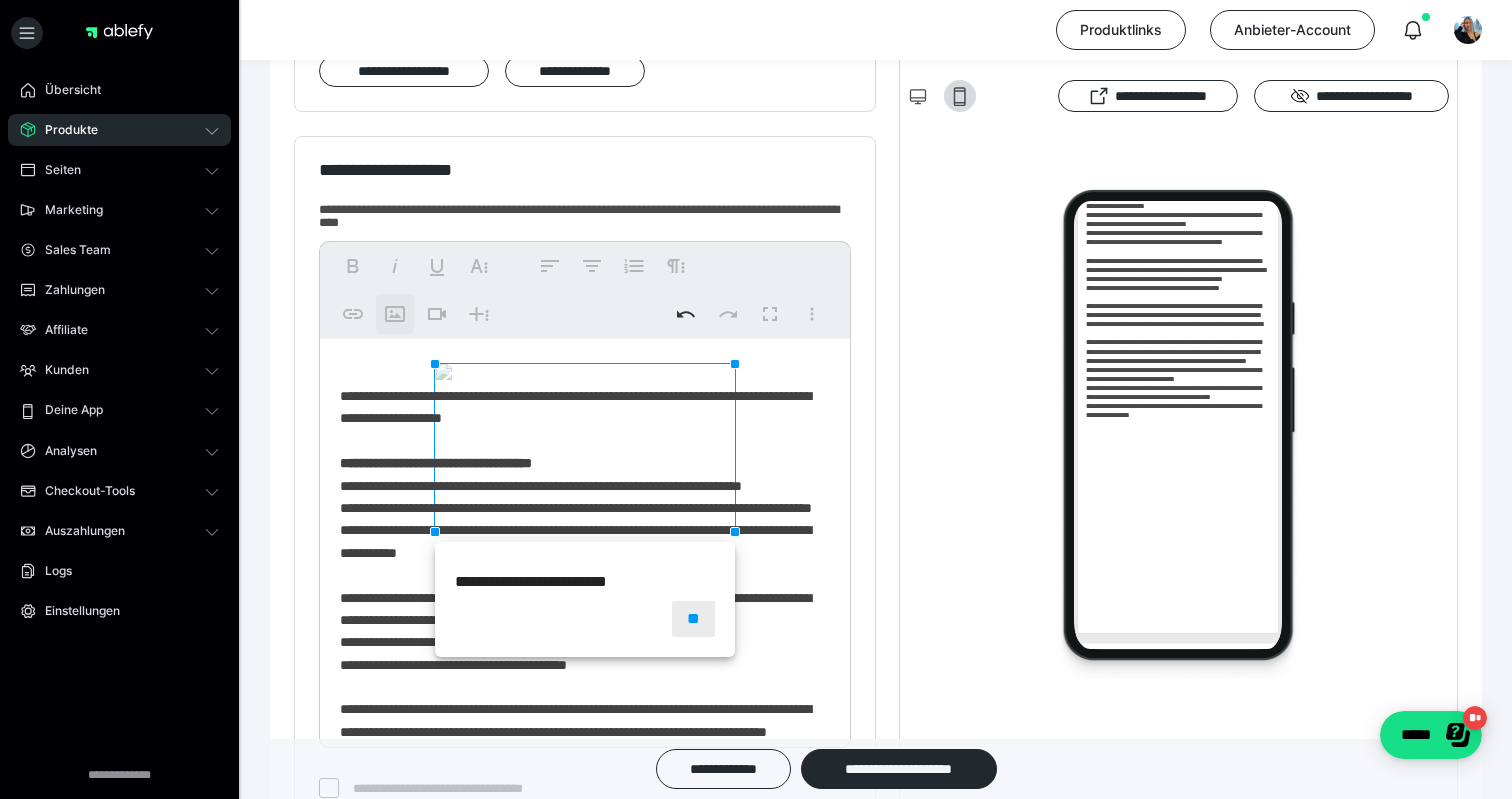 click on "**" at bounding box center [693, 619] 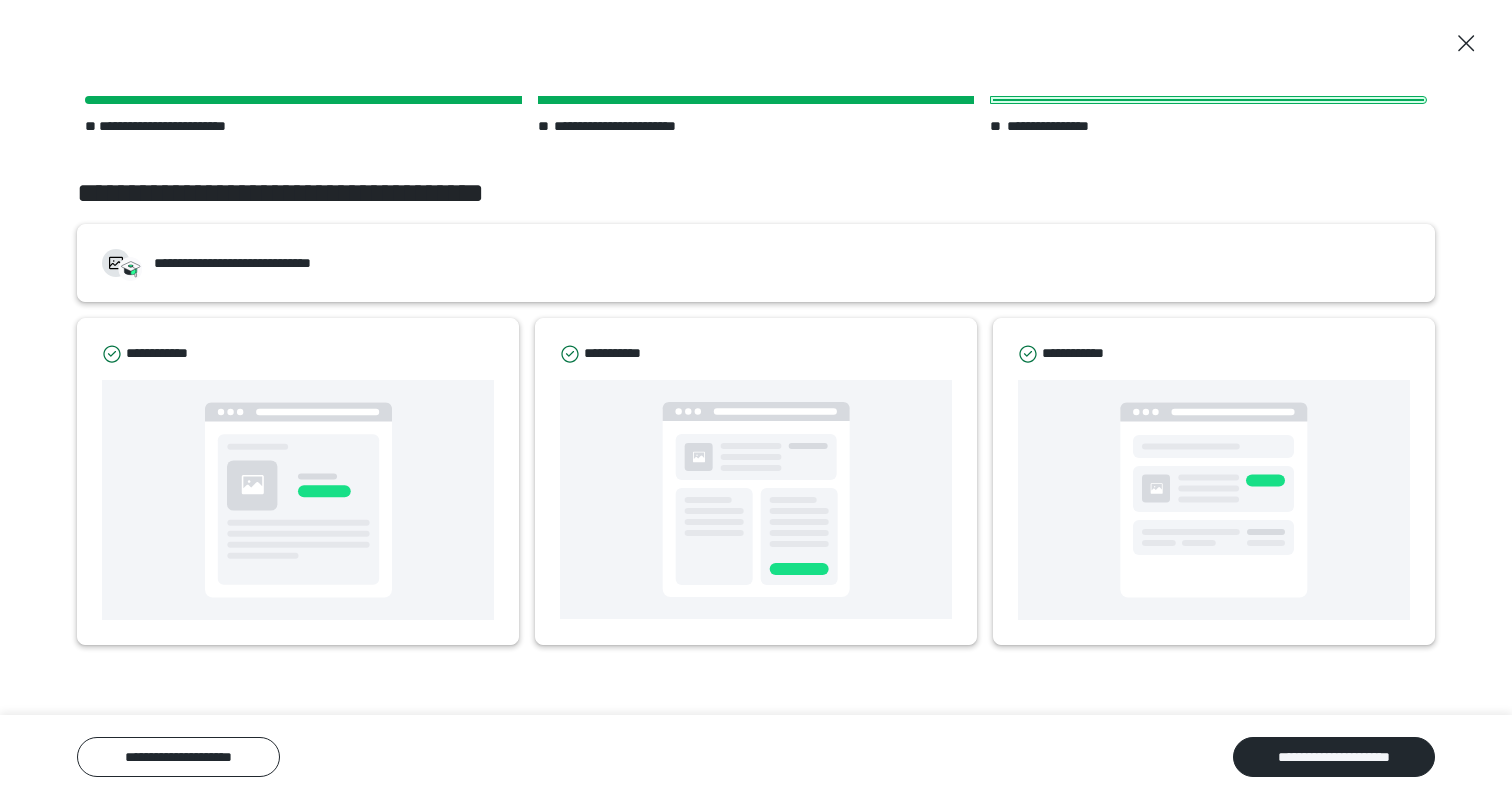 scroll, scrollTop: 0, scrollLeft: 0, axis: both 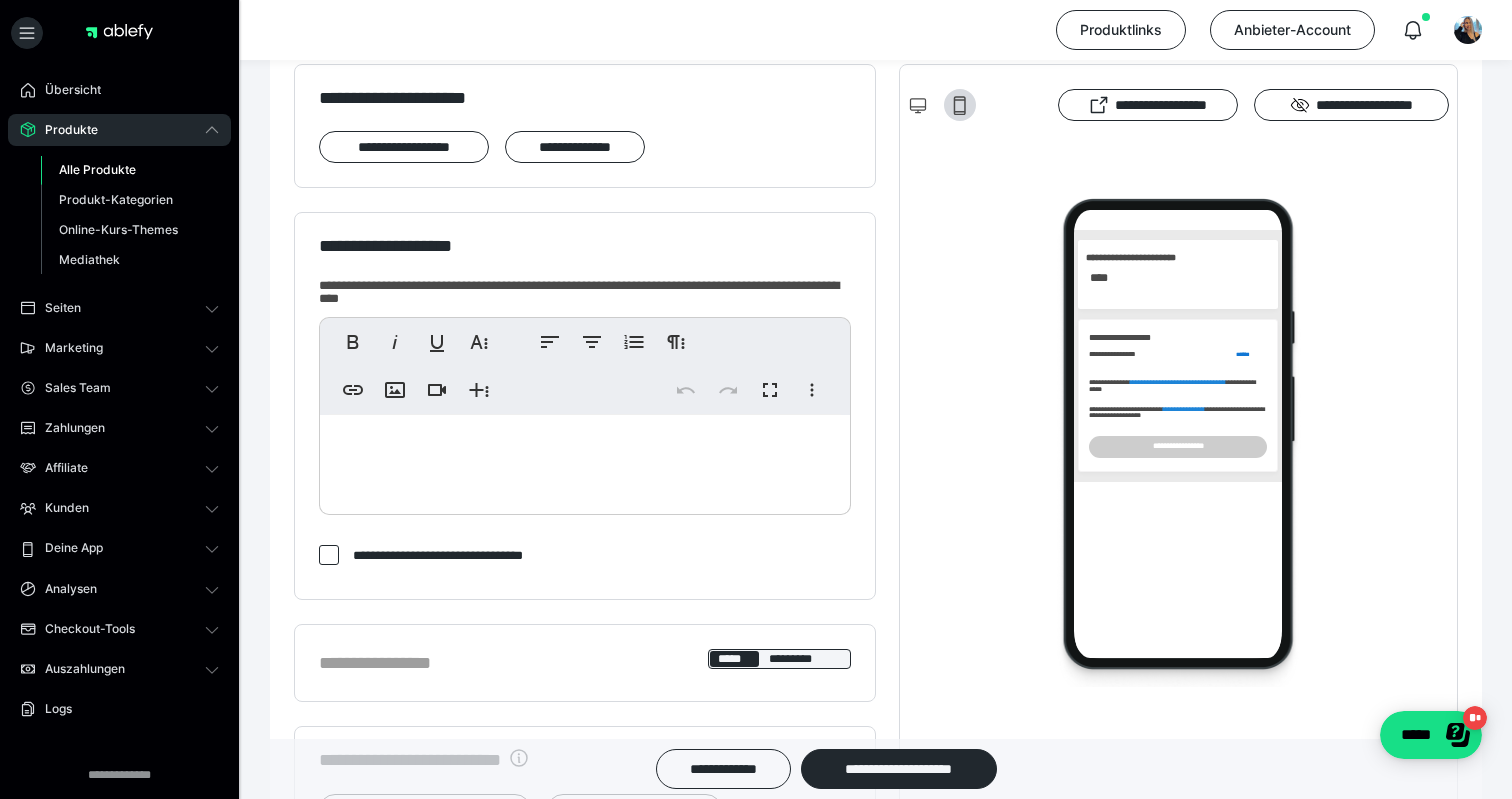 click at bounding box center [585, 460] 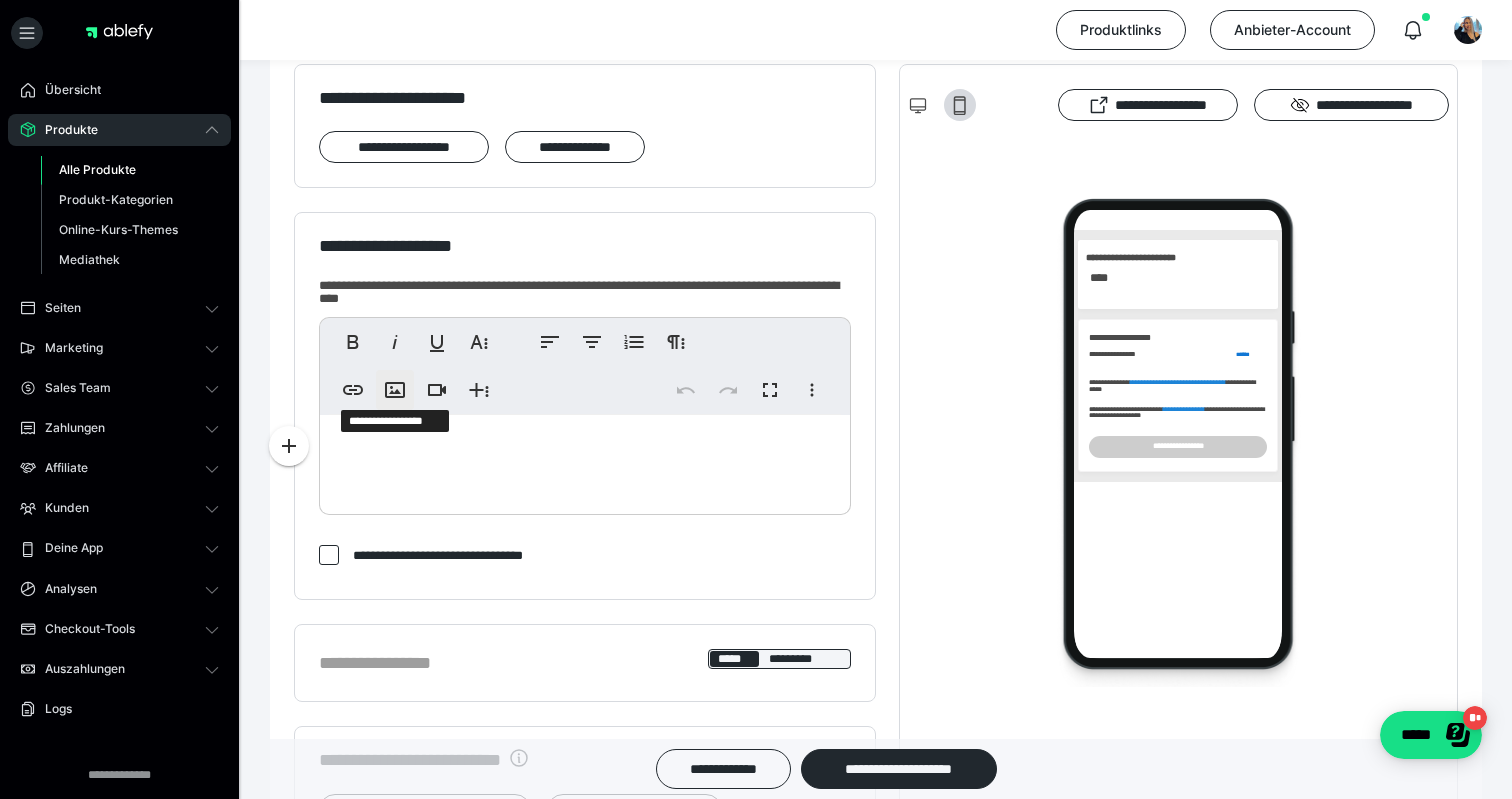 click on "**********" at bounding box center [395, 390] 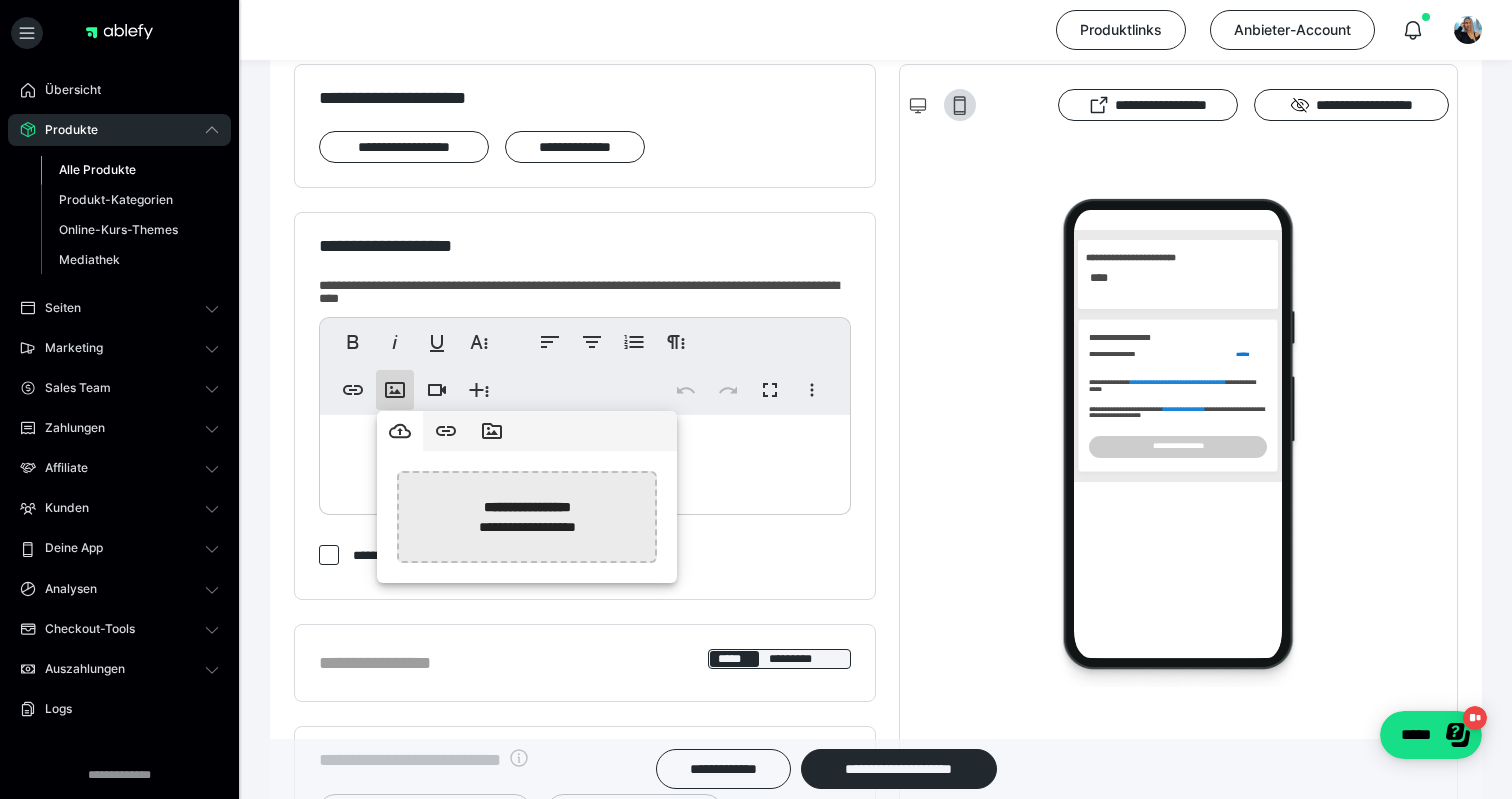 click at bounding box center (15, 517) 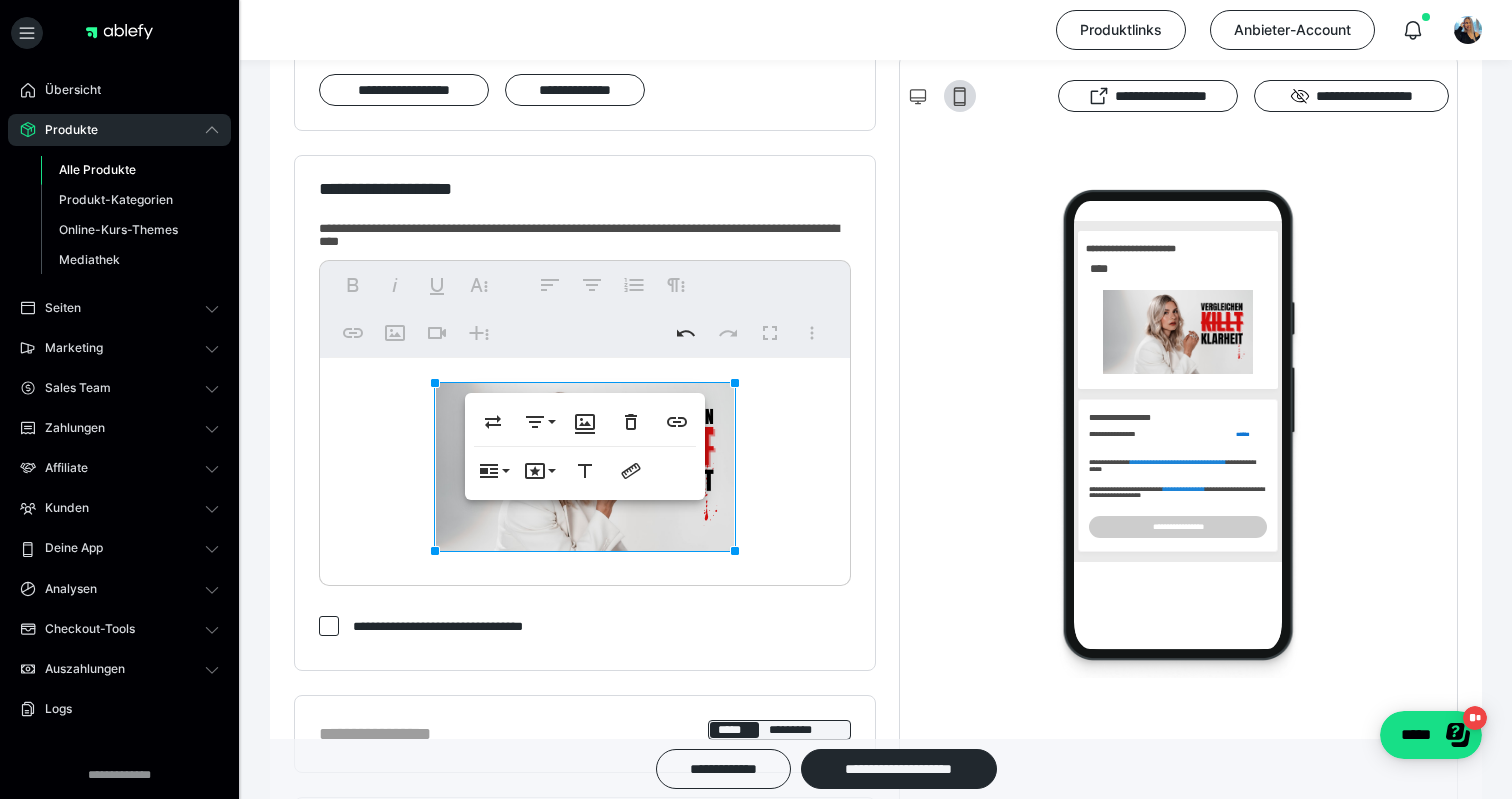 scroll, scrollTop: 300, scrollLeft: 0, axis: vertical 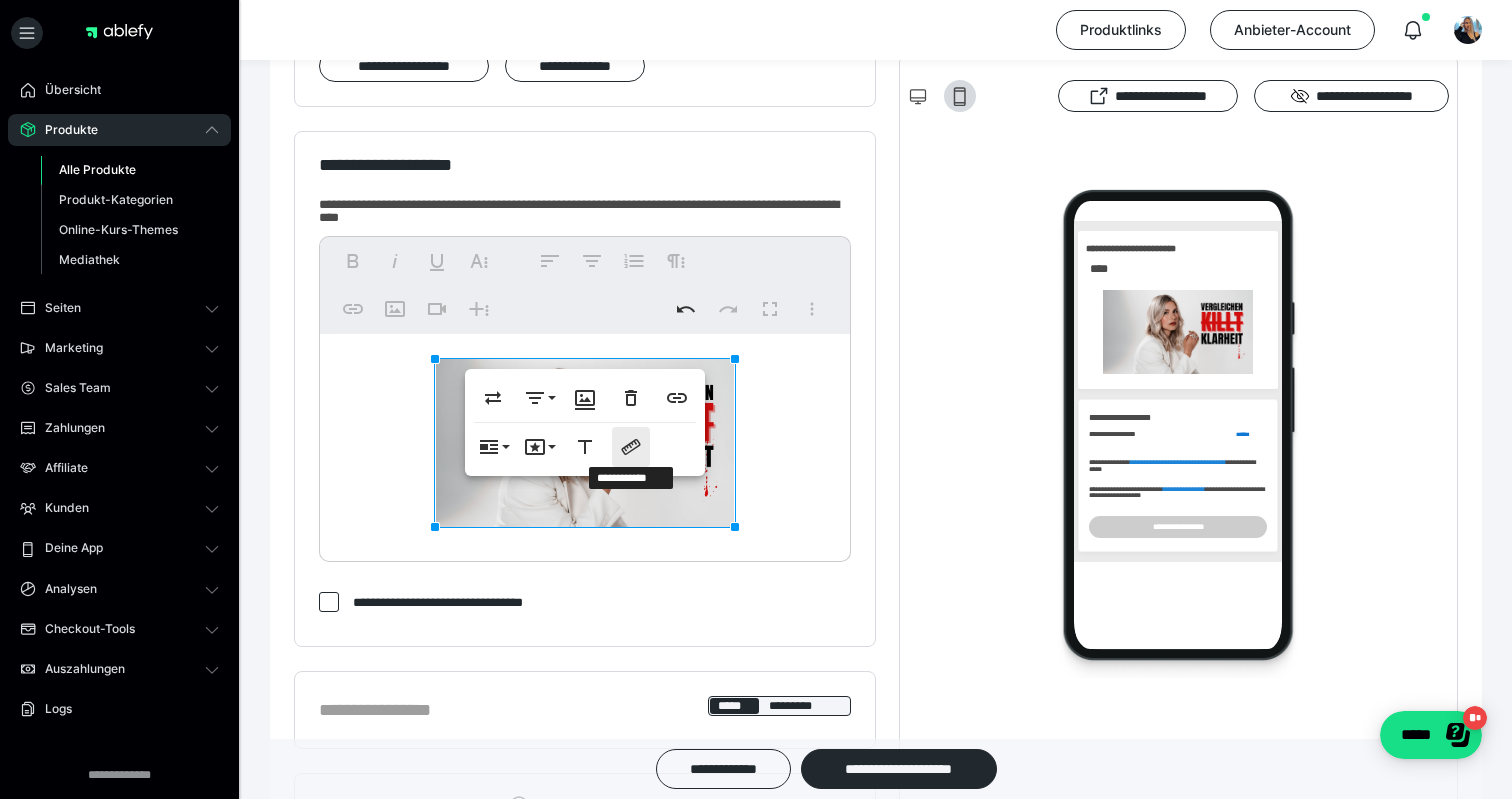 click 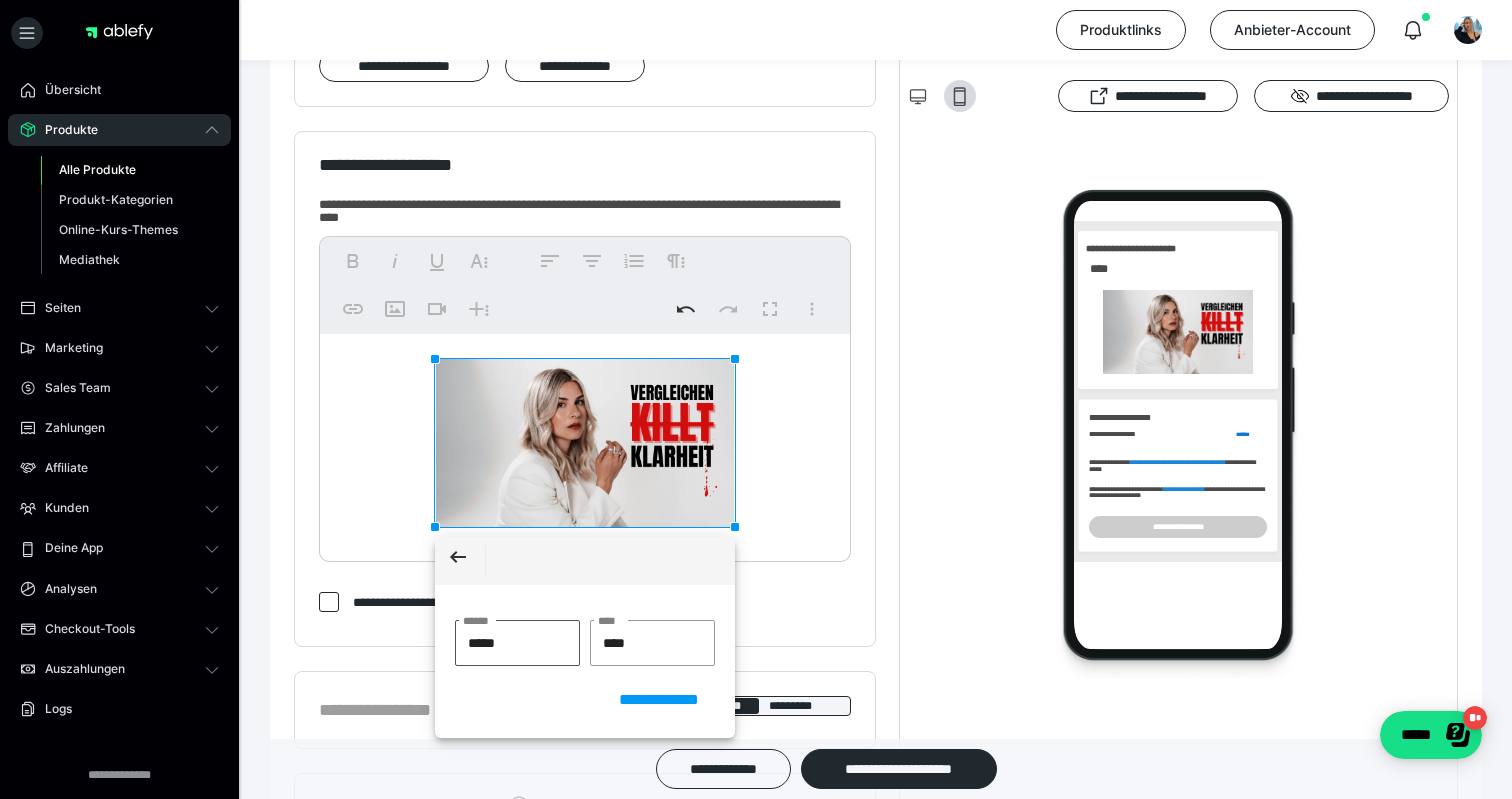 drag, startPoint x: 493, startPoint y: 643, endPoint x: 456, endPoint y: 644, distance: 37.01351 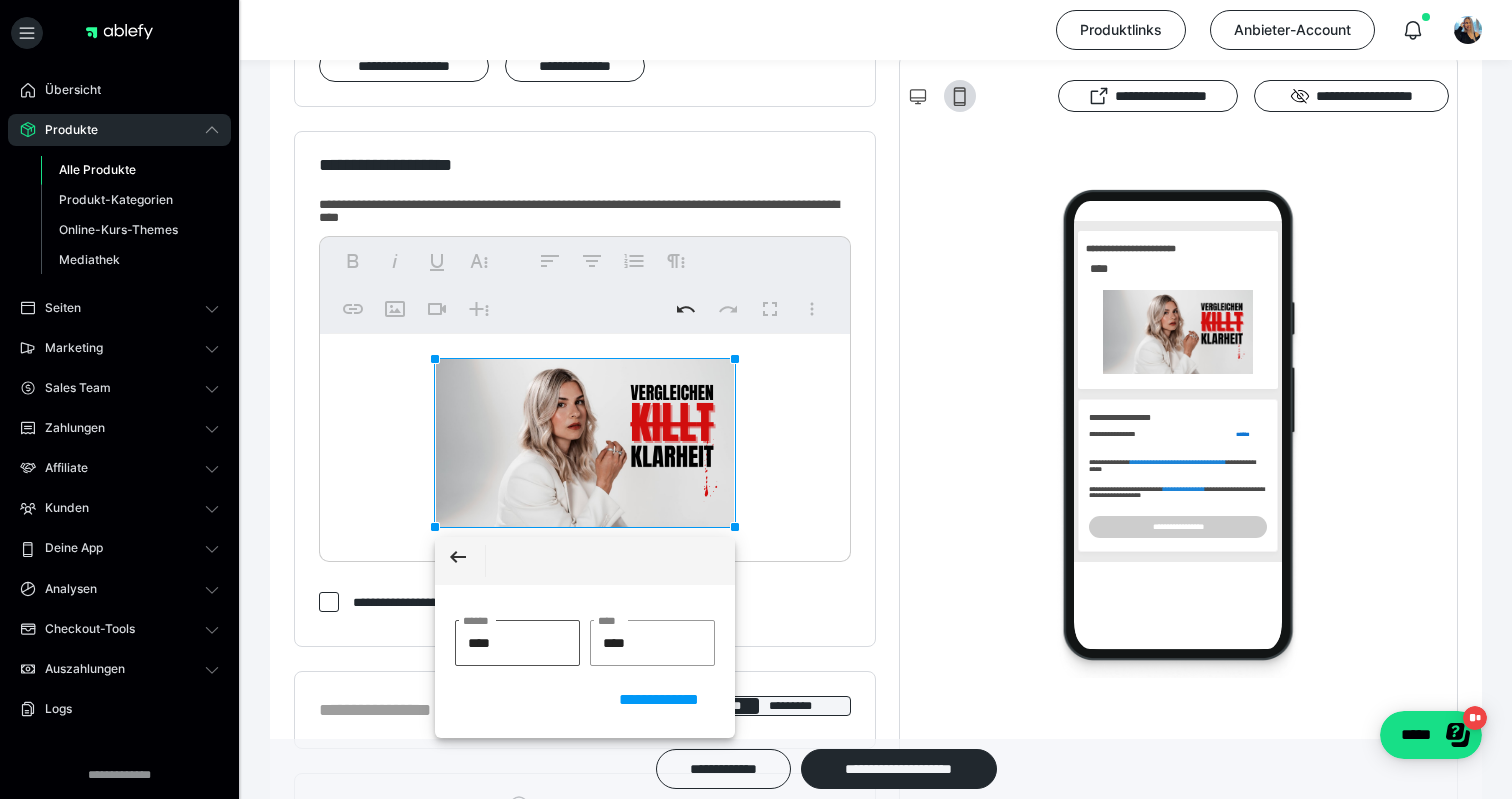 type on "*****" 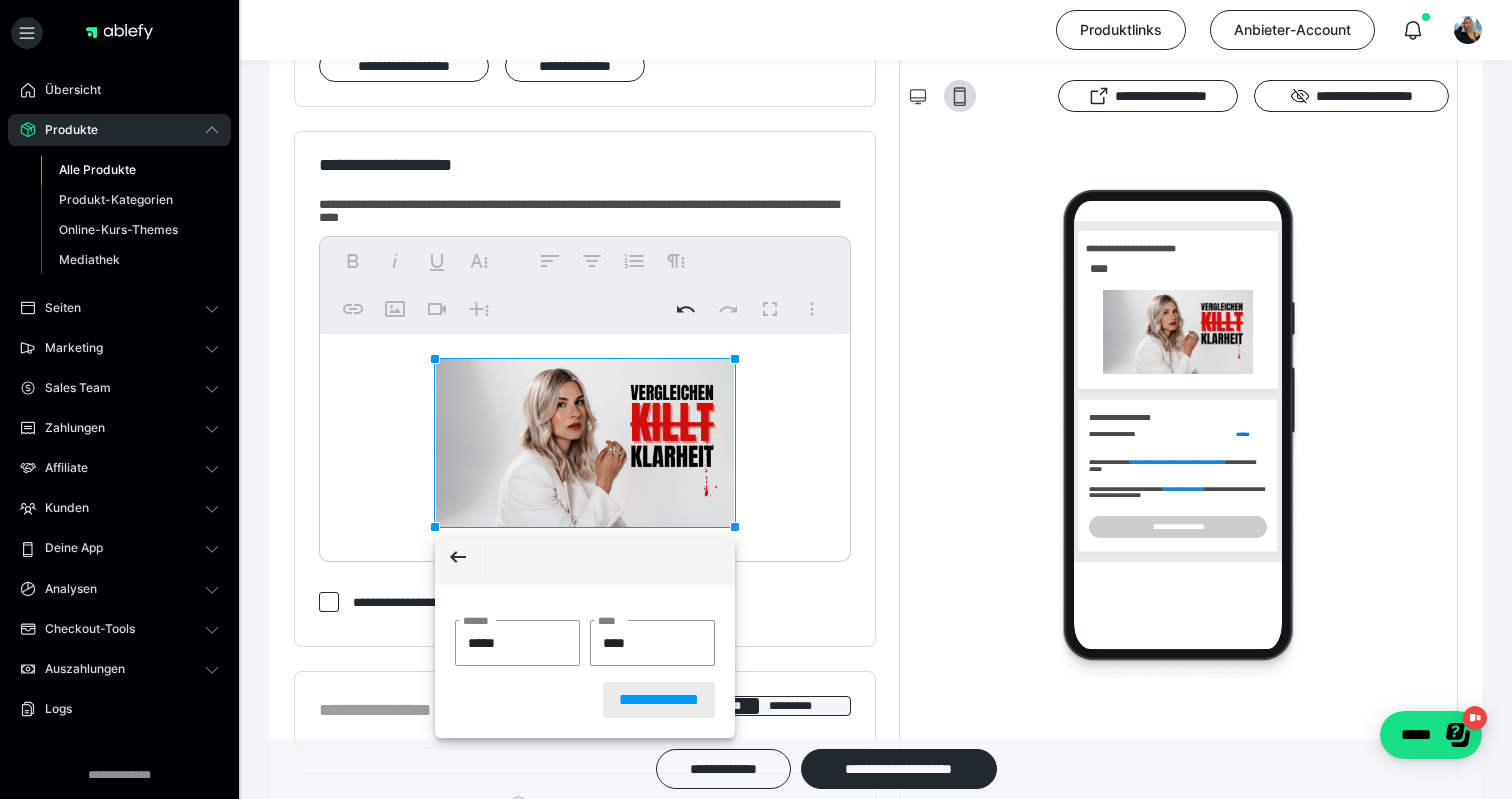 click on "**********" at bounding box center [659, 700] 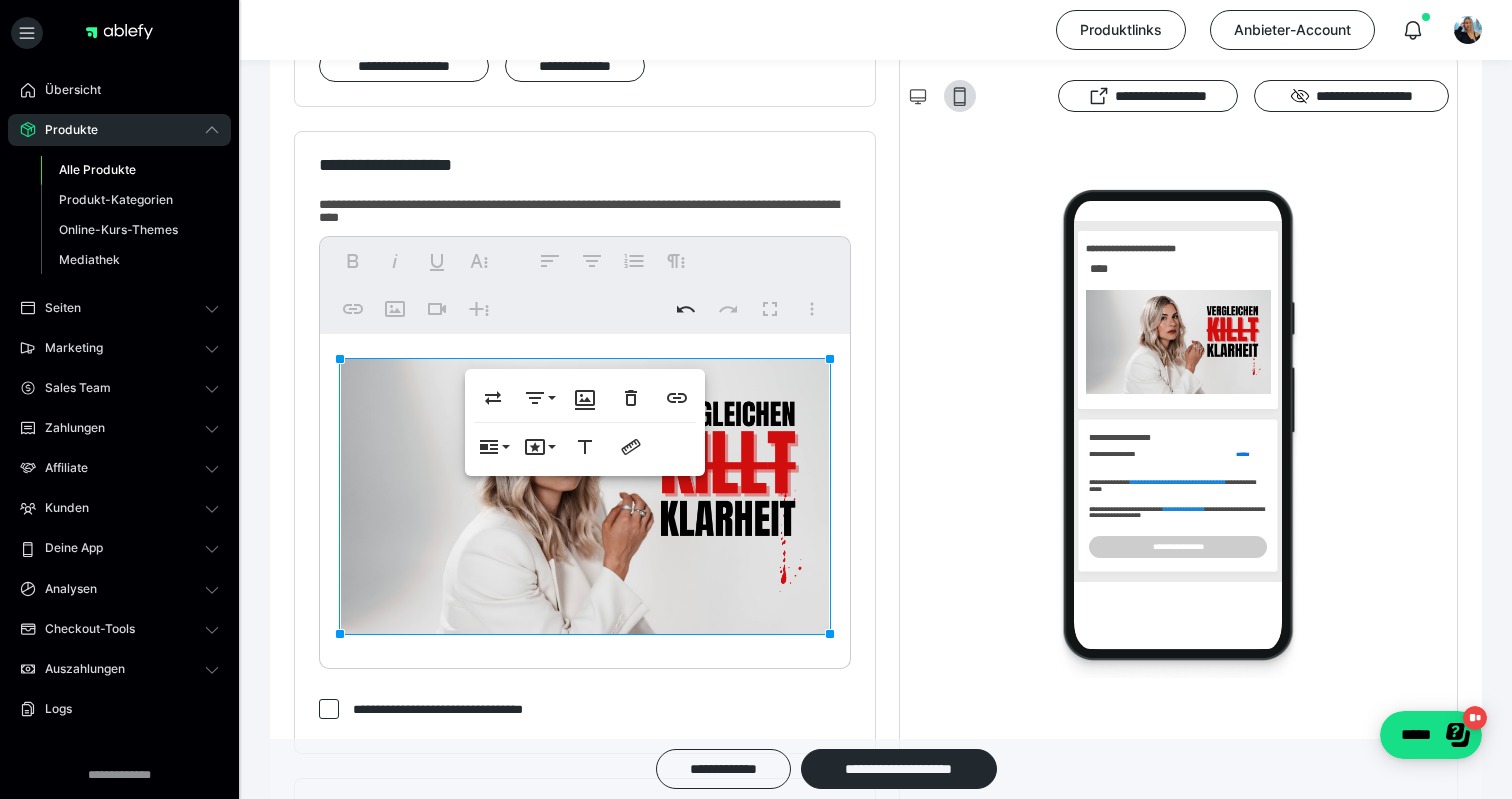 click at bounding box center (585, 496) 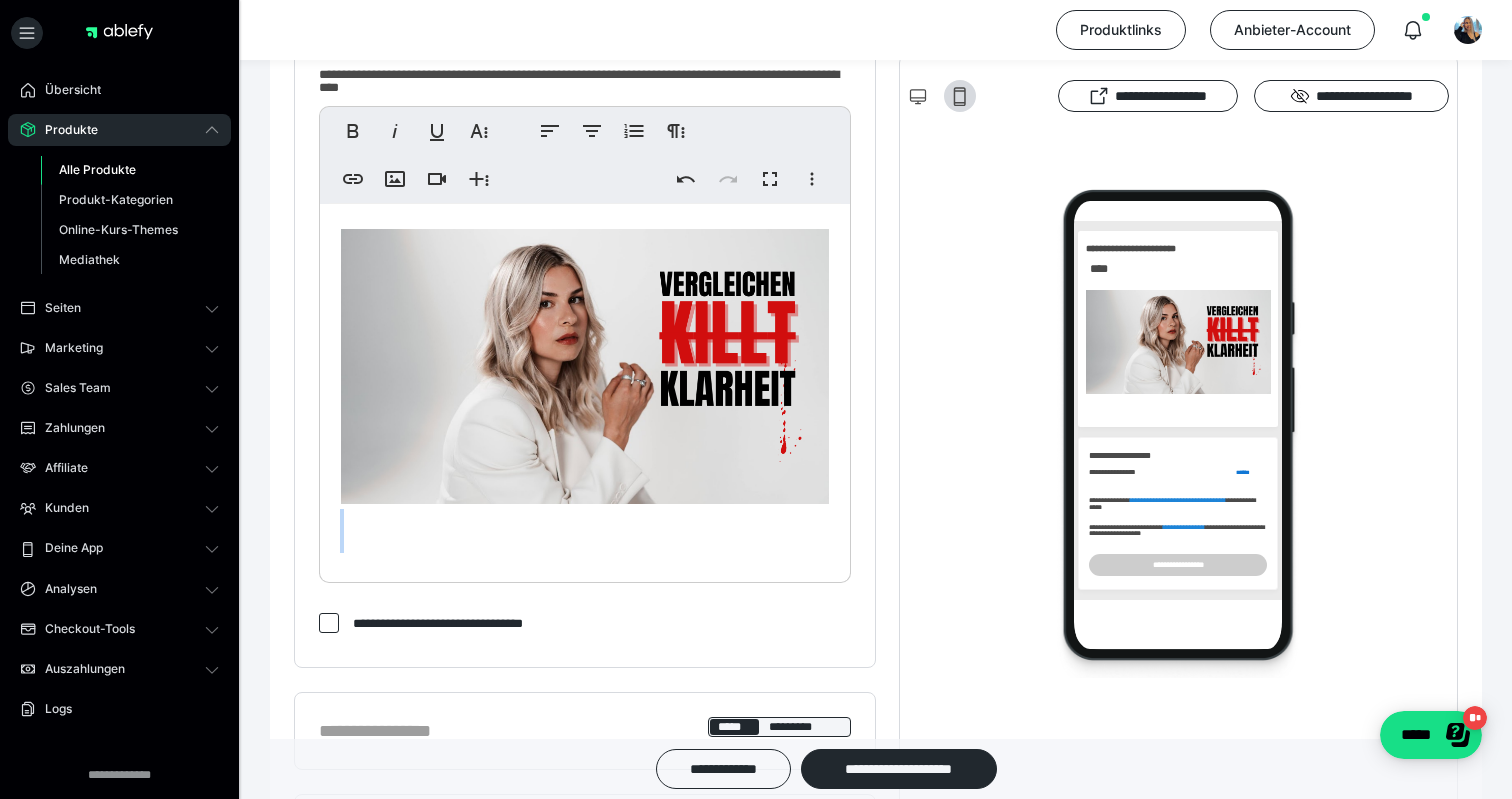 scroll, scrollTop: 438, scrollLeft: 0, axis: vertical 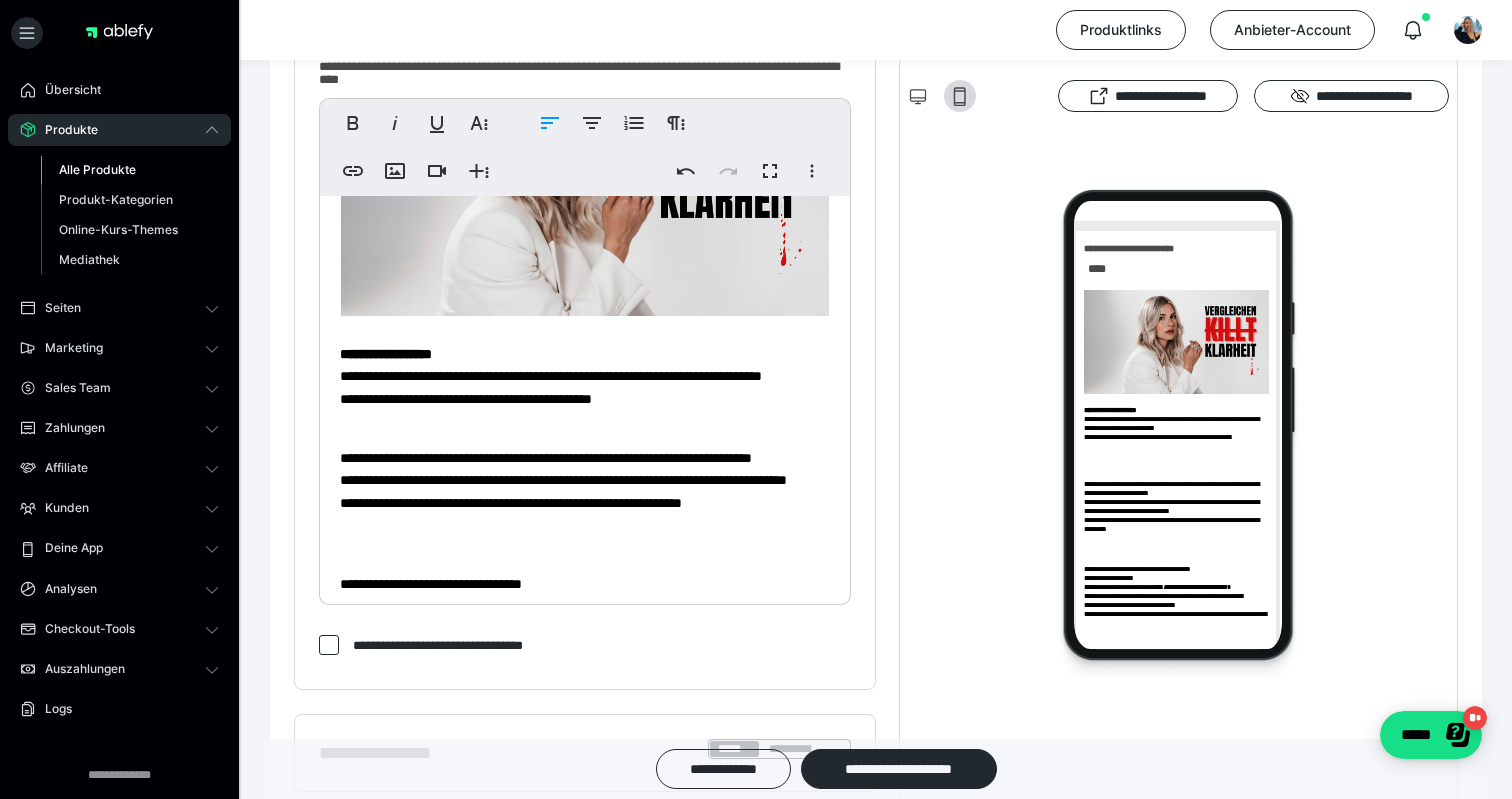 click on "**********" at bounding box center [585, 575] 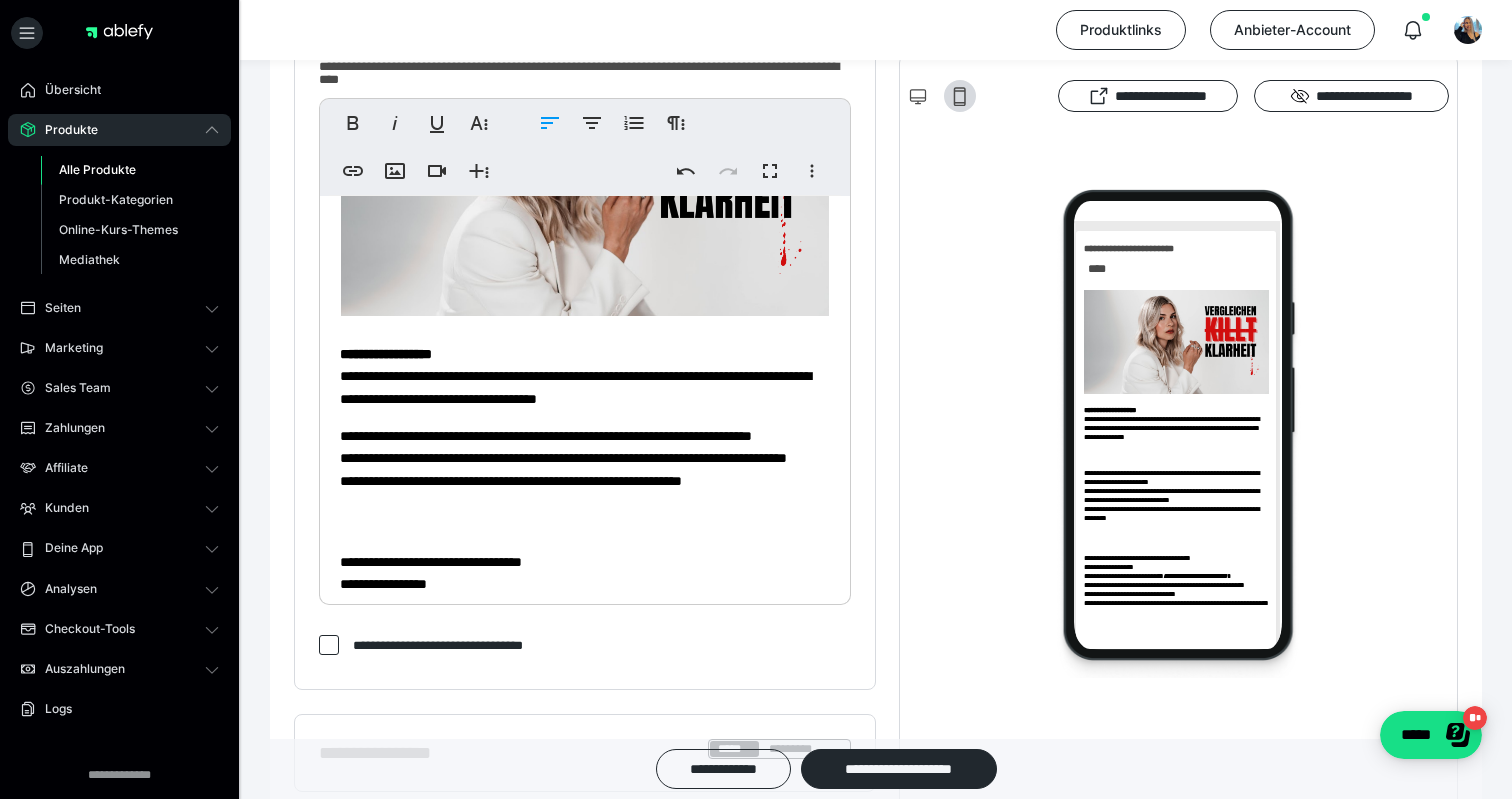 type 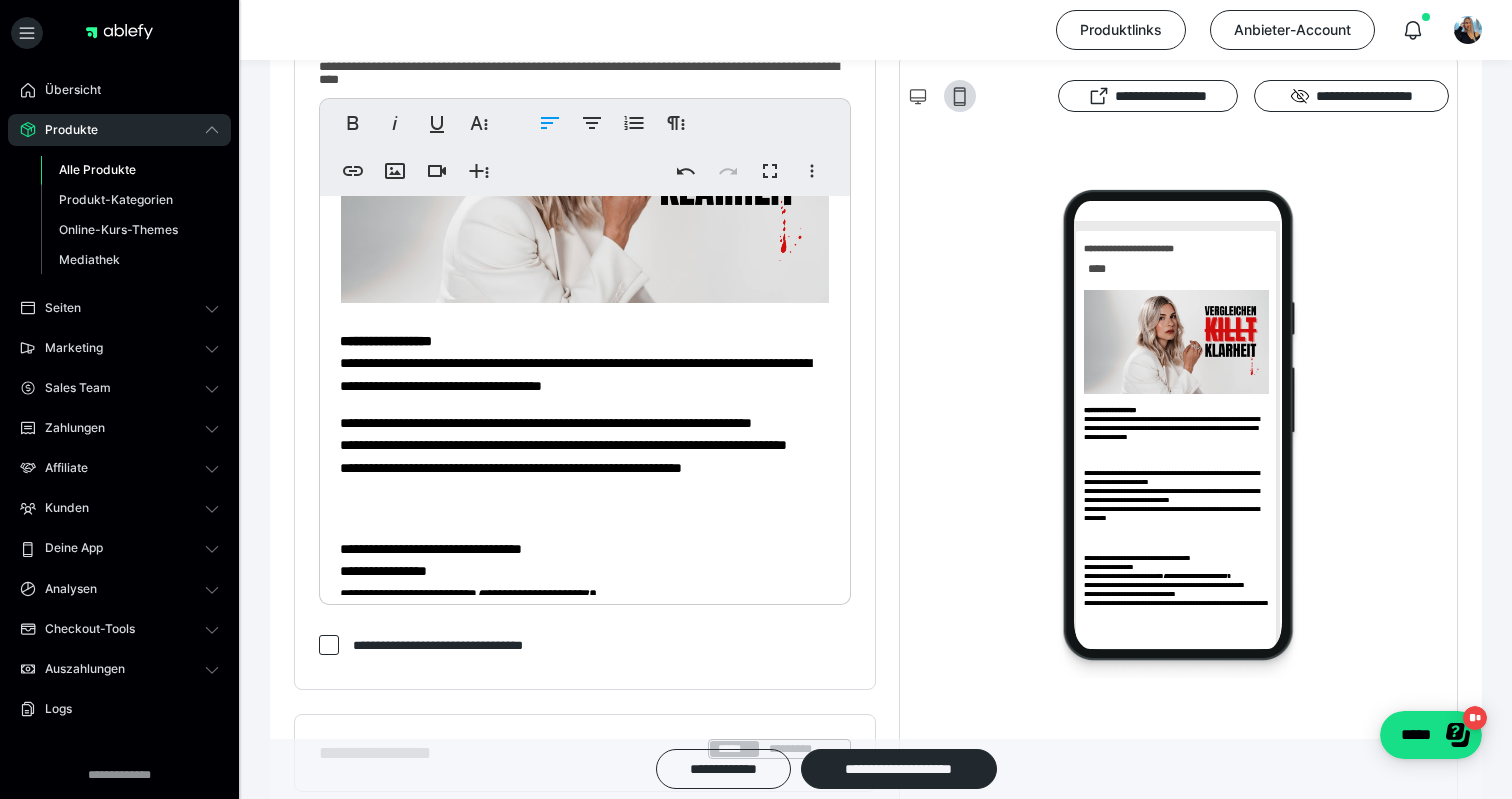 scroll, scrollTop: 197, scrollLeft: 0, axis: vertical 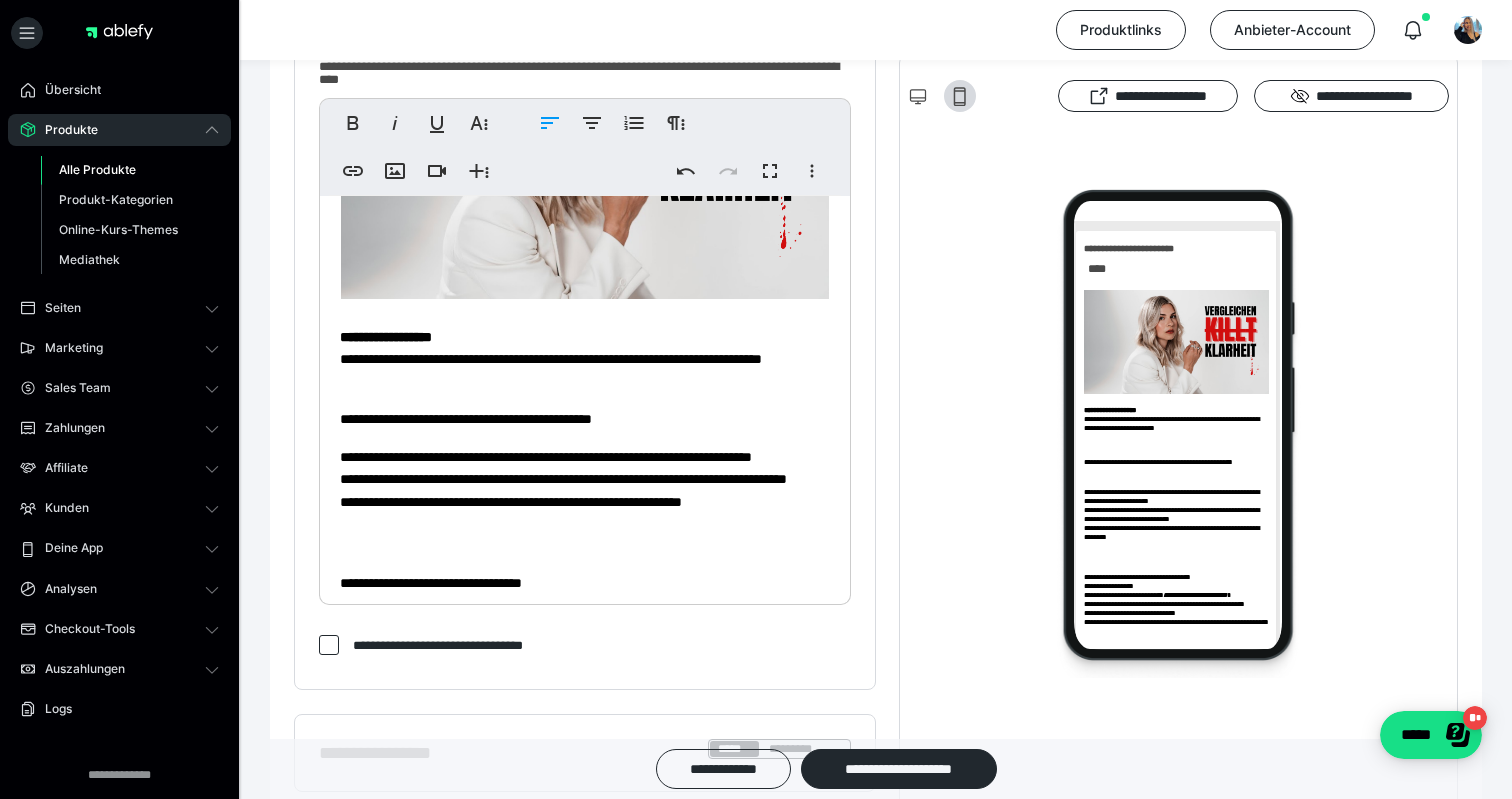 click on "**********" at bounding box center [585, 501] 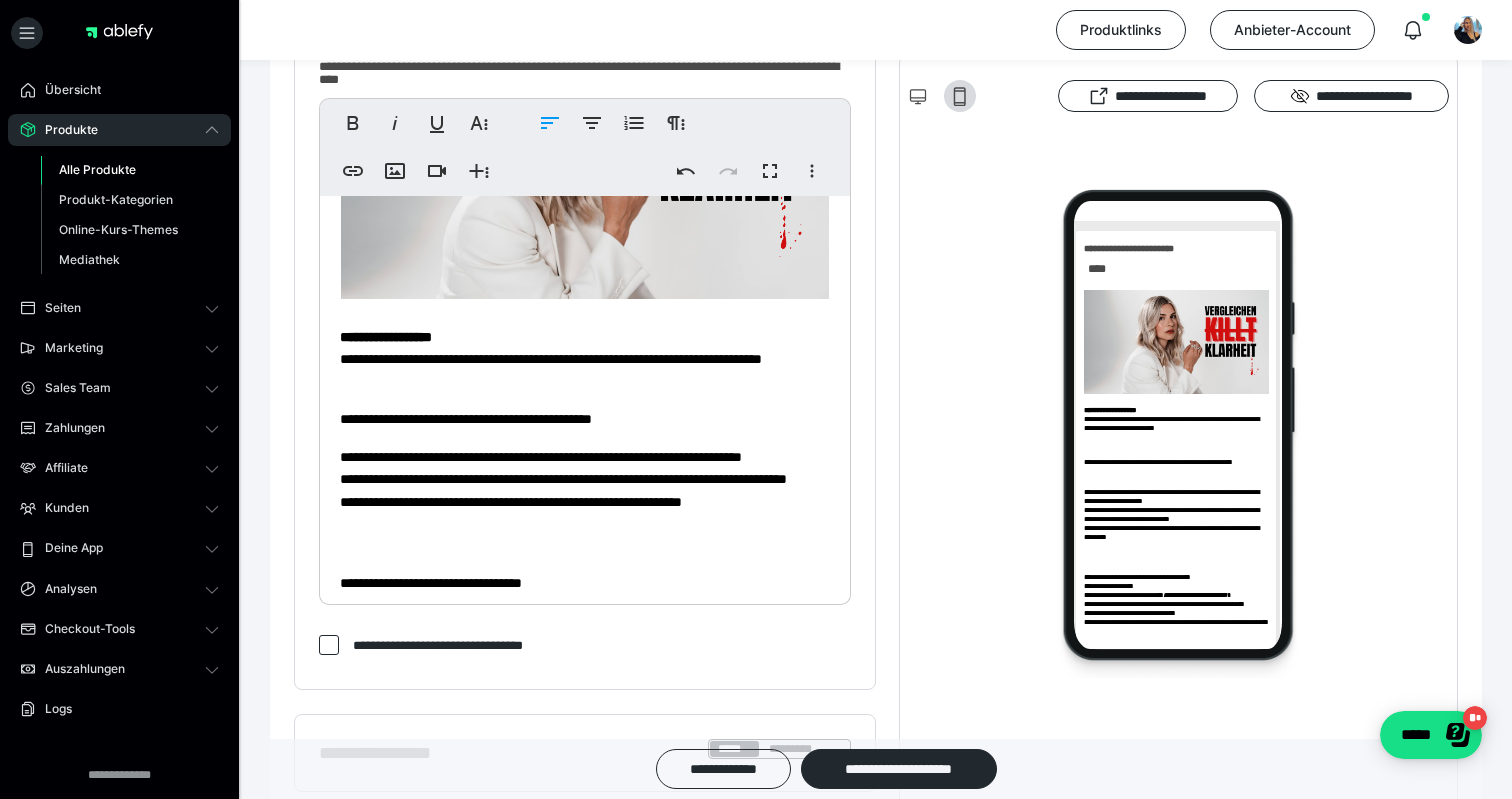 click on "**********" at bounding box center (585, 501) 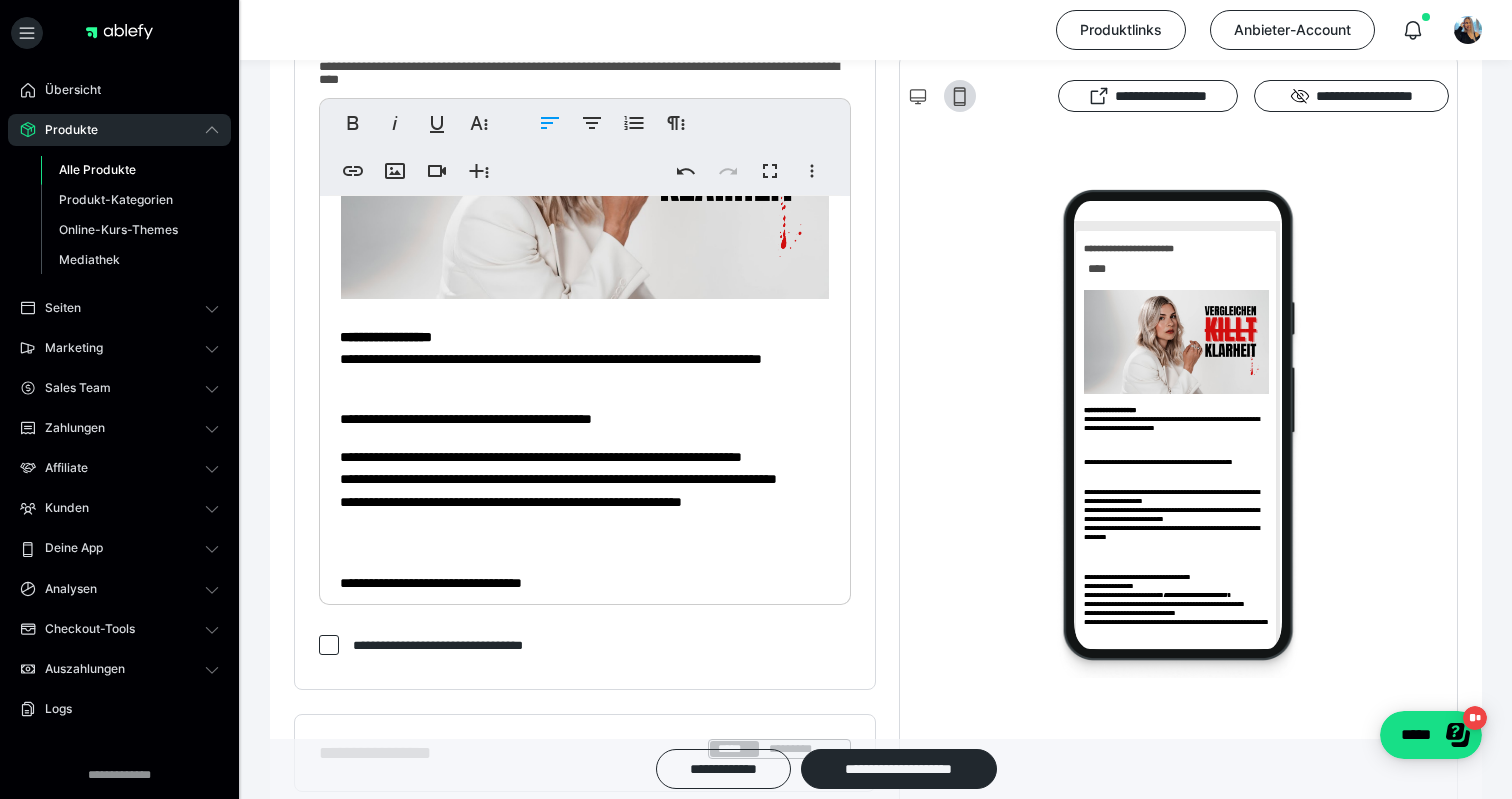 click on "**********" at bounding box center (585, 501) 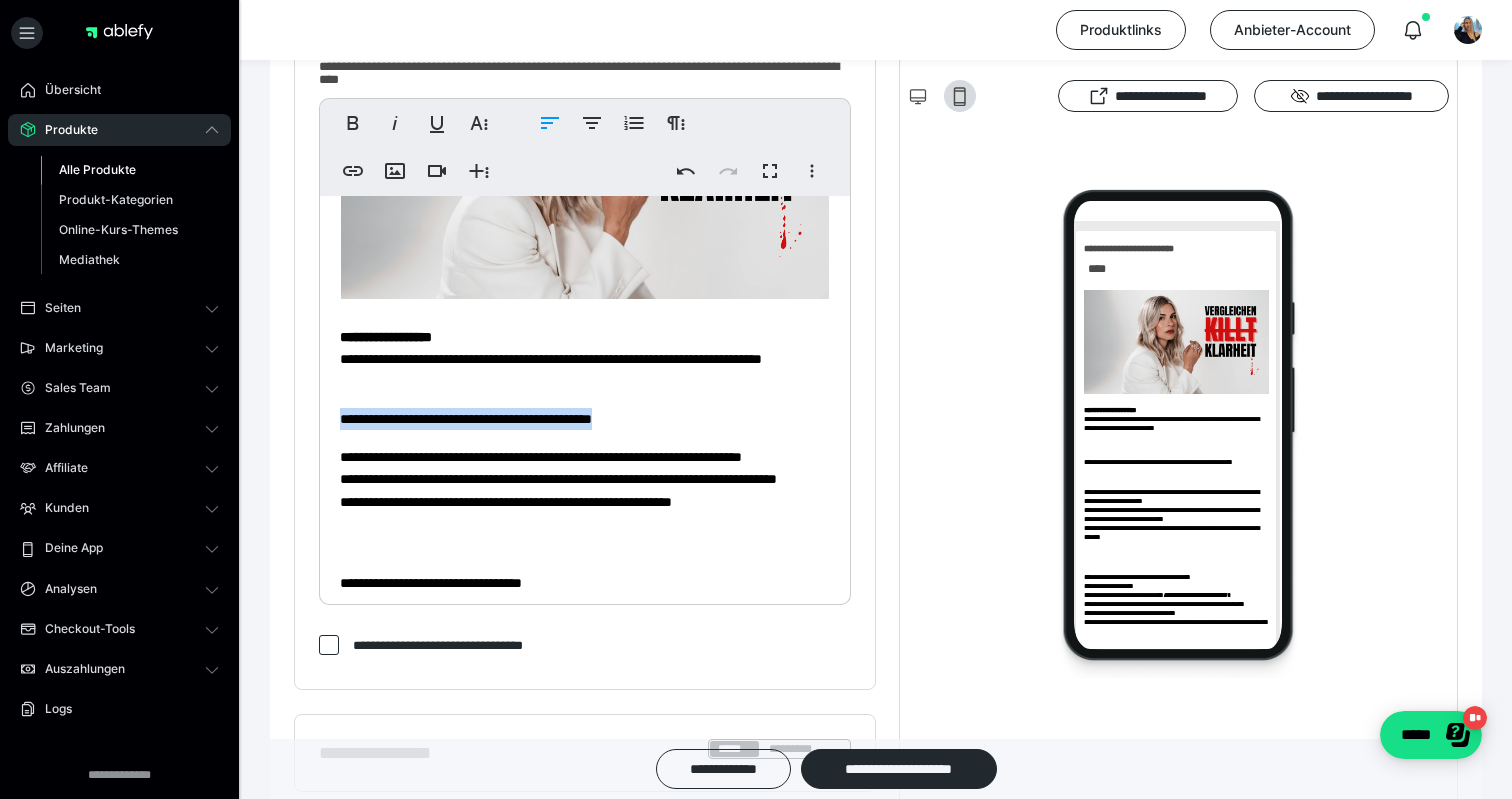 drag, startPoint x: 687, startPoint y: 419, endPoint x: 327, endPoint y: 418, distance: 360.0014 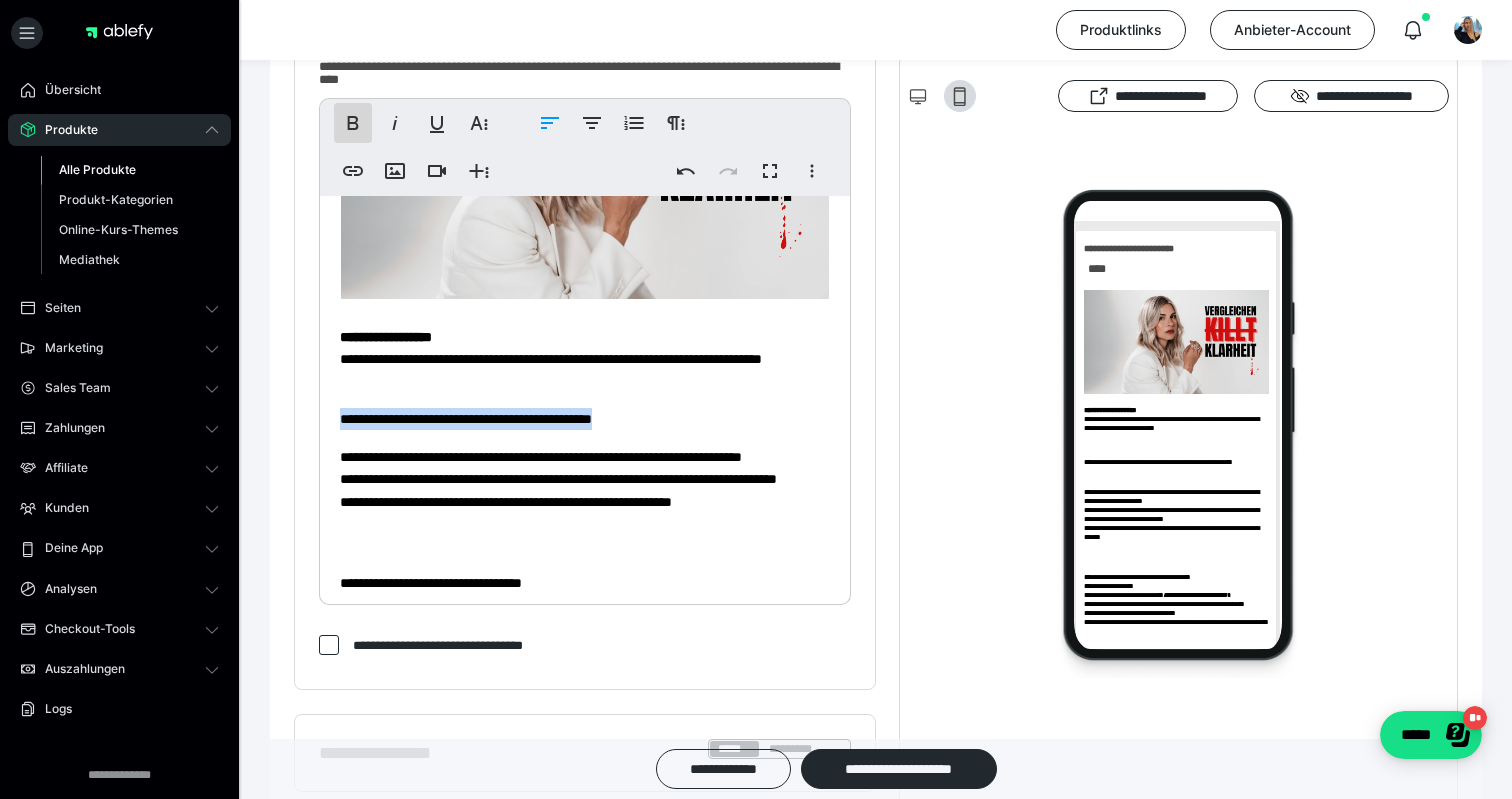 click 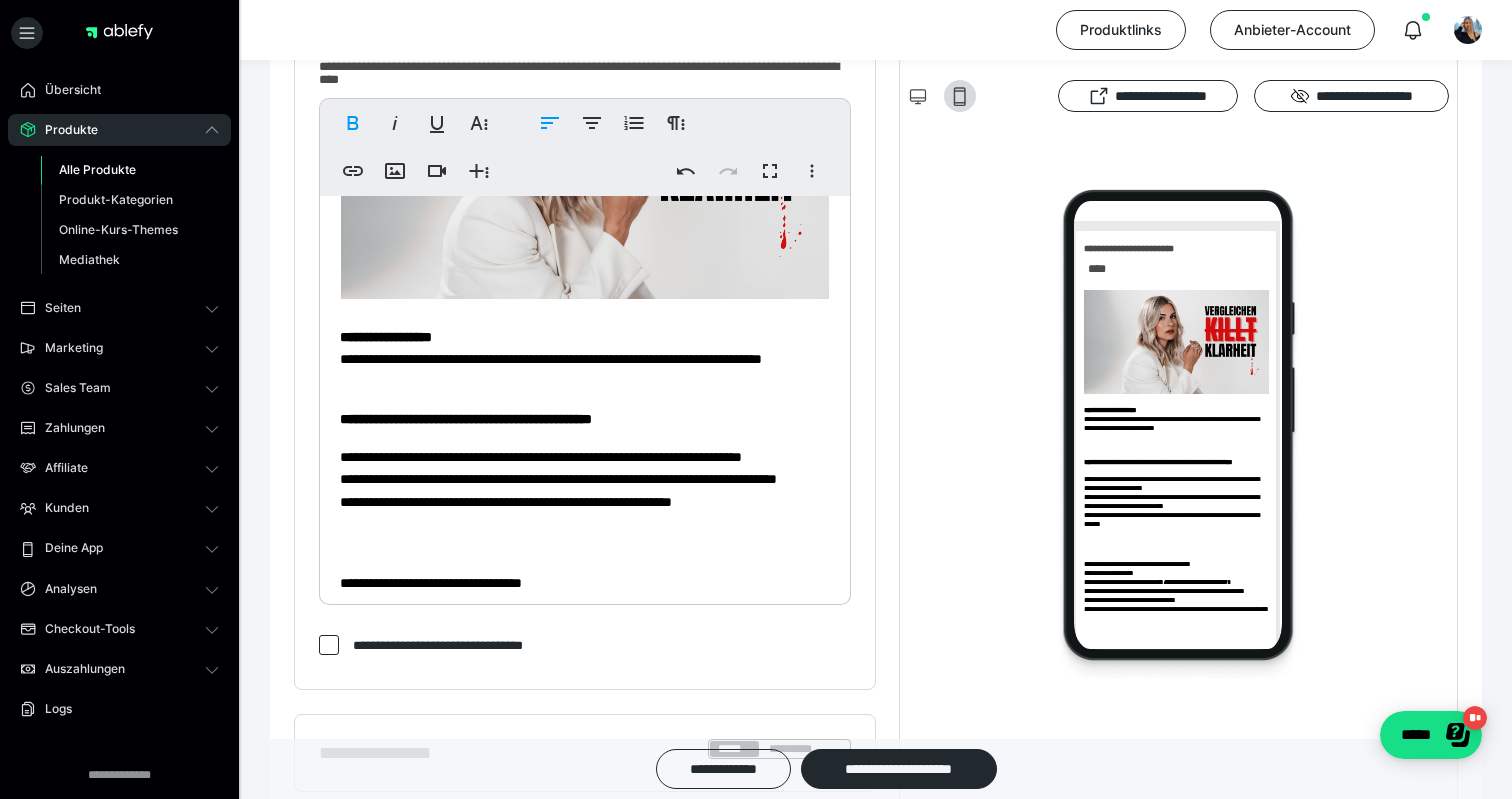 click on "**********" at bounding box center (585, 501) 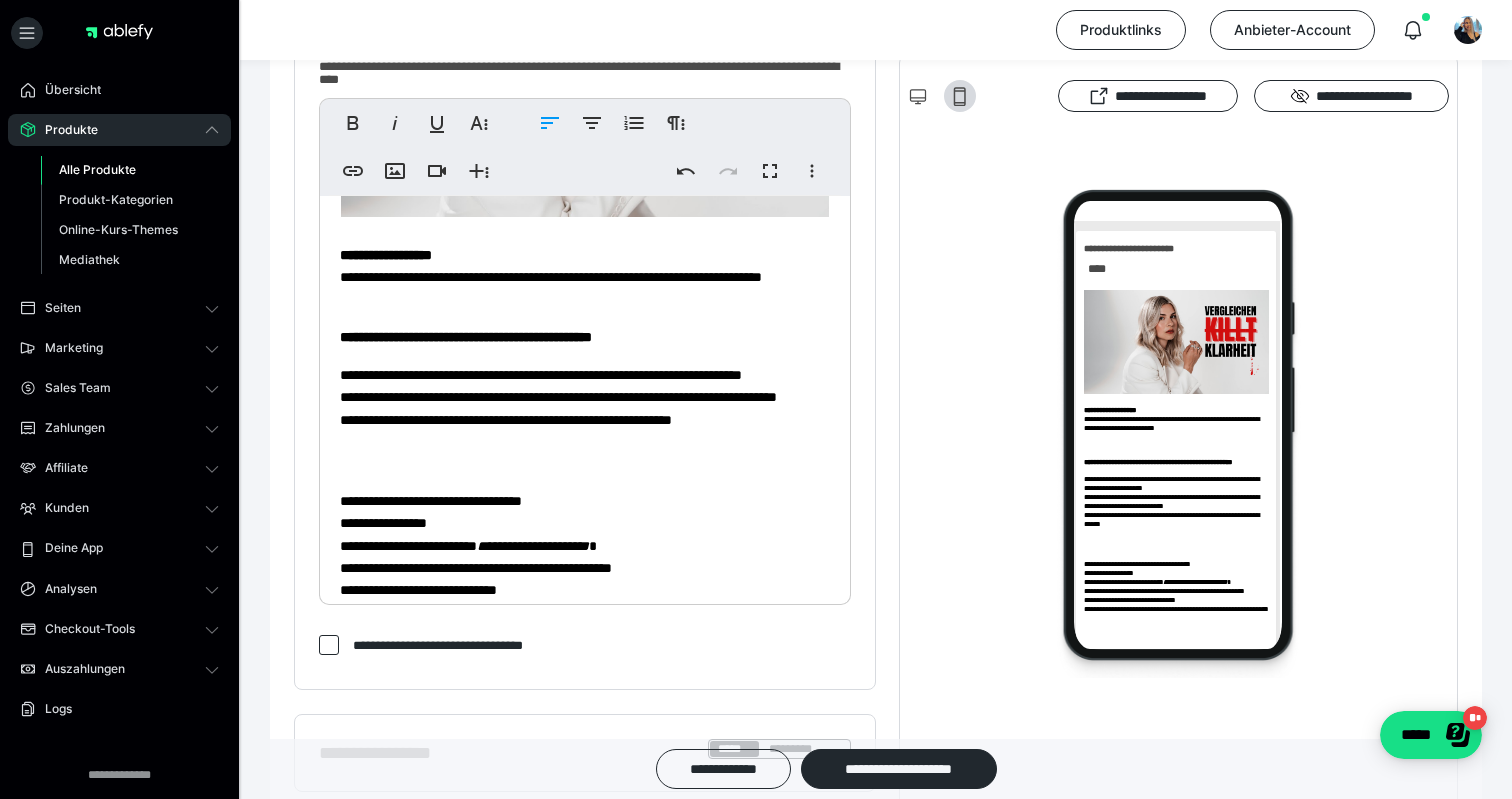 scroll, scrollTop: 281, scrollLeft: 0, axis: vertical 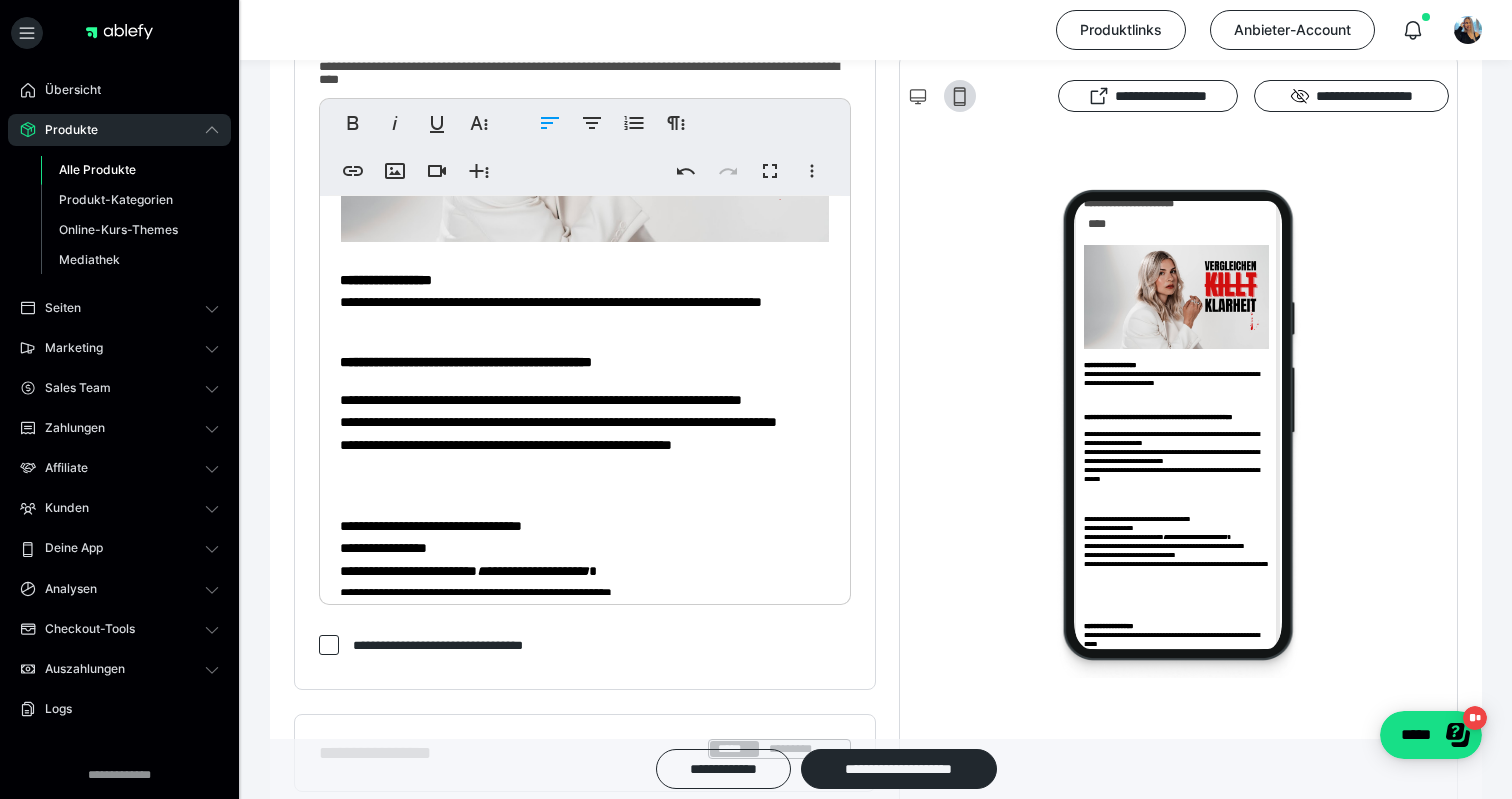 click on "**********" at bounding box center [585, 509] 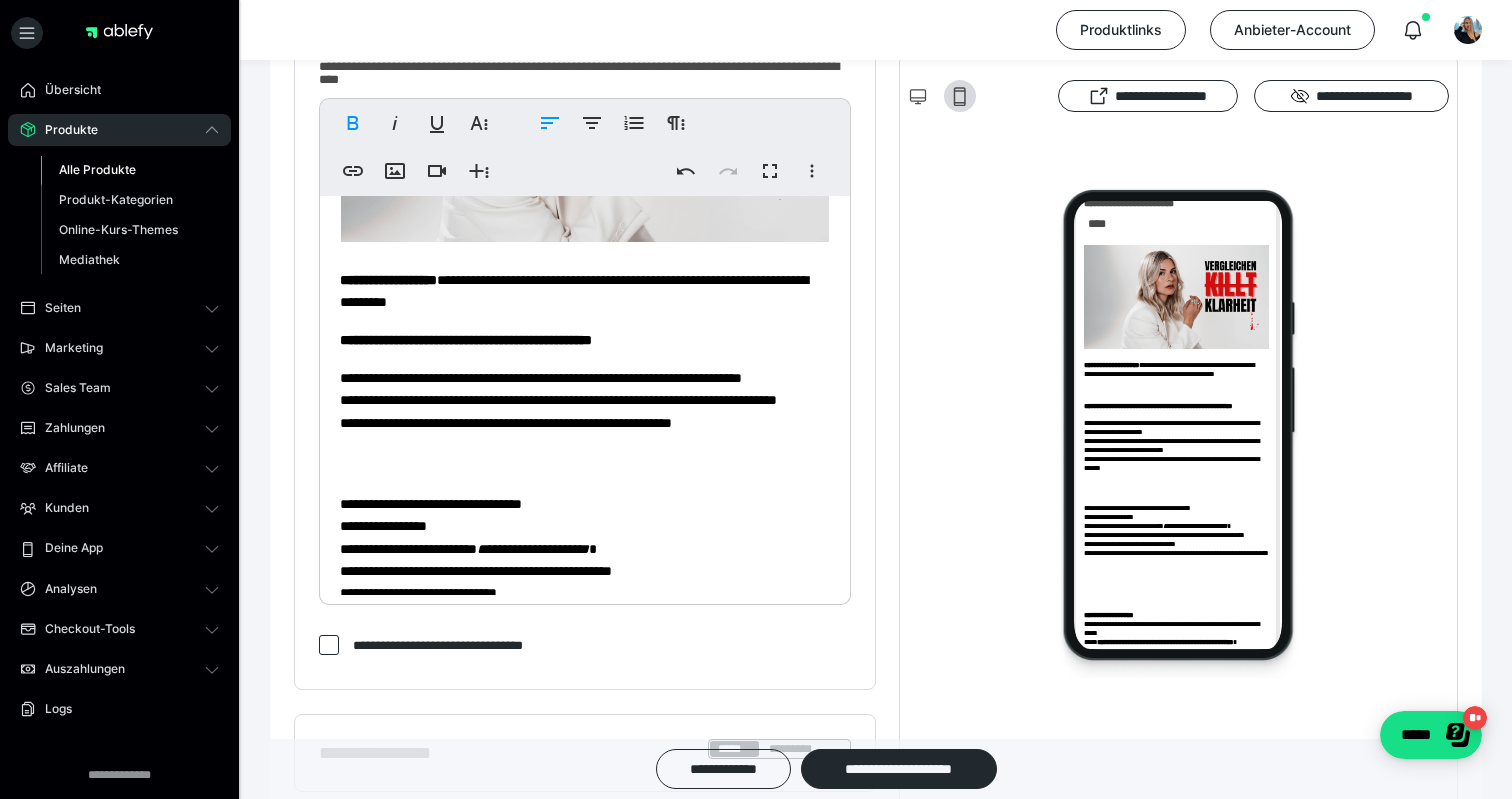 click on "**********" at bounding box center (585, 291) 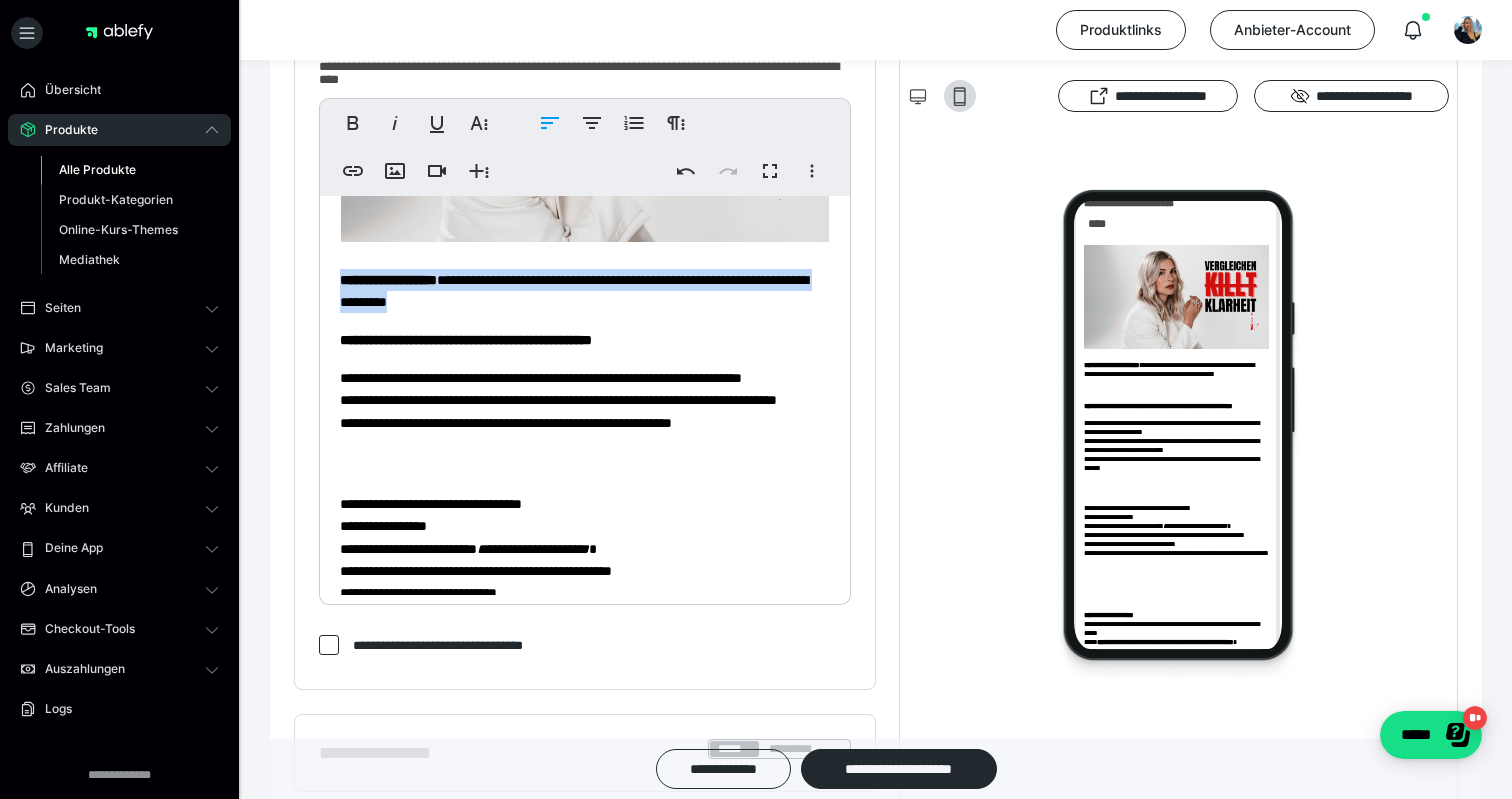 drag, startPoint x: 509, startPoint y: 292, endPoint x: 311, endPoint y: 282, distance: 198.25237 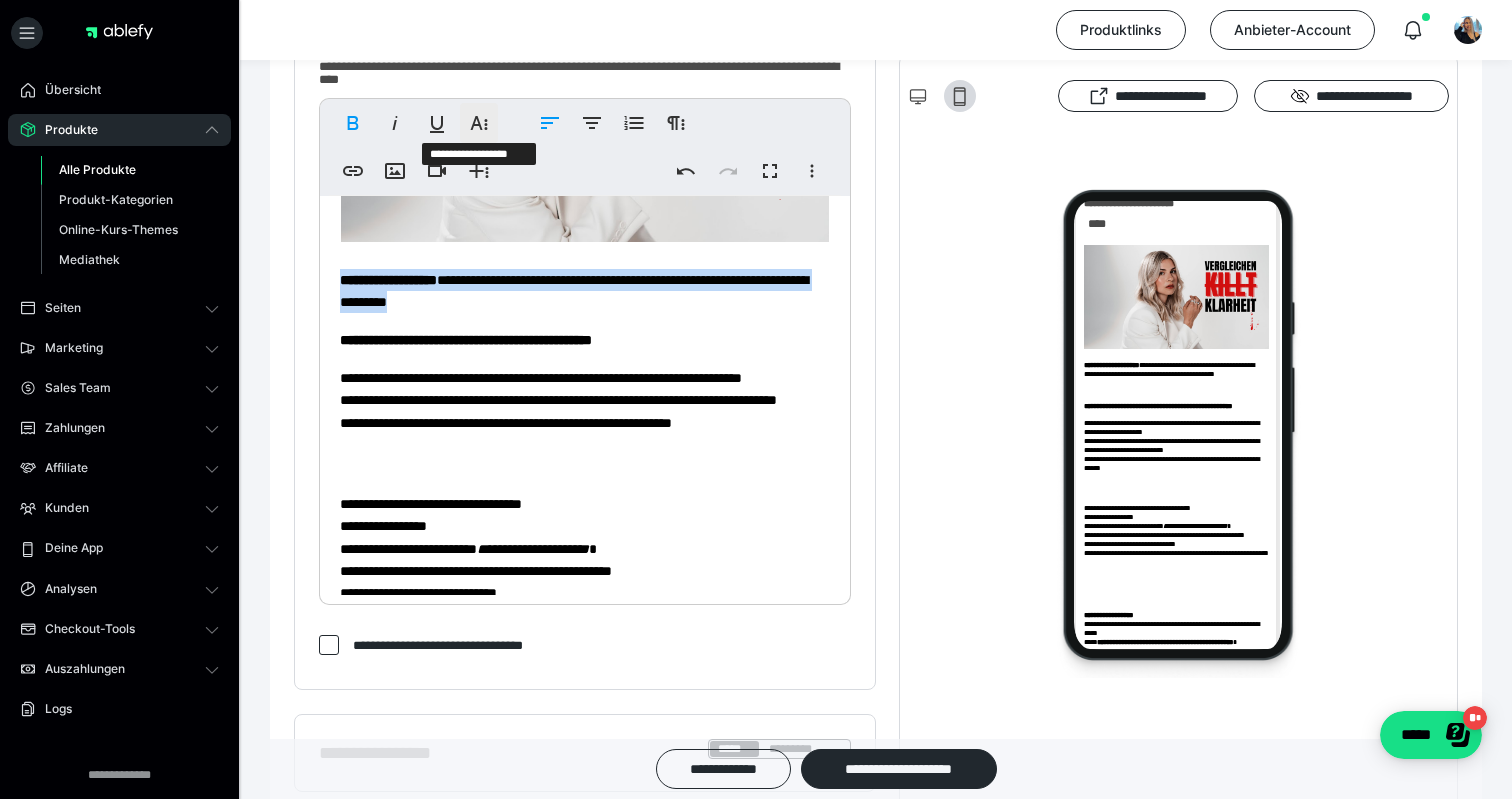 click 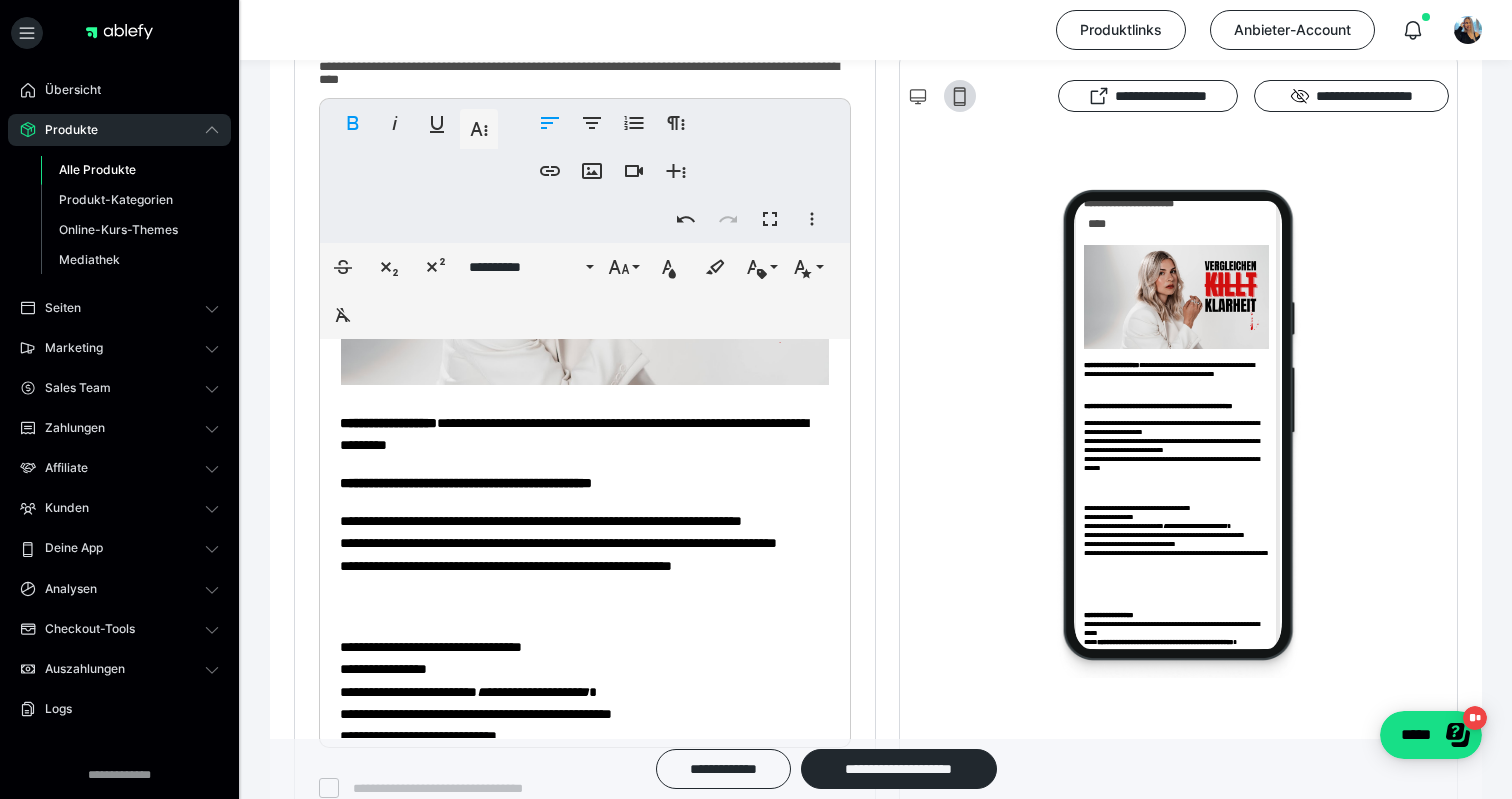 click on "**********" at bounding box center [585, 641] 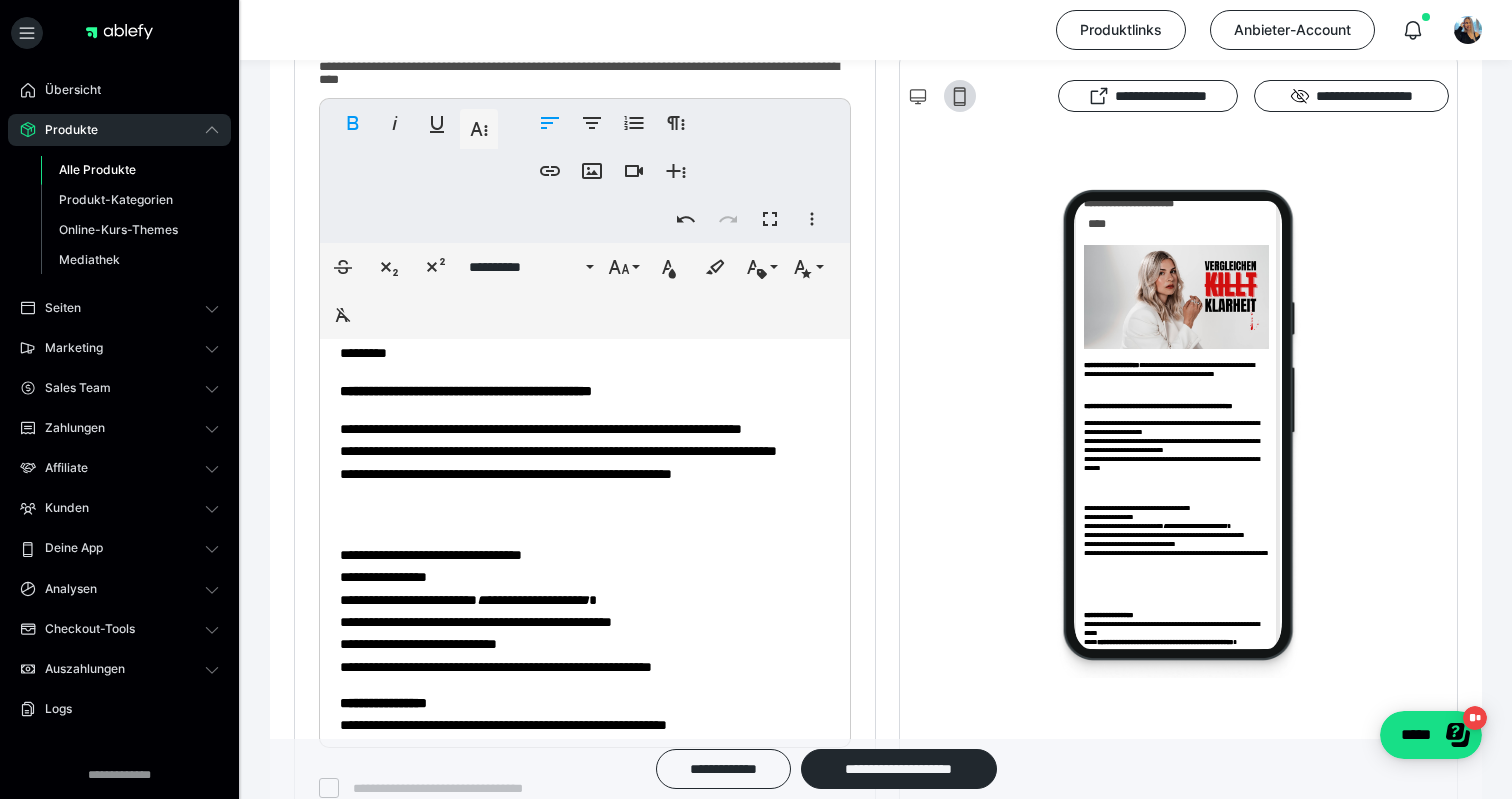 scroll, scrollTop: 371, scrollLeft: 0, axis: vertical 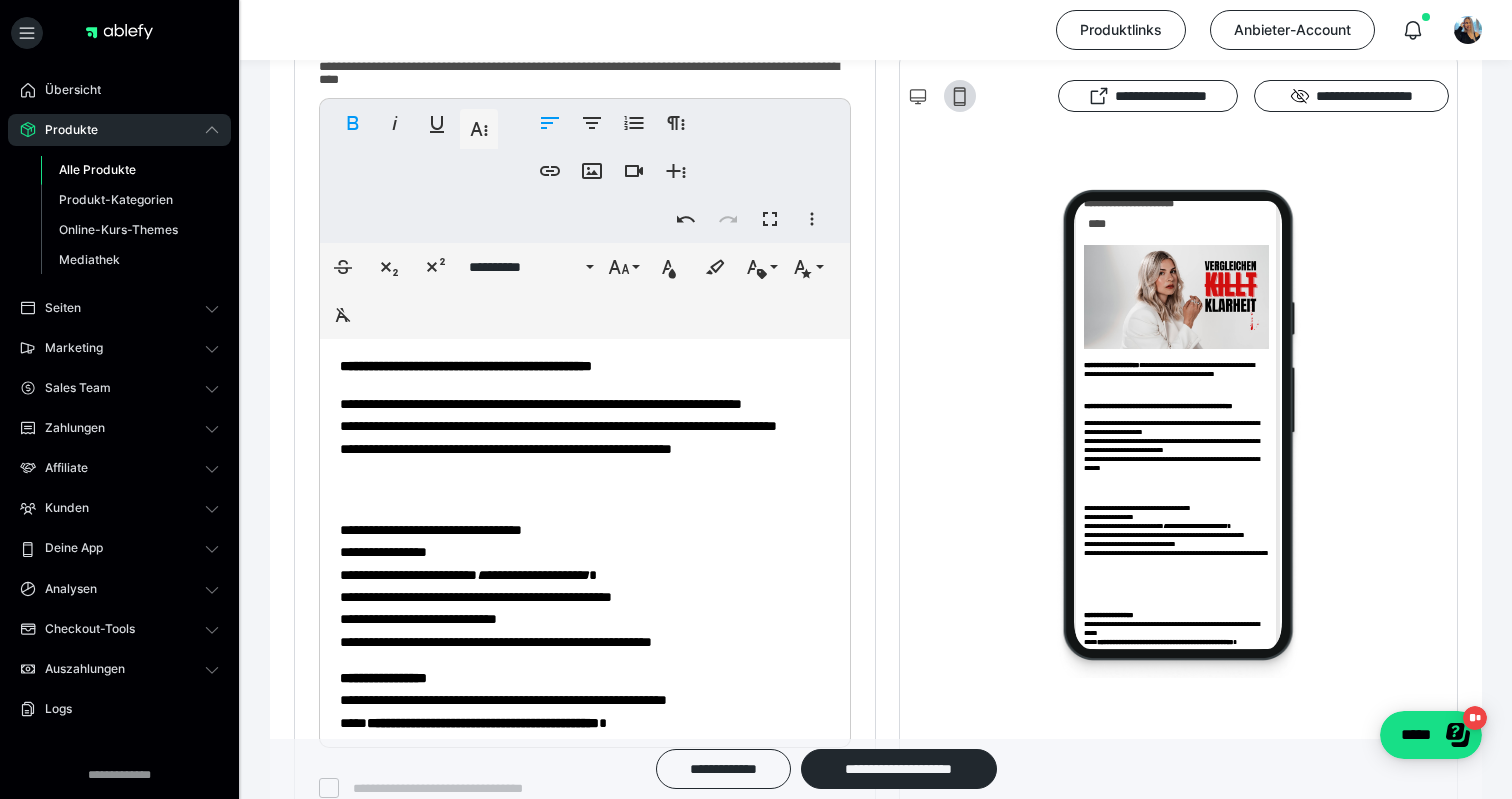 click on "**********" at bounding box center [585, 448] 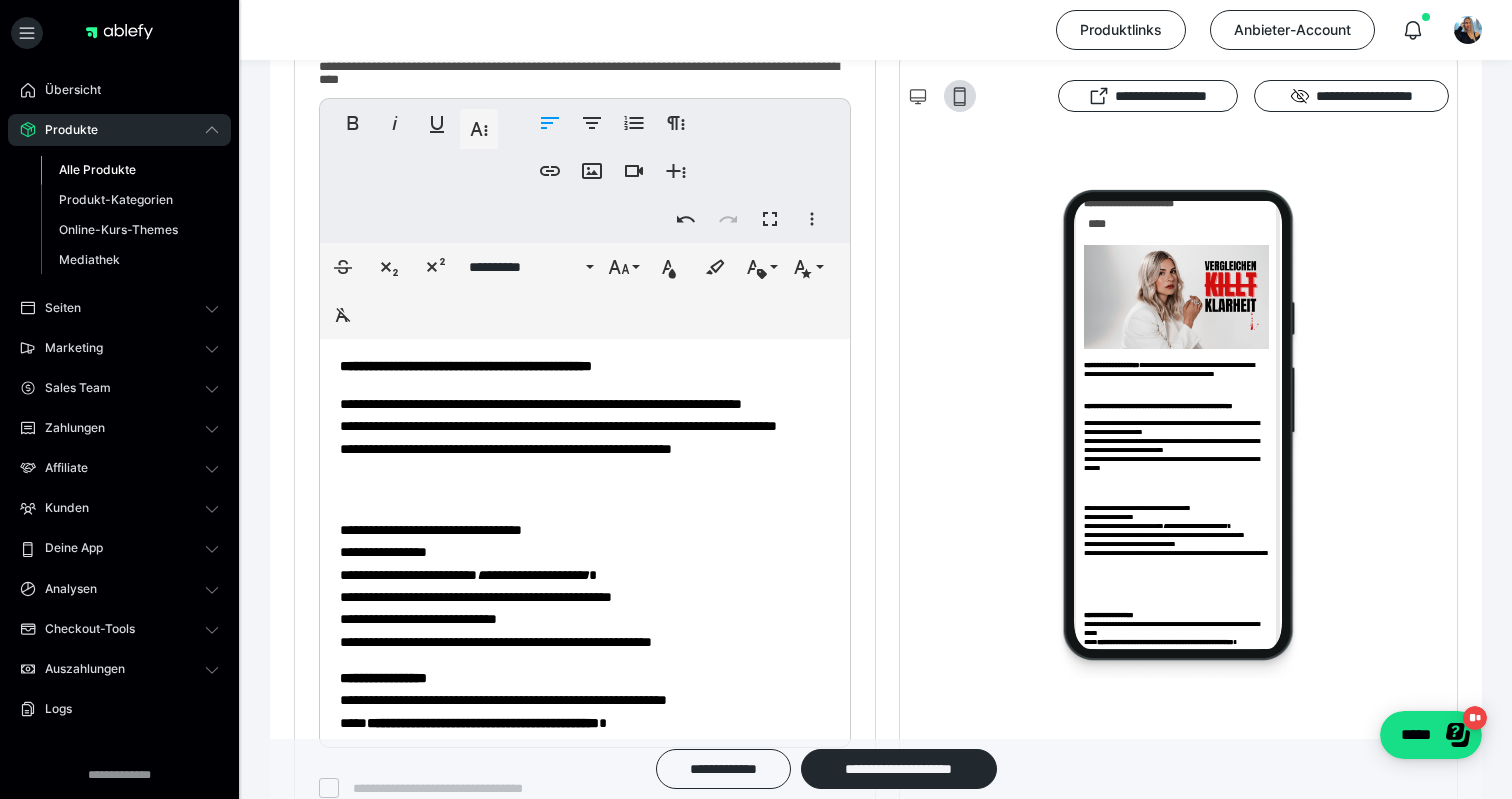 click on "**********" at bounding box center [585, 524] 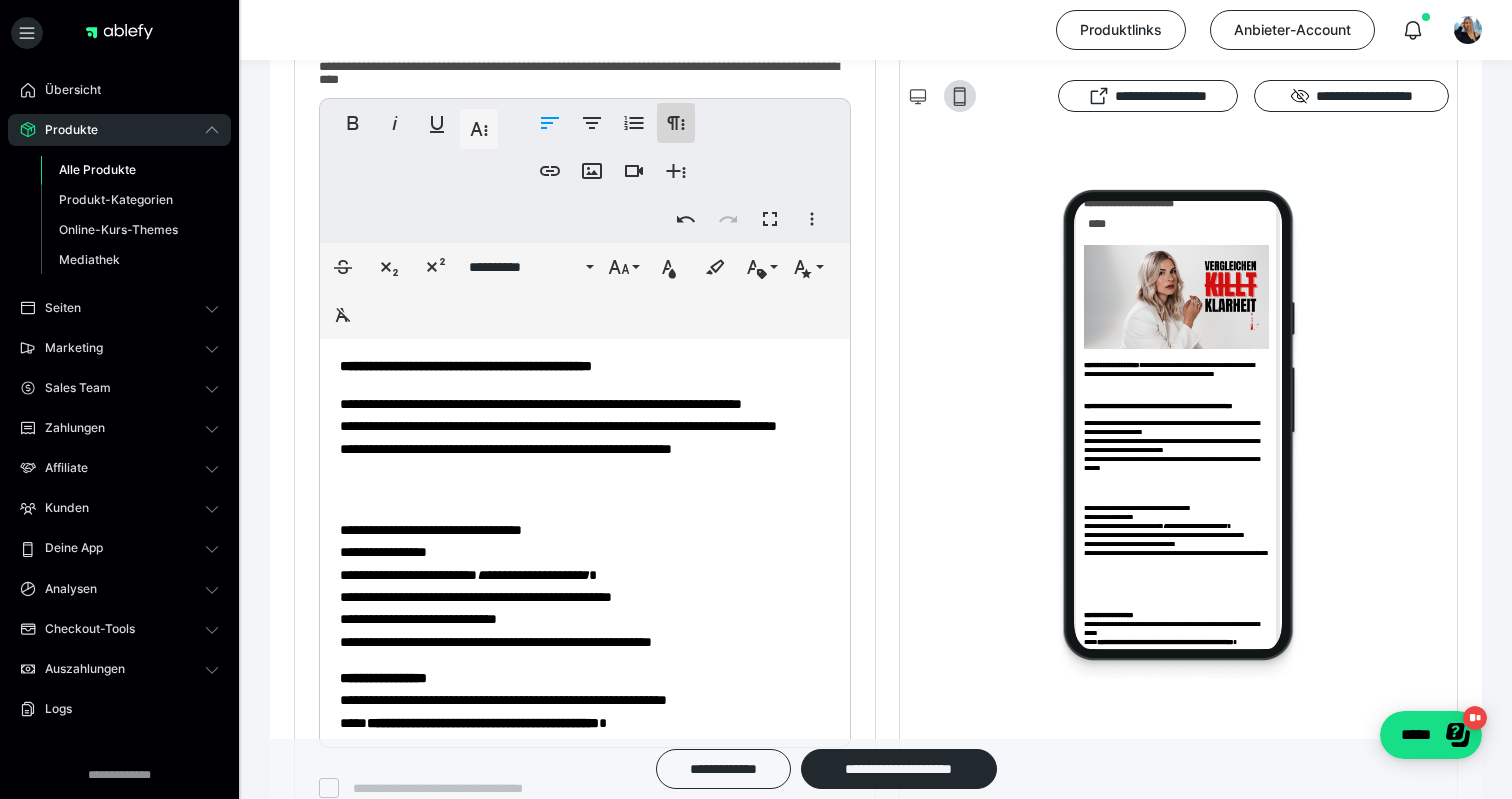 click on "**********" at bounding box center [676, 123] 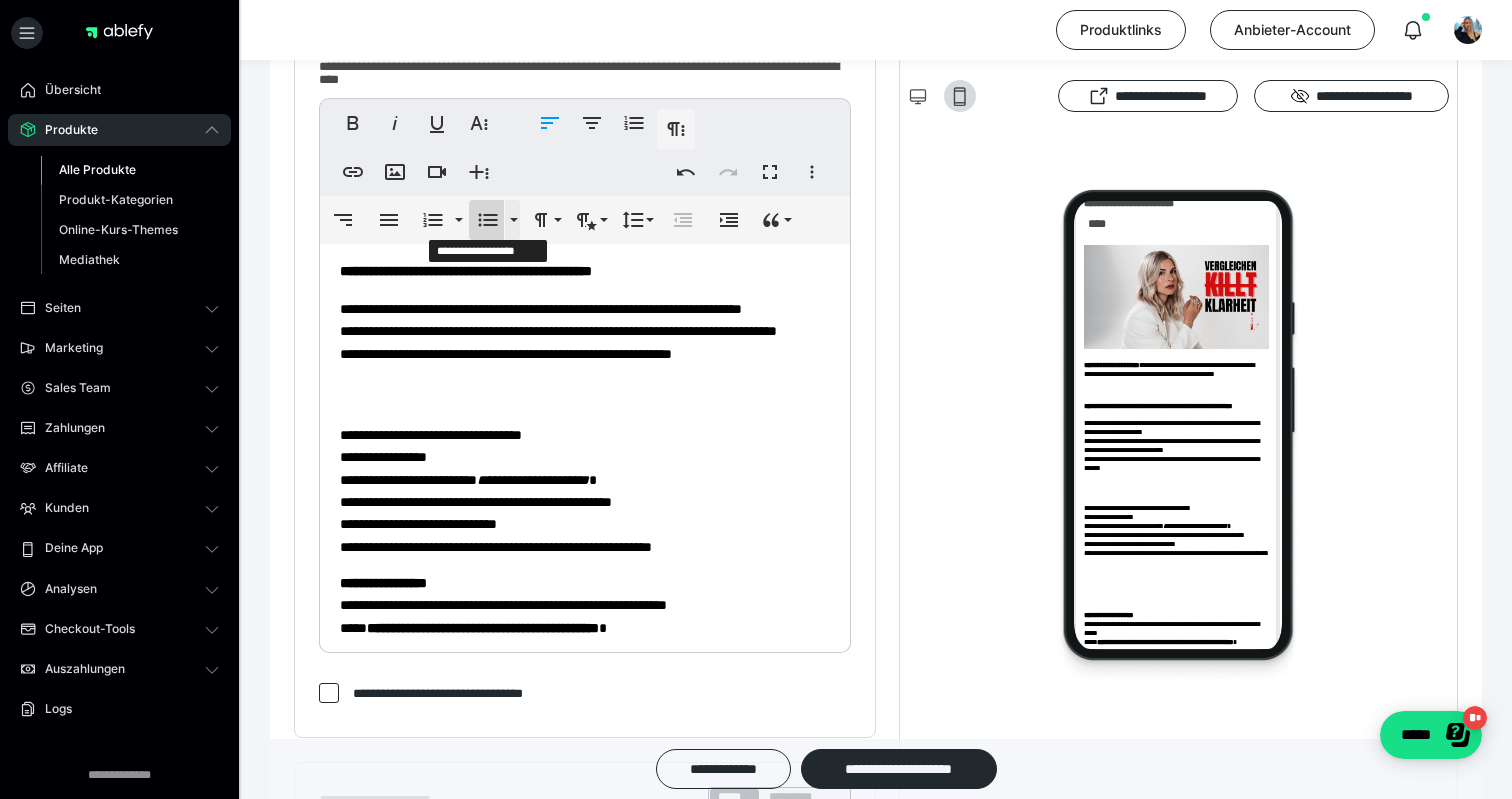 click 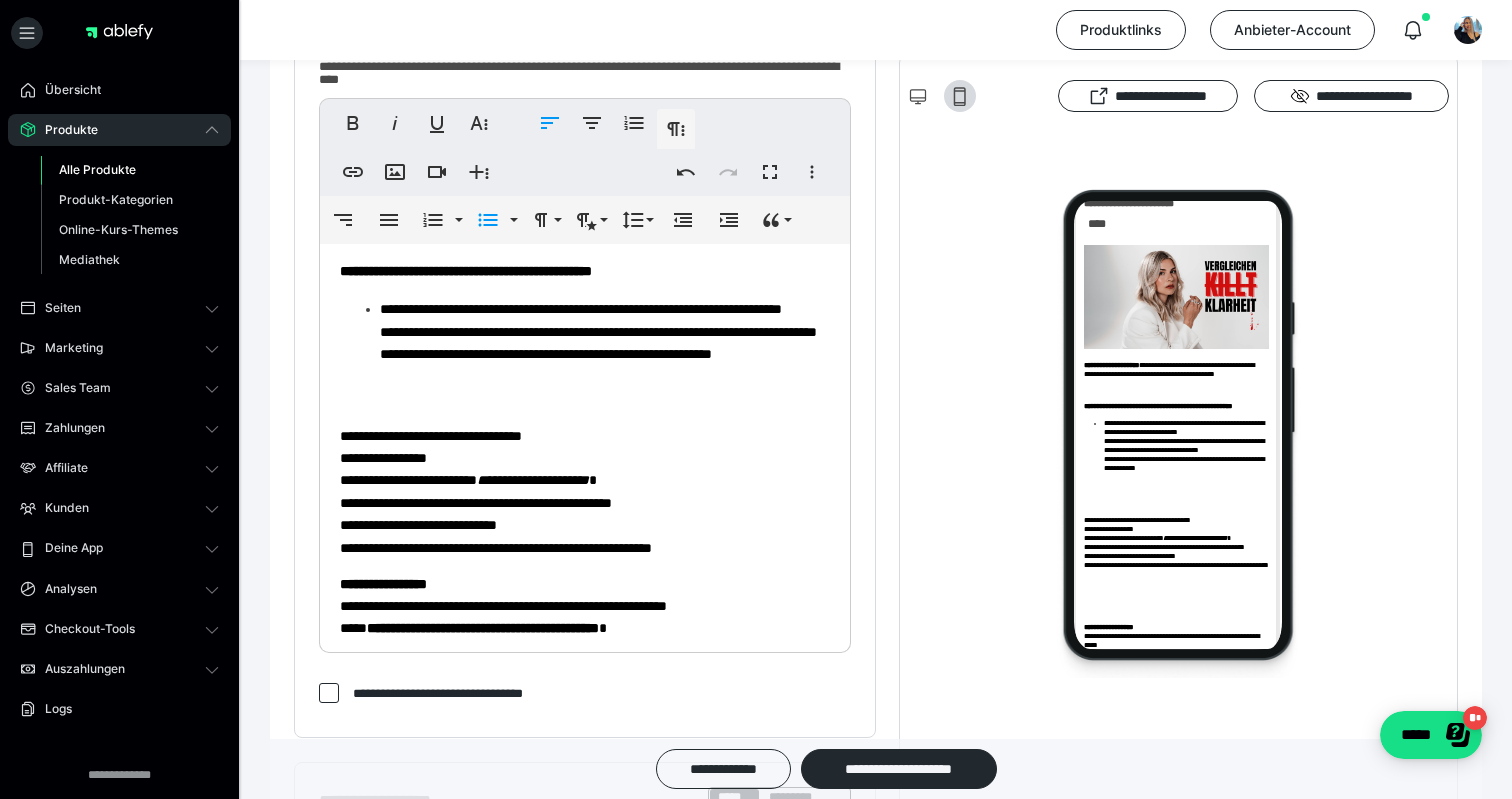 click on "**********" at bounding box center (585, 353) 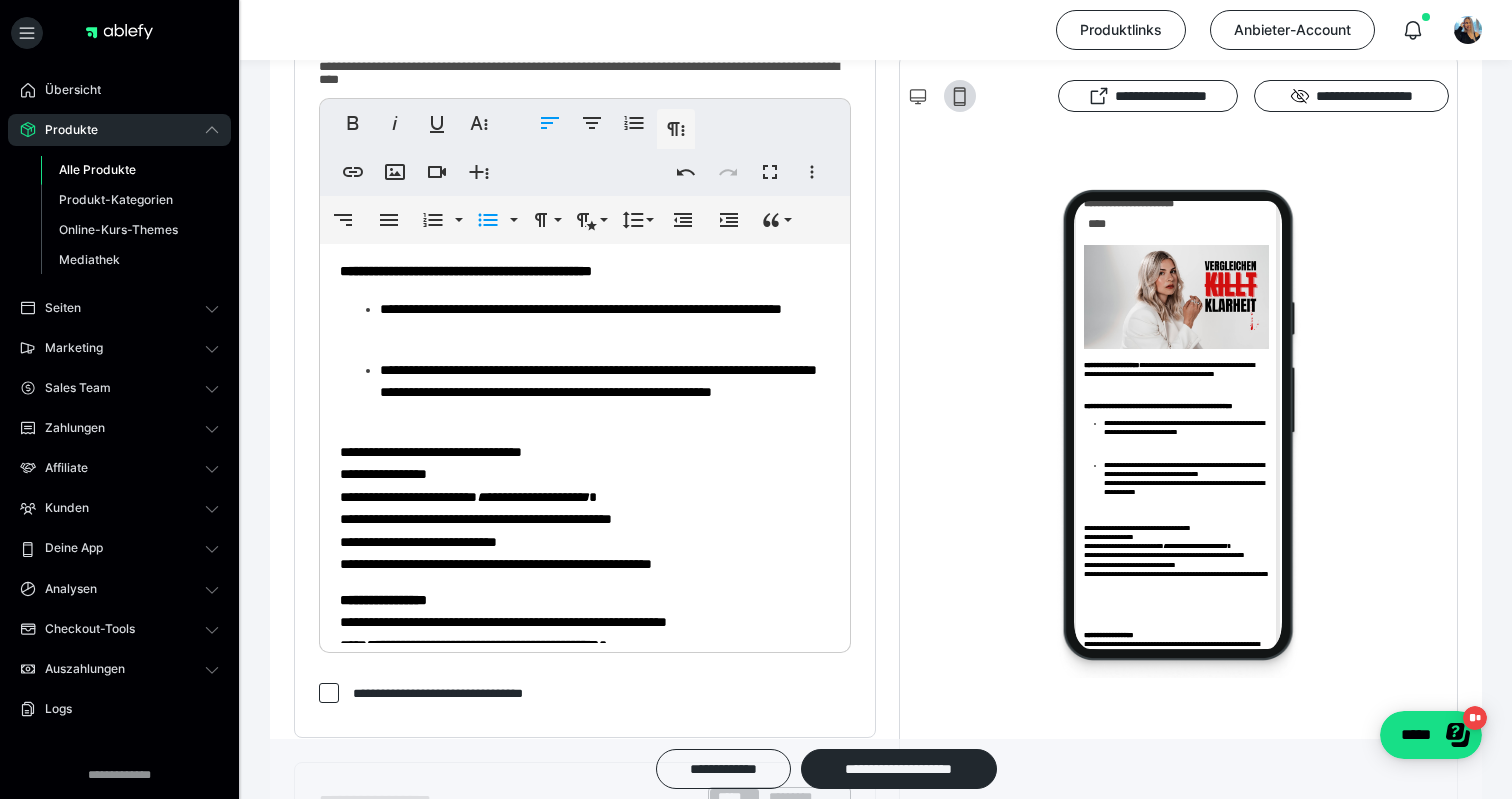 click on "**********" at bounding box center [585, 361] 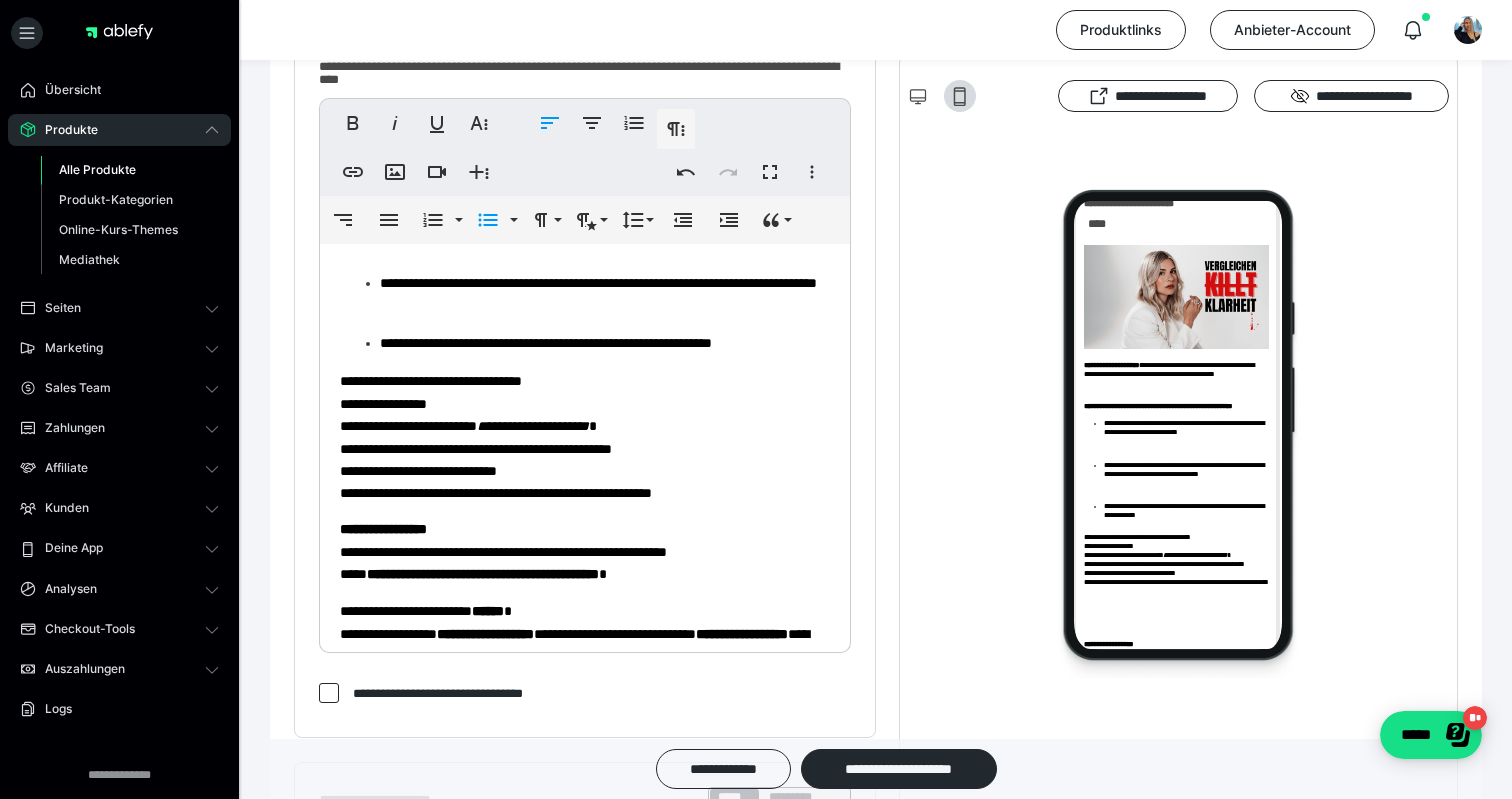 scroll, scrollTop: 460, scrollLeft: 0, axis: vertical 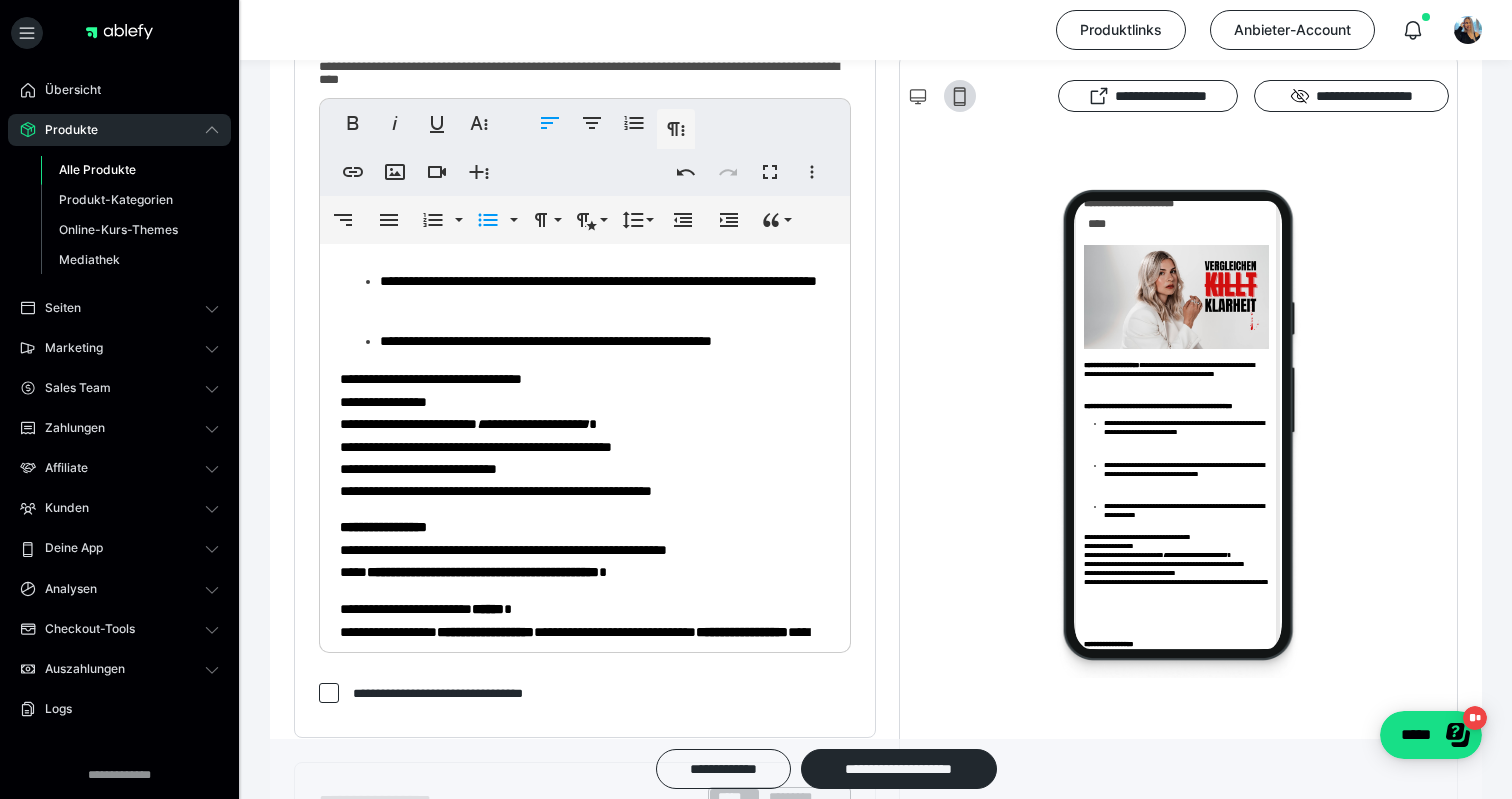 click on "**********" at bounding box center [585, 434] 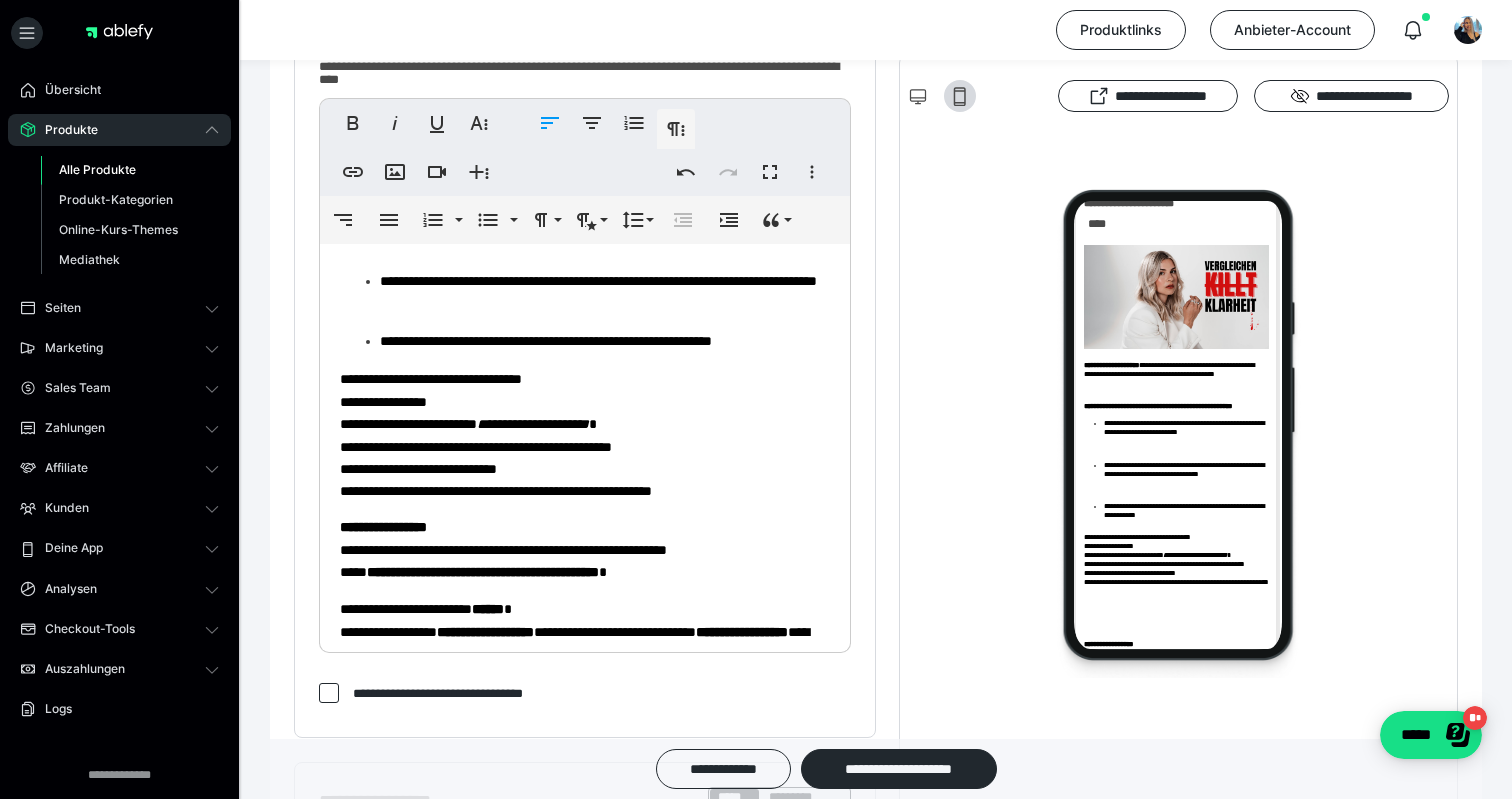 click on "**********" at bounding box center [585, 357] 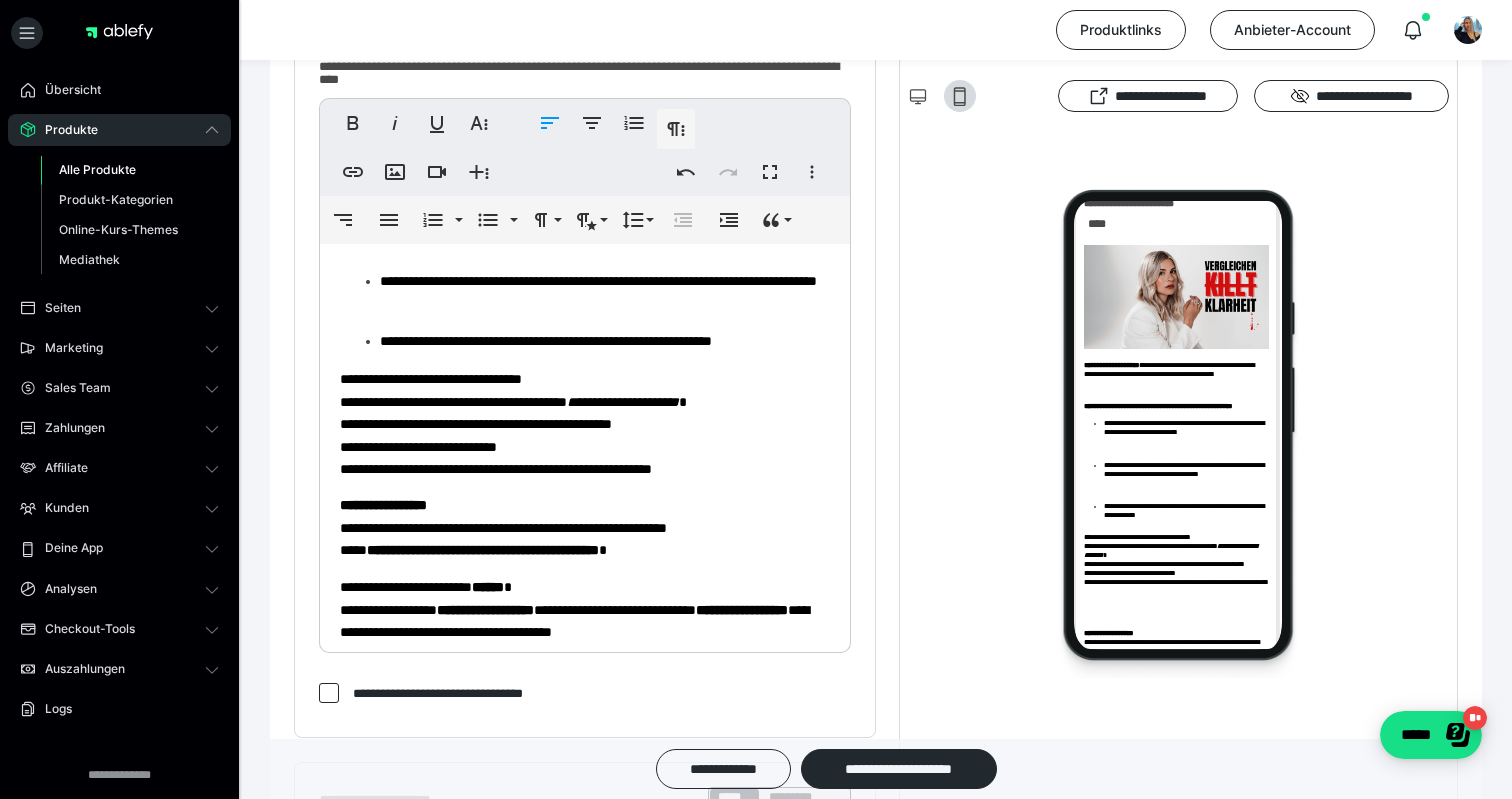click on "**********" at bounding box center (585, 423) 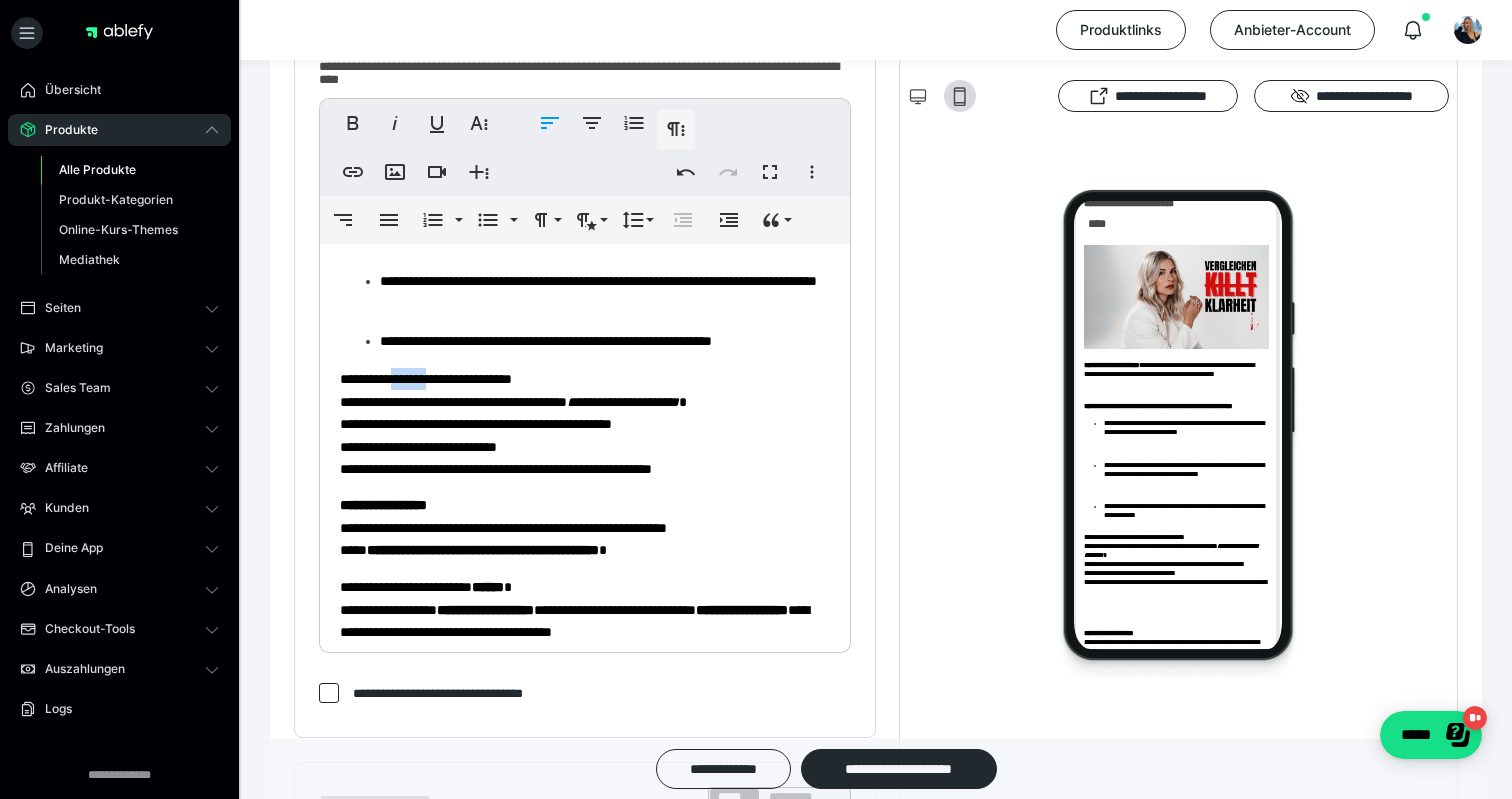 drag, startPoint x: 450, startPoint y: 381, endPoint x: 401, endPoint y: 381, distance: 49 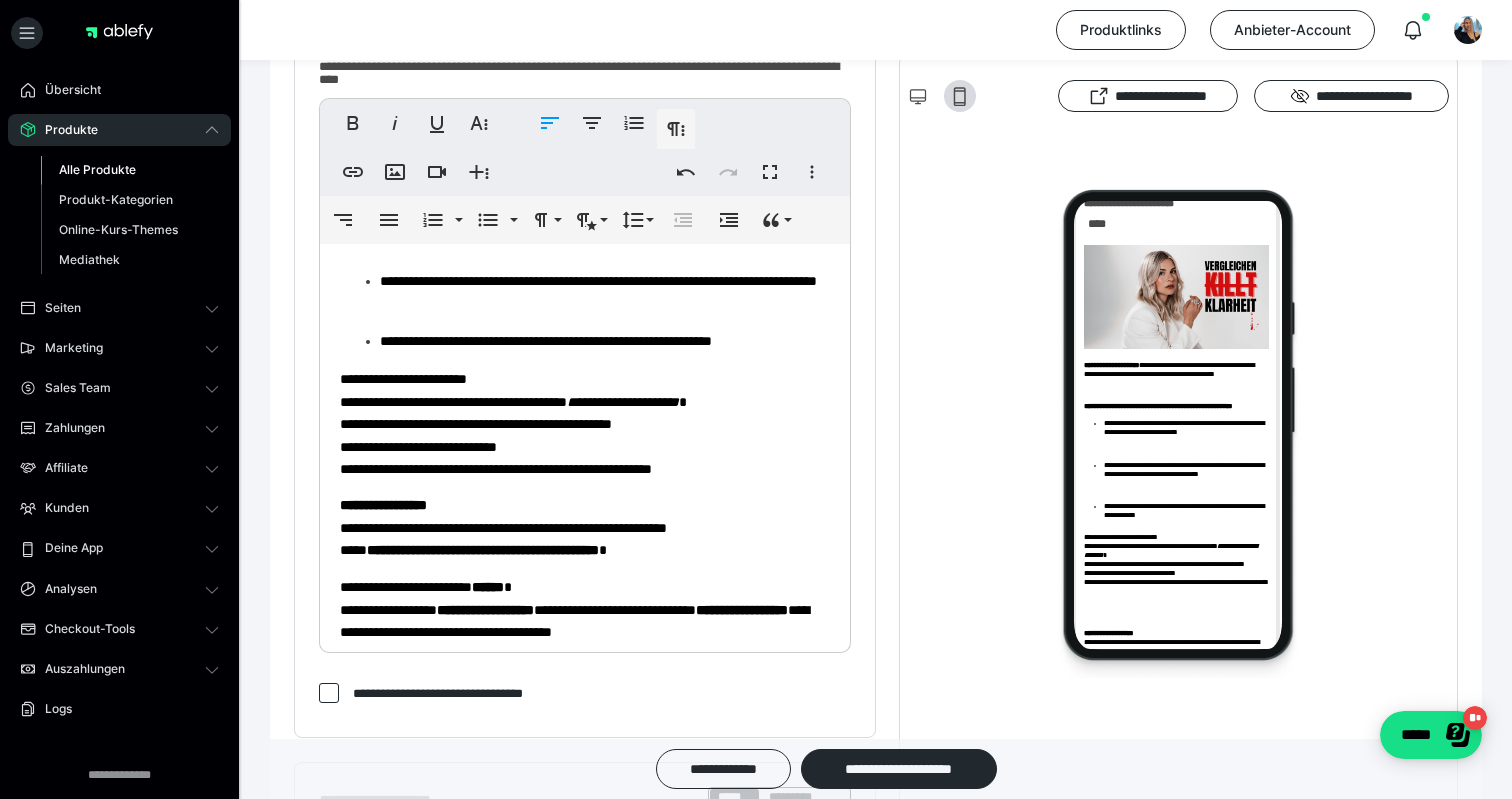 click on "**********" at bounding box center [585, 423] 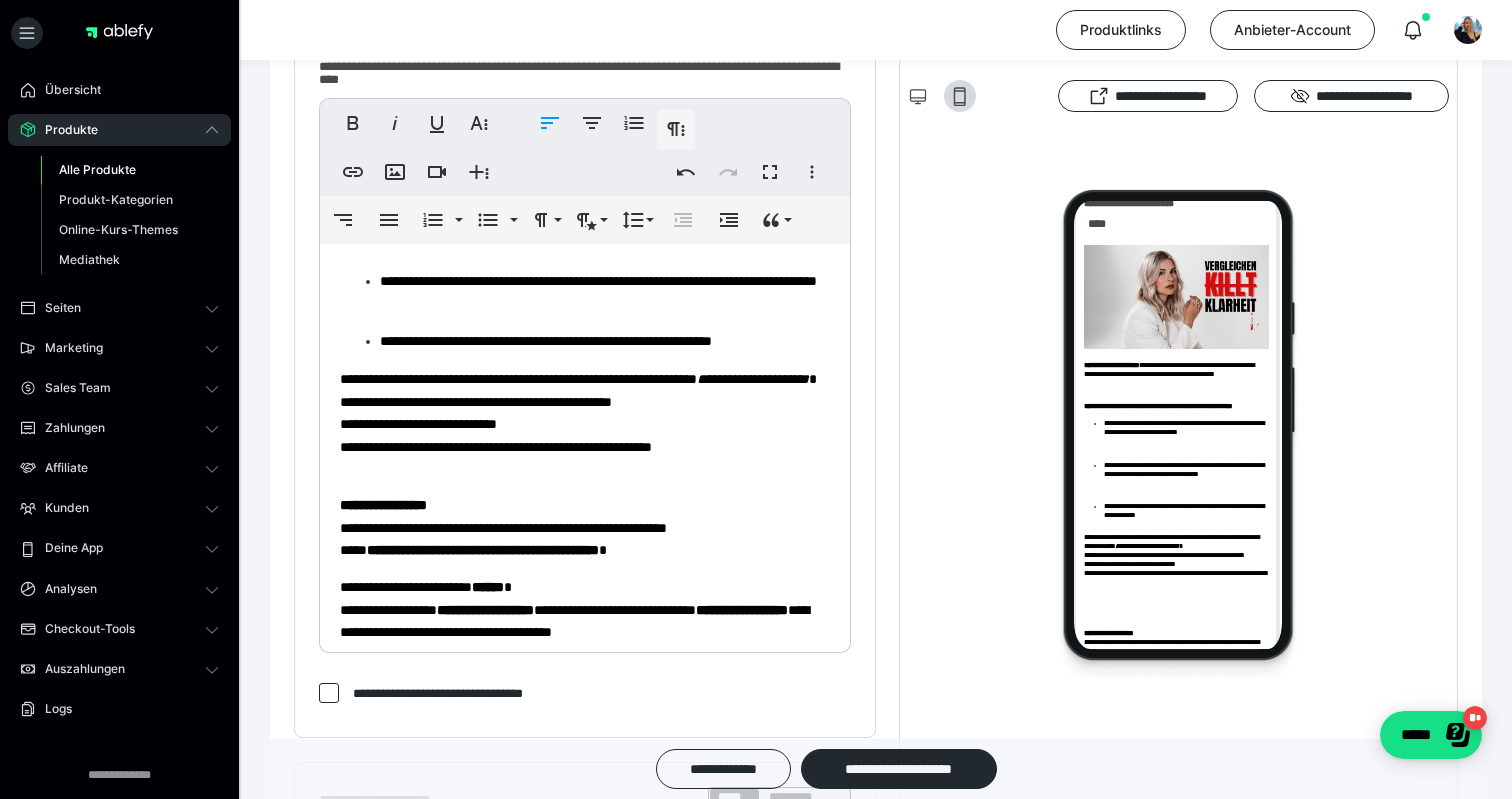 click on "**********" at bounding box center (585, 423) 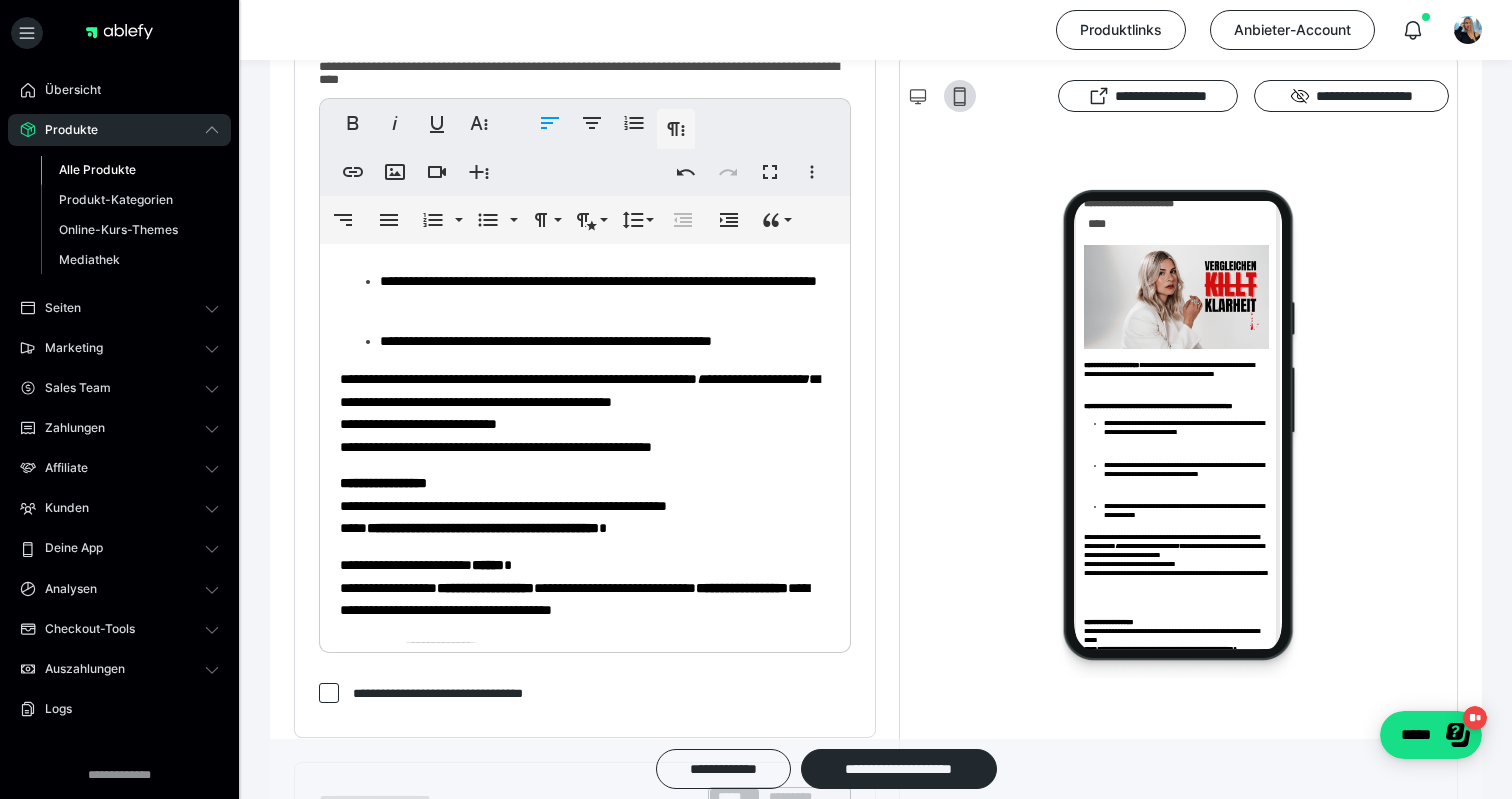 click on "**********" at bounding box center (585, 335) 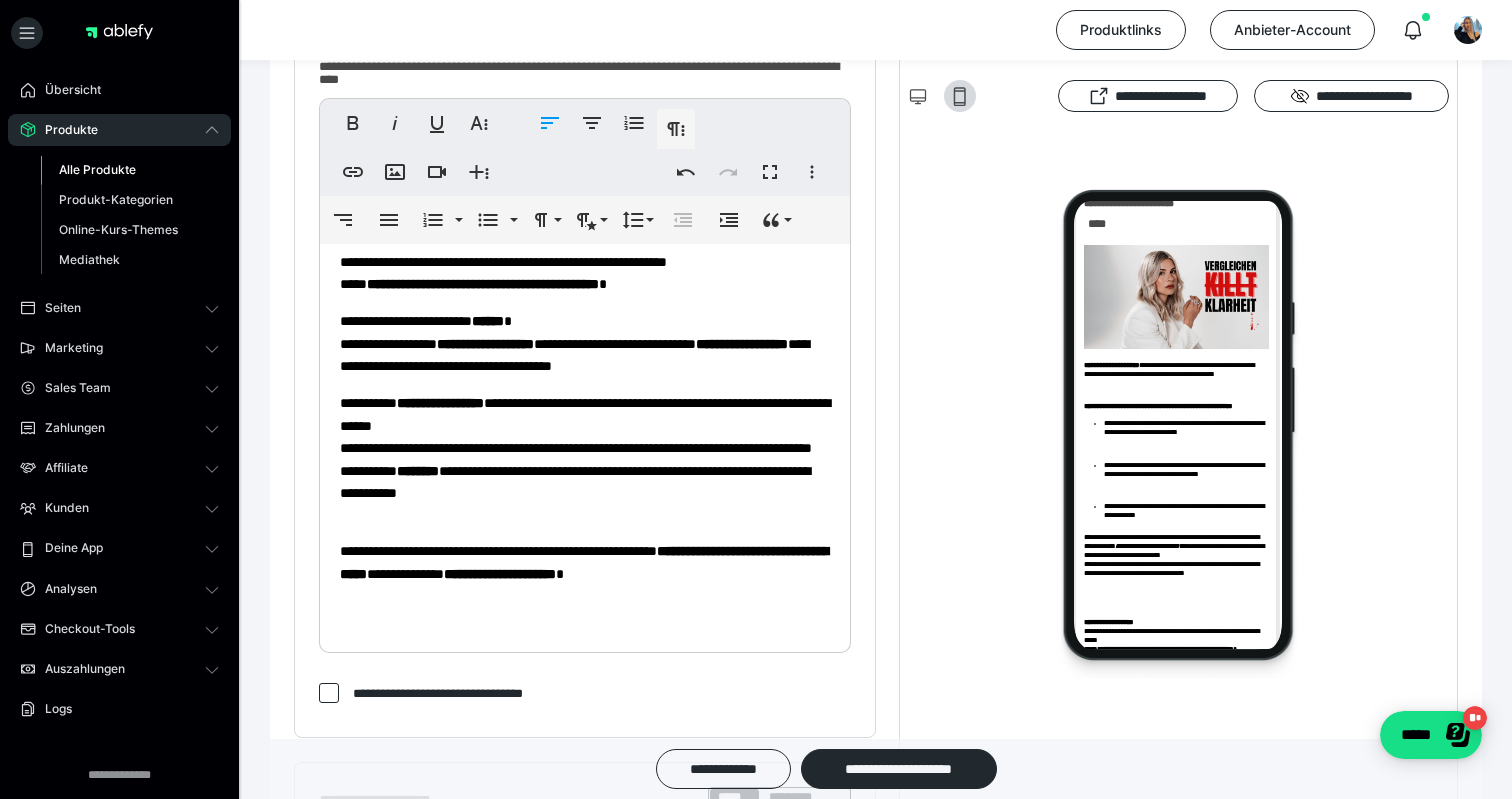 scroll, scrollTop: 703, scrollLeft: 0, axis: vertical 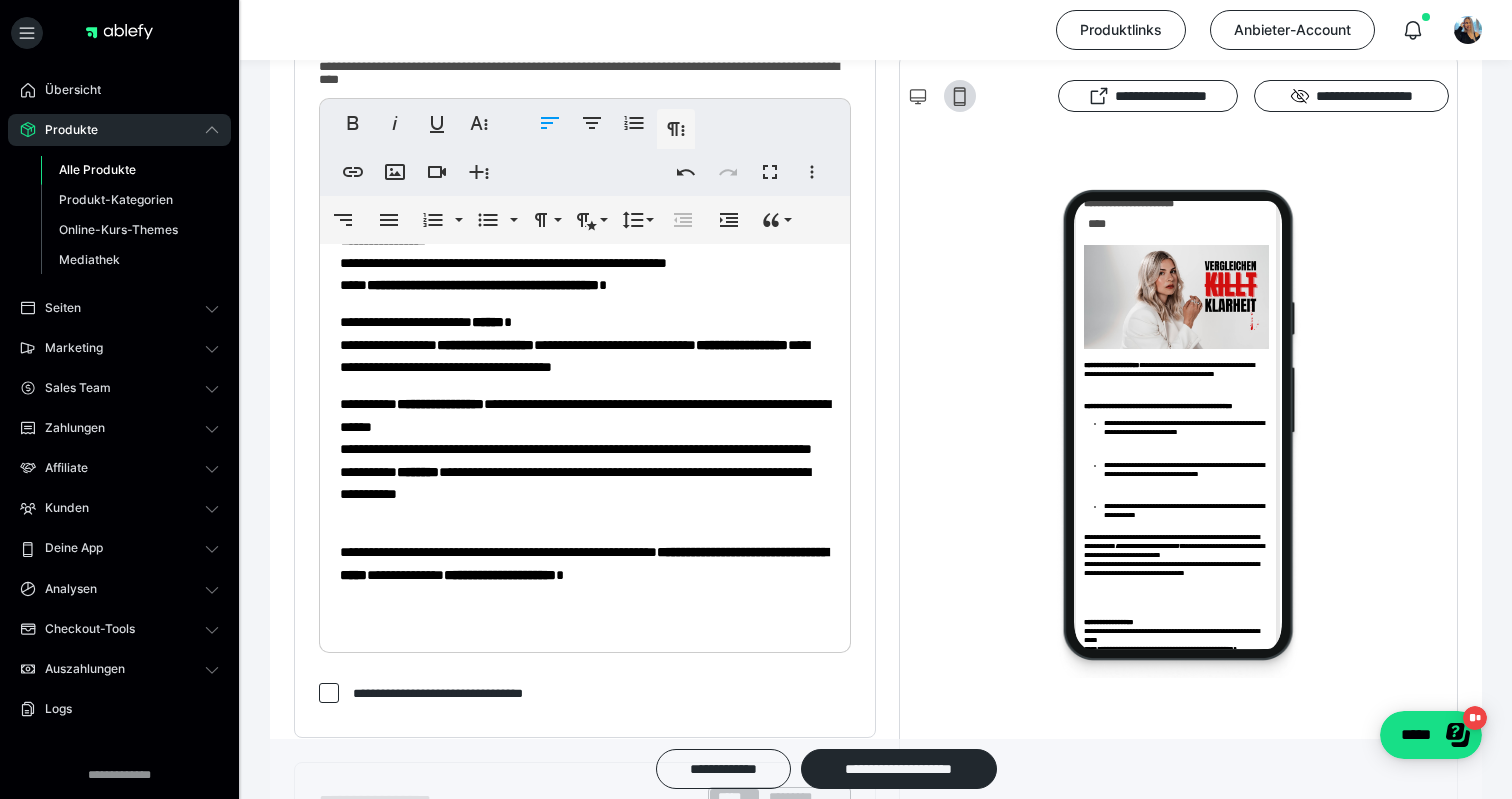 click on "**********" at bounding box center [585, 459] 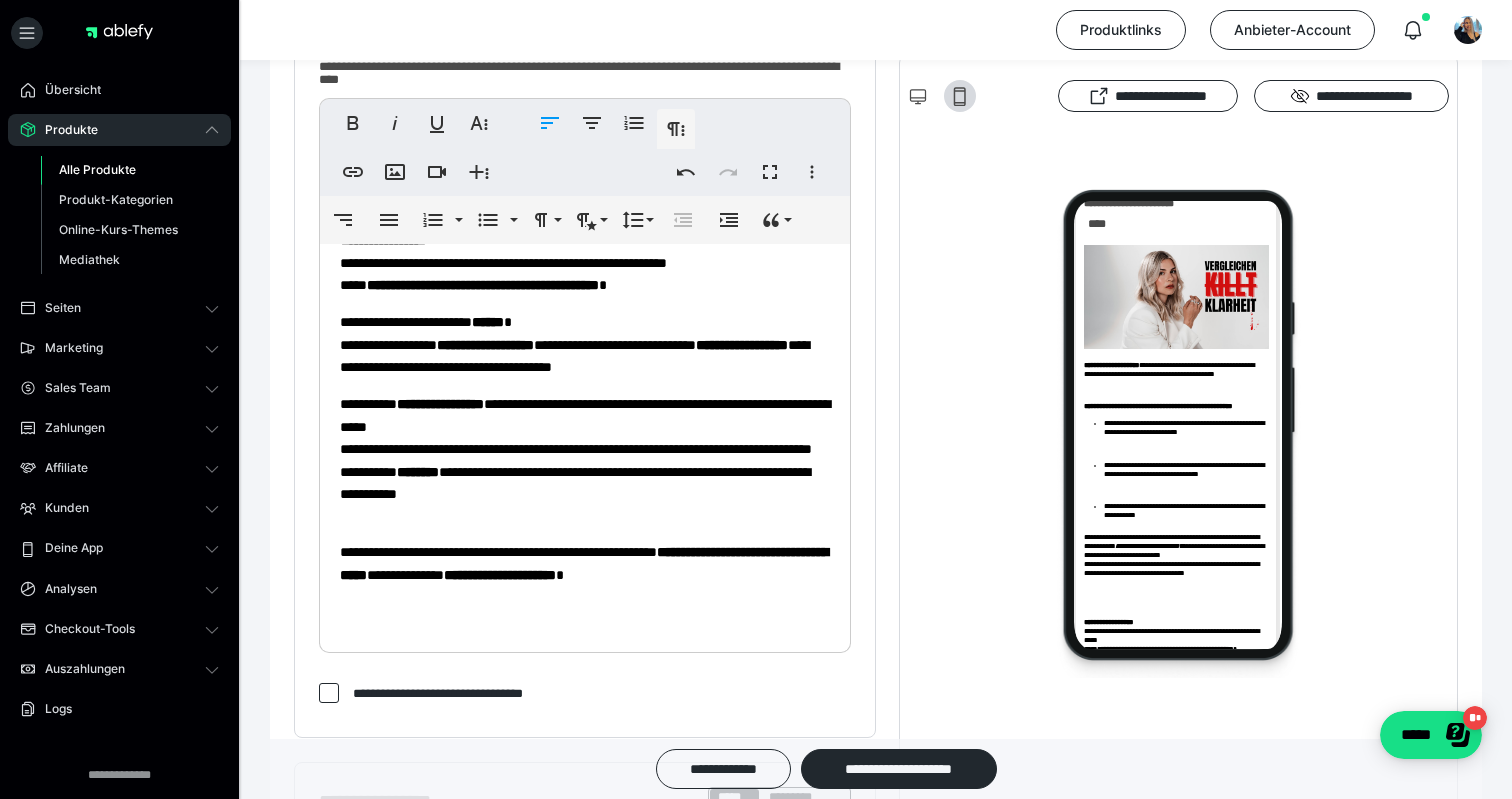 click on "**********" at bounding box center [585, 459] 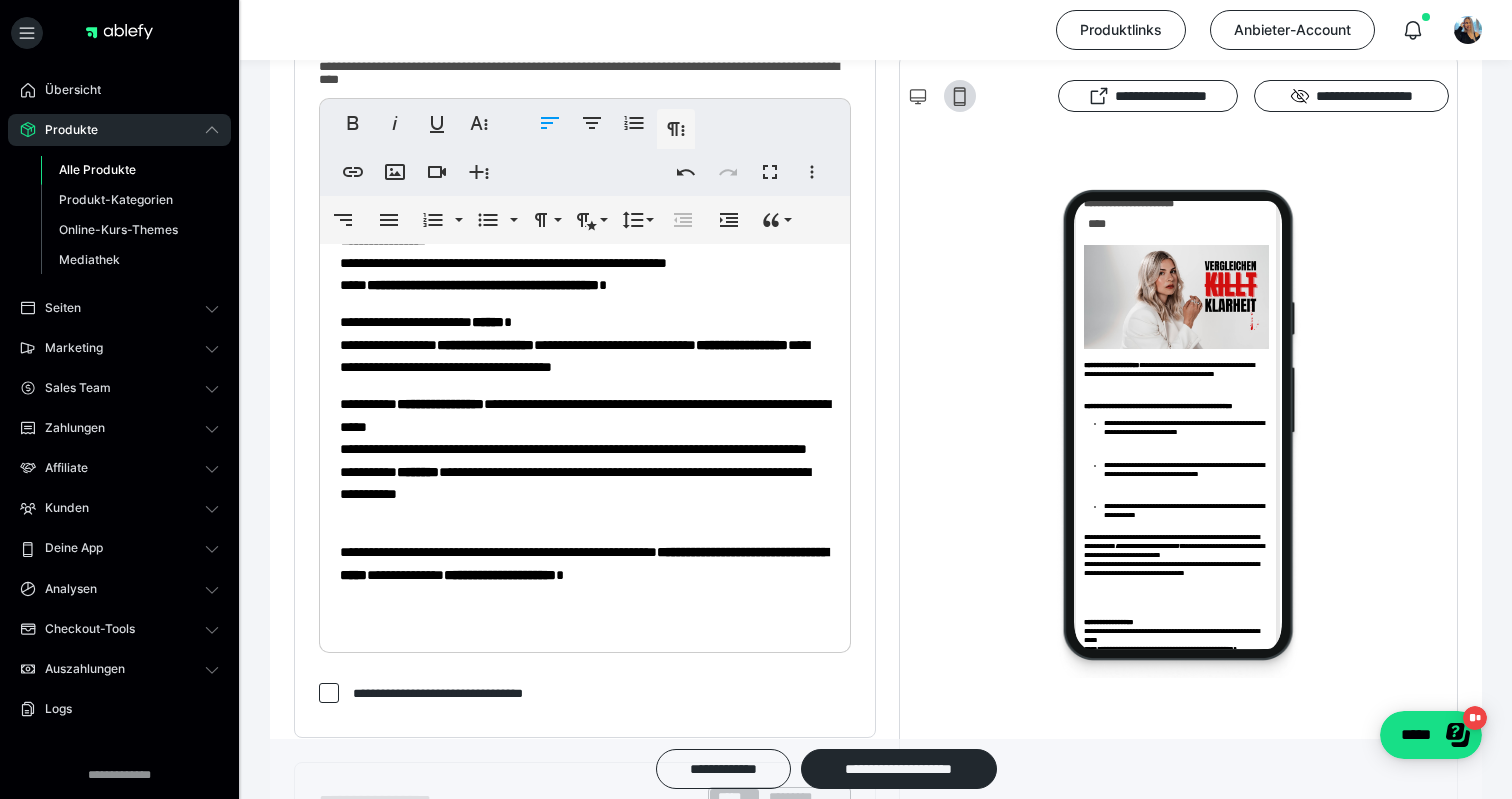 click on "**********" at bounding box center [585, 459] 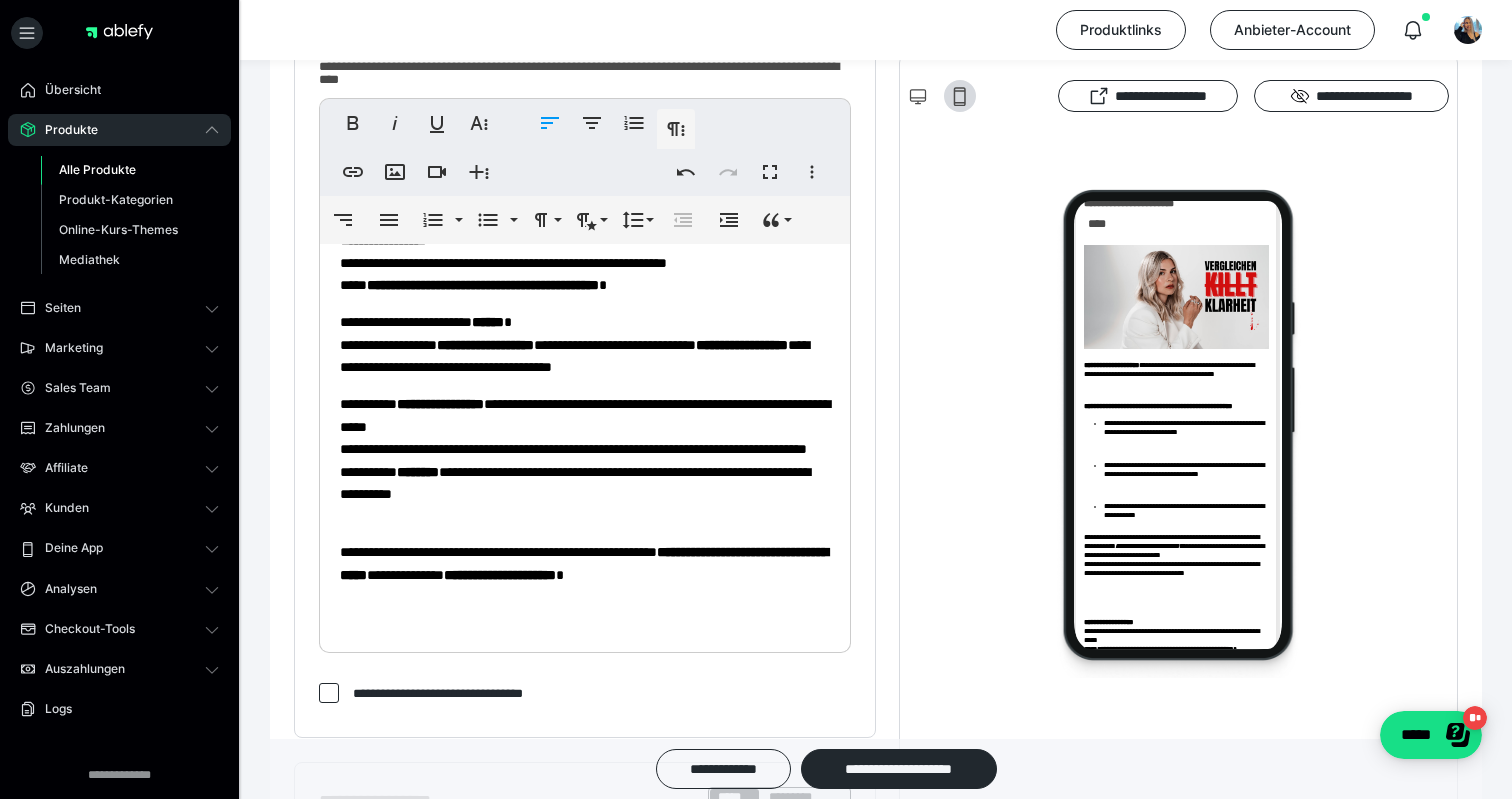 click on "**********" at bounding box center [585, 563] 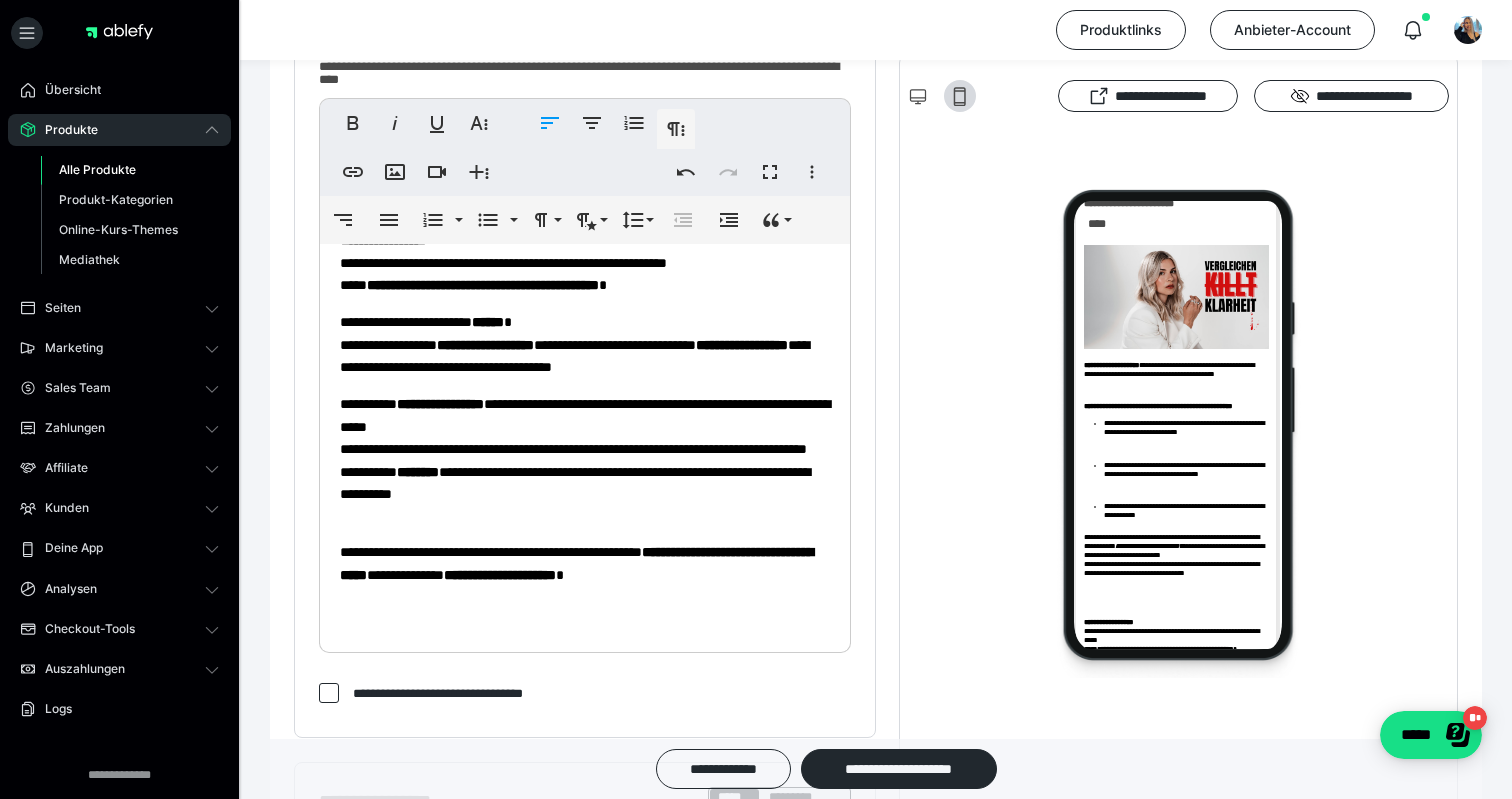 click on "**********" at bounding box center [585, 92] 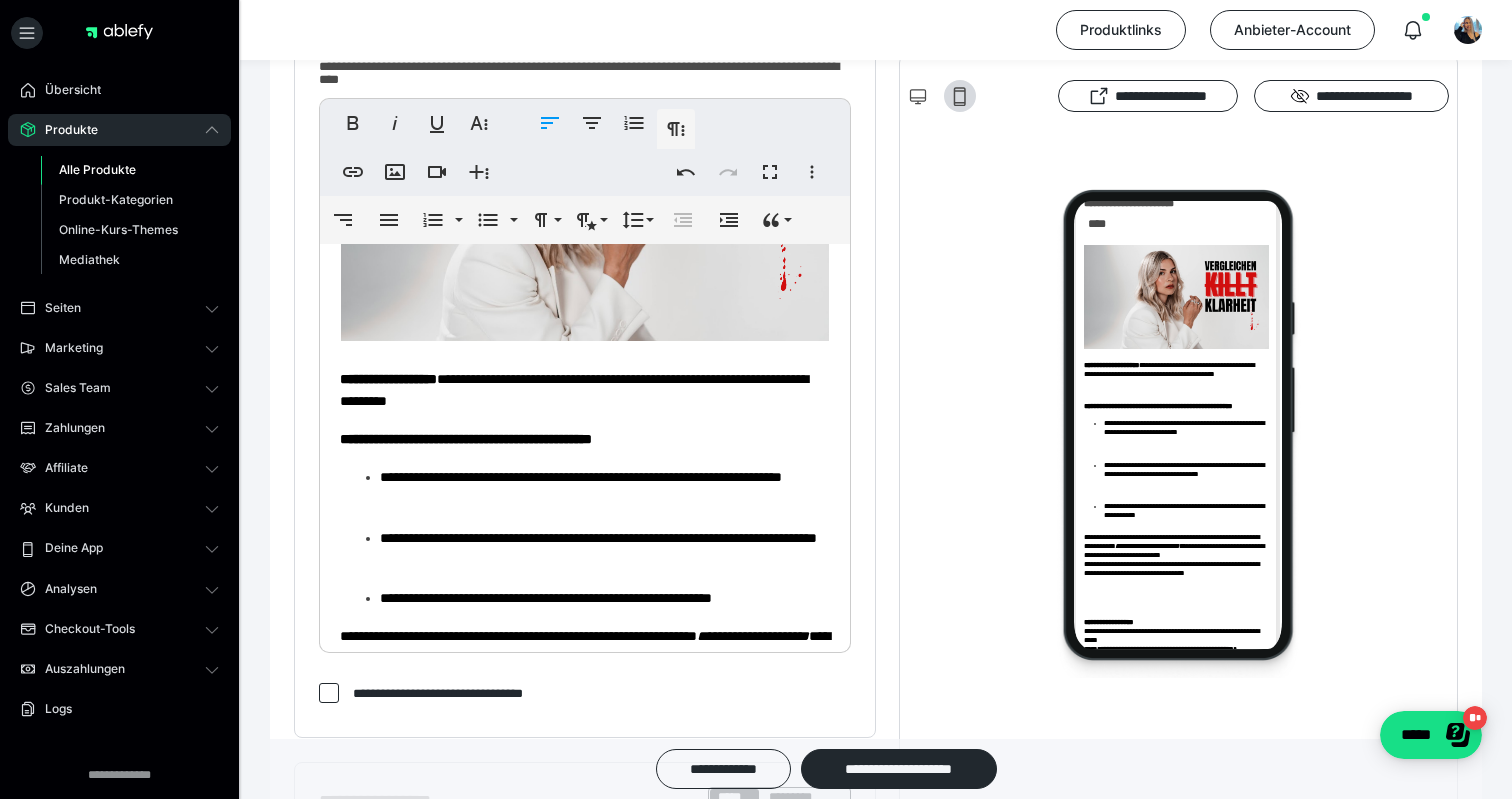 scroll, scrollTop: 254, scrollLeft: 0, axis: vertical 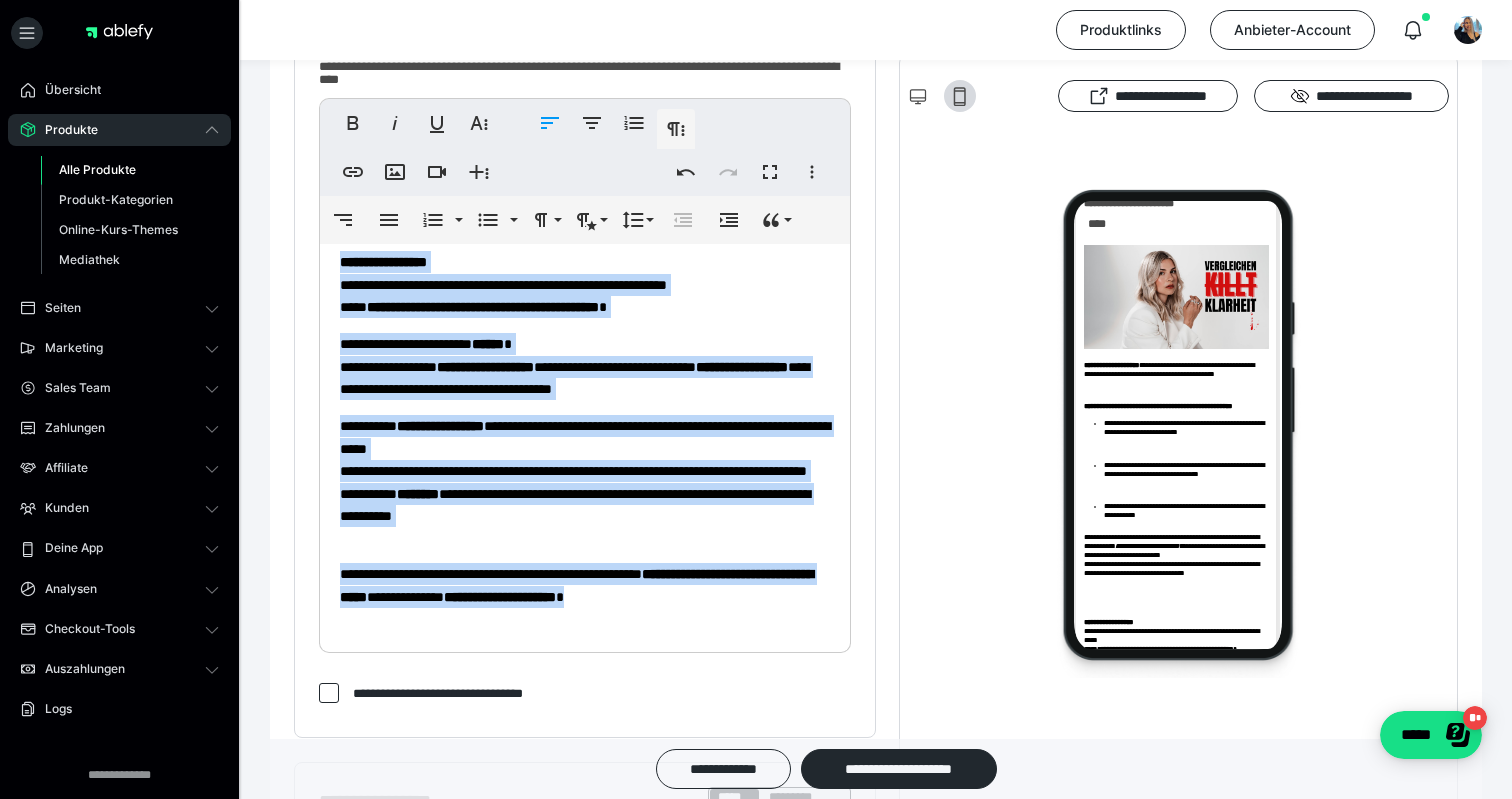 drag, startPoint x: 338, startPoint y: 324, endPoint x: 356, endPoint y: 725, distance: 401.40378 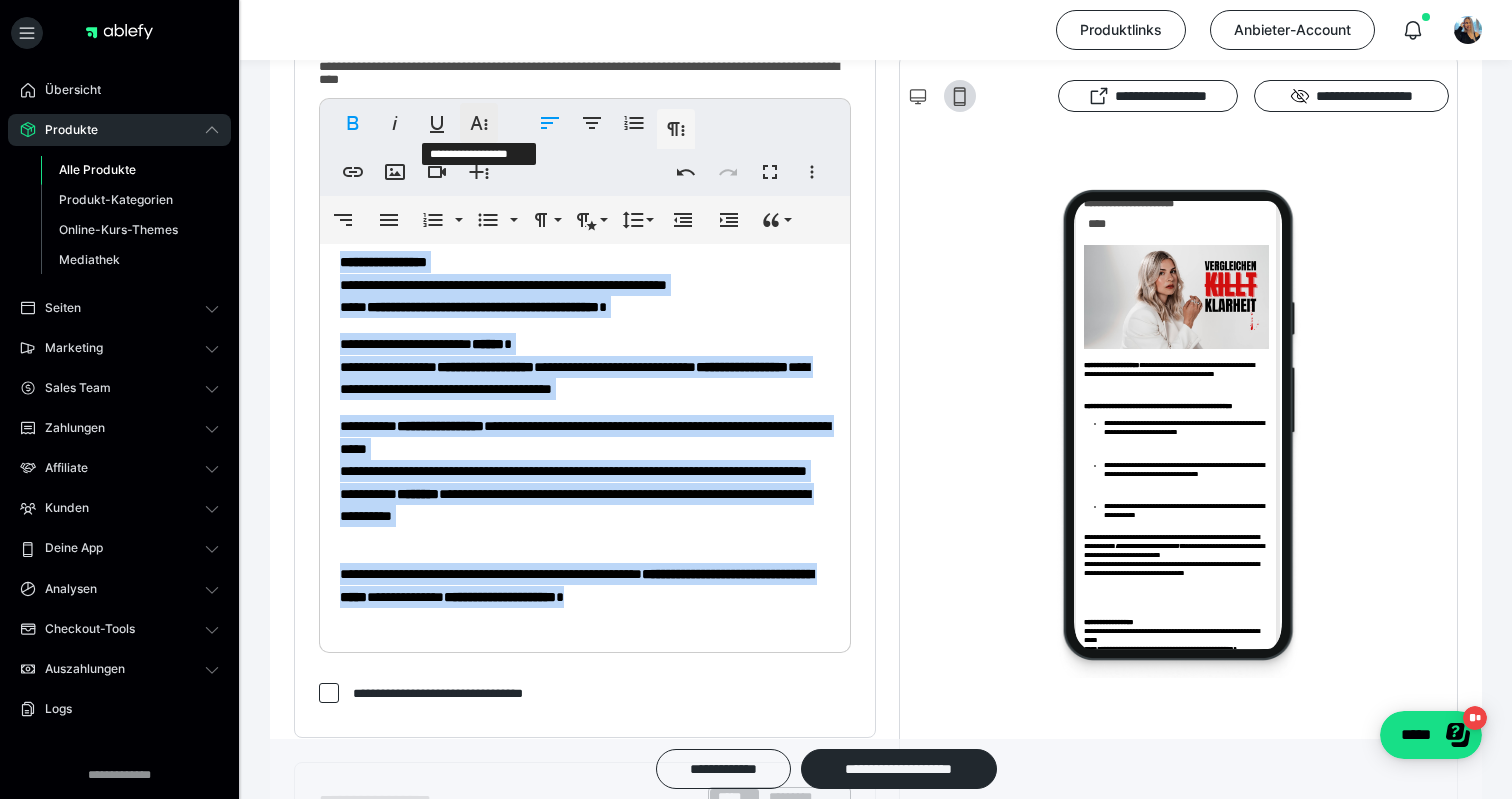 click 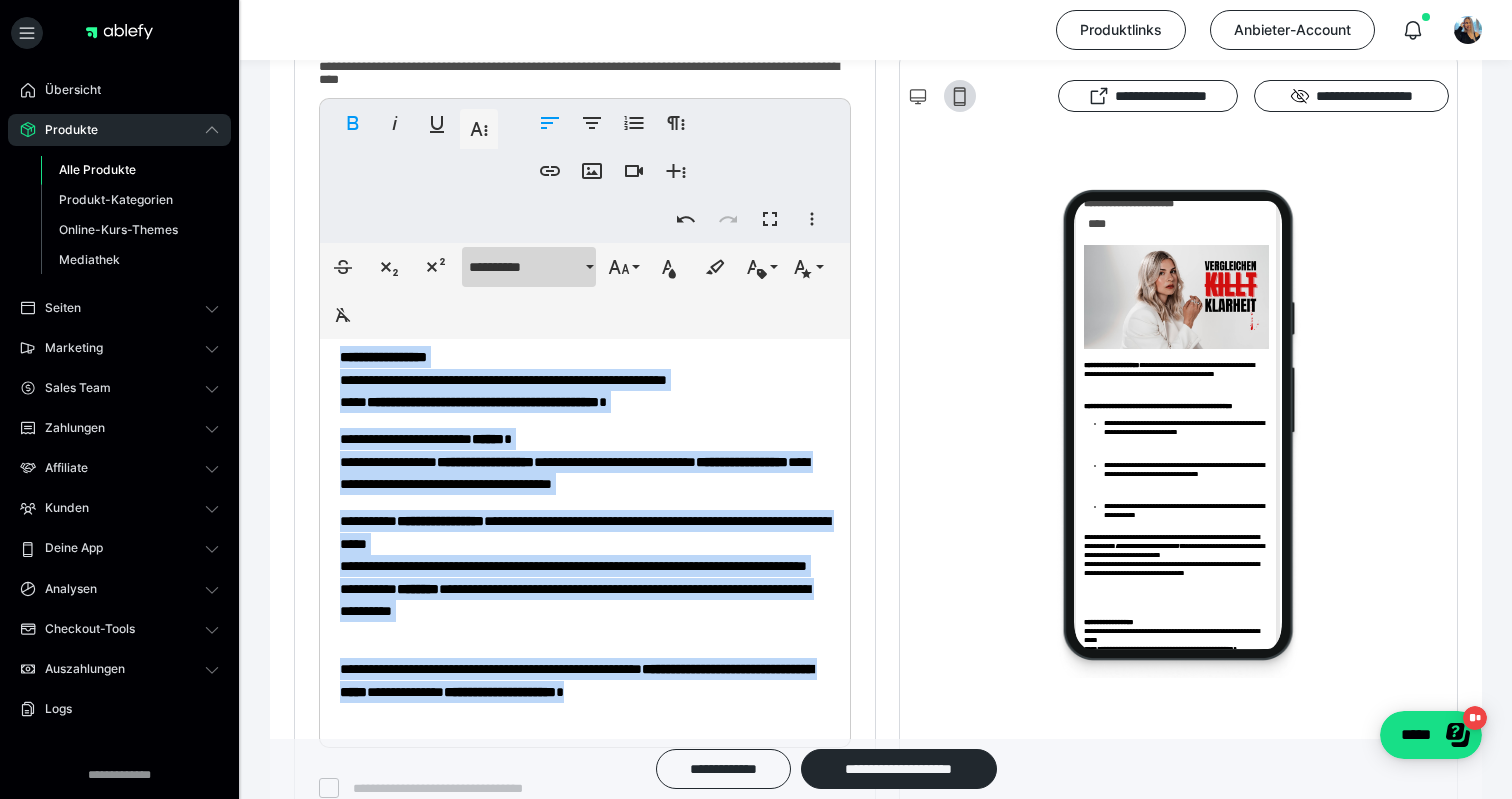 click on "**********" at bounding box center (529, 267) 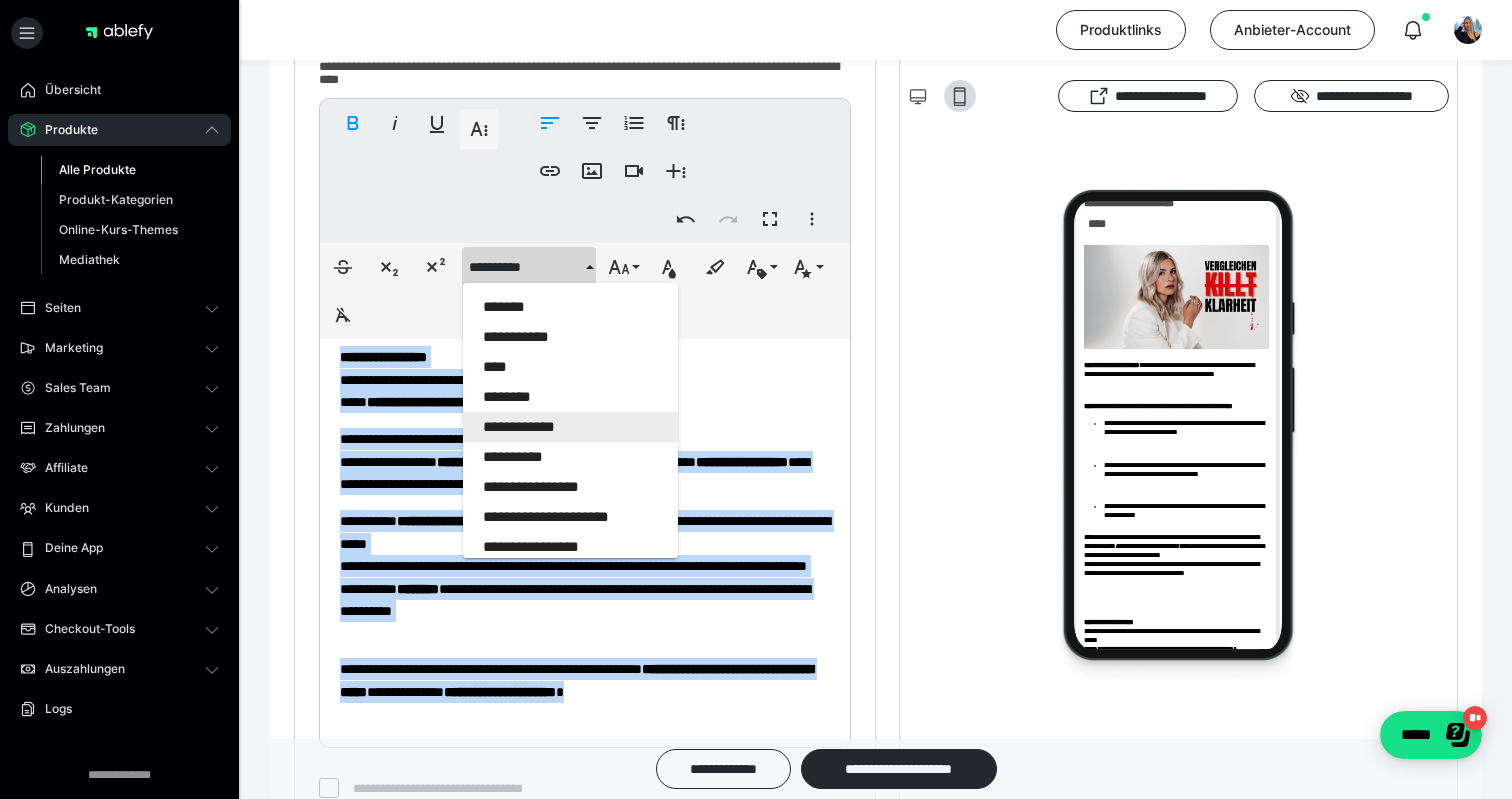 scroll, scrollTop: 1741, scrollLeft: 0, axis: vertical 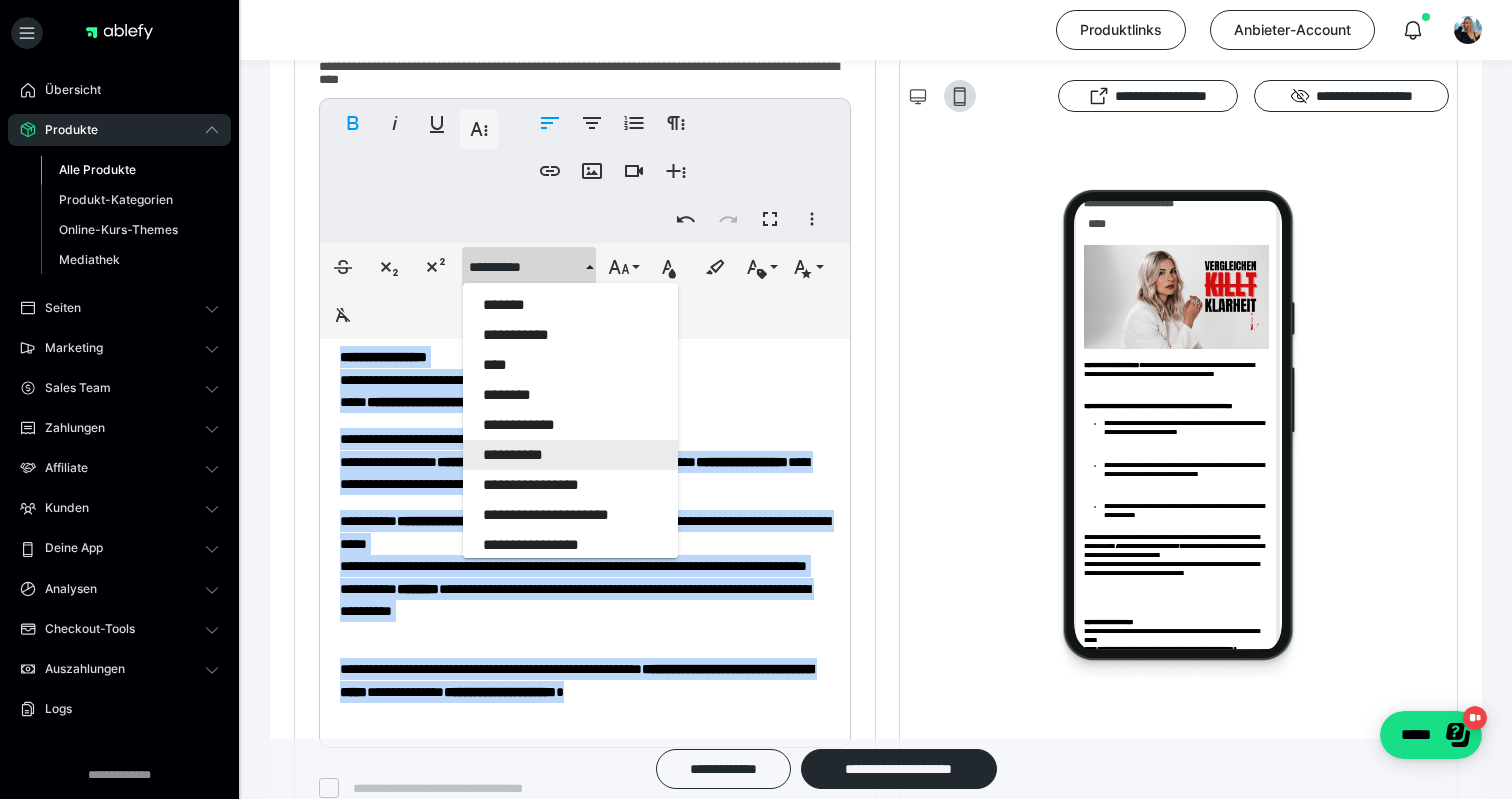 click on "**********" at bounding box center [570, 455] 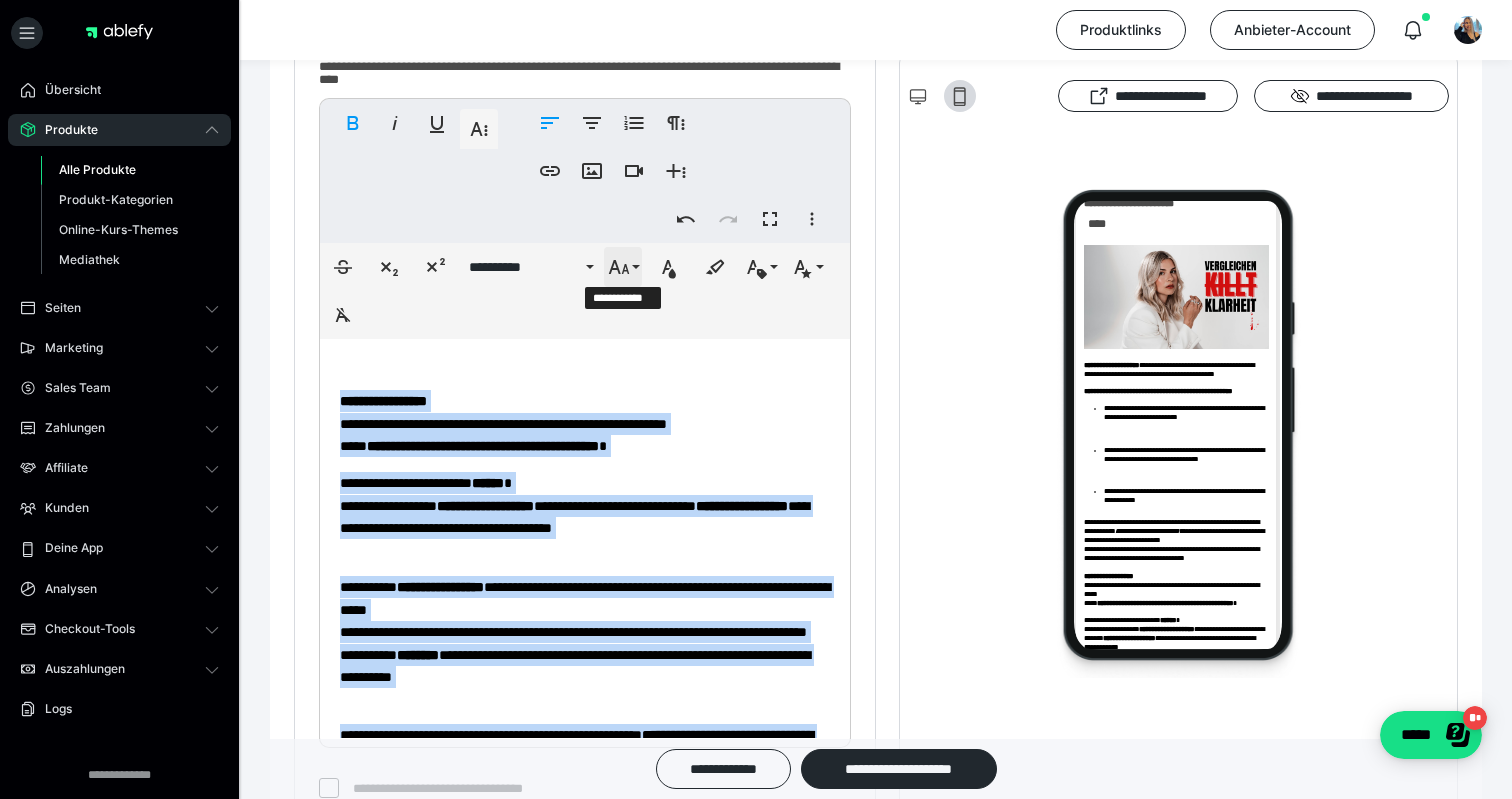 click on "**********" at bounding box center [623, 267] 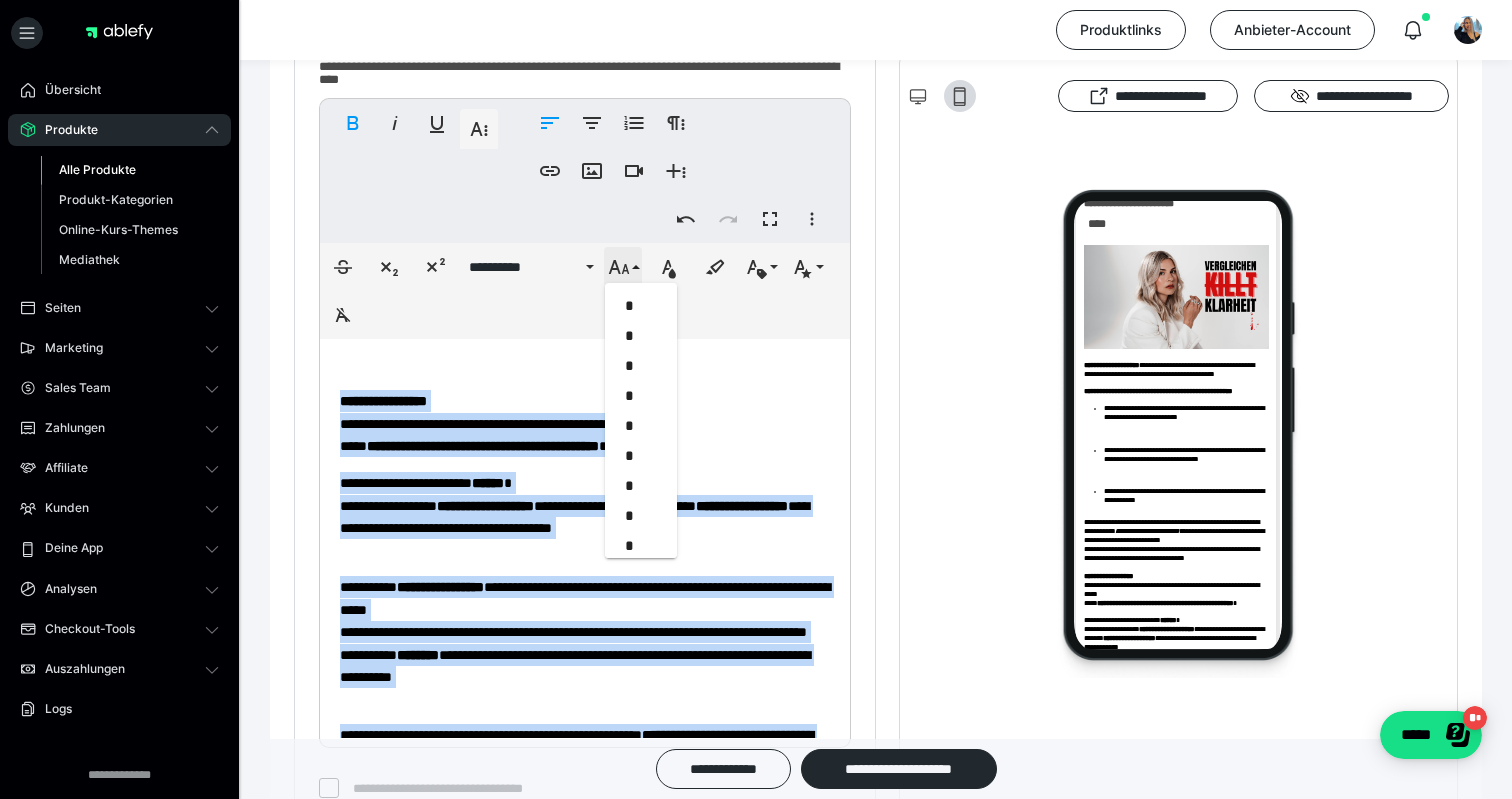scroll, scrollTop: 413, scrollLeft: 0, axis: vertical 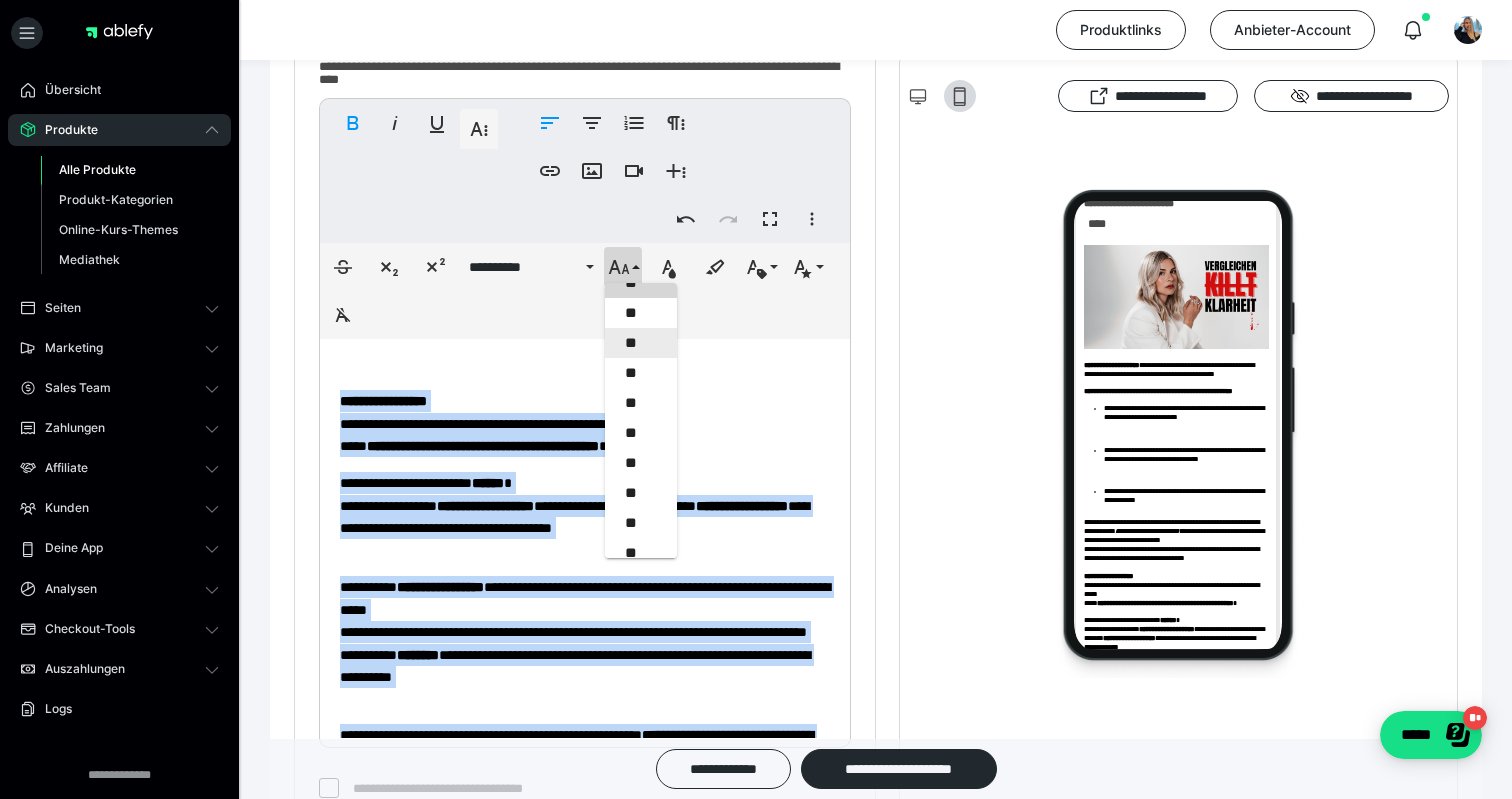 click on "**" at bounding box center [641, 343] 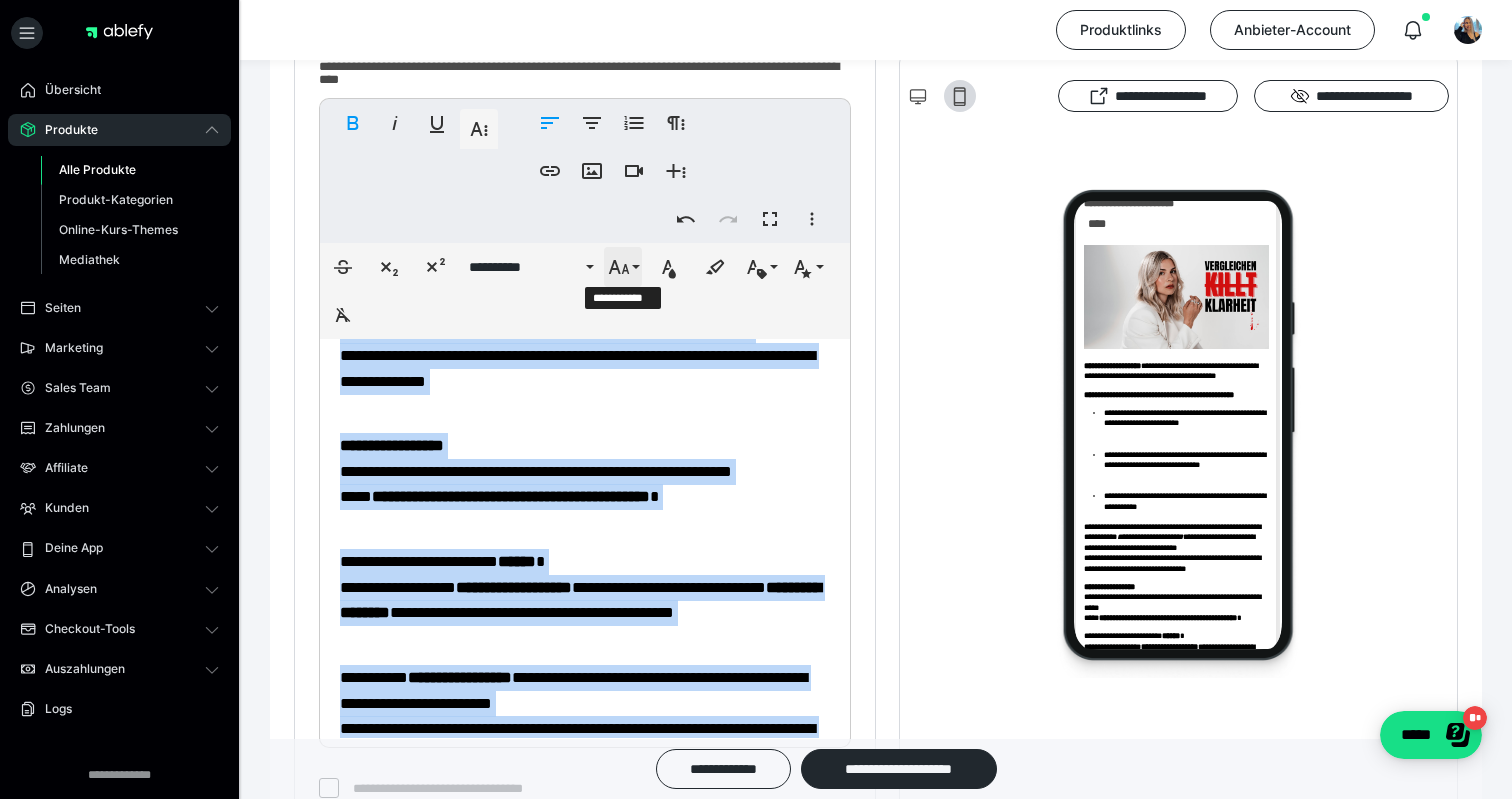 click on "**********" at bounding box center [623, 267] 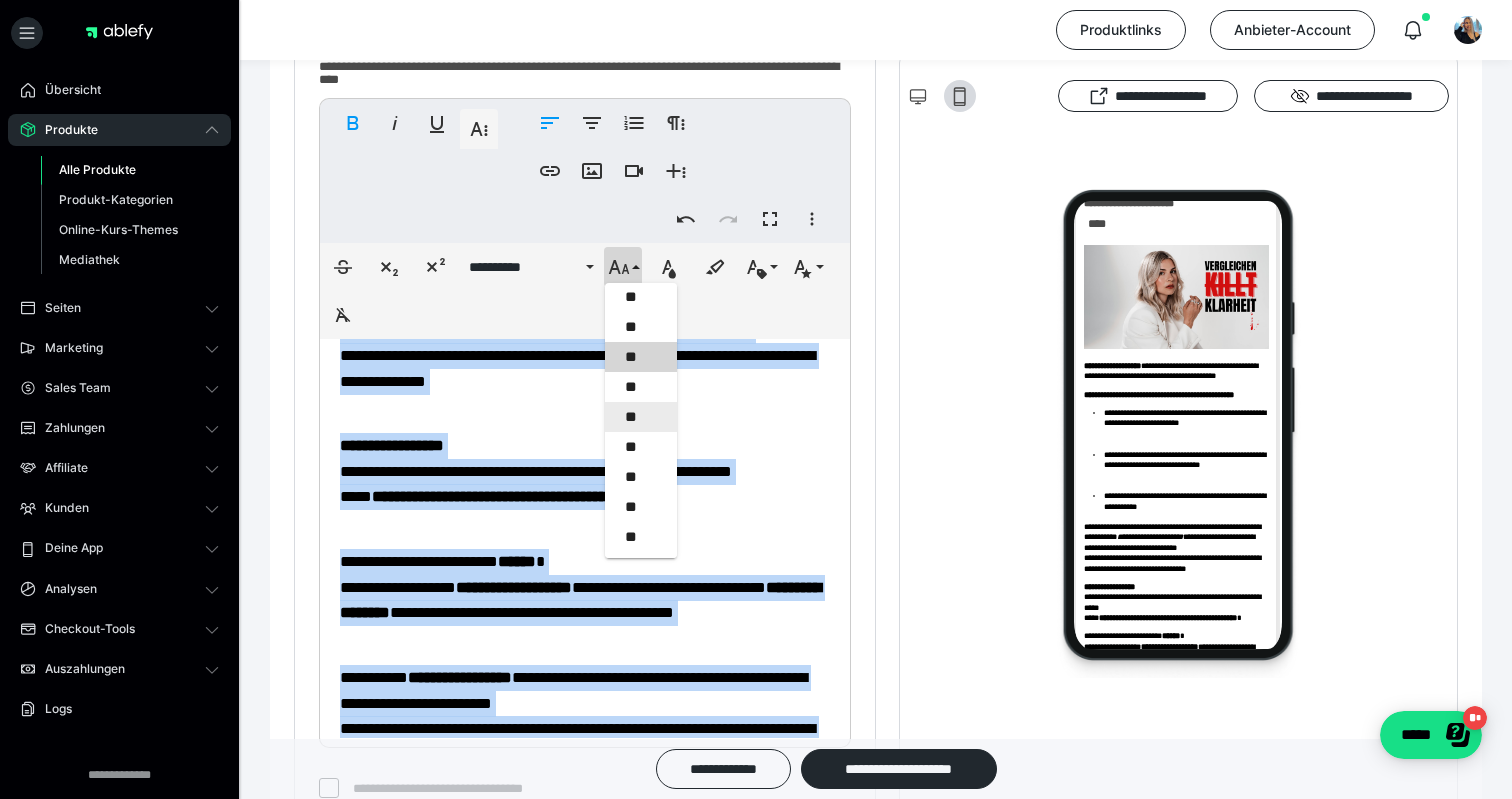 scroll, scrollTop: 393, scrollLeft: 0, axis: vertical 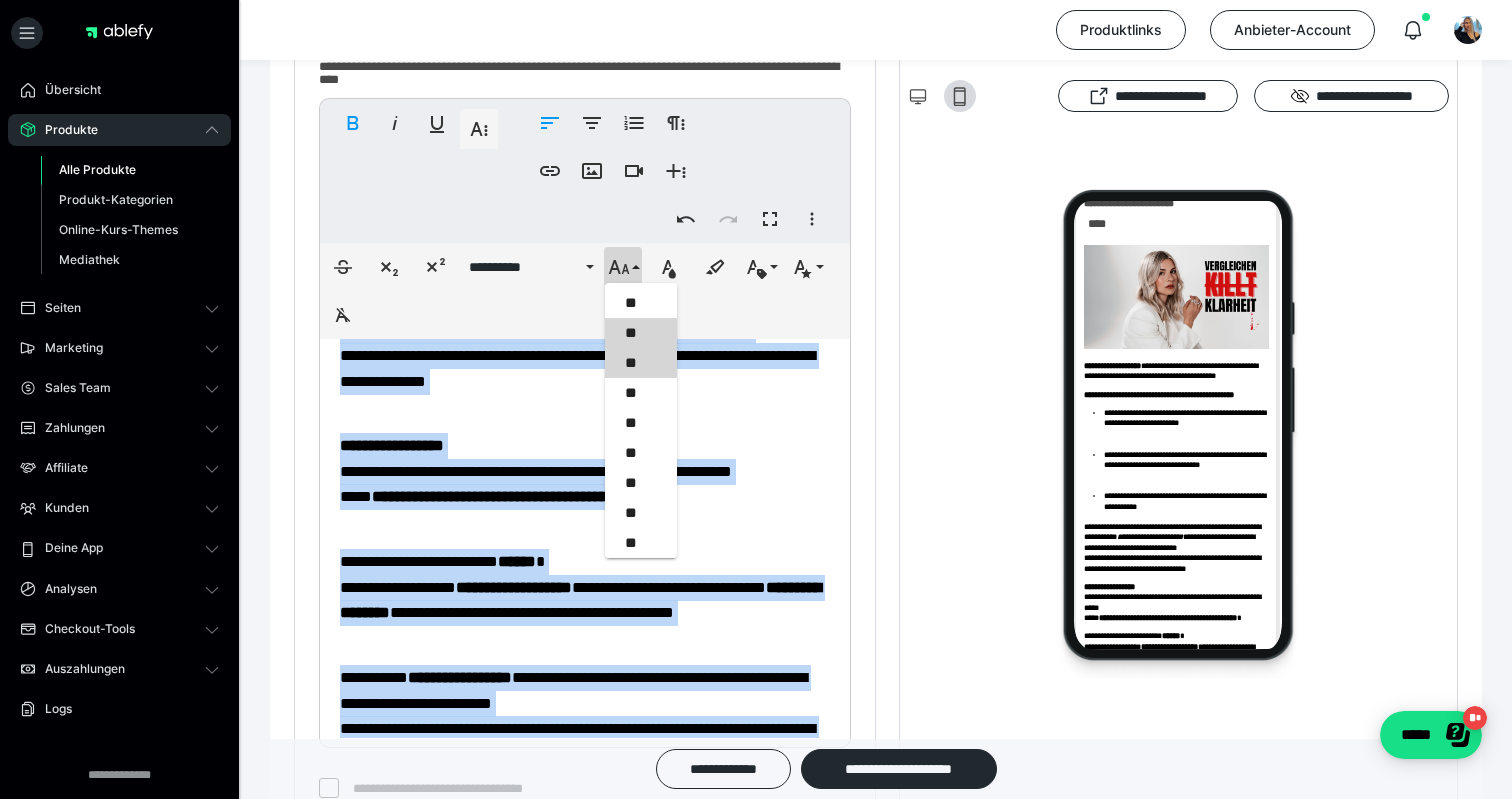 click on "**" at bounding box center [641, 333] 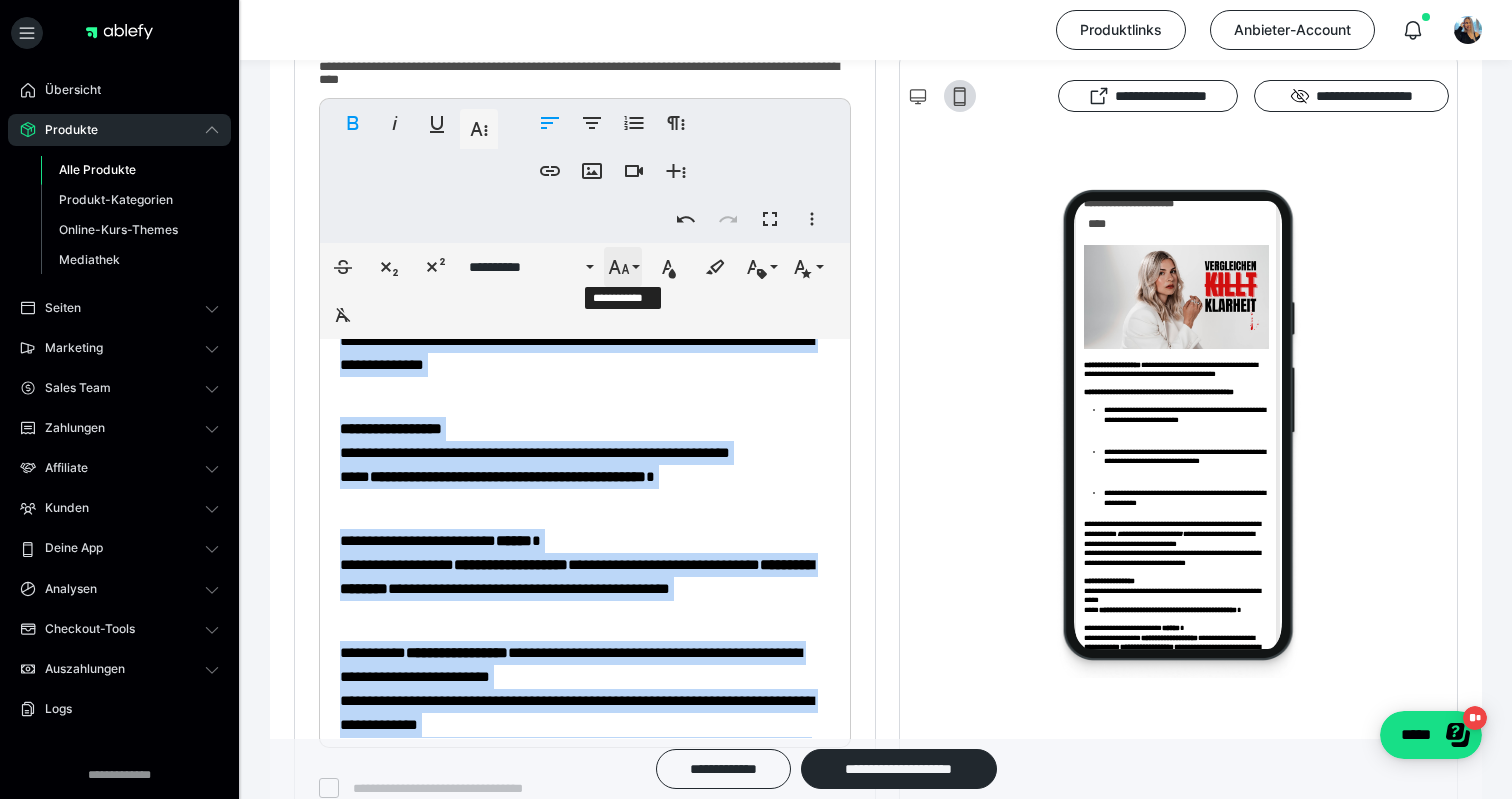 click on "**********" at bounding box center [623, 267] 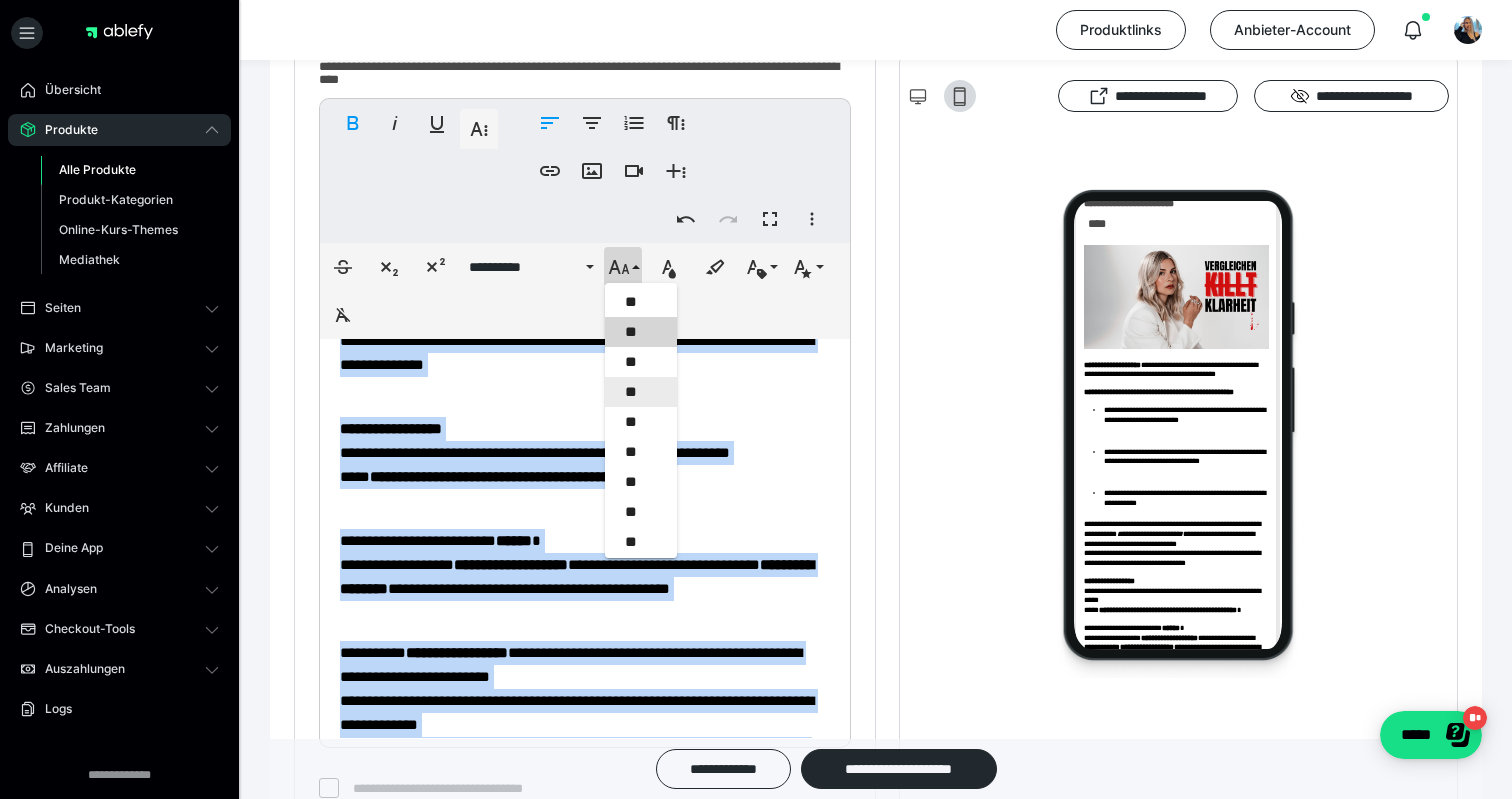 scroll, scrollTop: 383, scrollLeft: 0, axis: vertical 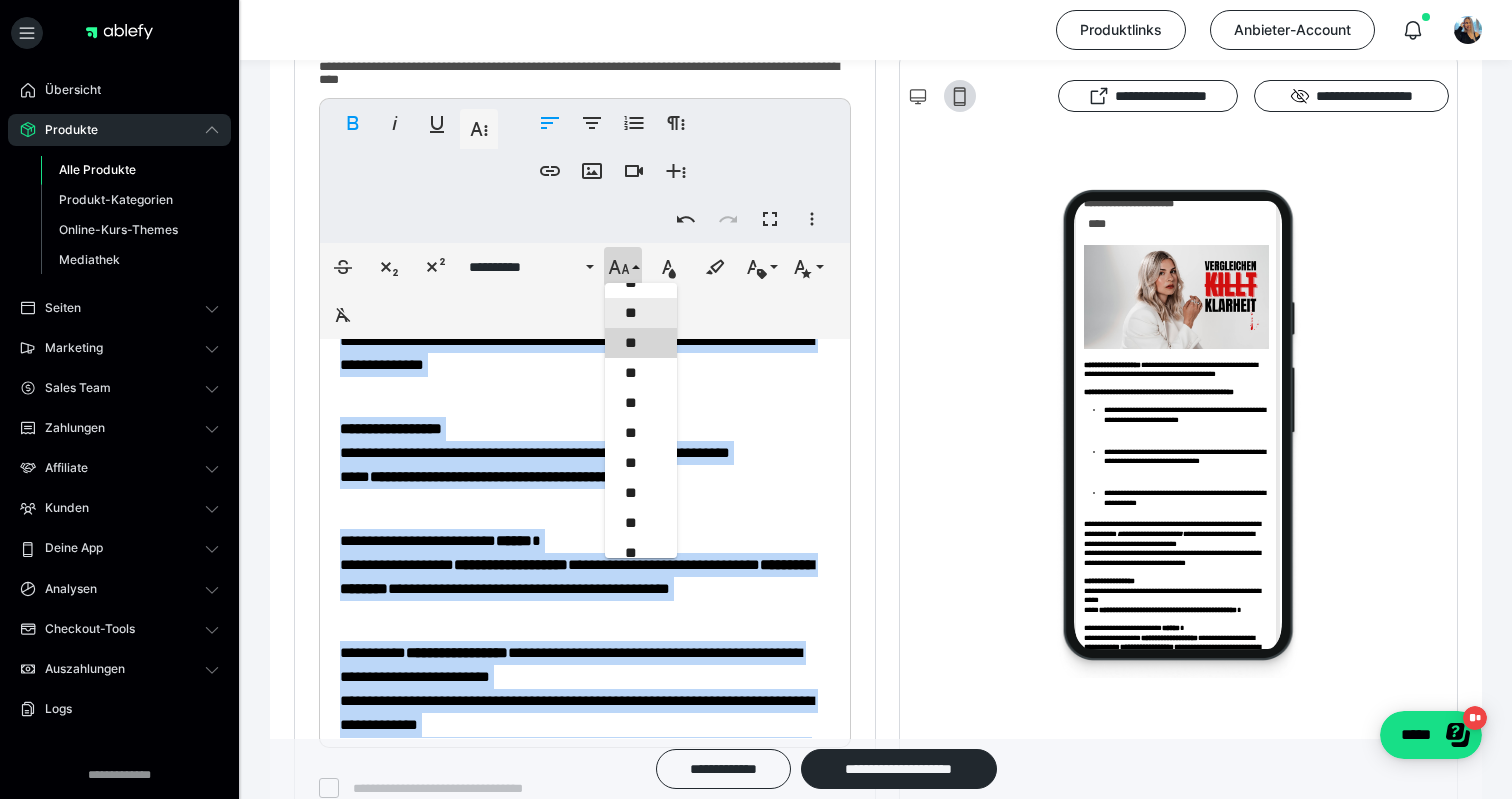 click on "**" at bounding box center (641, 313) 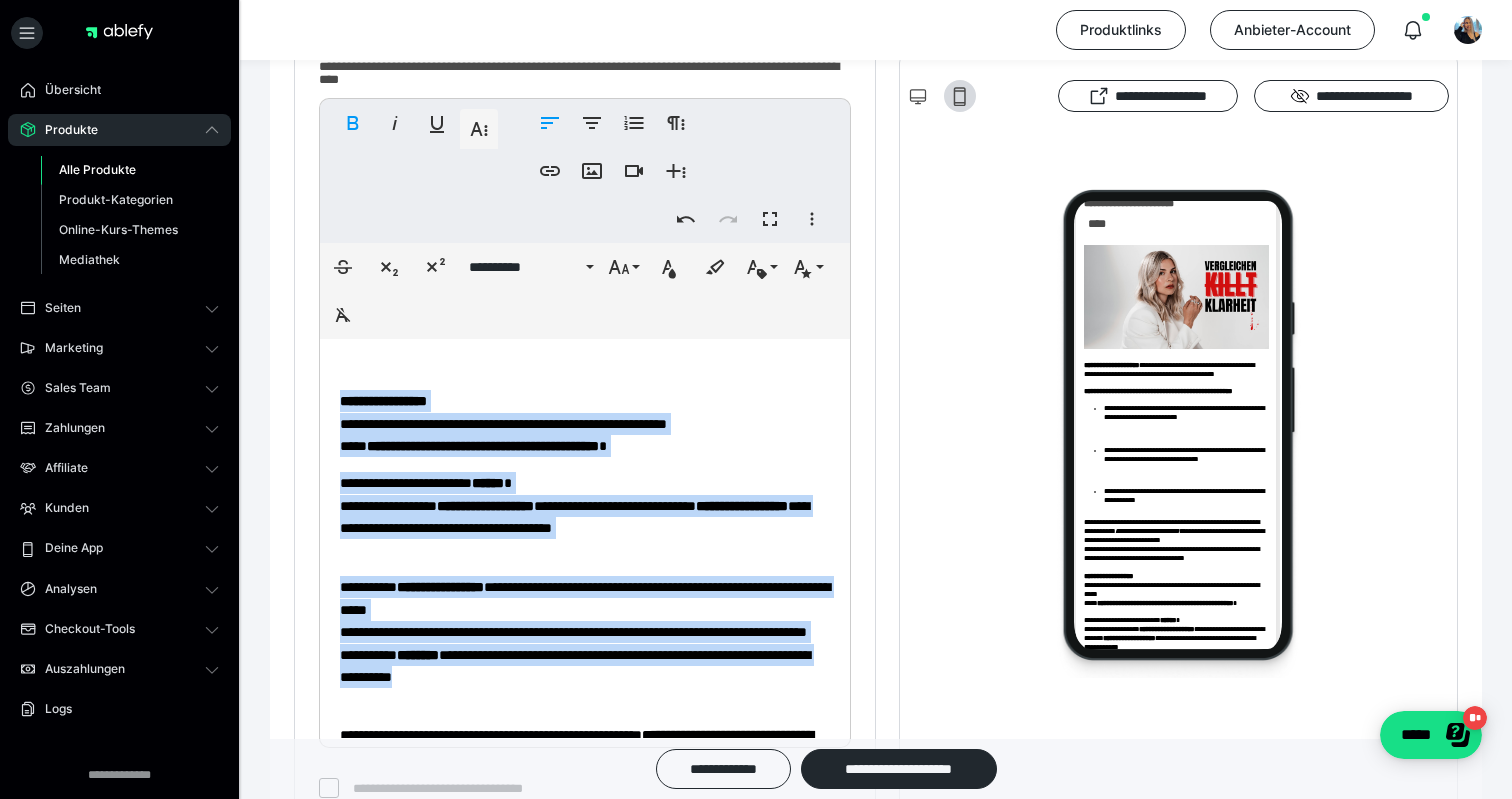 click on "**********" at bounding box center [585, 242] 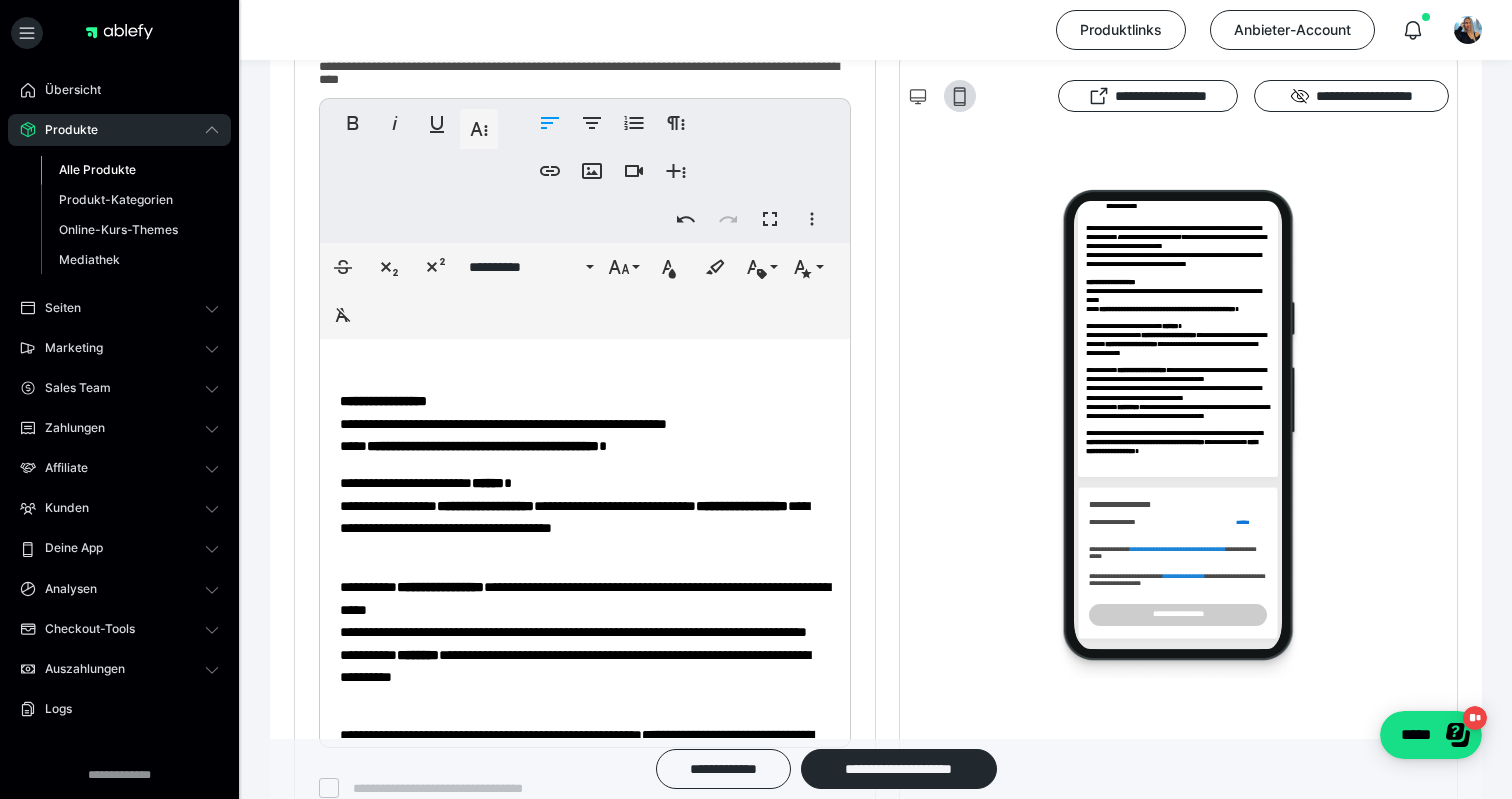 scroll, scrollTop: 499, scrollLeft: 0, axis: vertical 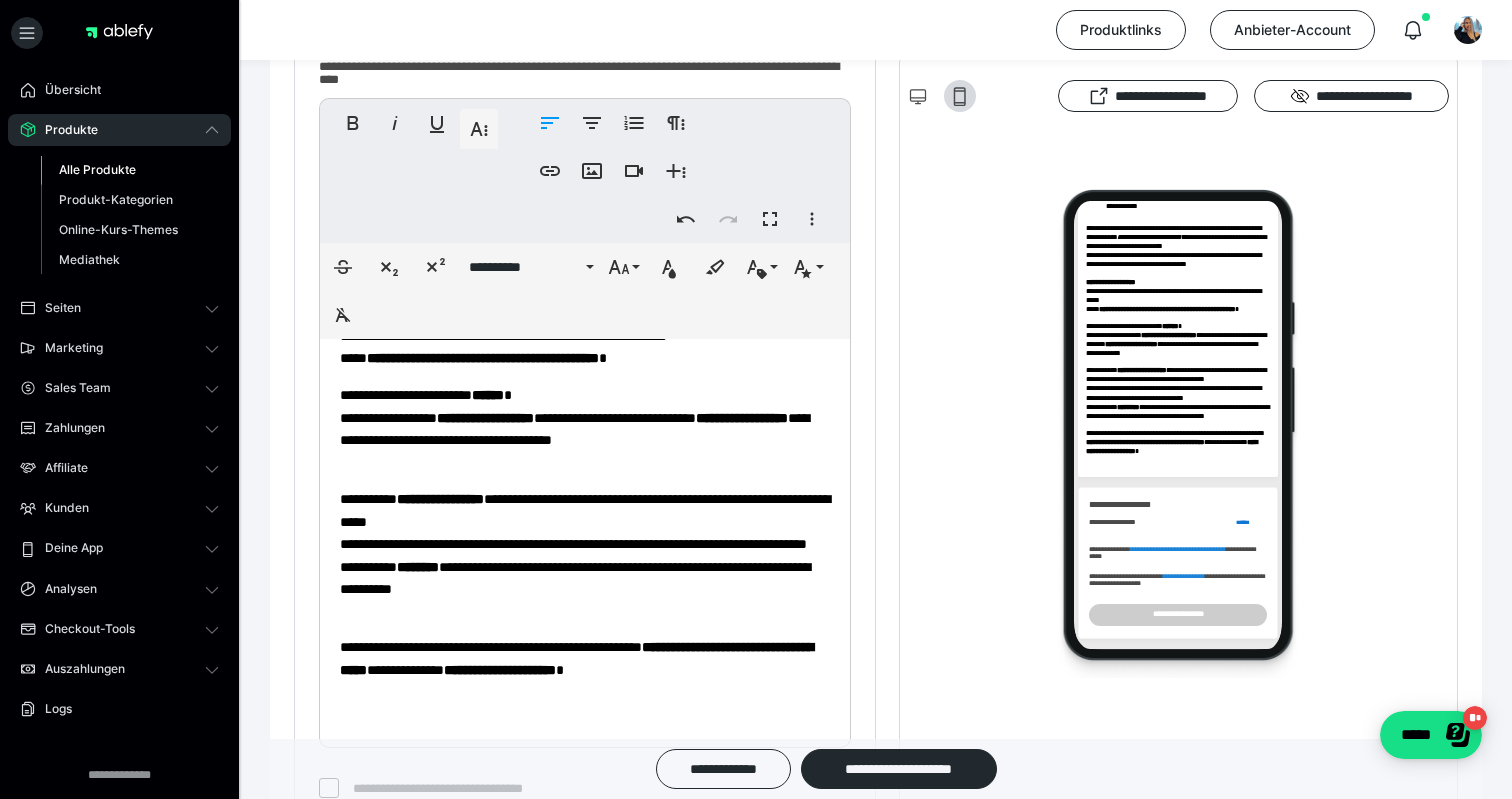 click on "**********" at bounding box center [585, 544] 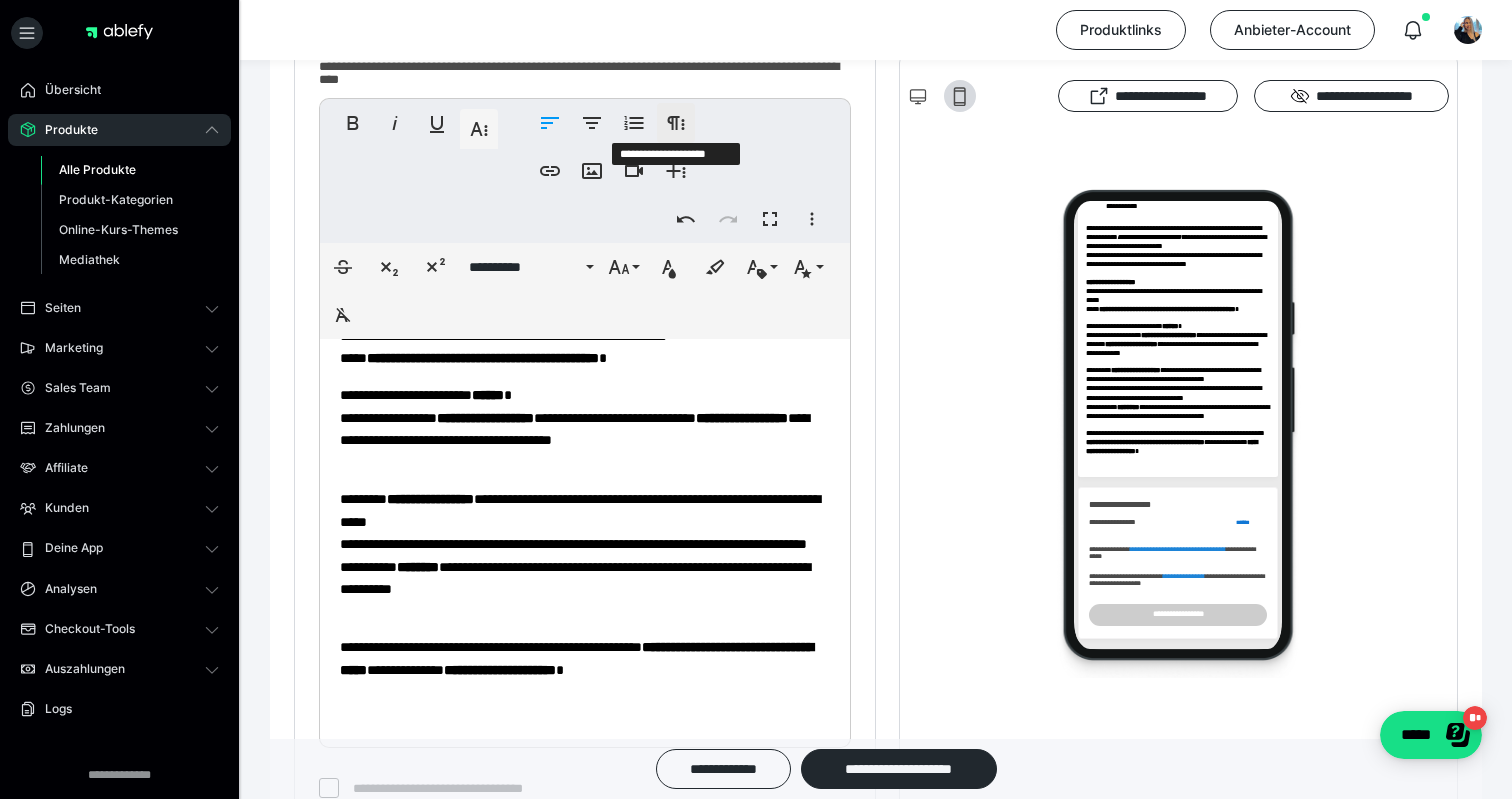 click 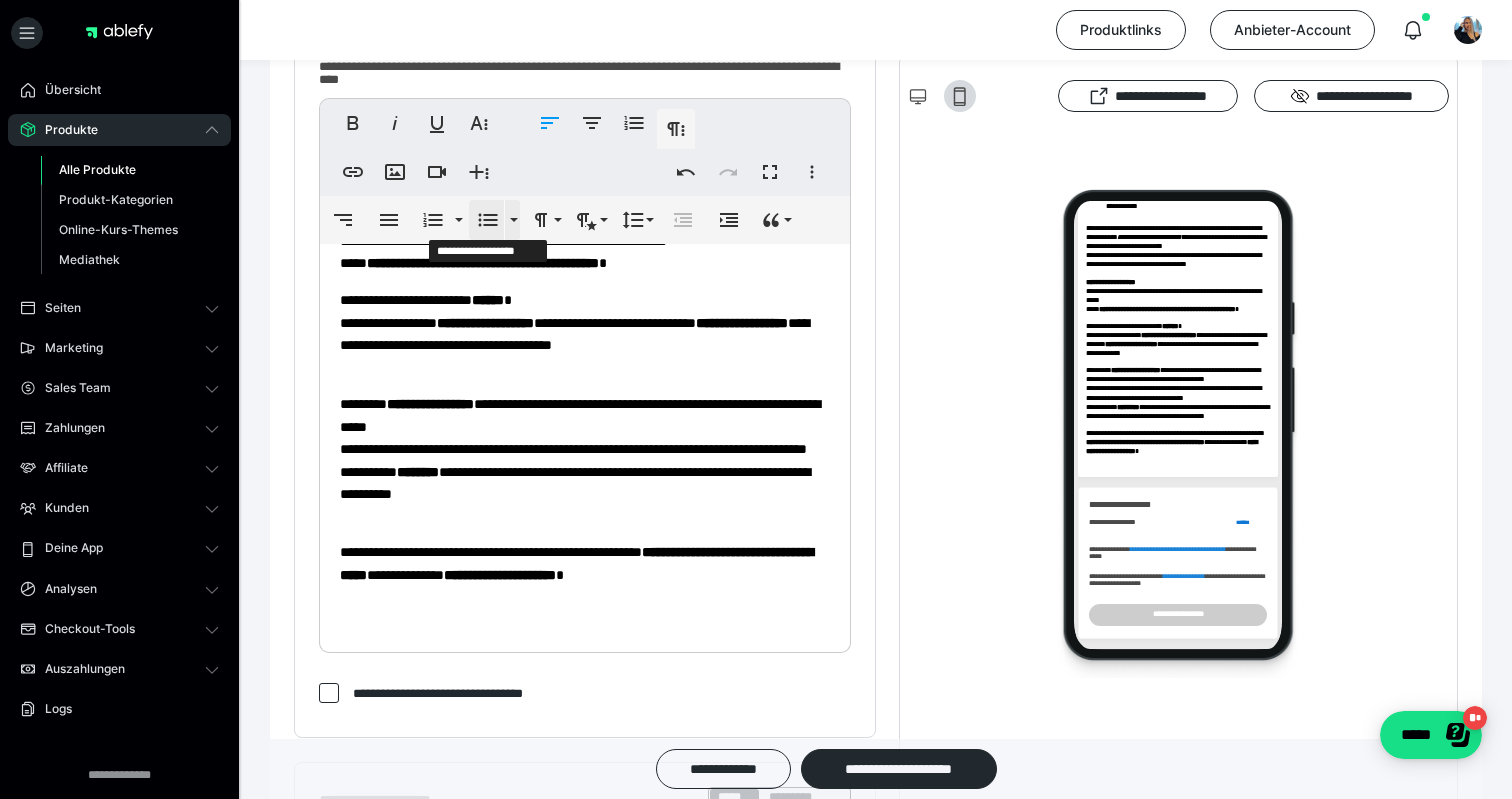 click 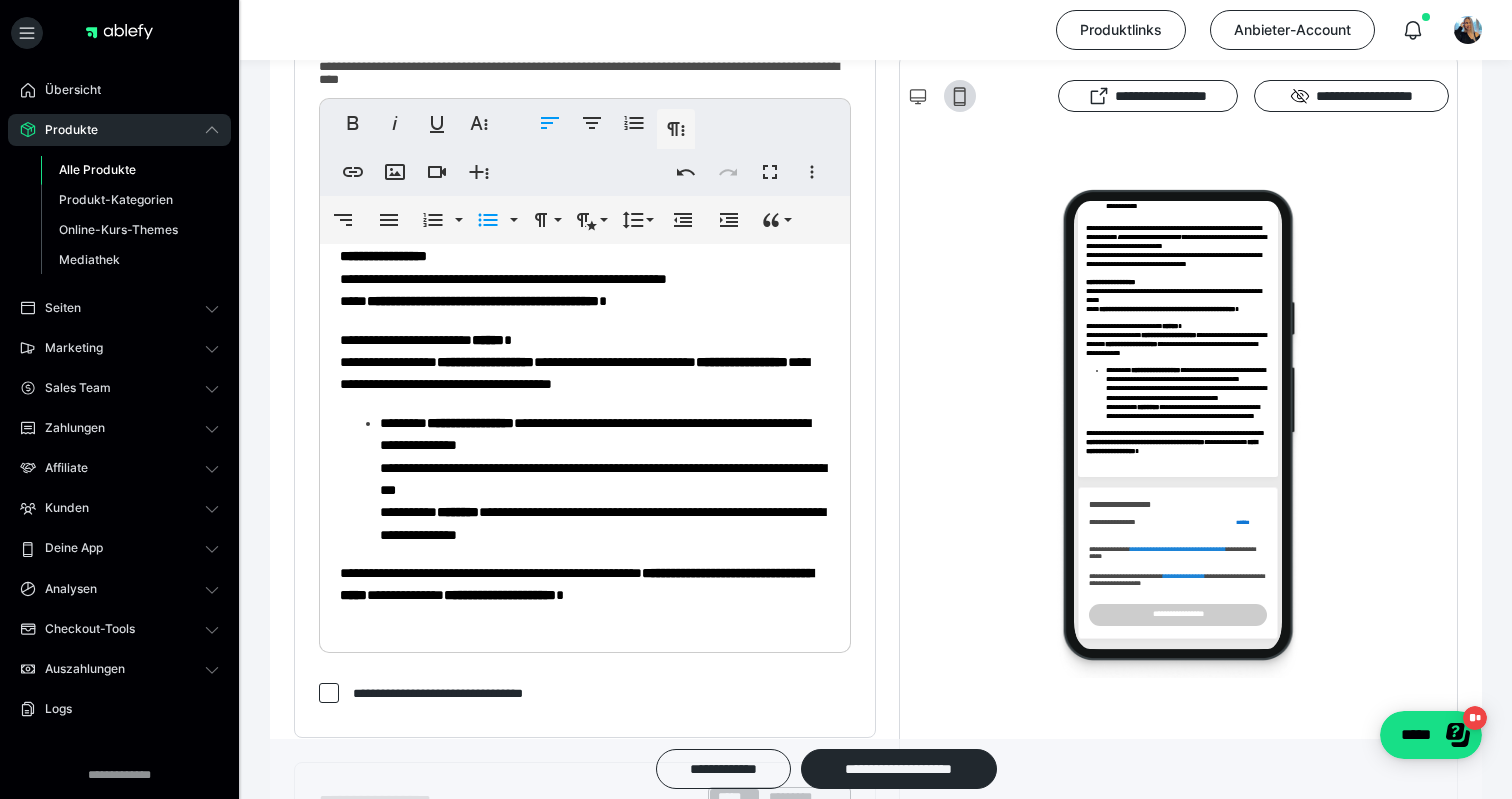 click on "**********" at bounding box center [603, 479] 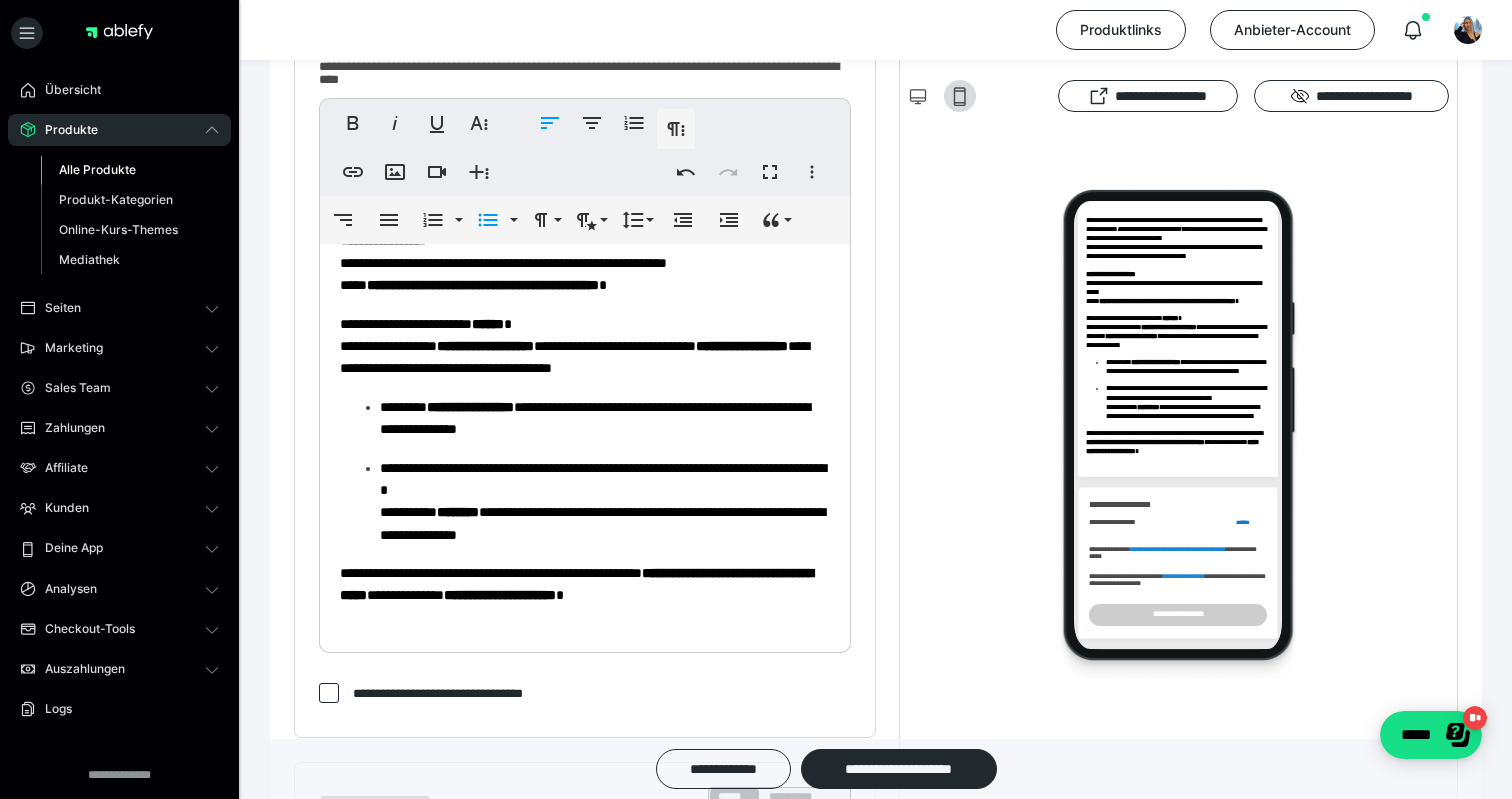 click on "**********" at bounding box center [603, 501] 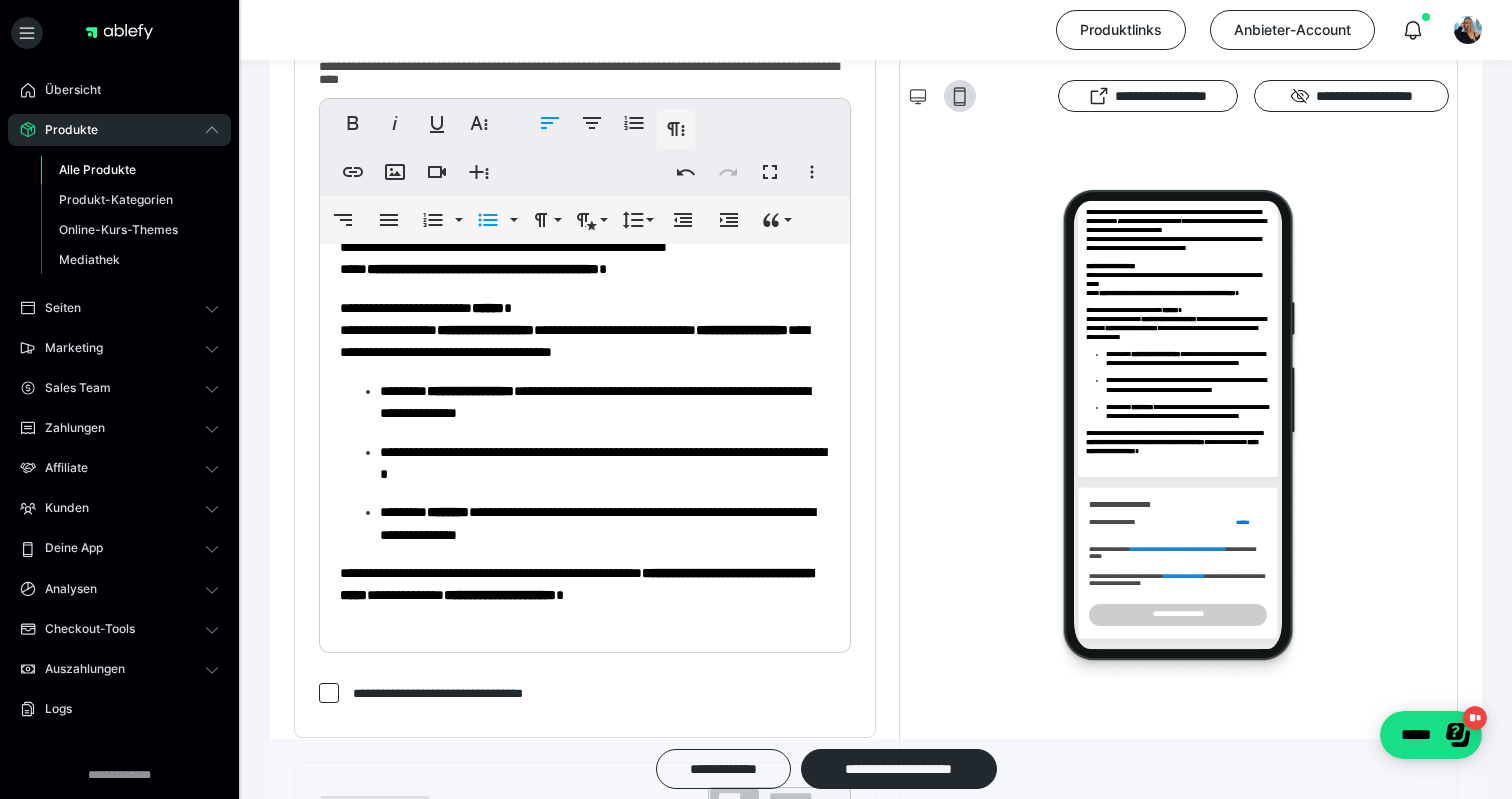 scroll, scrollTop: 802, scrollLeft: 0, axis: vertical 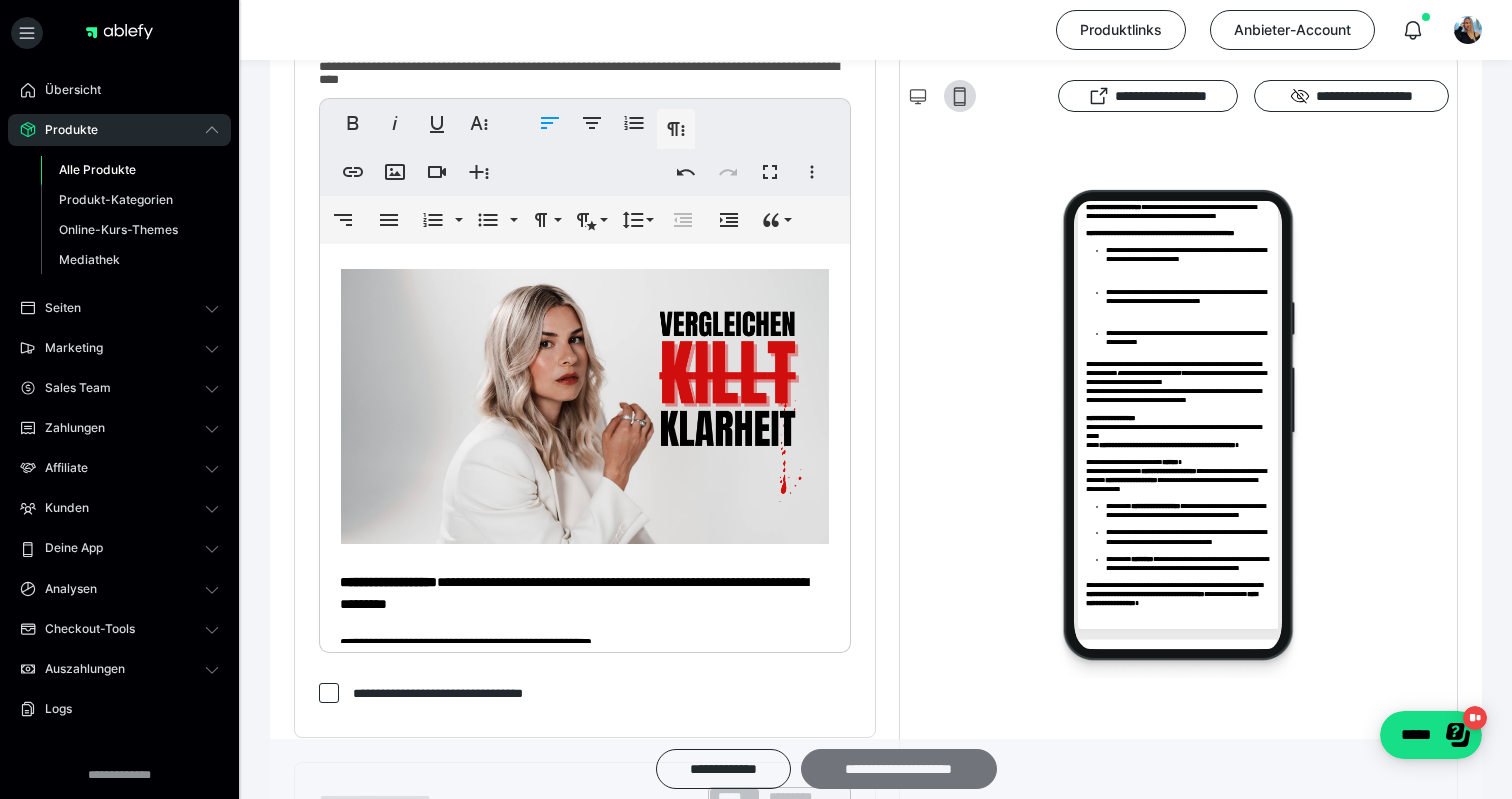 click on "**********" at bounding box center [899, 769] 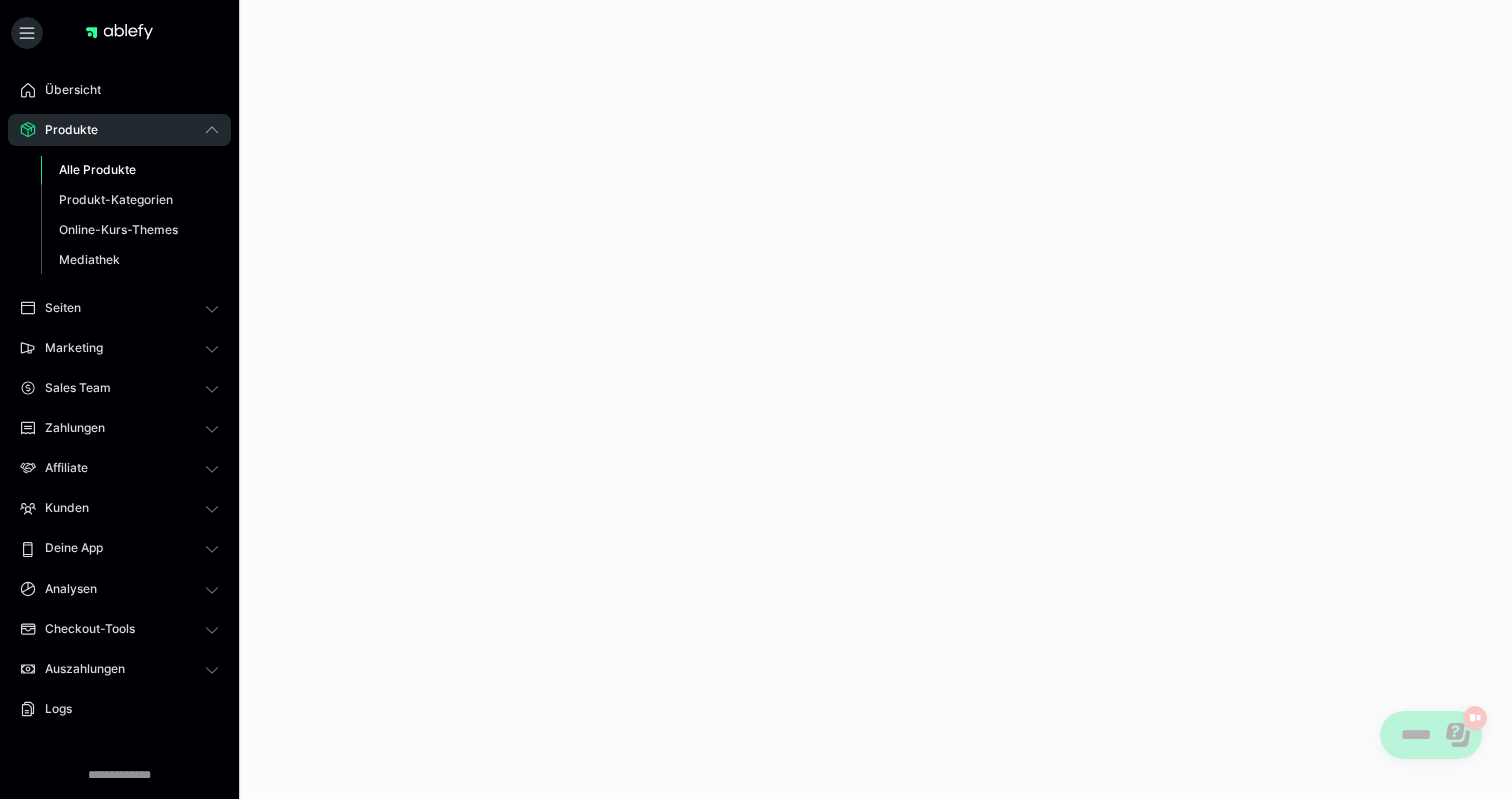 scroll, scrollTop: 0, scrollLeft: 0, axis: both 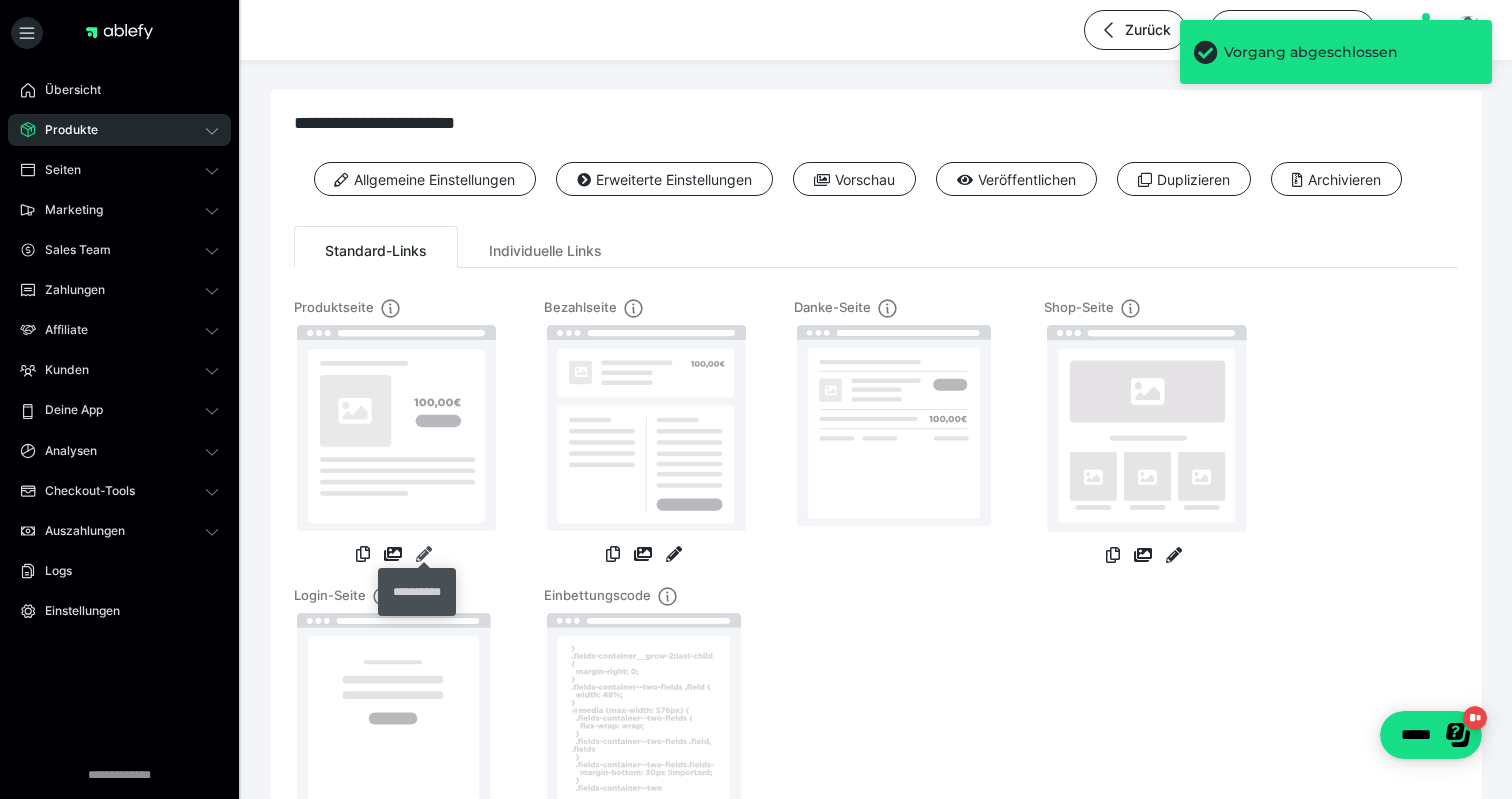 click at bounding box center (424, 554) 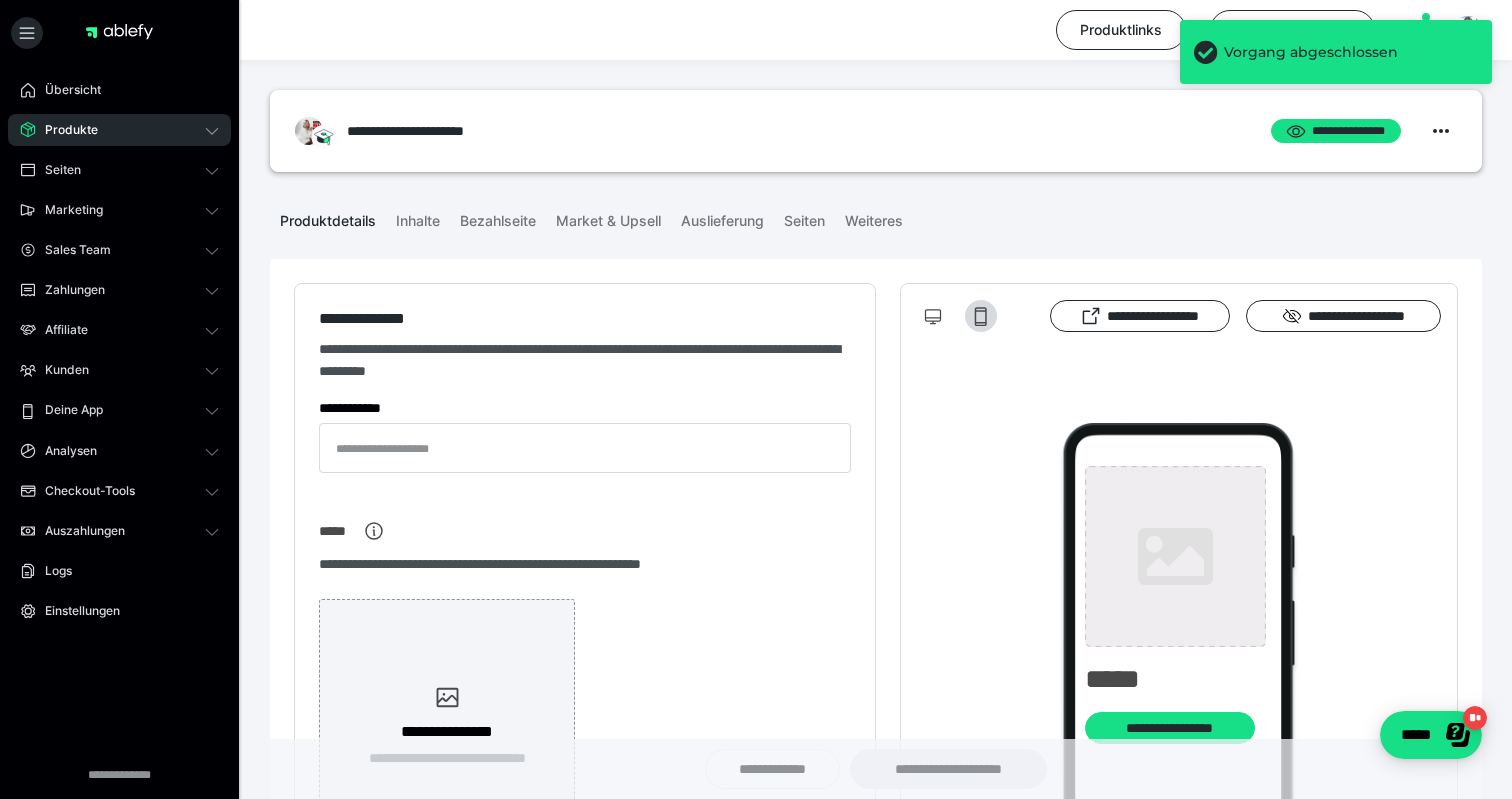 type on "**********" 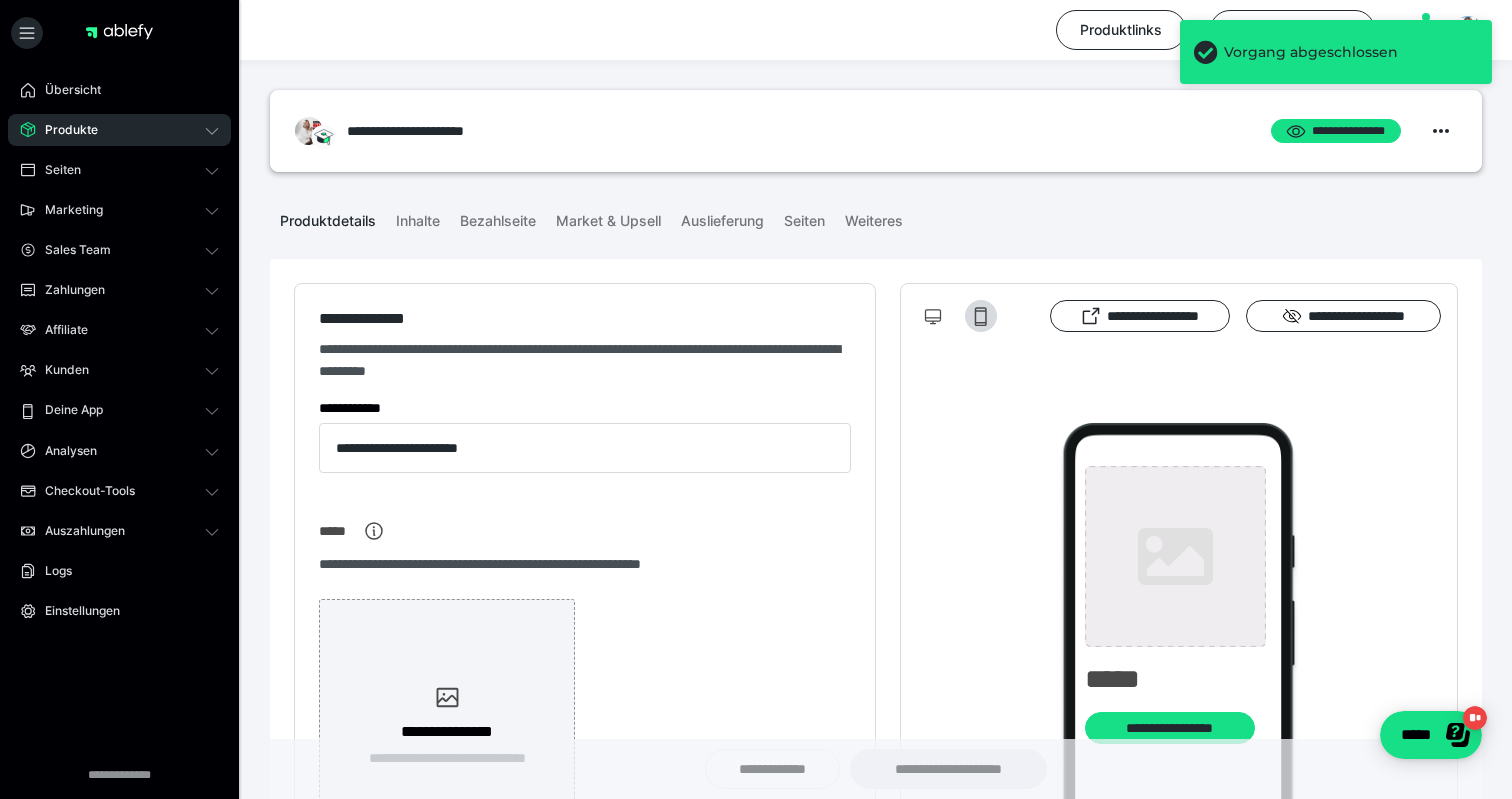 type on "**********" 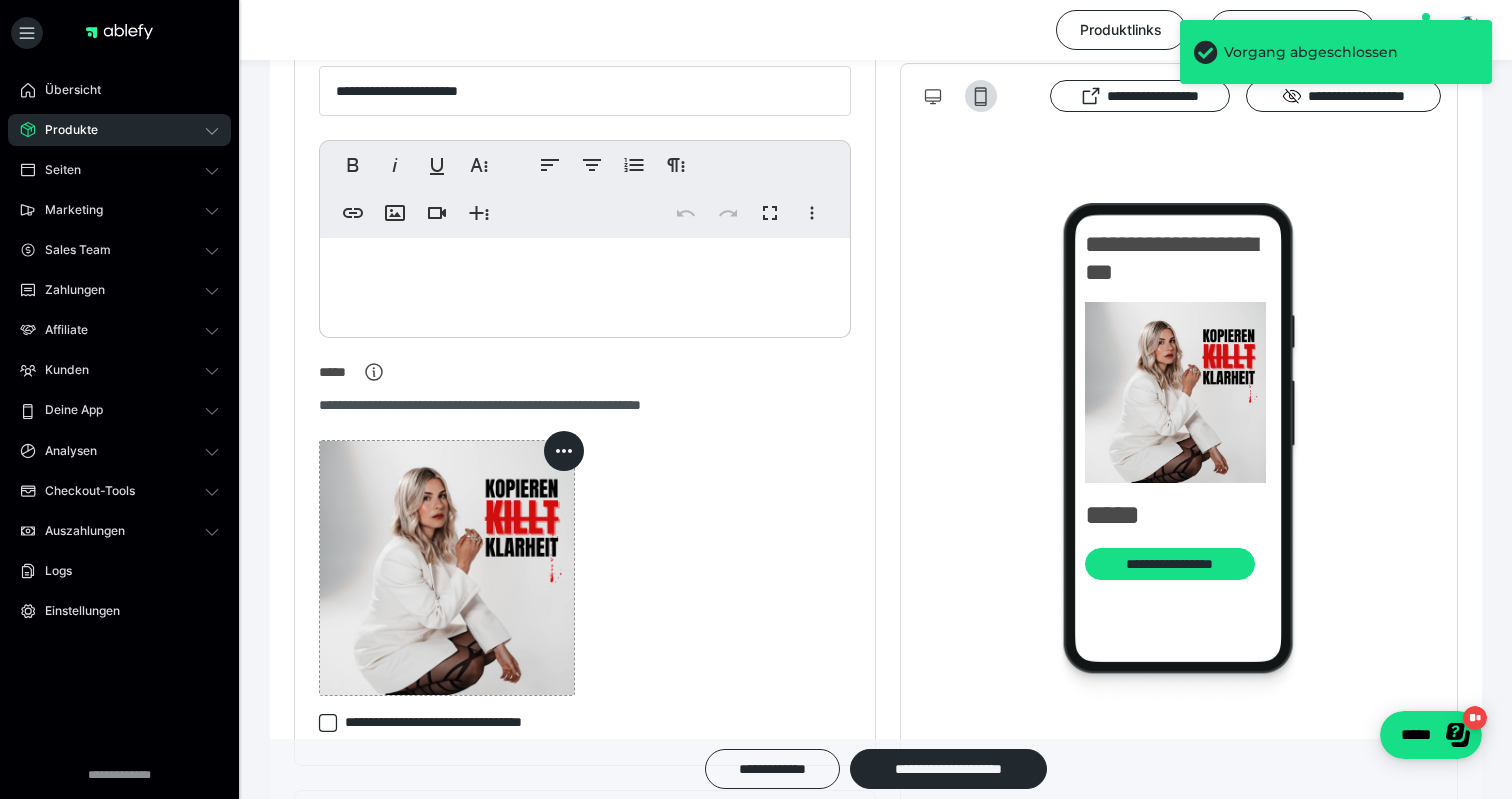 scroll, scrollTop: 263, scrollLeft: 0, axis: vertical 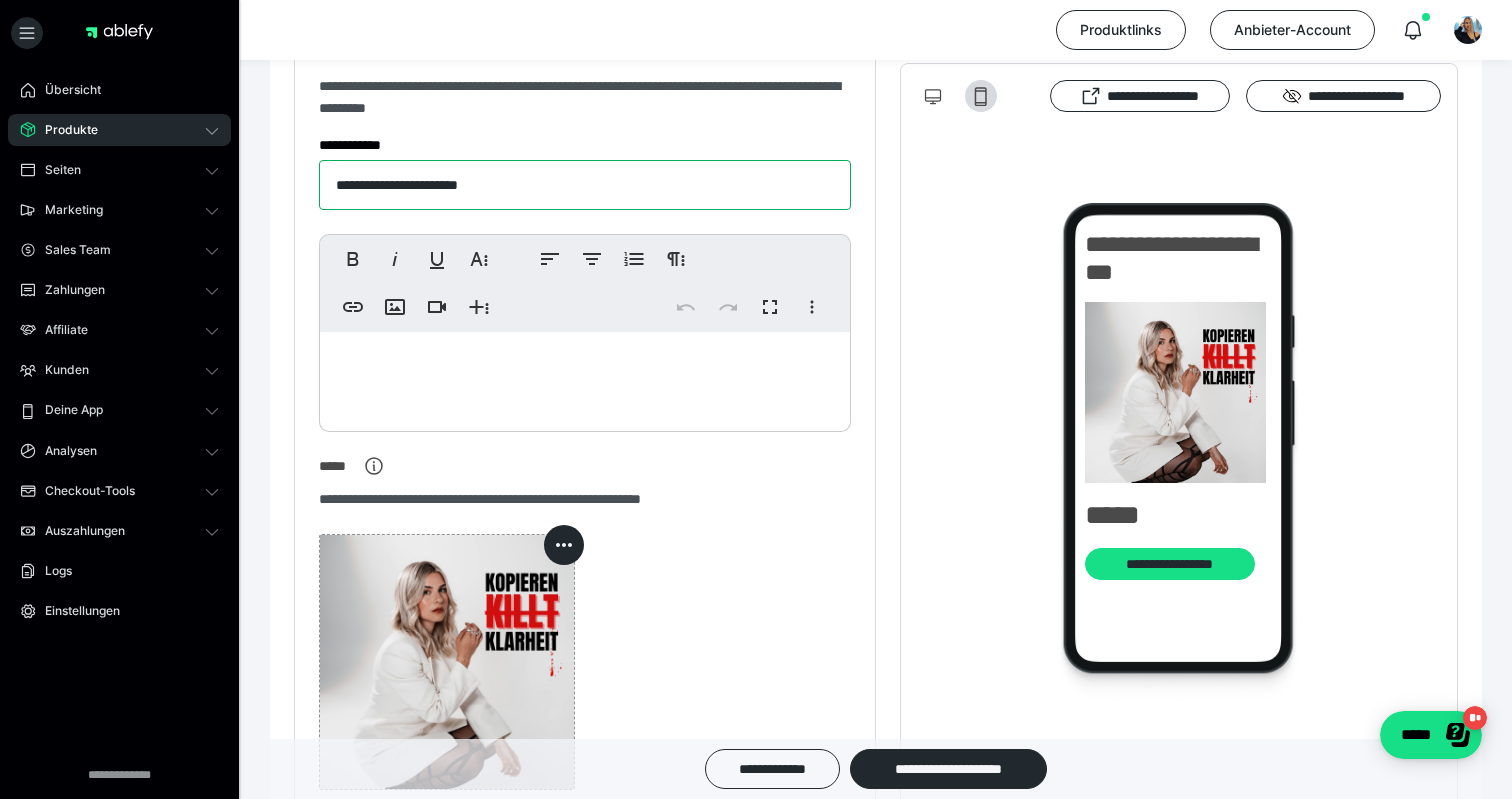 drag, startPoint x: 405, startPoint y: 187, endPoint x: 337, endPoint y: 187, distance: 68 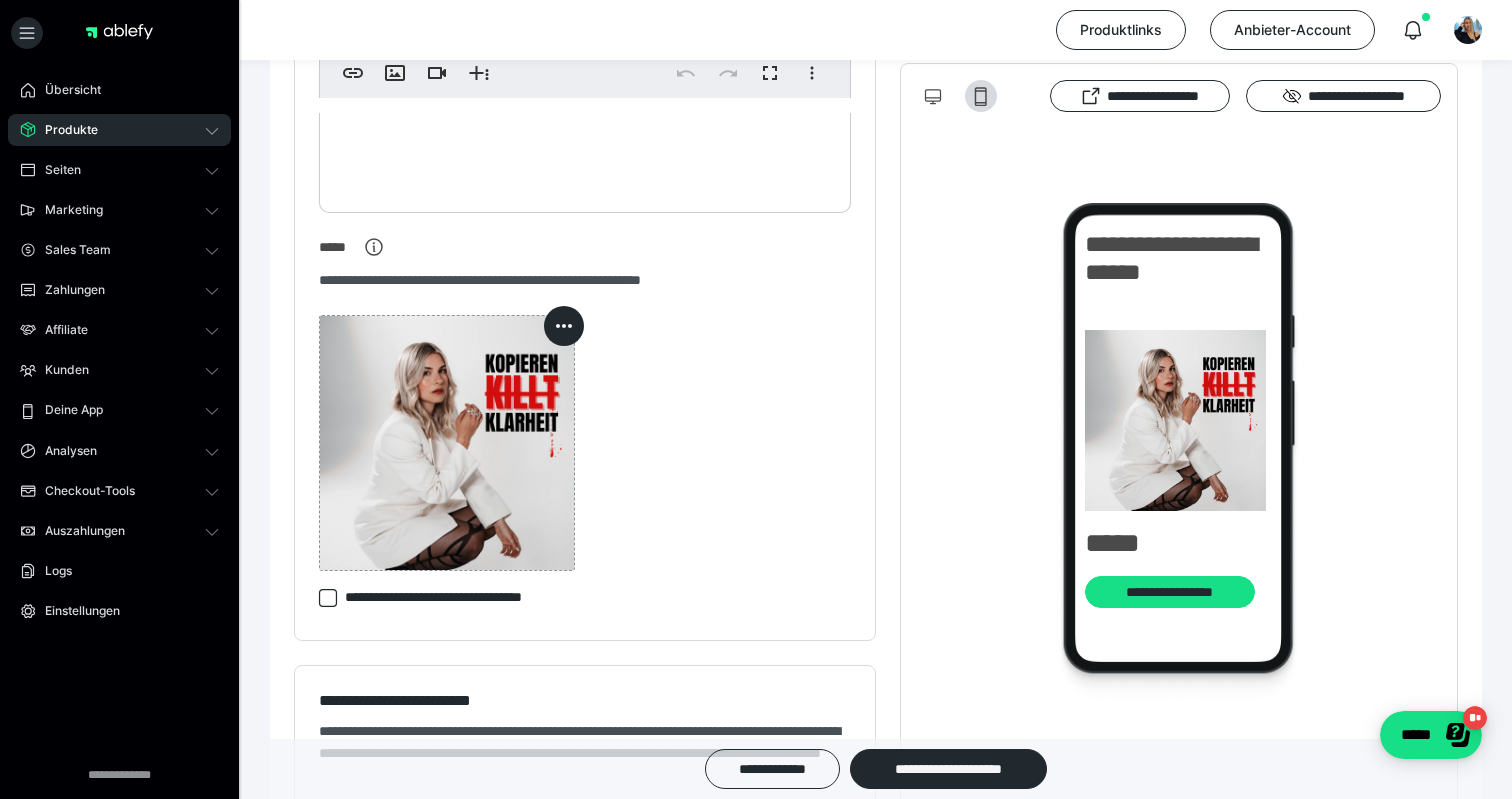 scroll, scrollTop: 590, scrollLeft: 0, axis: vertical 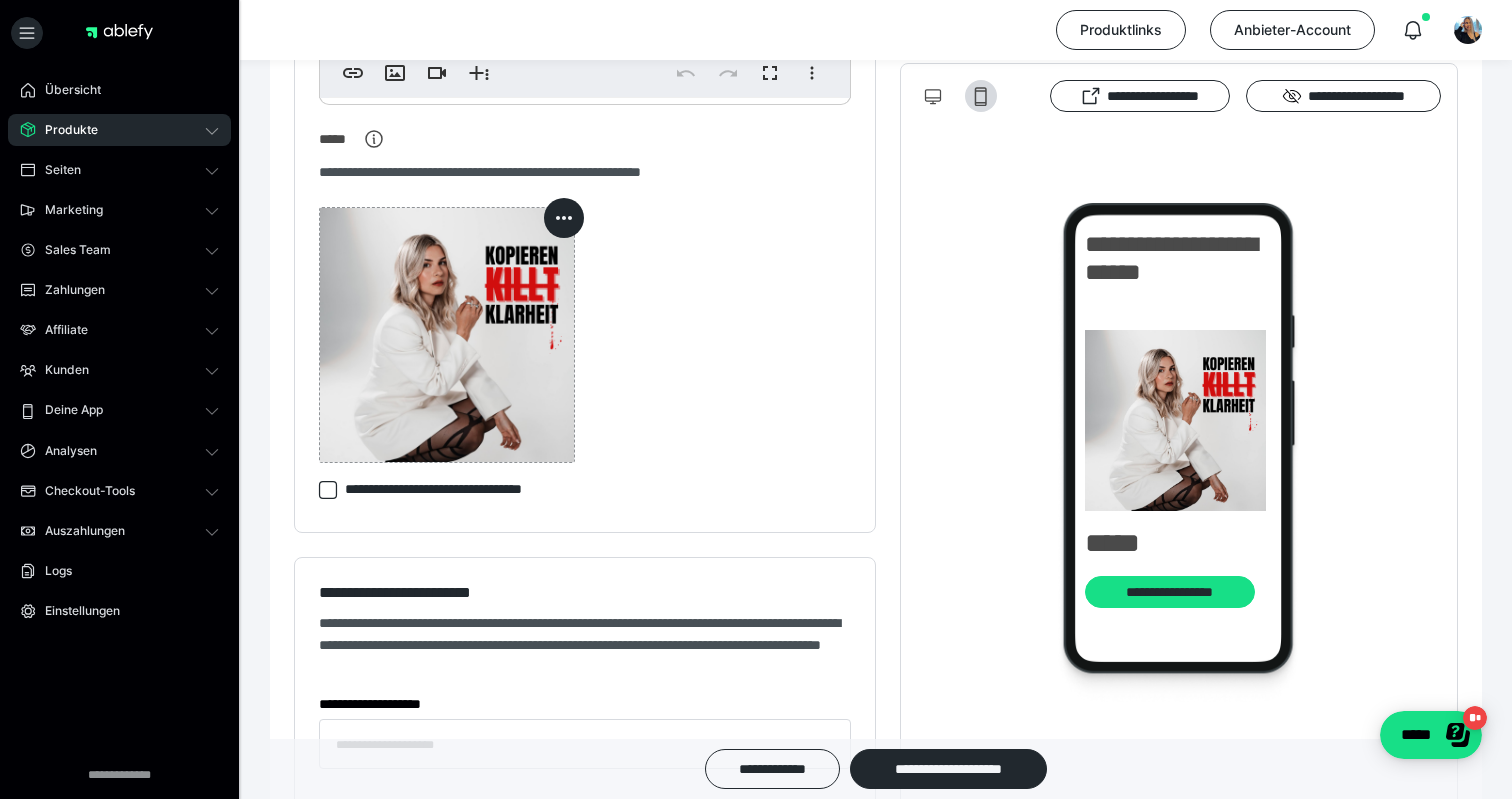 type on "**********" 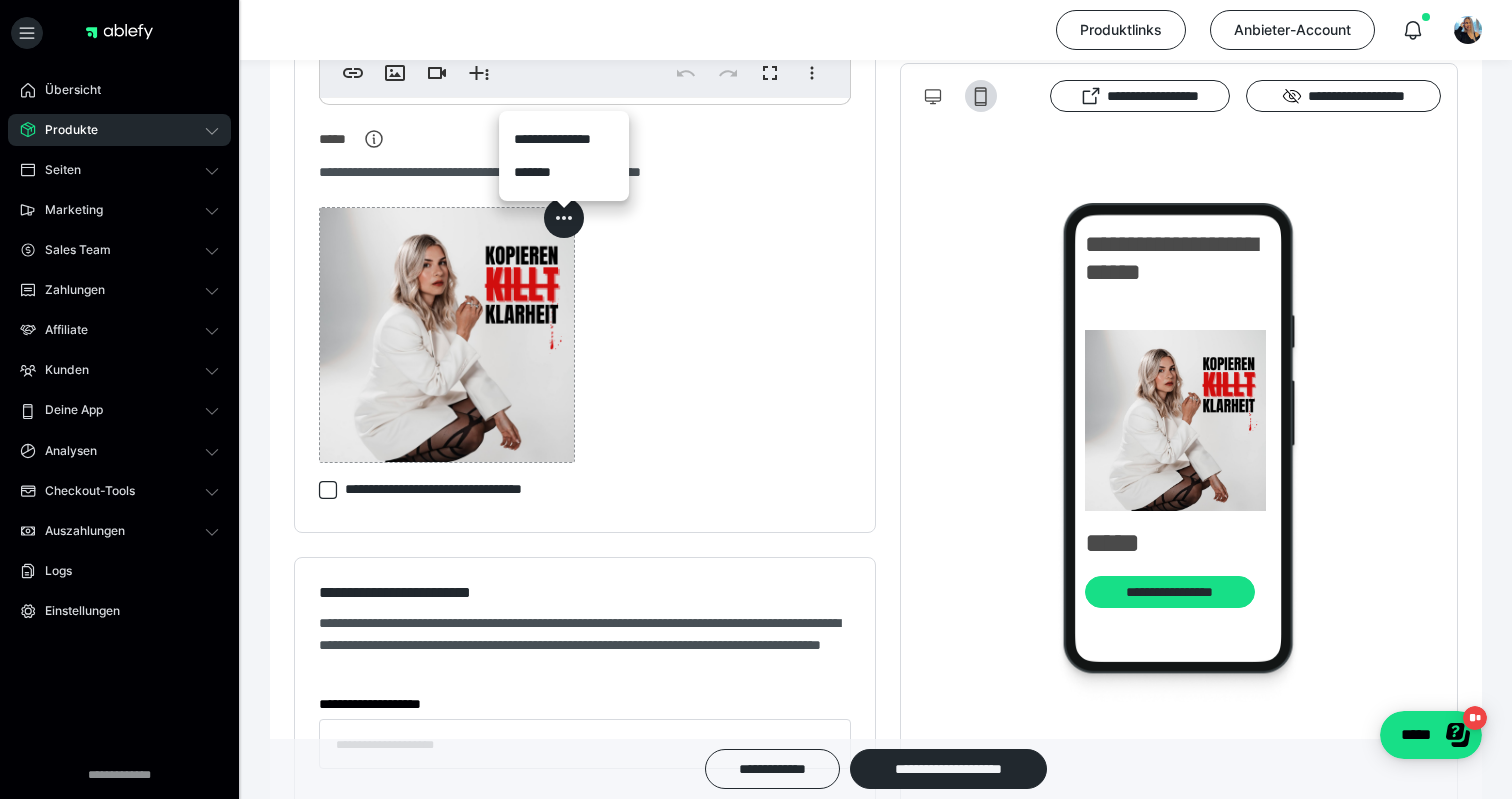 click on "*******" at bounding box center [564, 172] 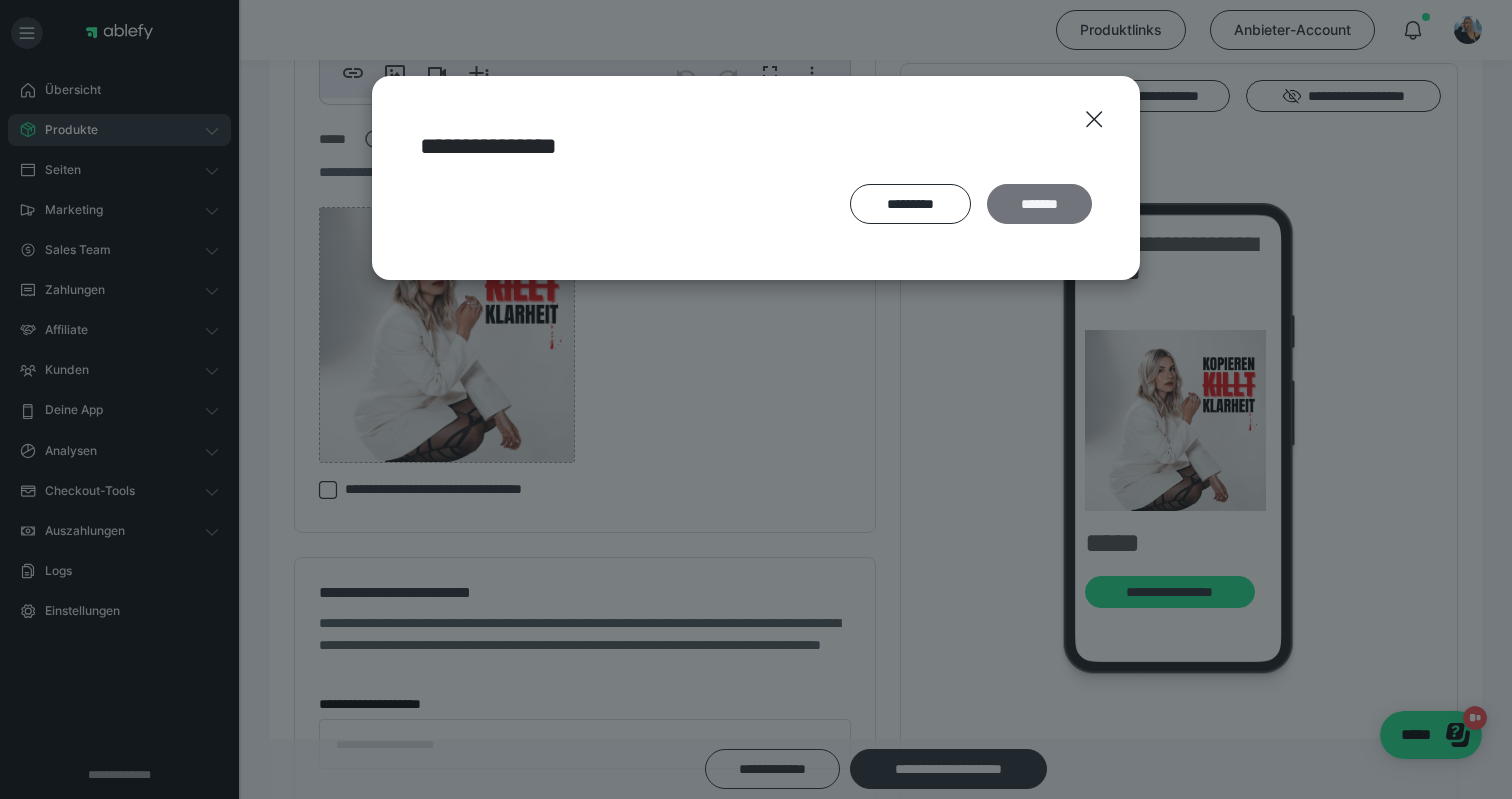 click on "*******" at bounding box center [1039, 204] 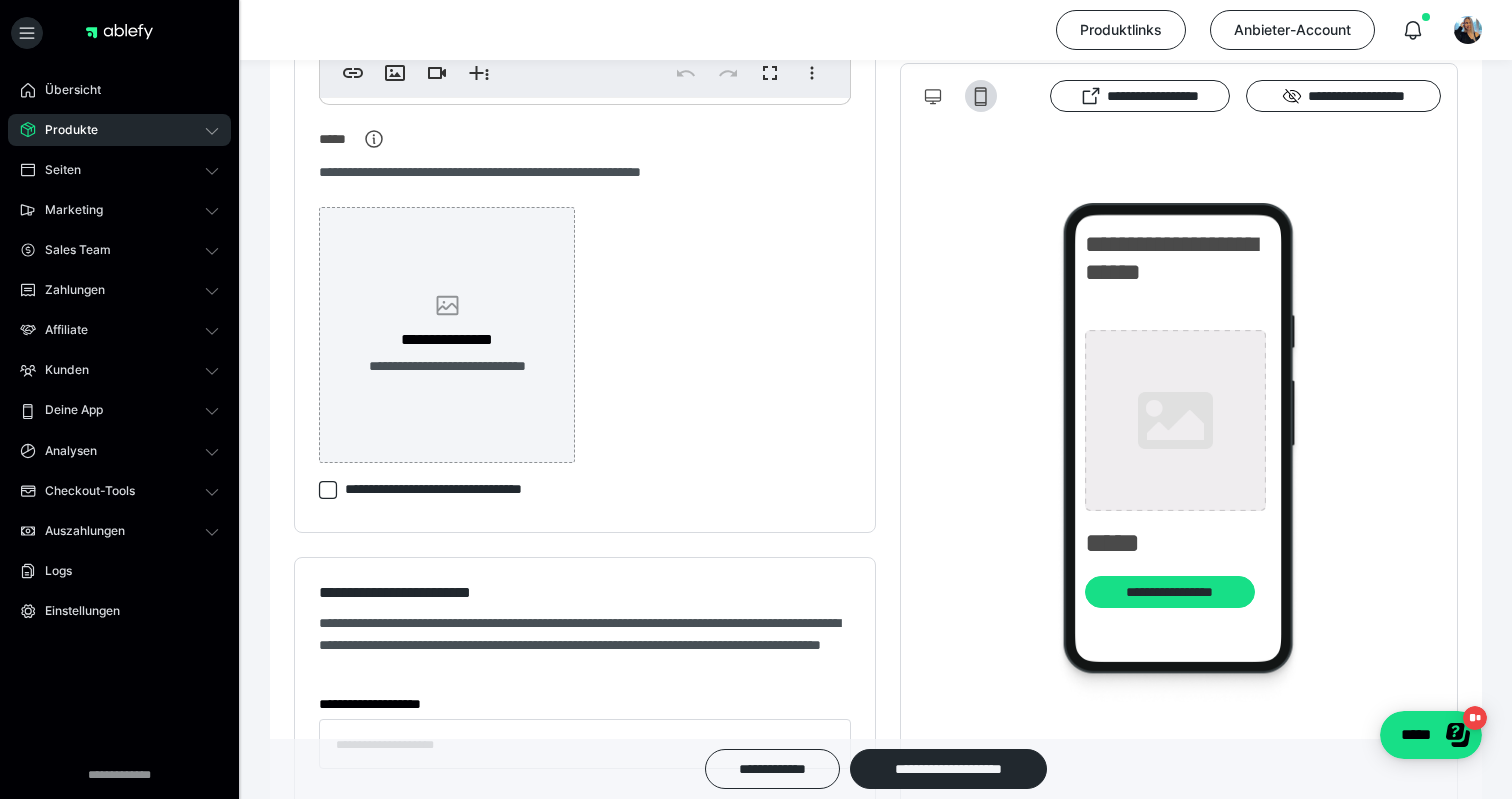 click on "**********" at bounding box center (447, 366) 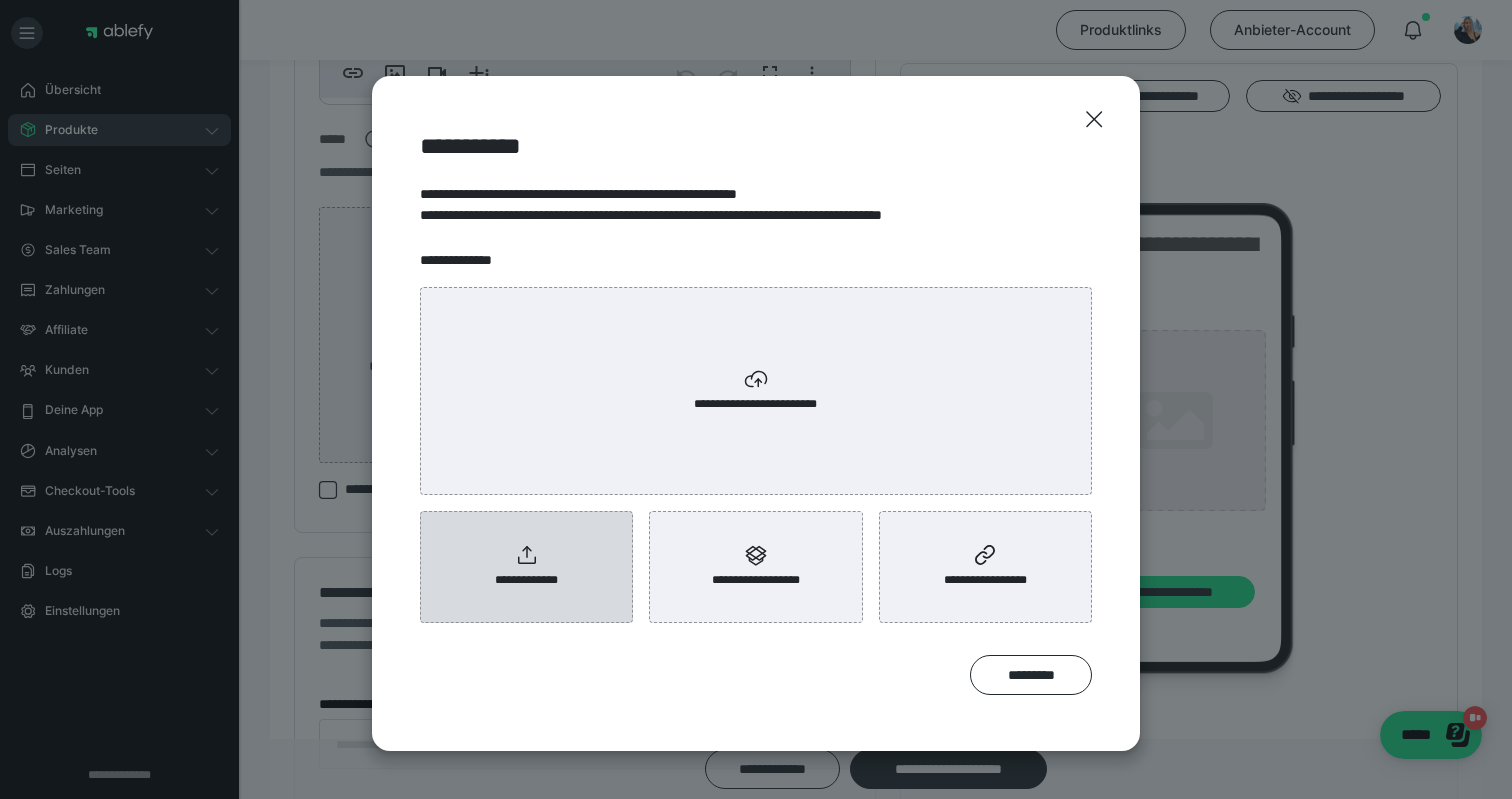 click on "**********" at bounding box center (526, 567) 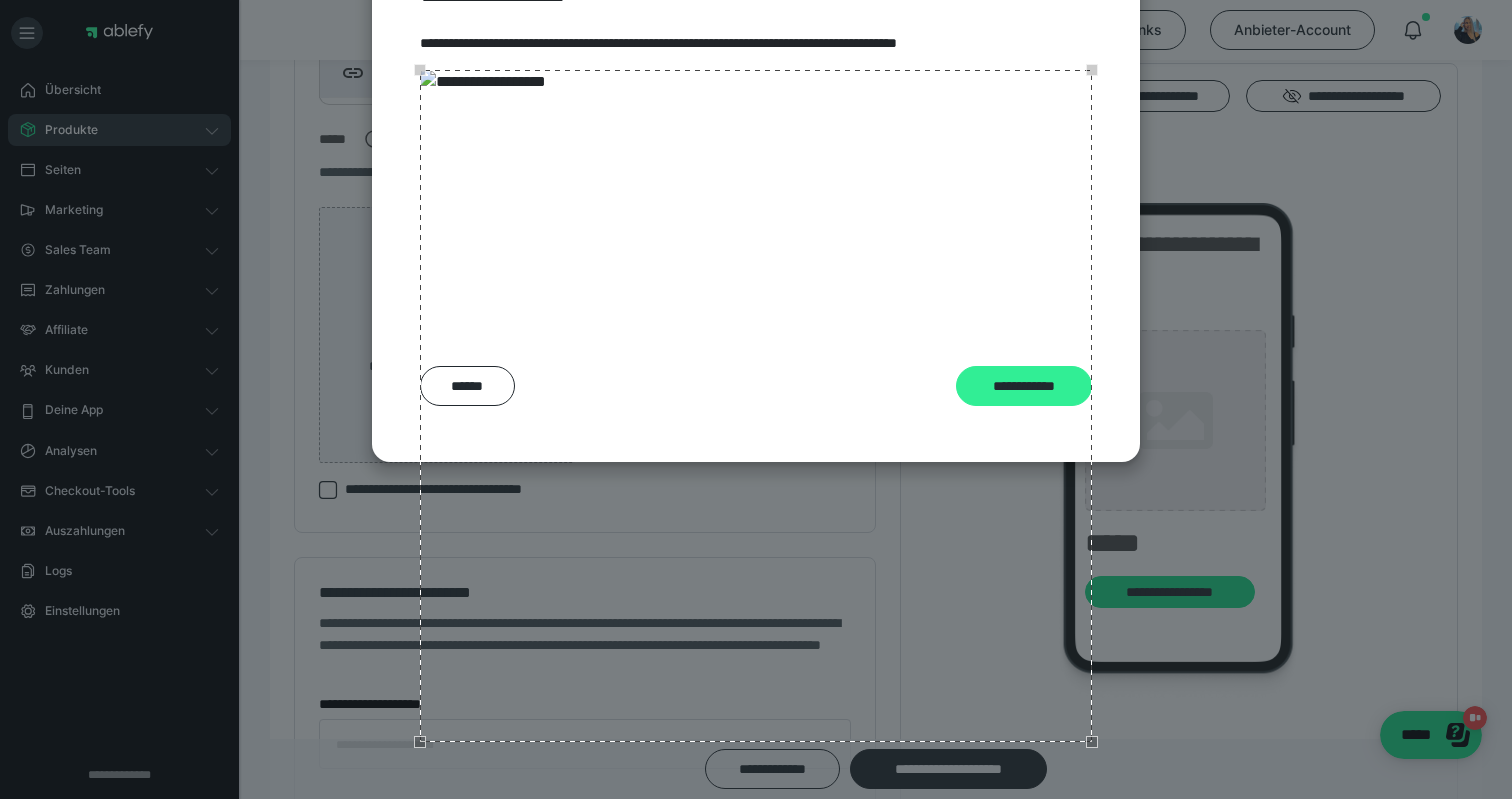 scroll, scrollTop: 228, scrollLeft: 0, axis: vertical 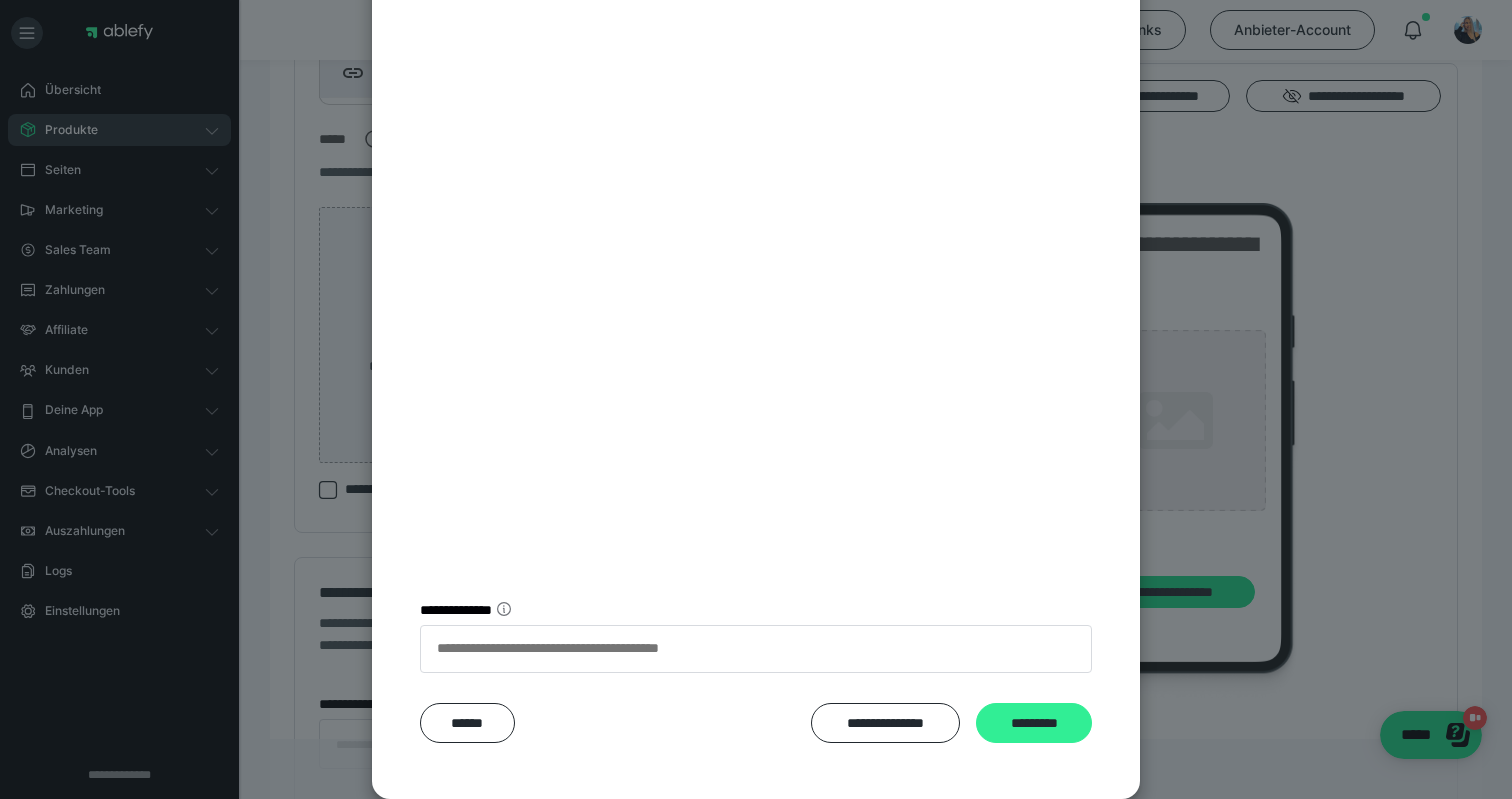 click on "*********" at bounding box center [1034, 723] 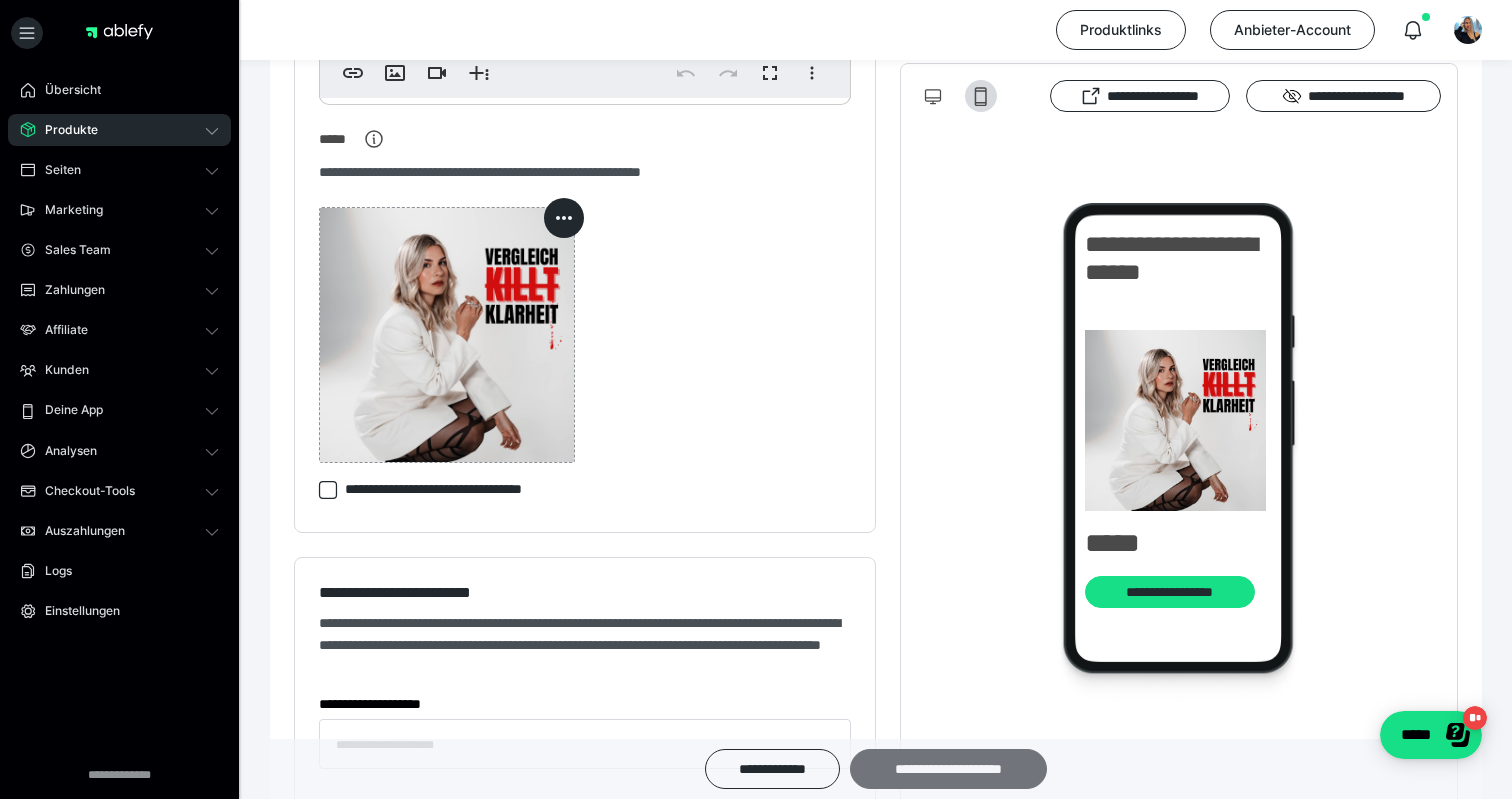 click on "**********" at bounding box center [948, 769] 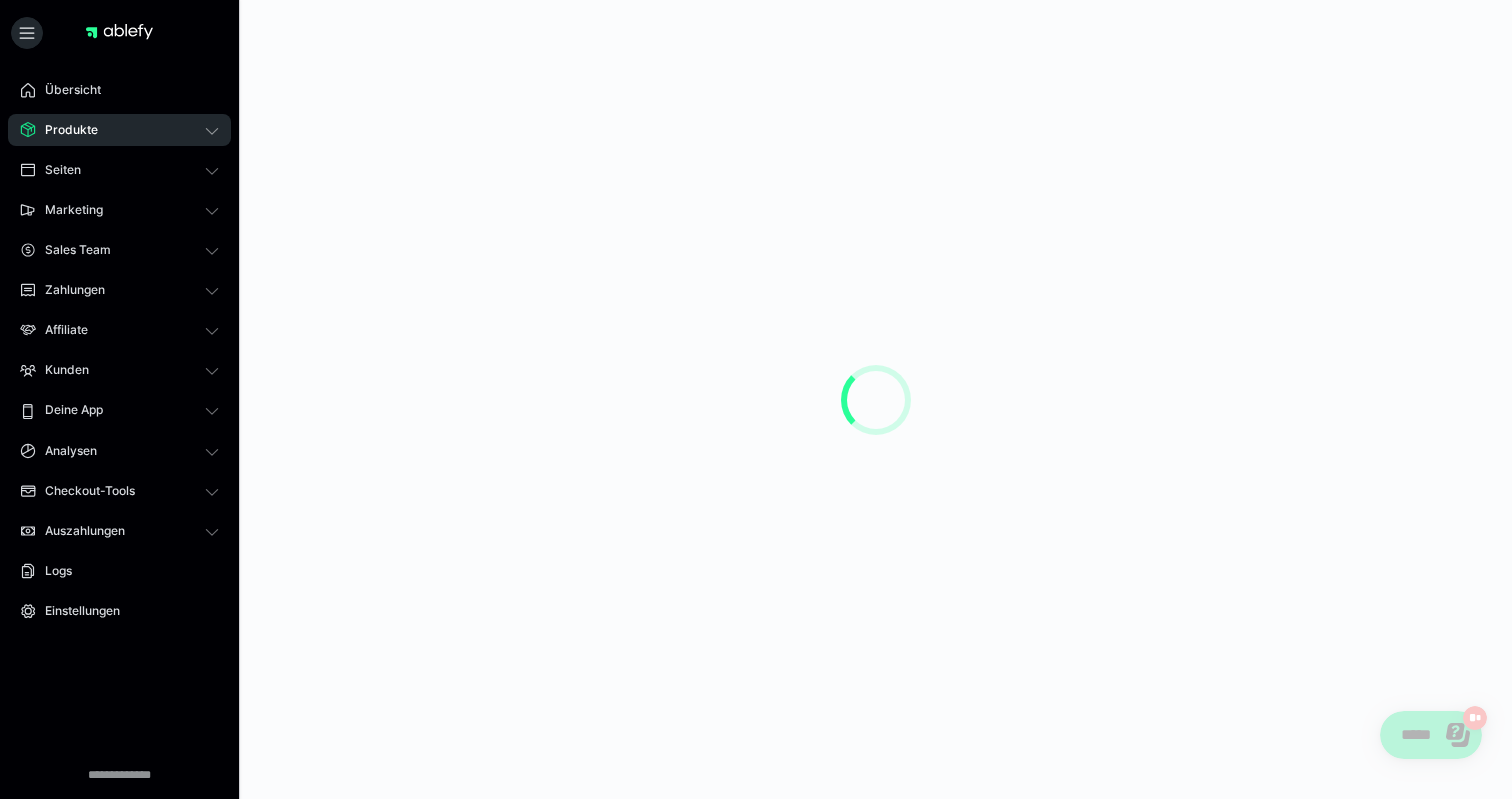 scroll, scrollTop: 0, scrollLeft: 0, axis: both 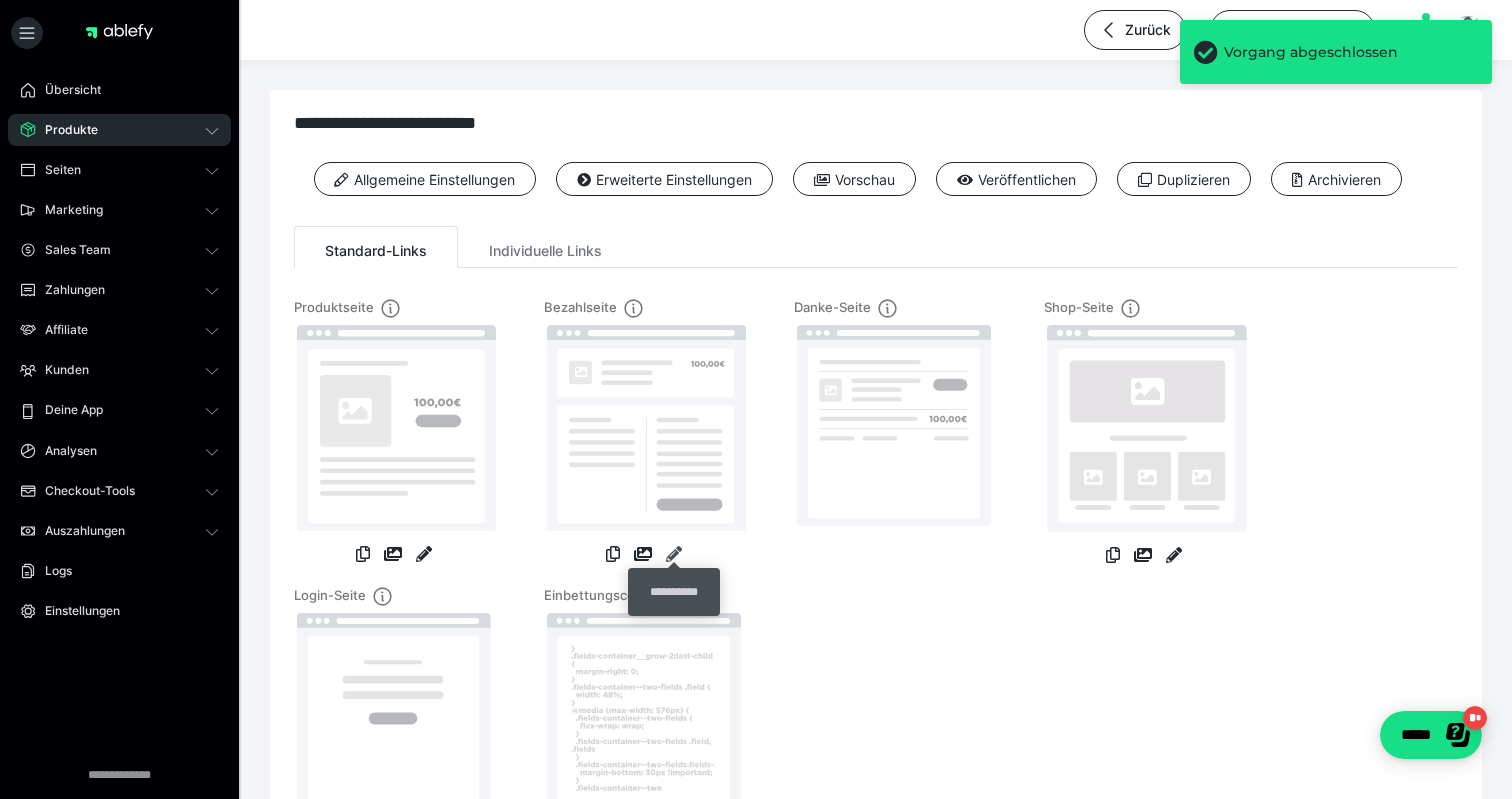 click at bounding box center [674, 554] 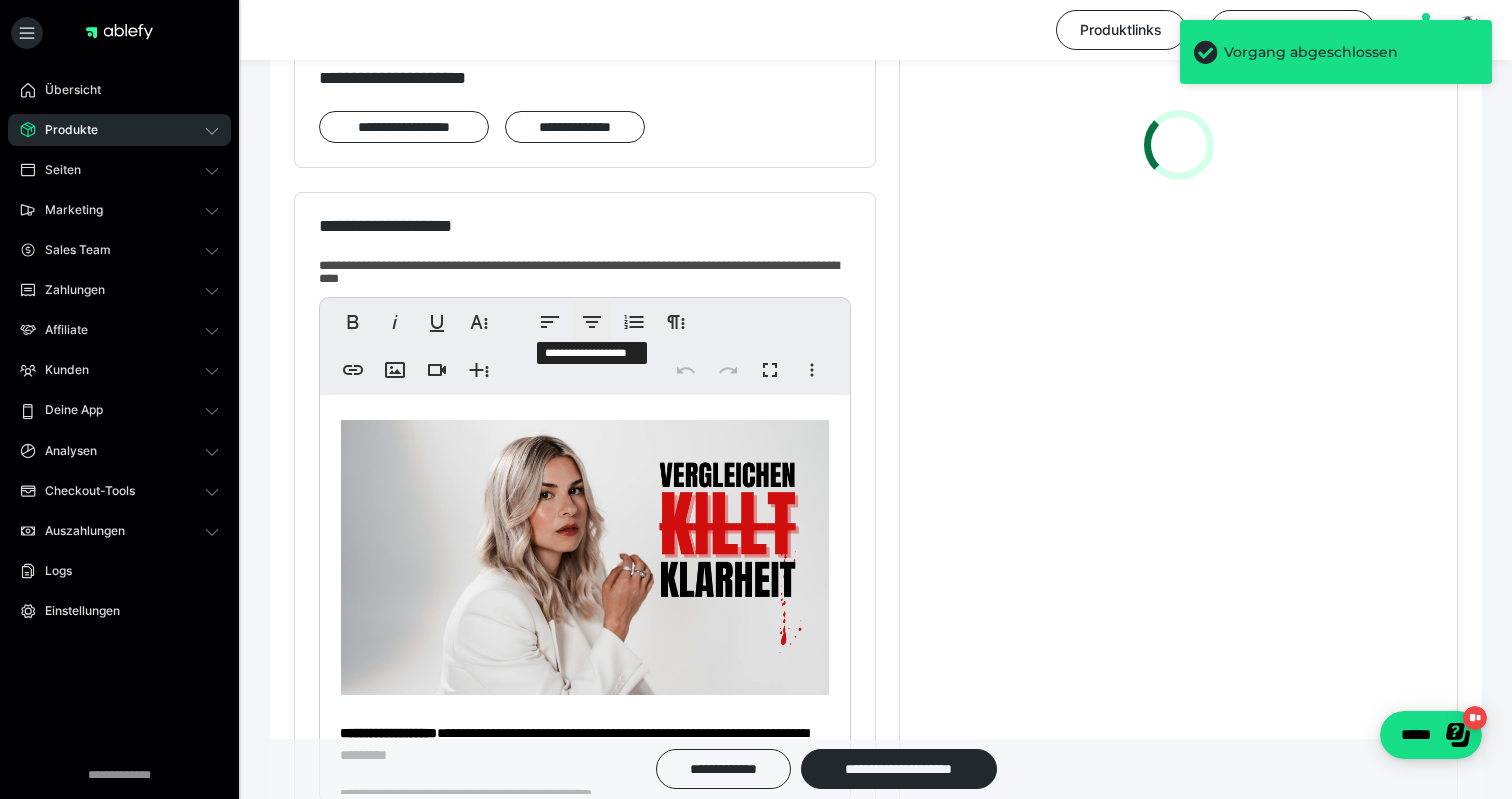 scroll, scrollTop: 264, scrollLeft: 0, axis: vertical 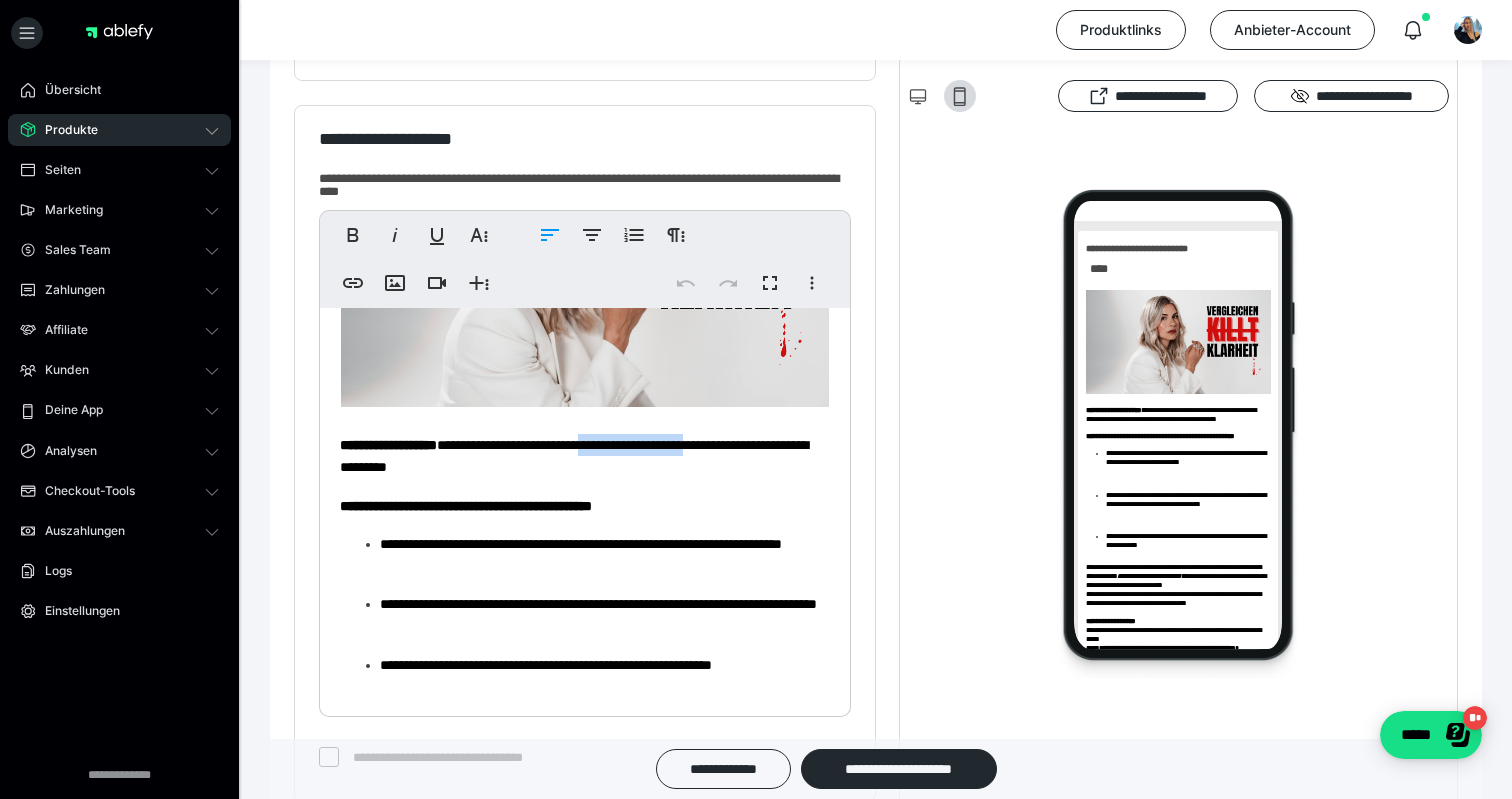 drag, startPoint x: 788, startPoint y: 449, endPoint x: 659, endPoint y: 445, distance: 129.062 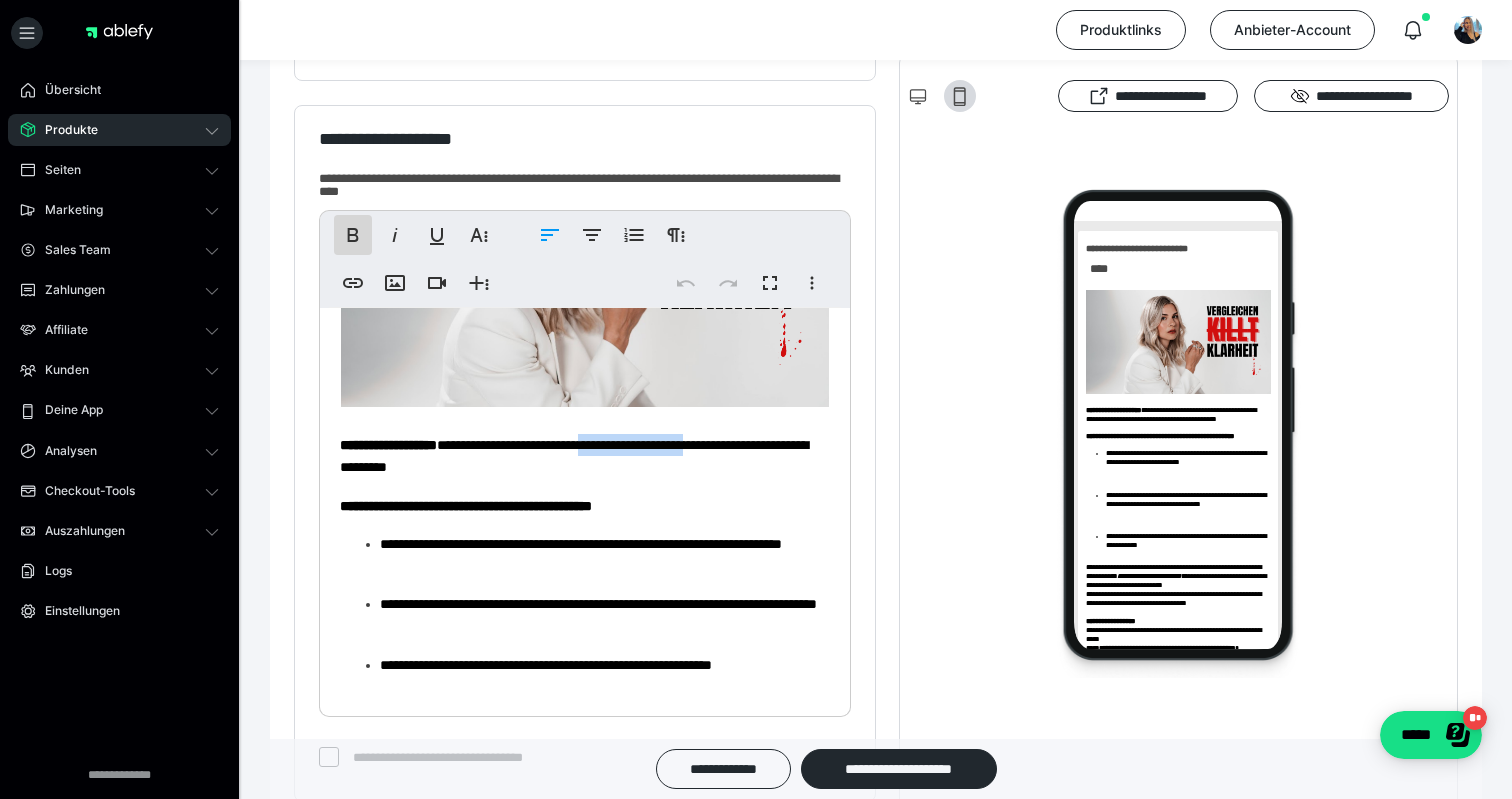 click 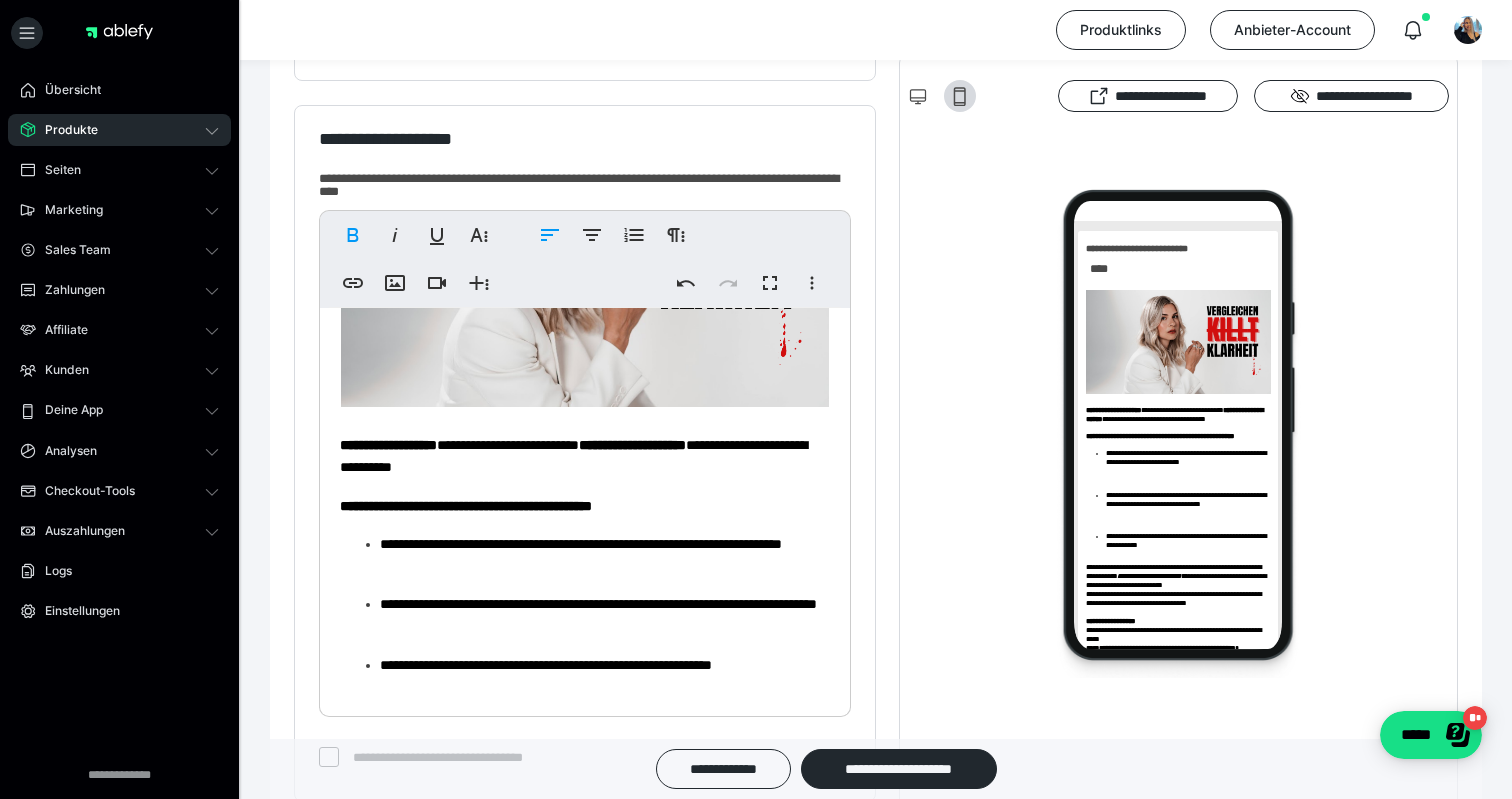 click on "**********" at bounding box center (585, 667) 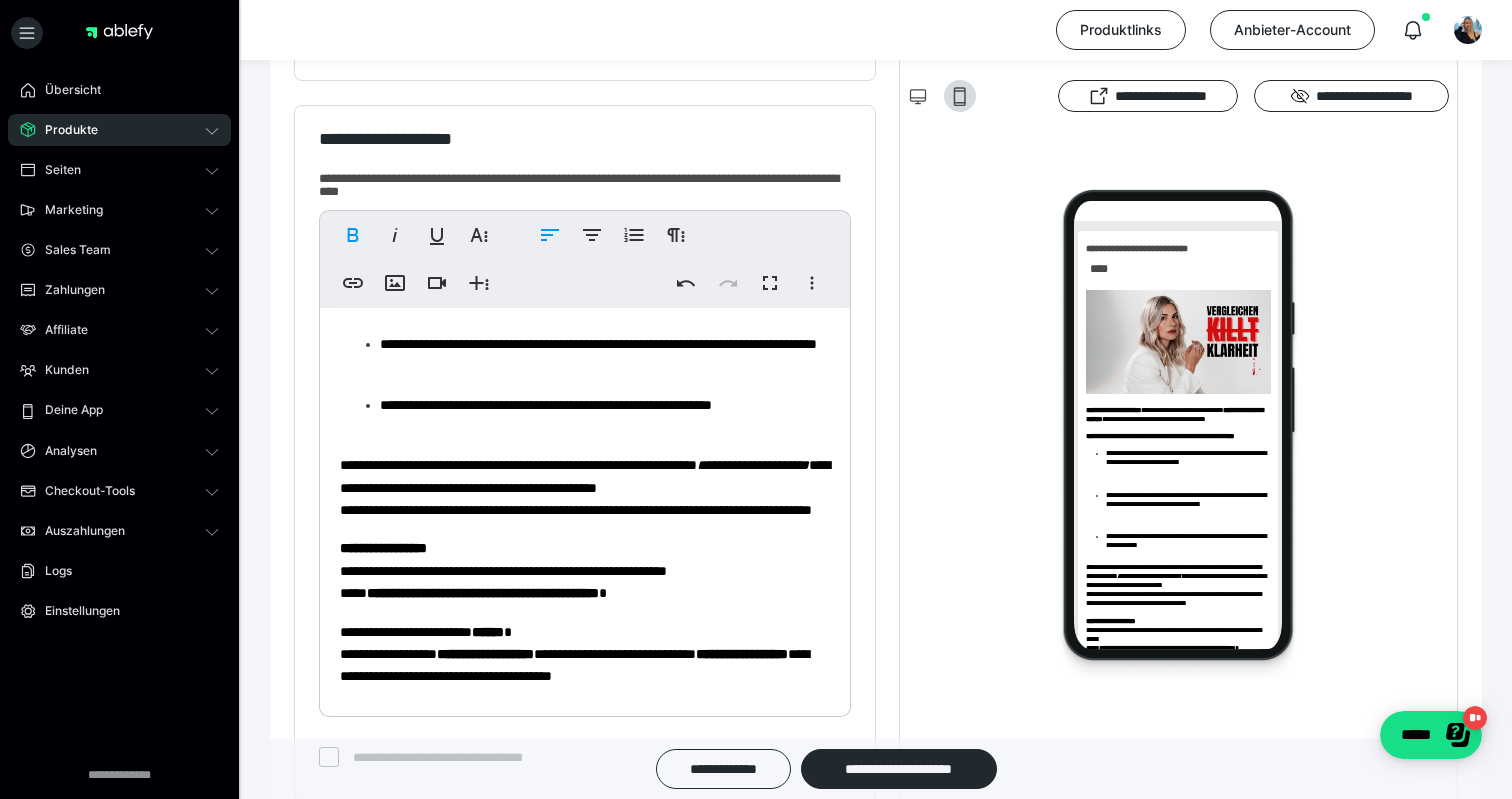 scroll, scrollTop: 472, scrollLeft: 0, axis: vertical 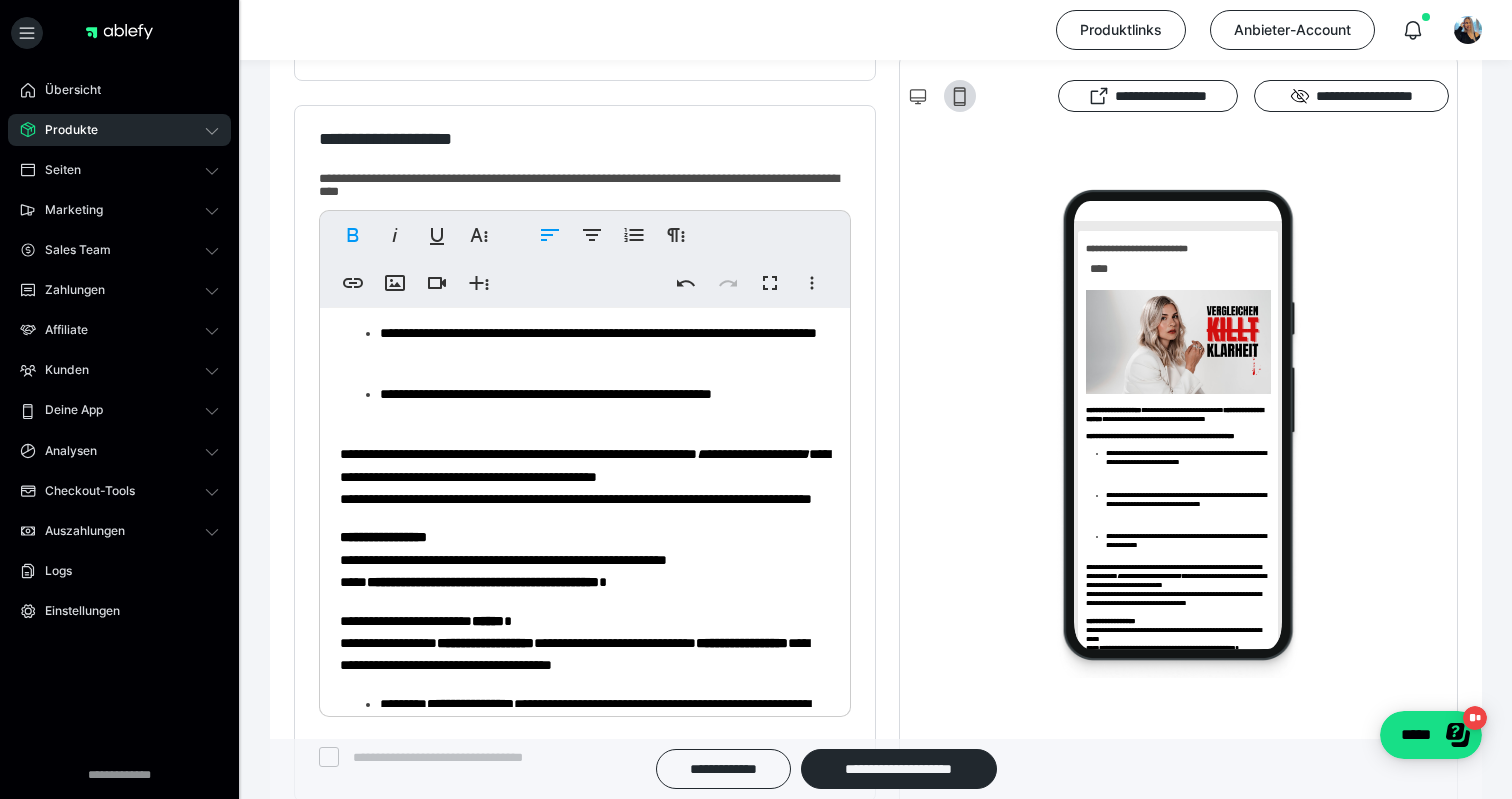 click on "**********" at bounding box center (753, 454) 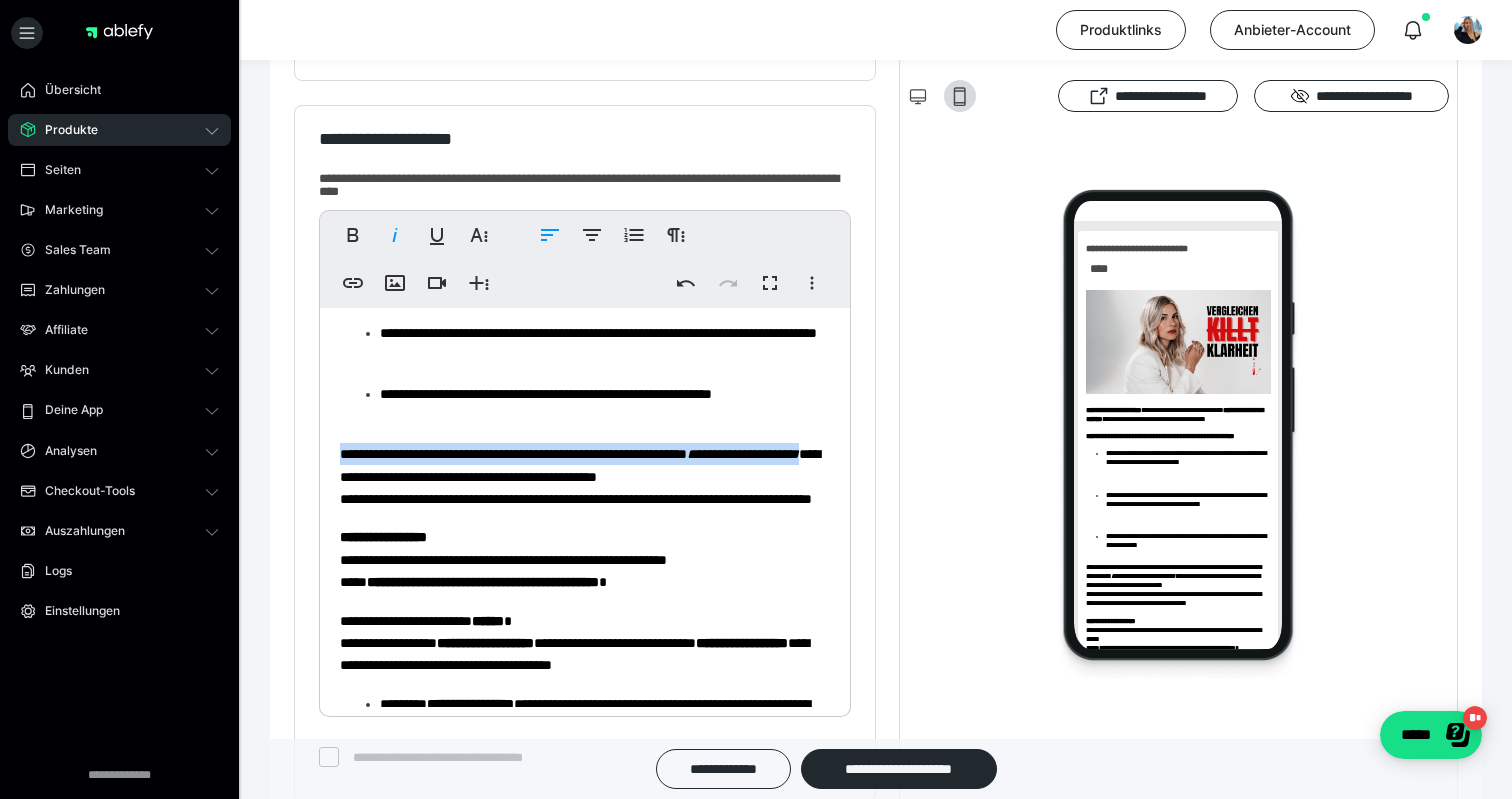 type 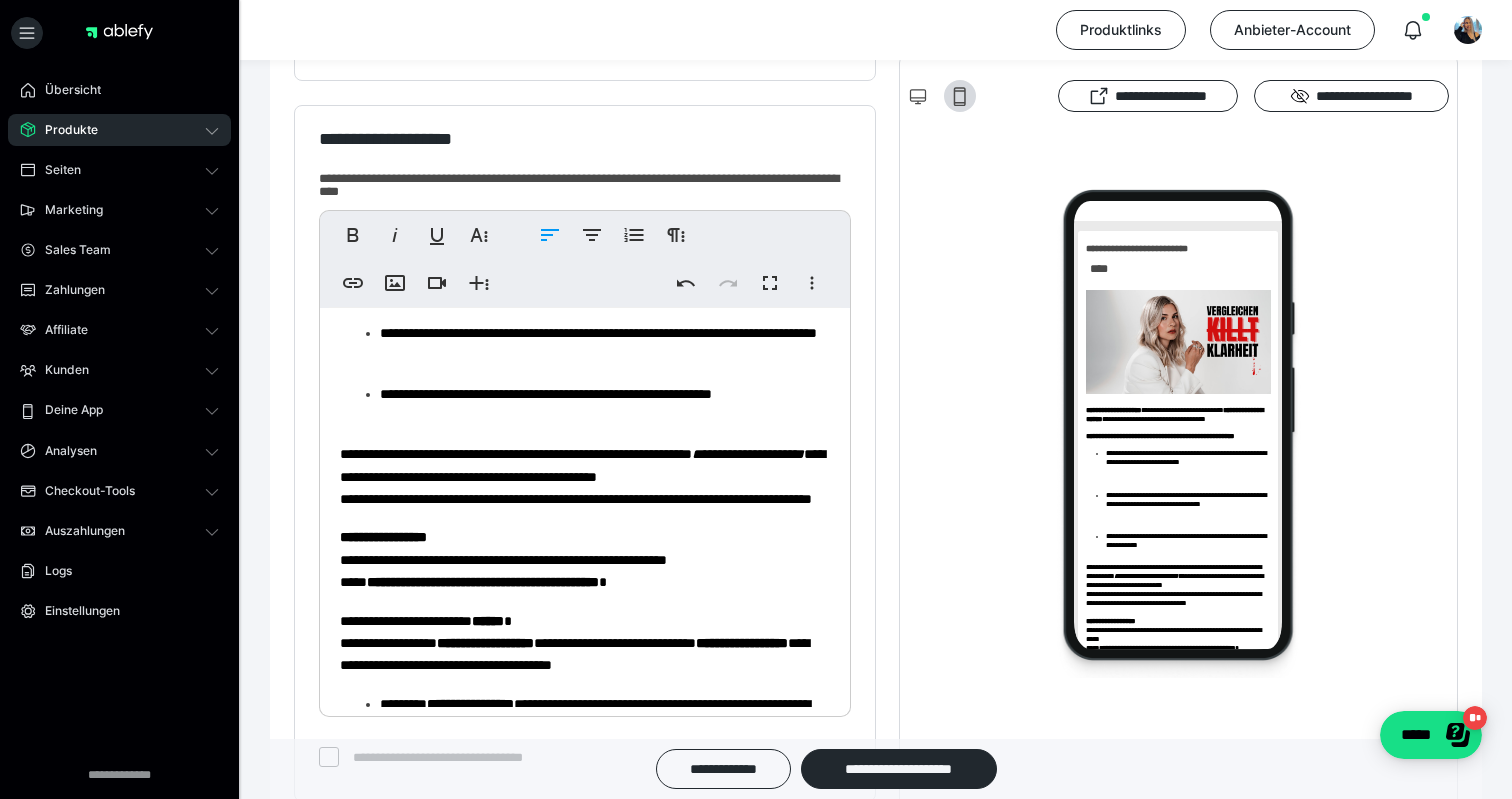 click on "**********" at bounding box center [582, 476] 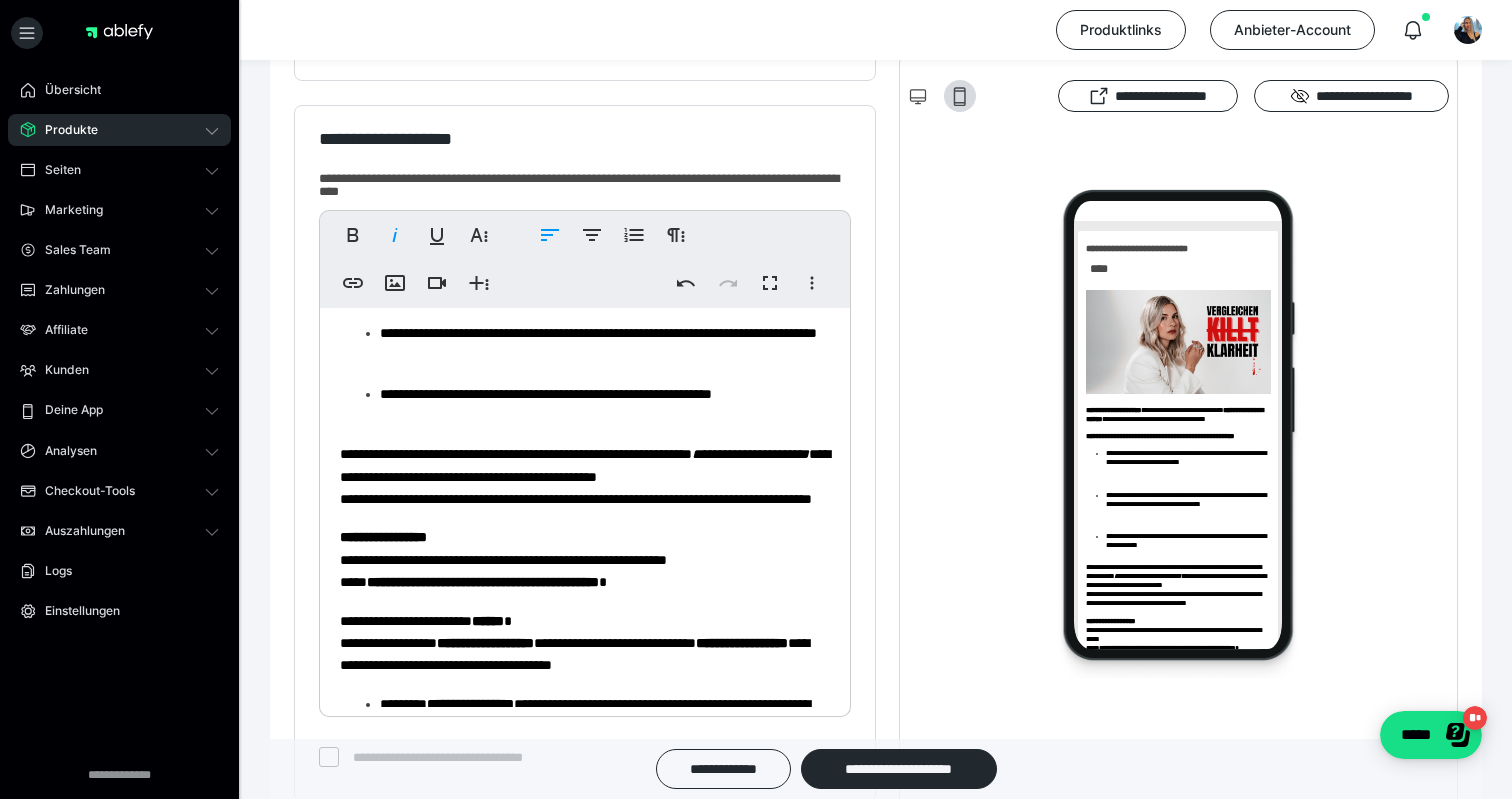 click on "**********" at bounding box center (585, 476) 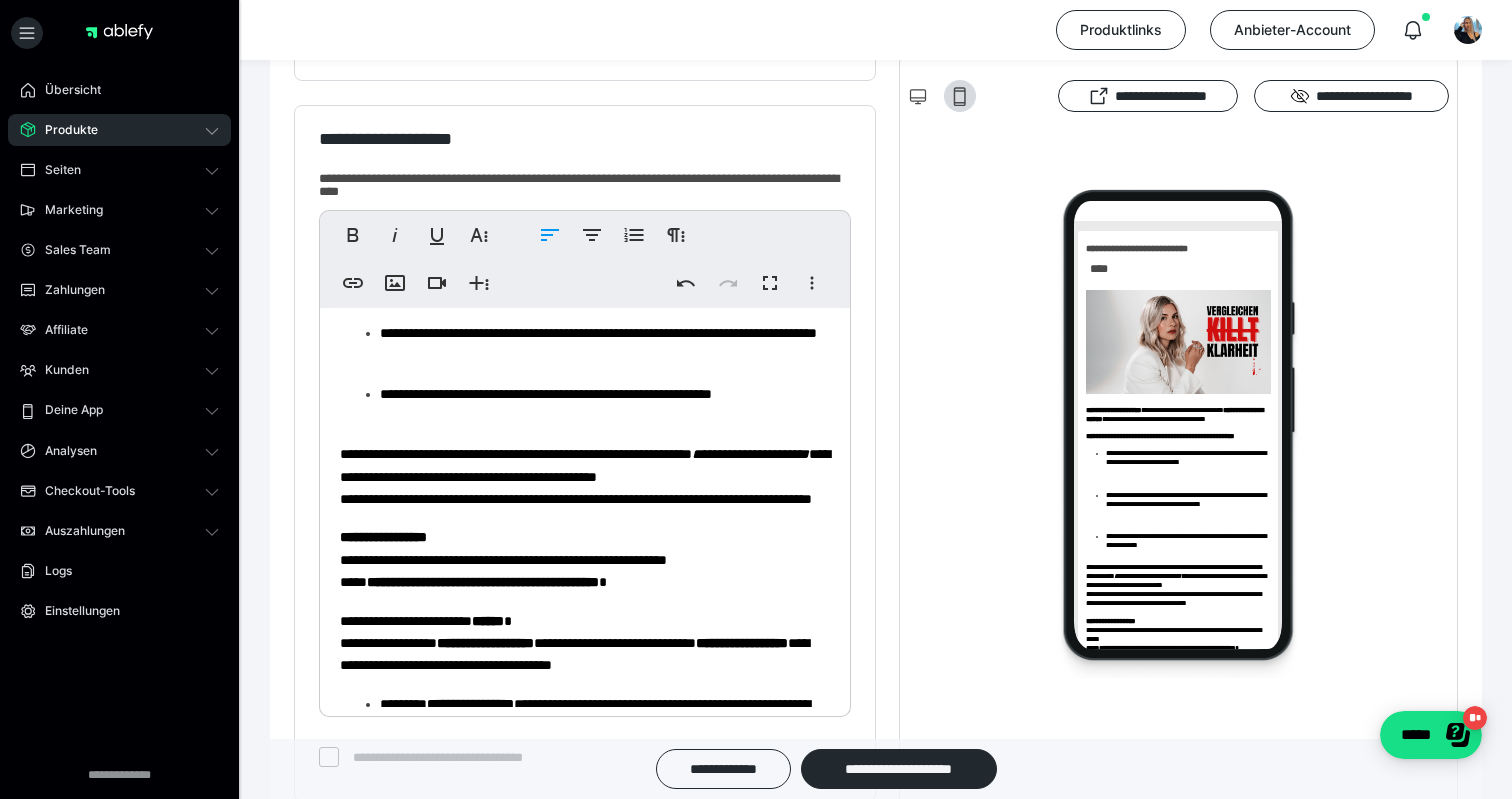 click on "**********" at bounding box center [585, 476] 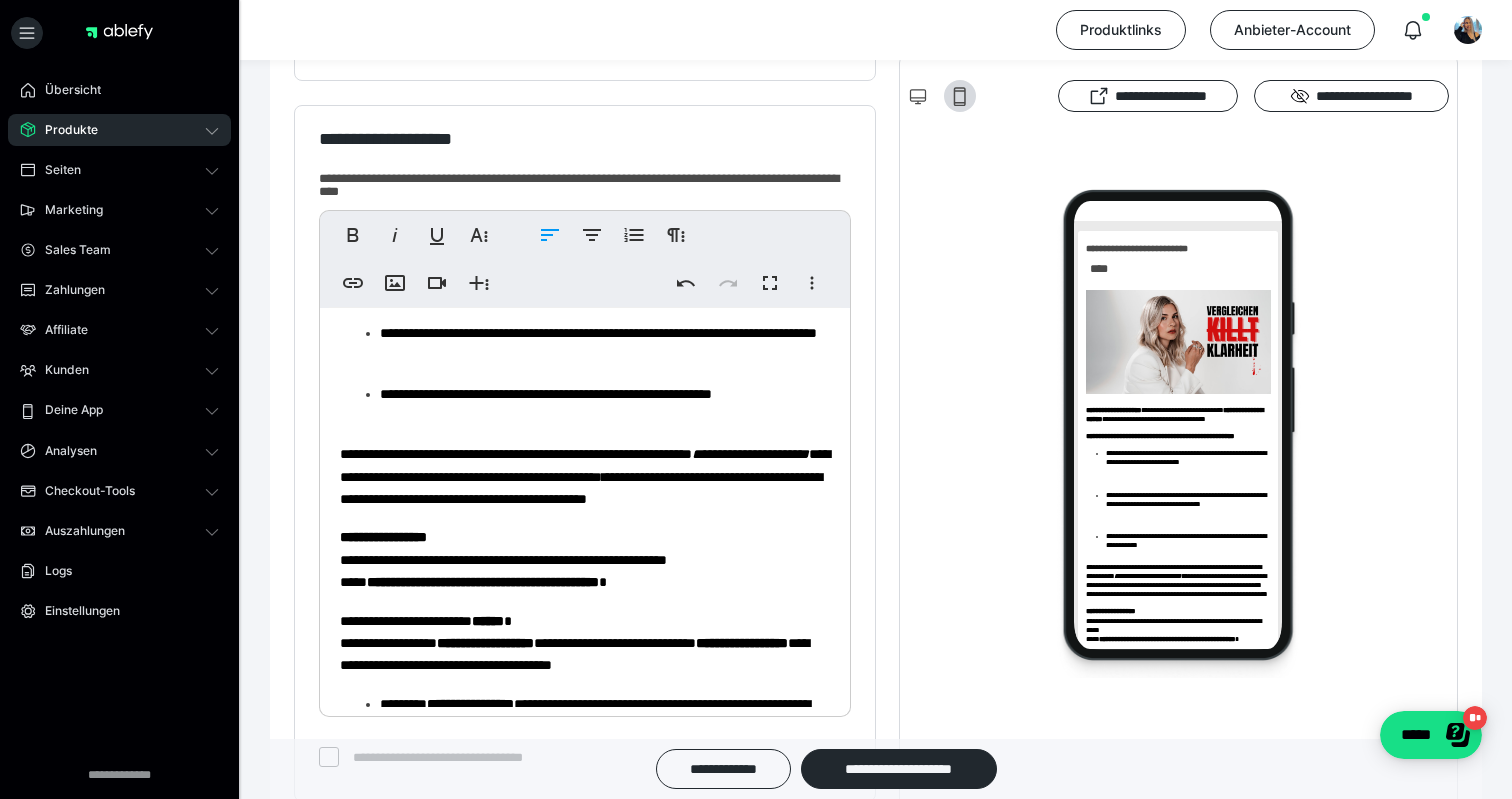 click on "**********" at bounding box center [585, 476] 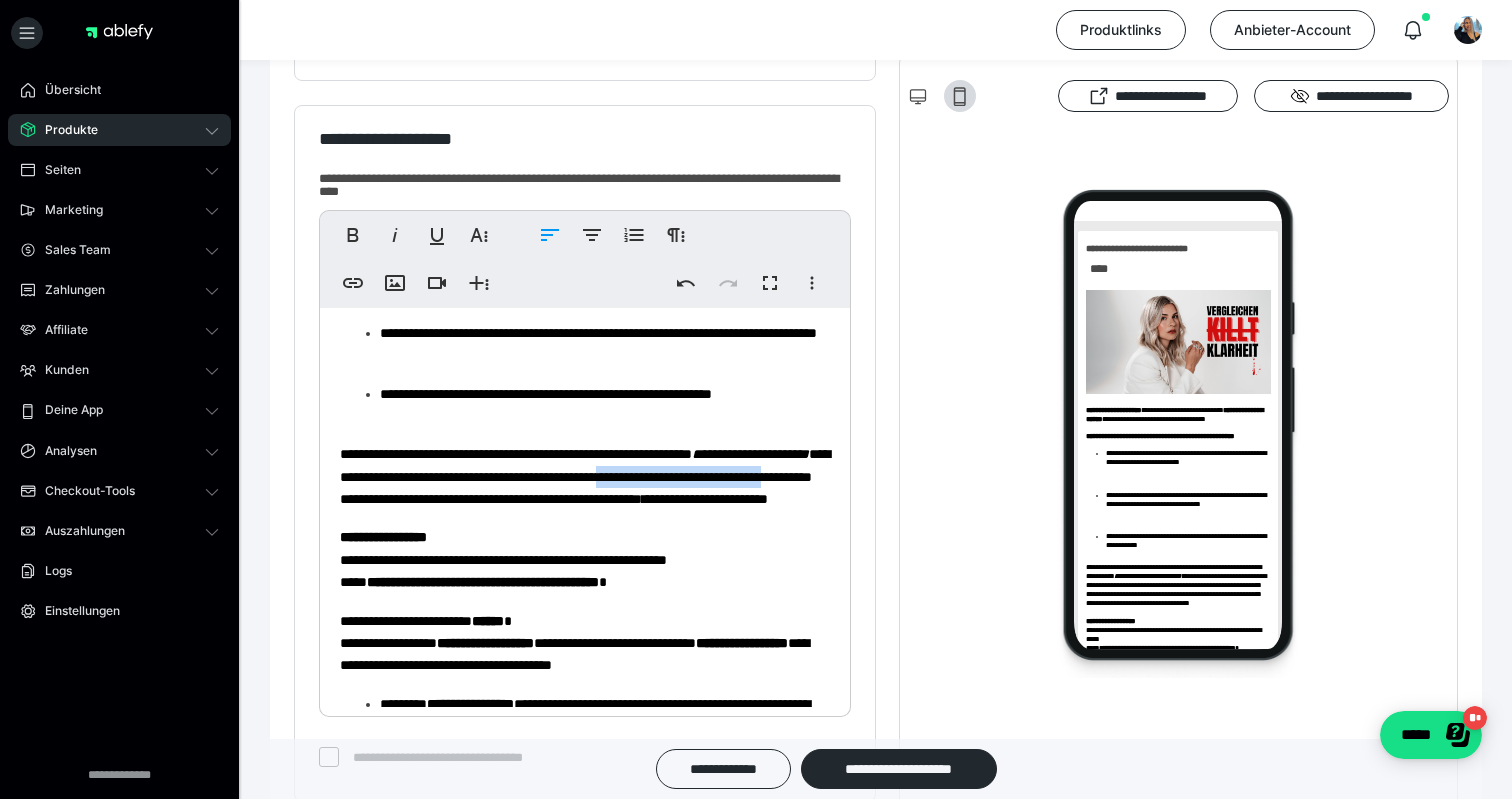 drag, startPoint x: 672, startPoint y: 496, endPoint x: 446, endPoint y: 492, distance: 226.0354 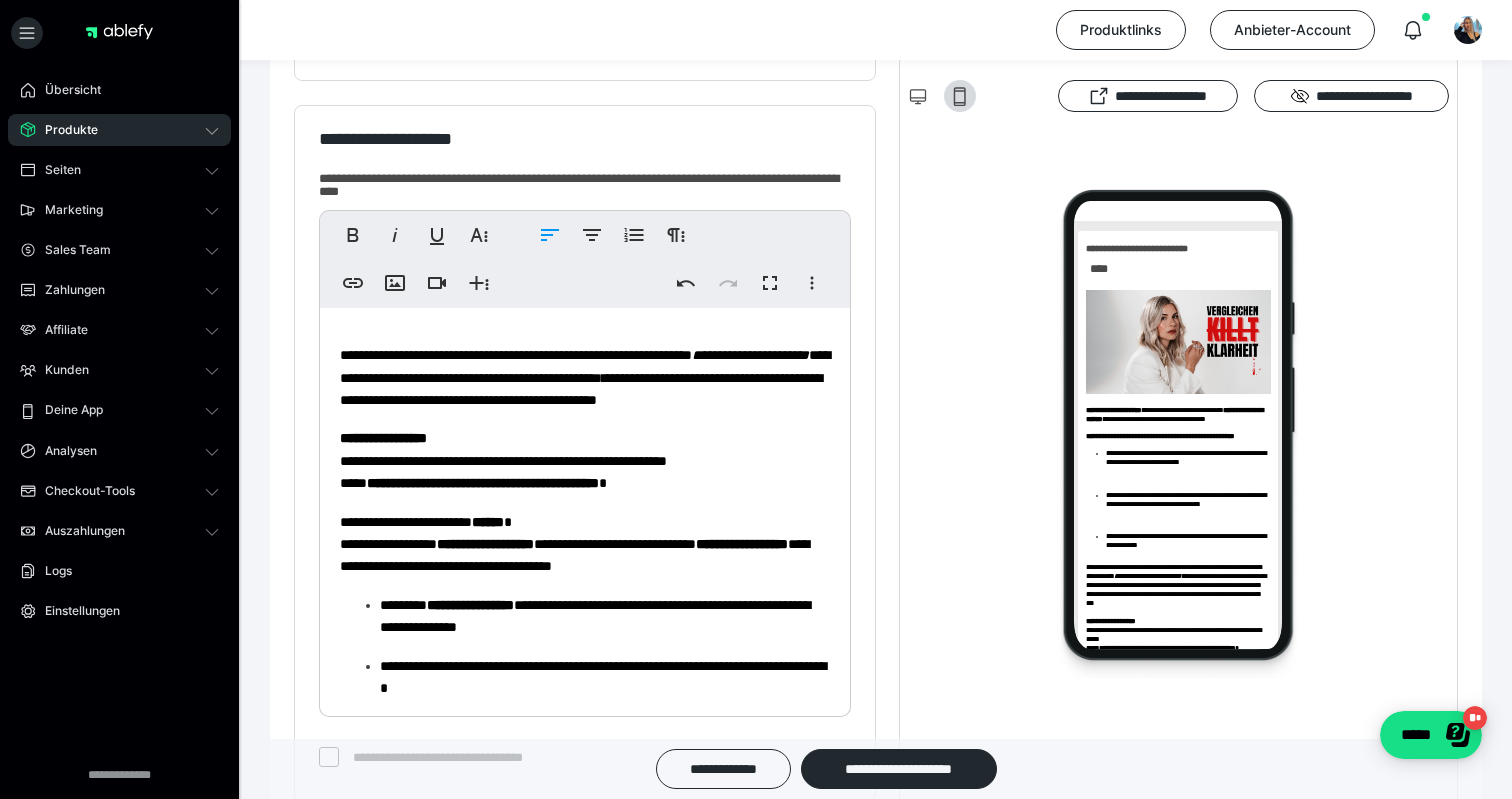 scroll, scrollTop: 582, scrollLeft: 0, axis: vertical 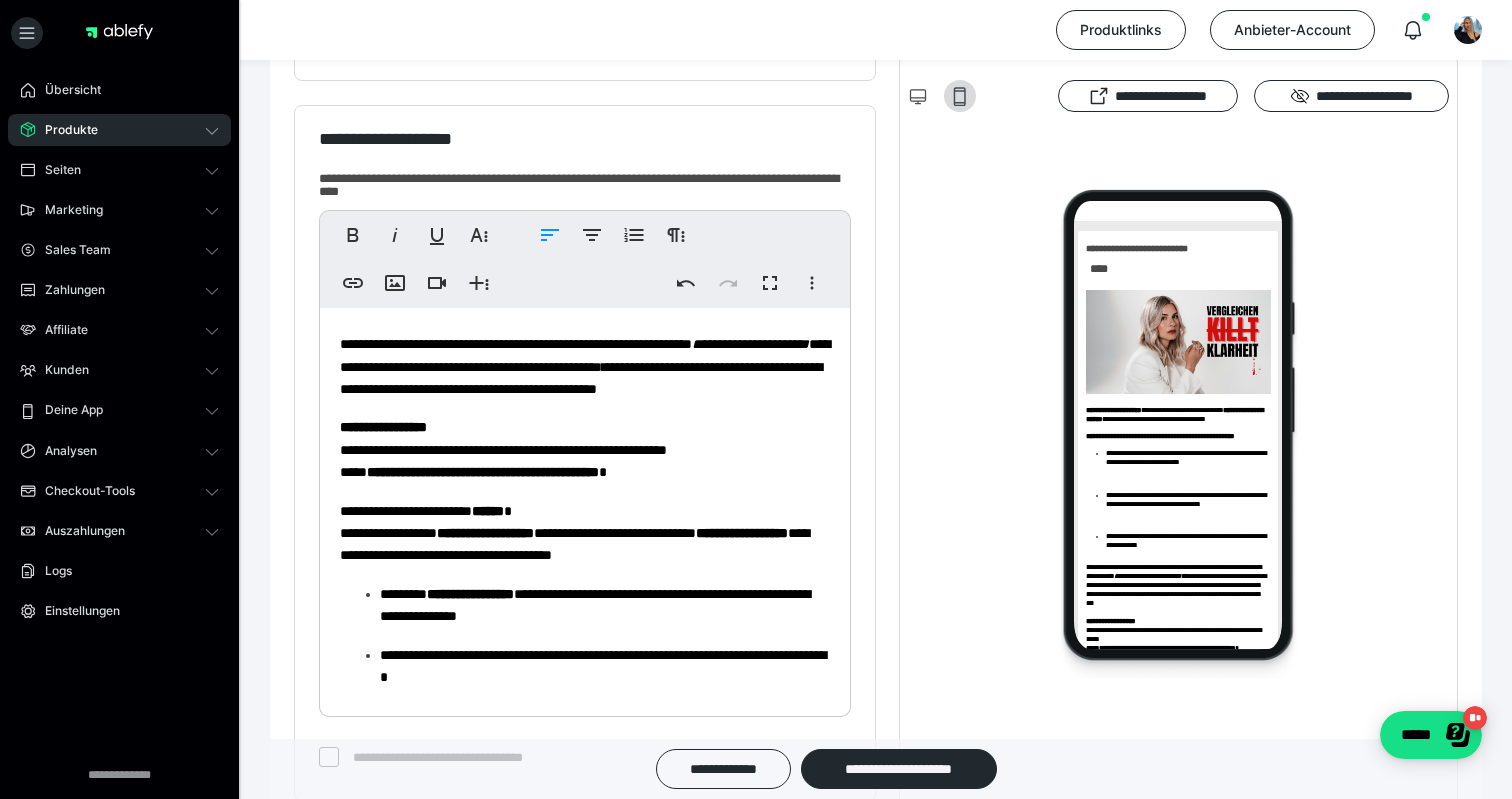 click on "**********" at bounding box center [503, 449] 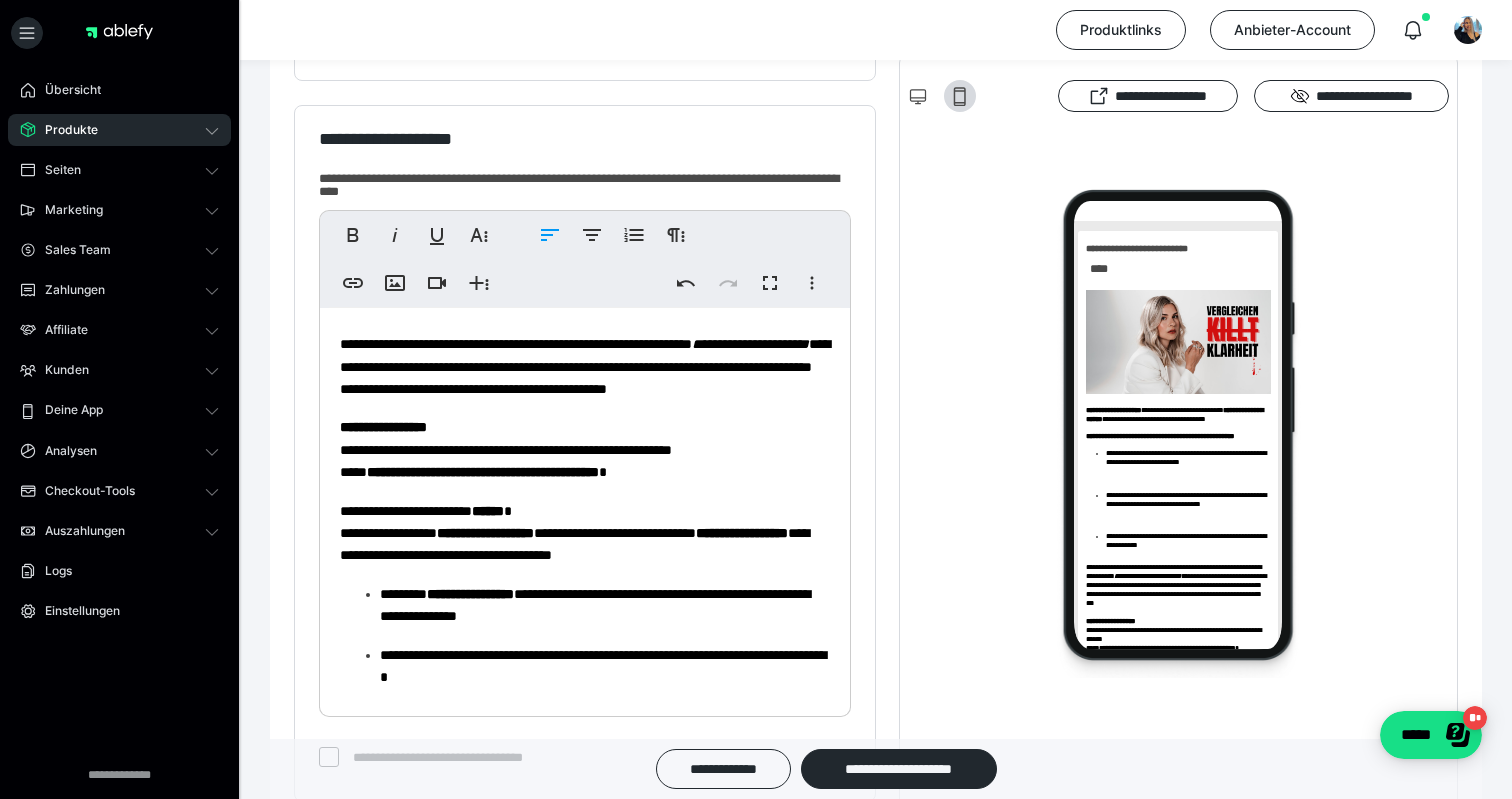 click on "**********" at bounding box center [506, 449] 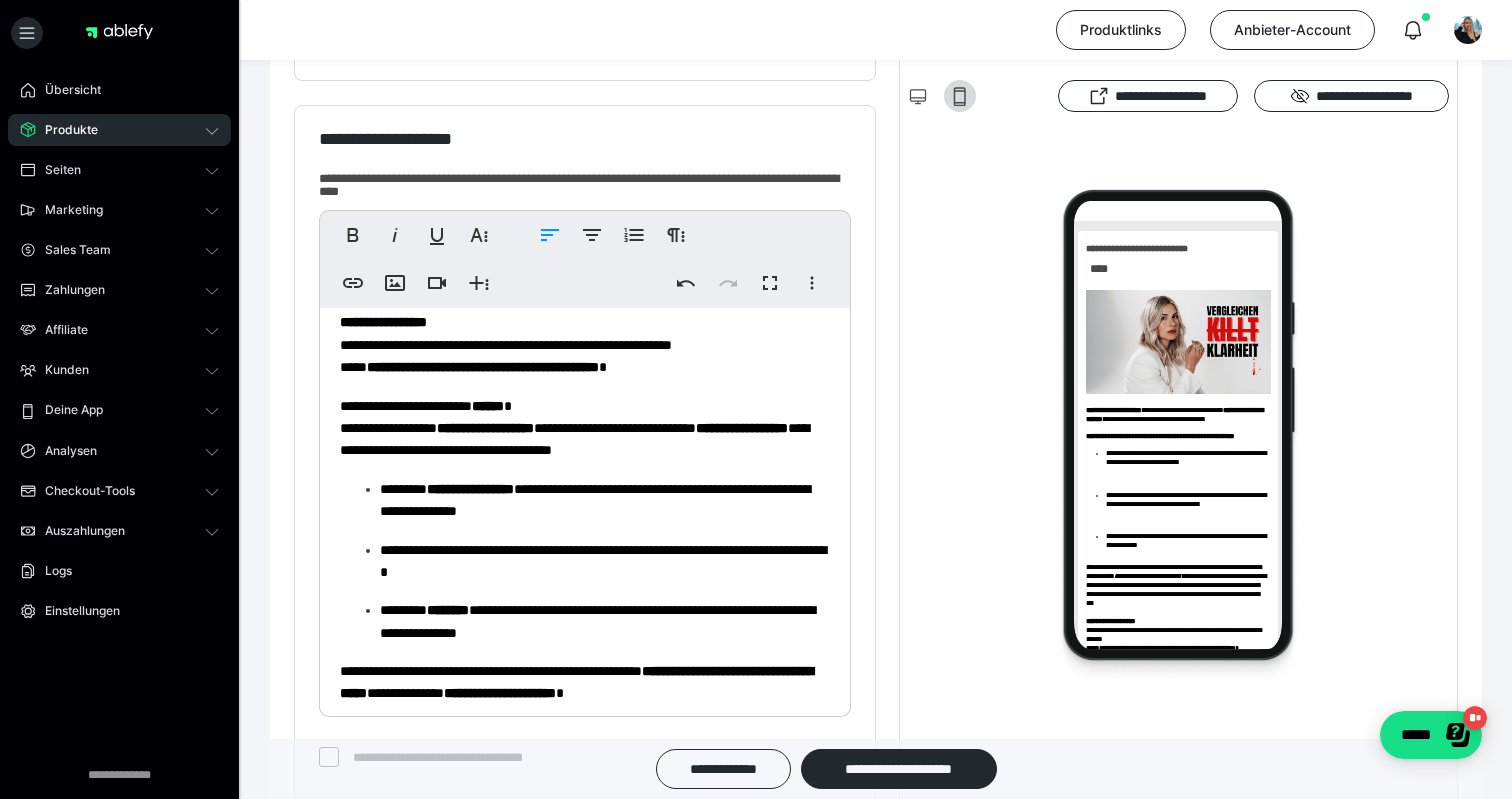 scroll, scrollTop: 712, scrollLeft: 0, axis: vertical 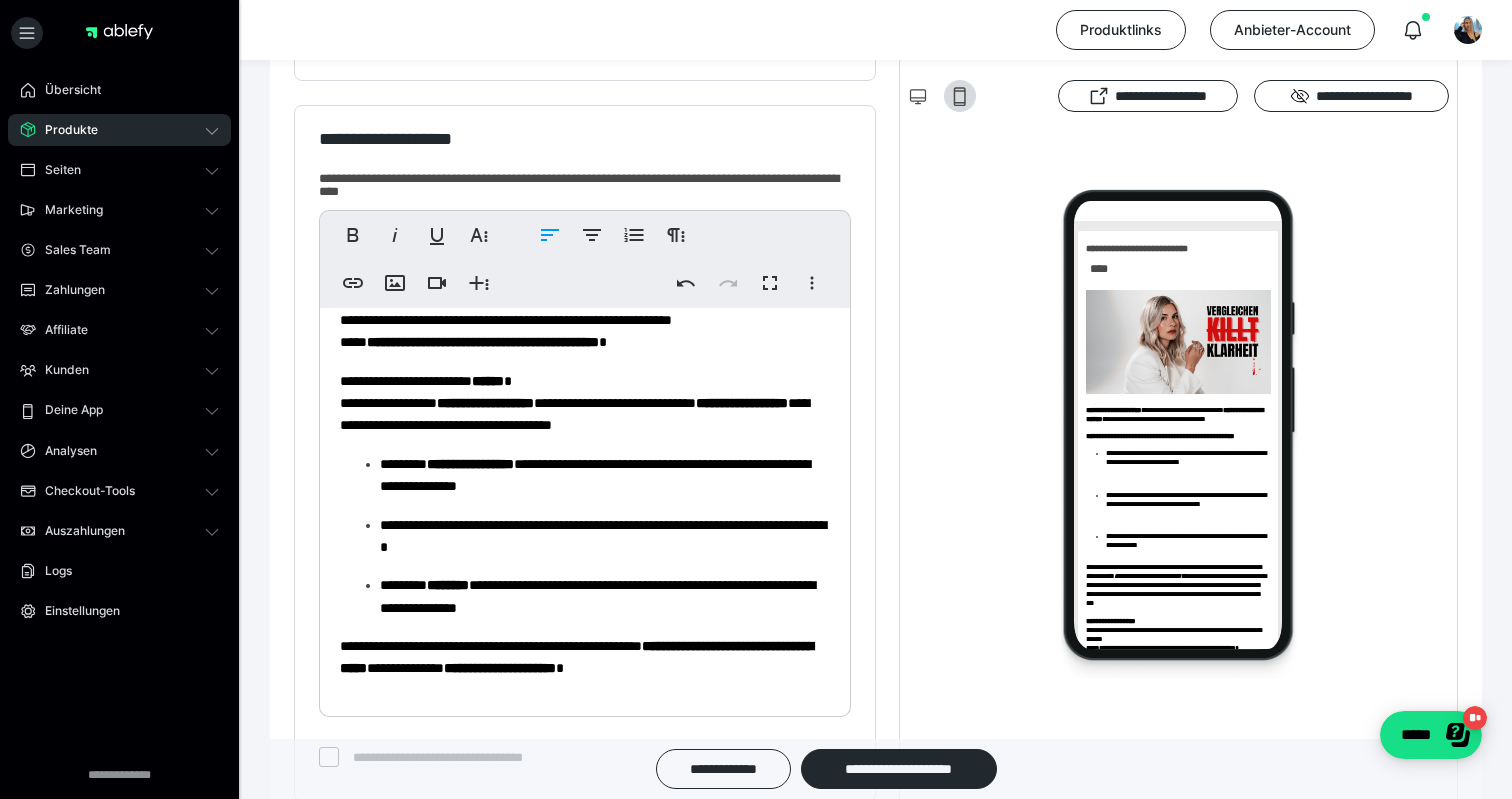 click on "**********" at bounding box center [585, 403] 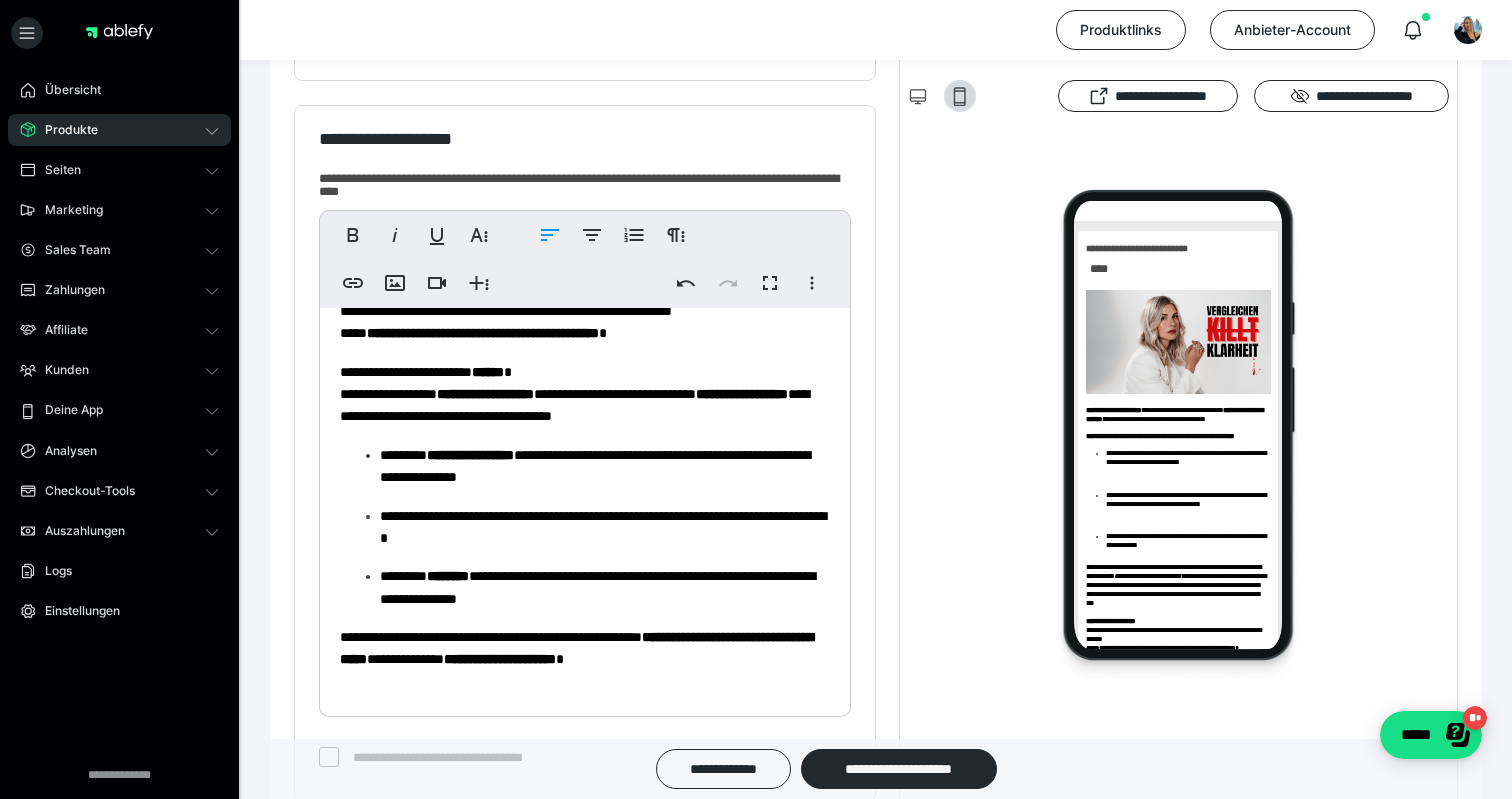 scroll, scrollTop: 780, scrollLeft: 0, axis: vertical 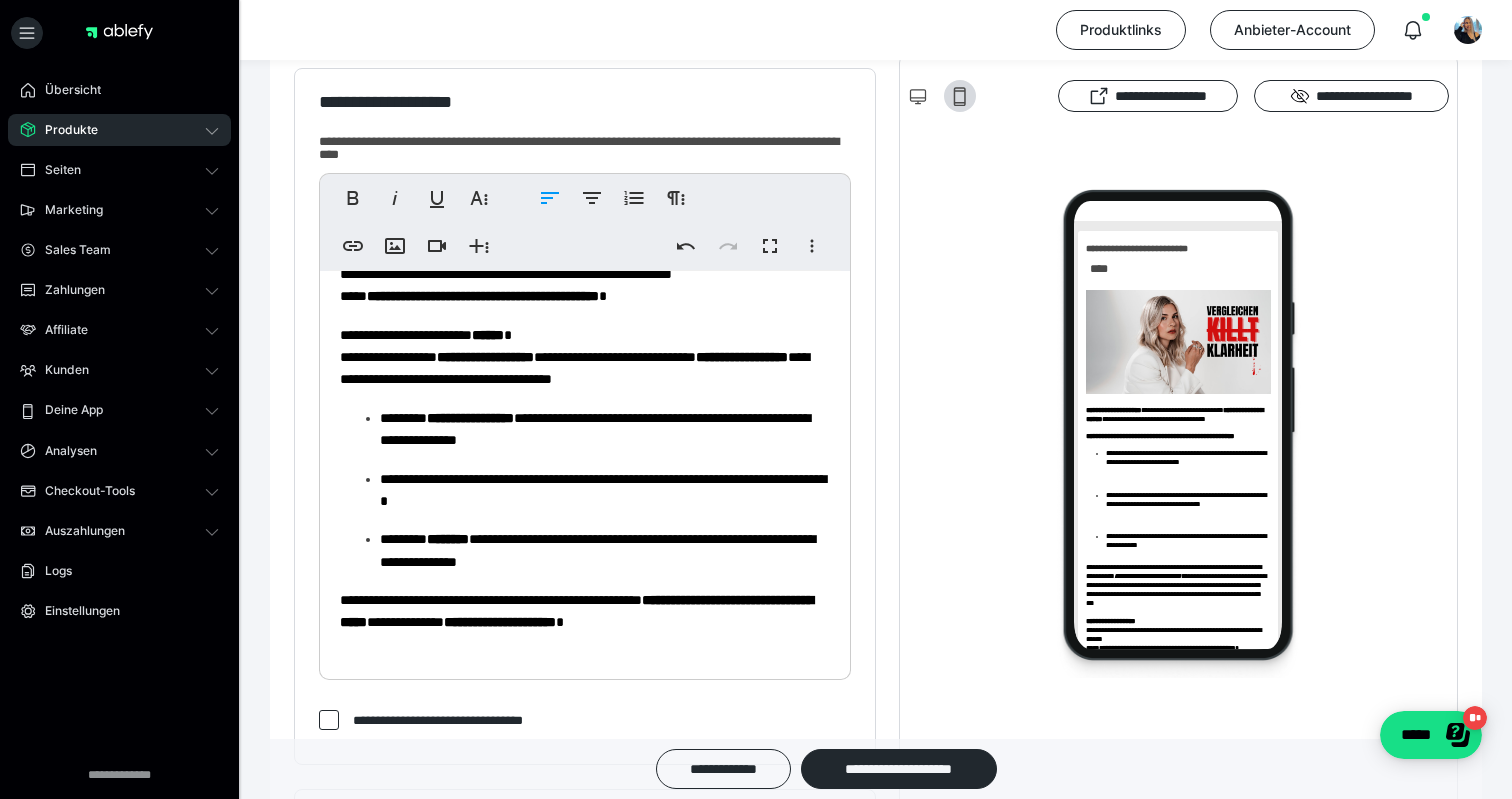 click on "**********" at bounding box center (585, 110) 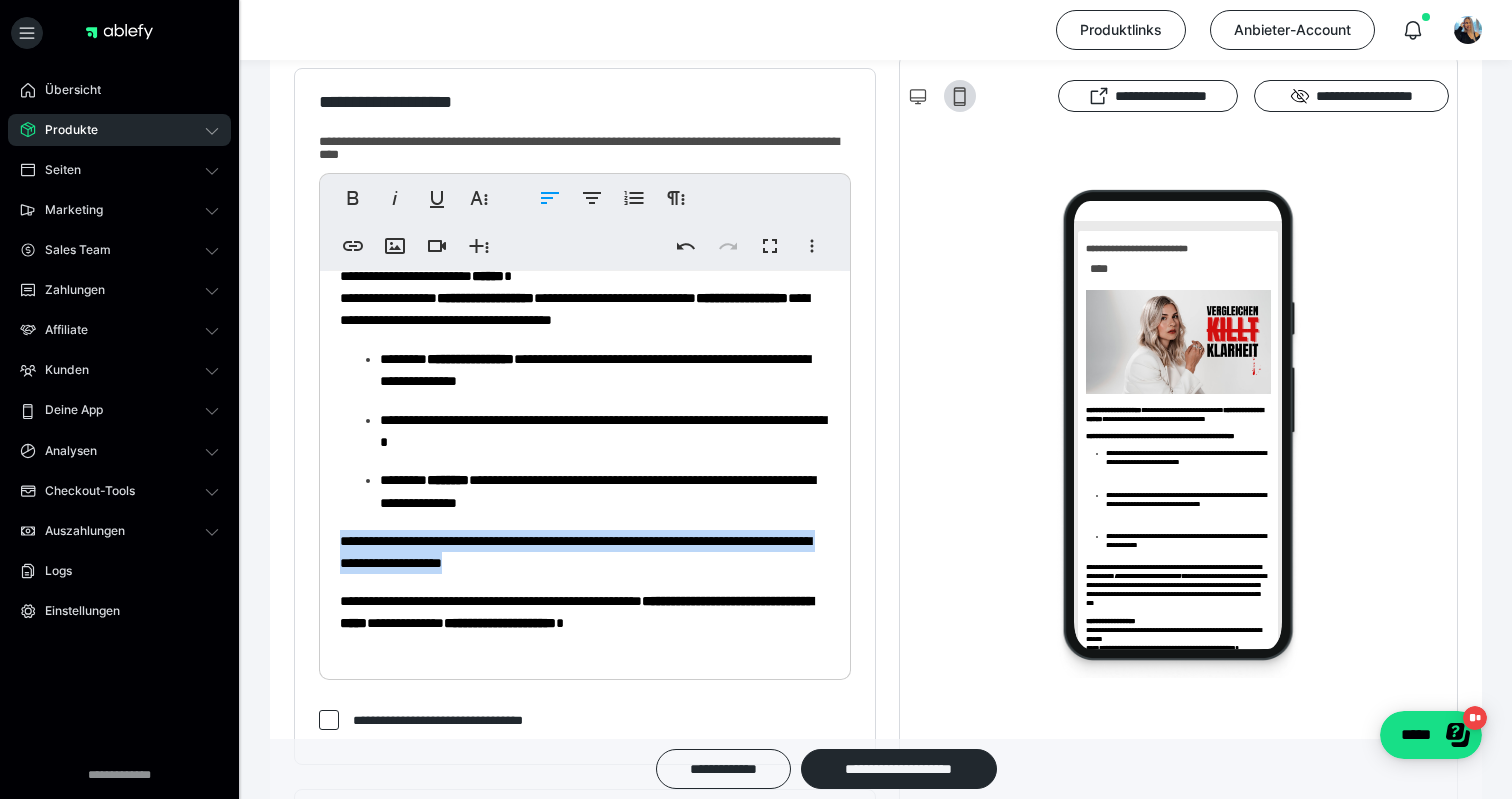 drag, startPoint x: 657, startPoint y: 604, endPoint x: 333, endPoint y: 584, distance: 324.6167 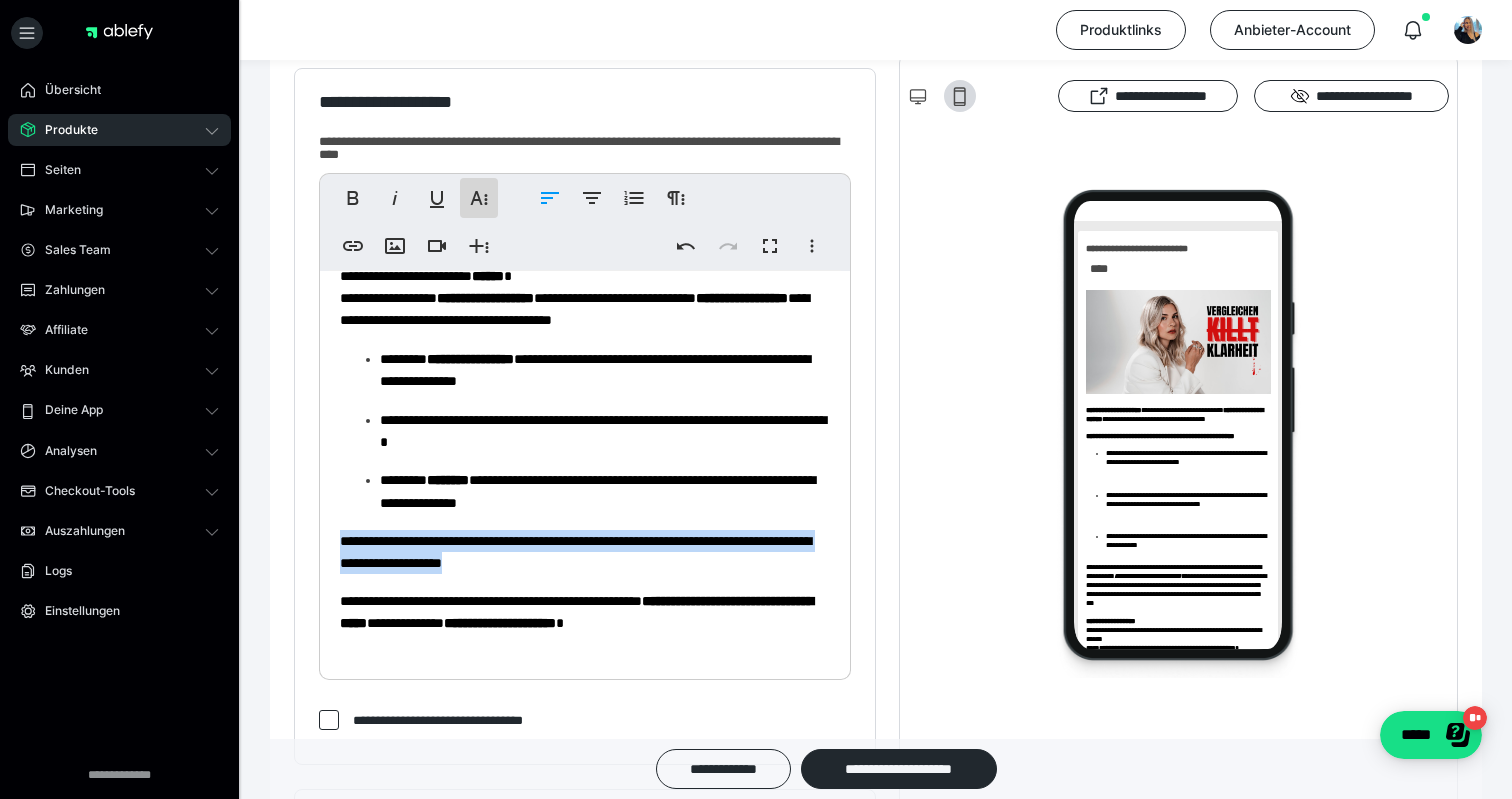 click 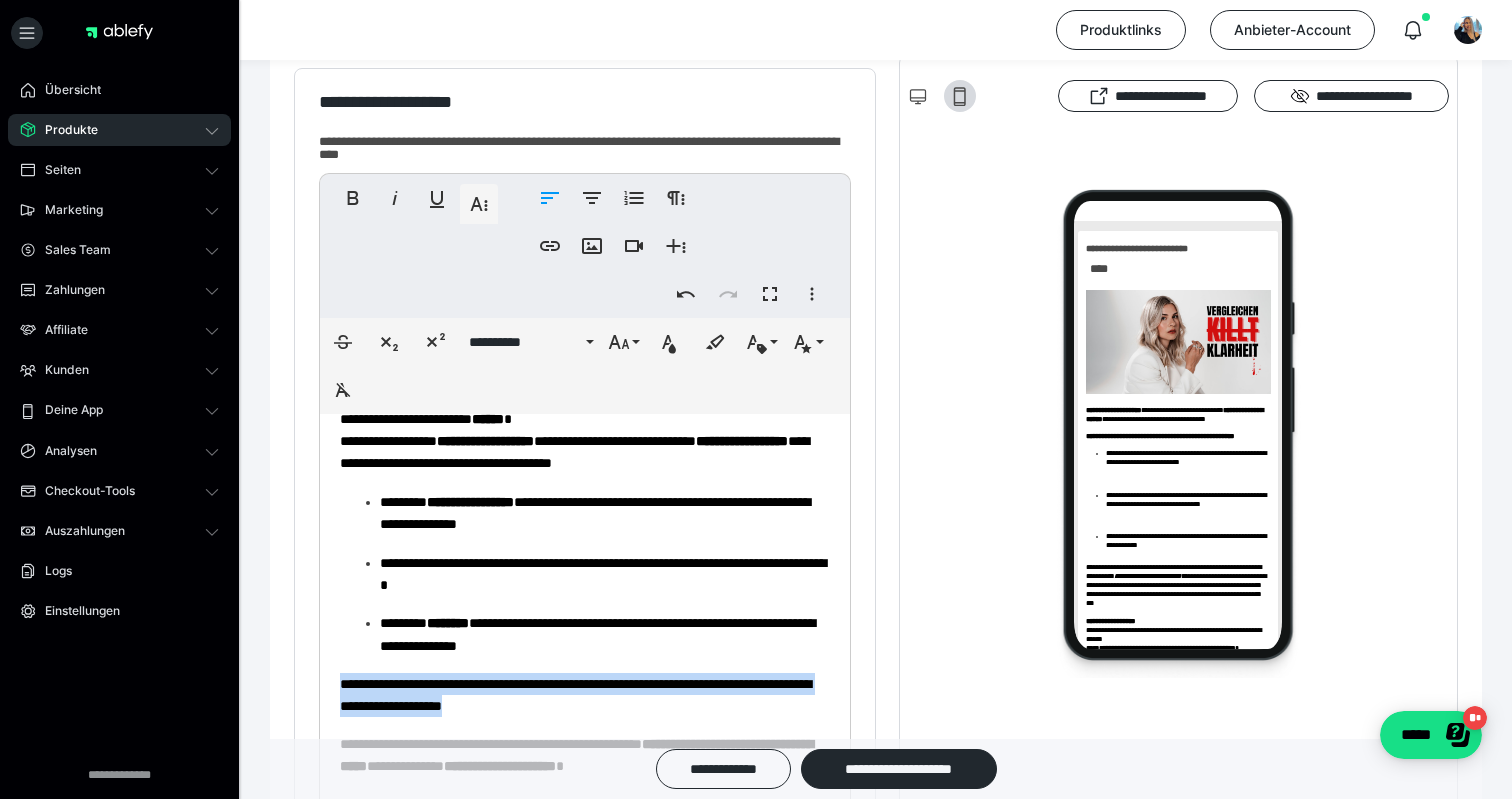 click on "**********" at bounding box center [585, 293] 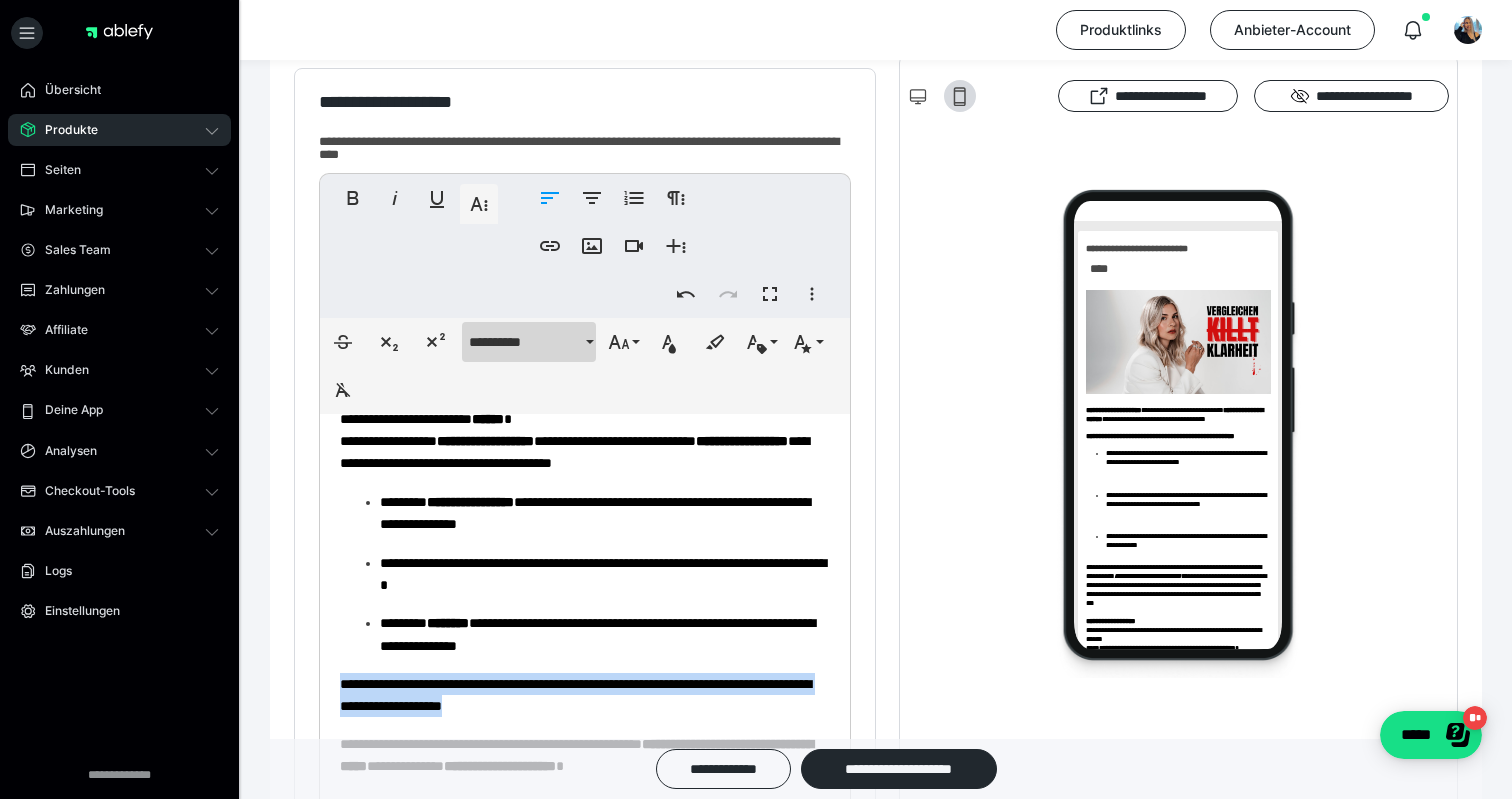 click on "**********" at bounding box center (525, 342) 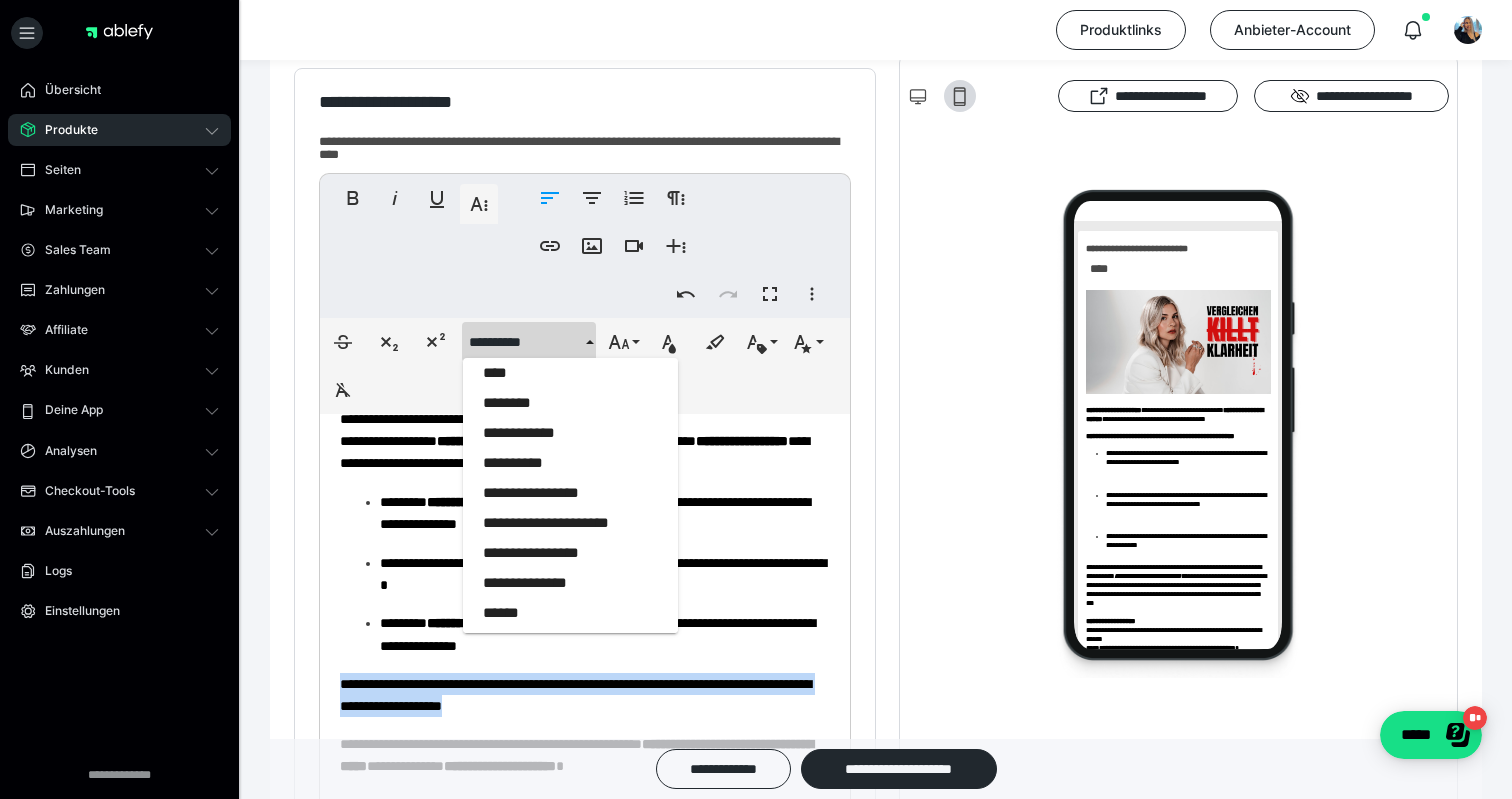 scroll, scrollTop: 1786, scrollLeft: 0, axis: vertical 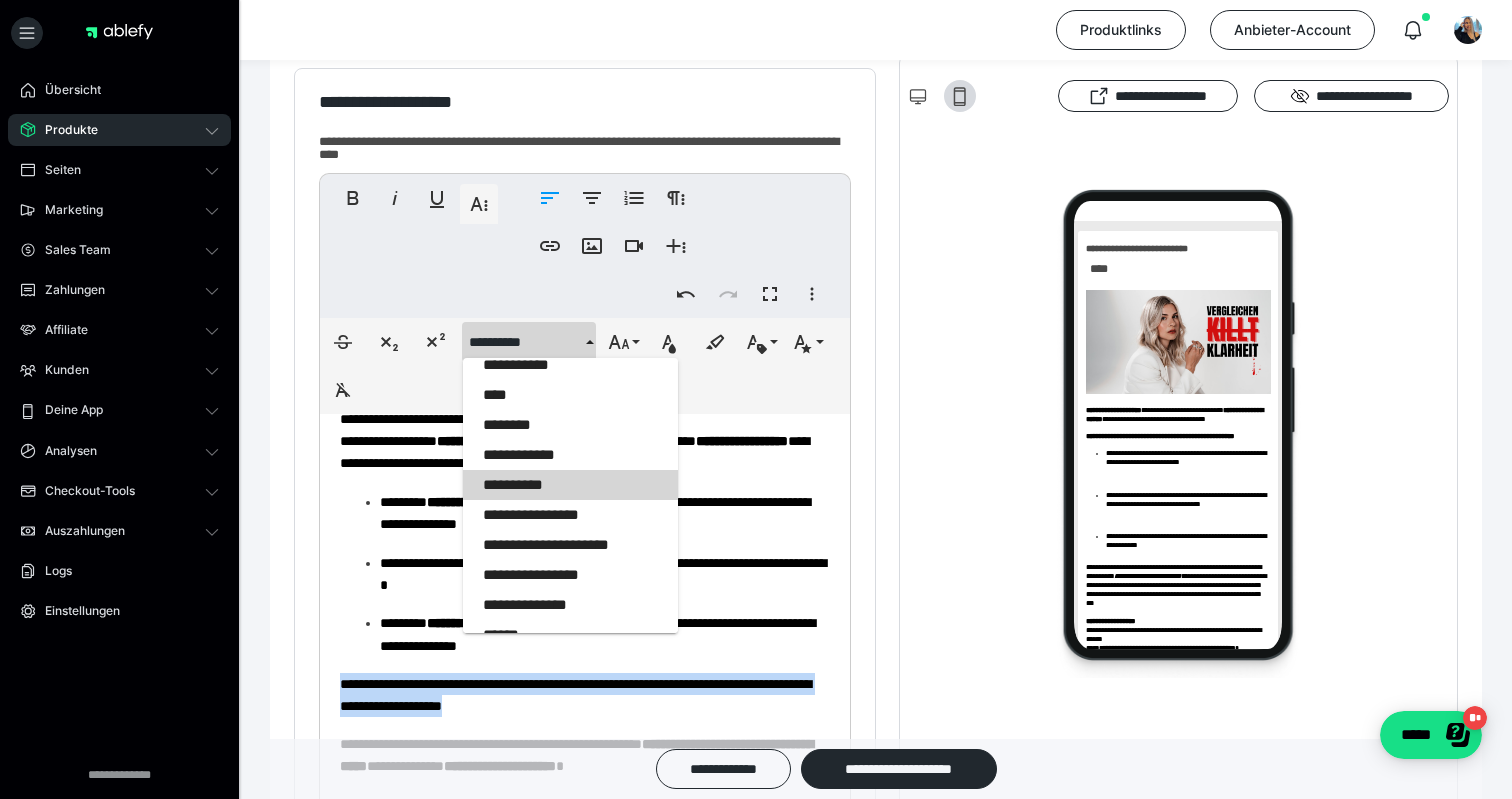 click on "**********" at bounding box center (570, 485) 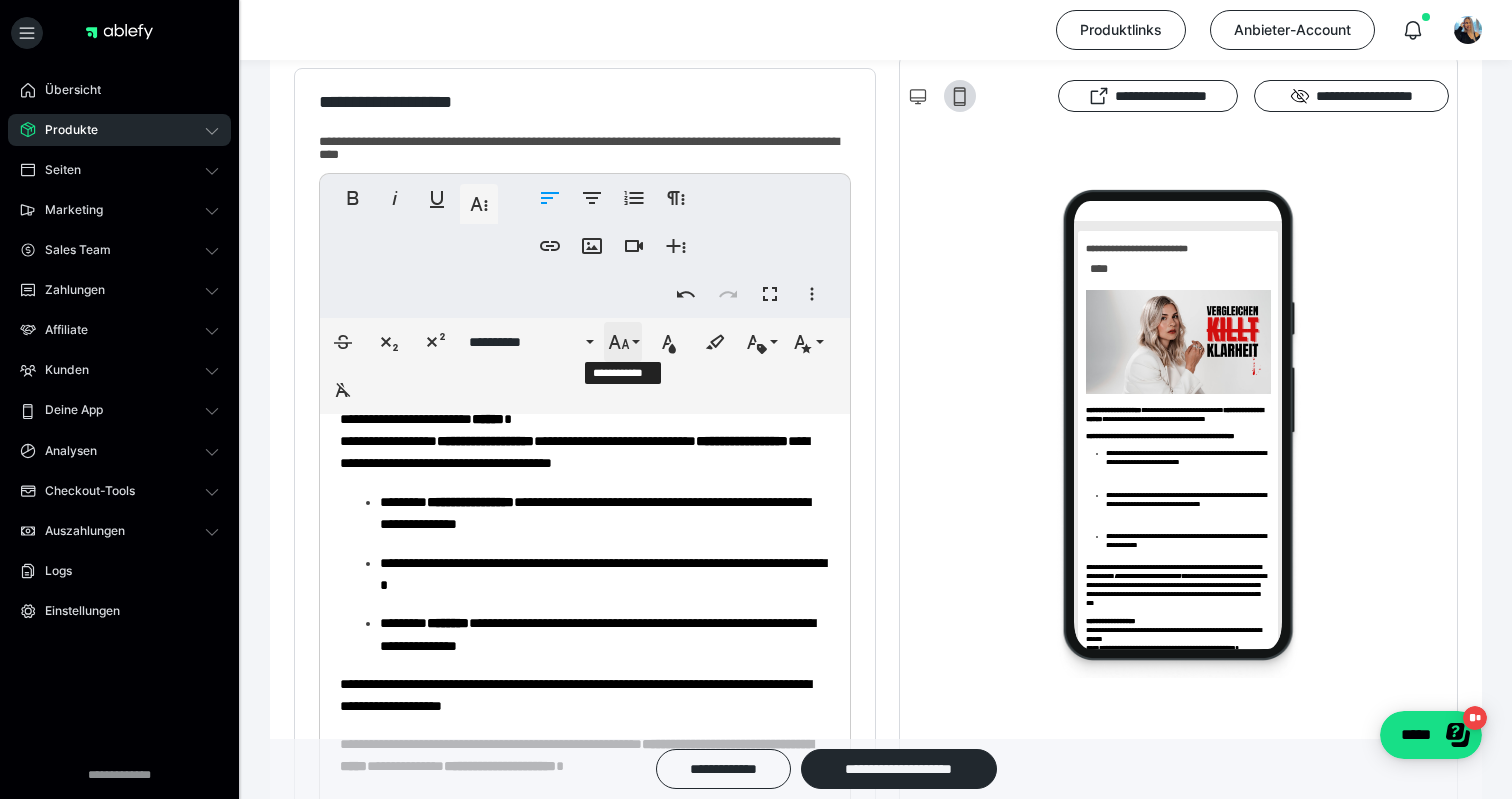 click 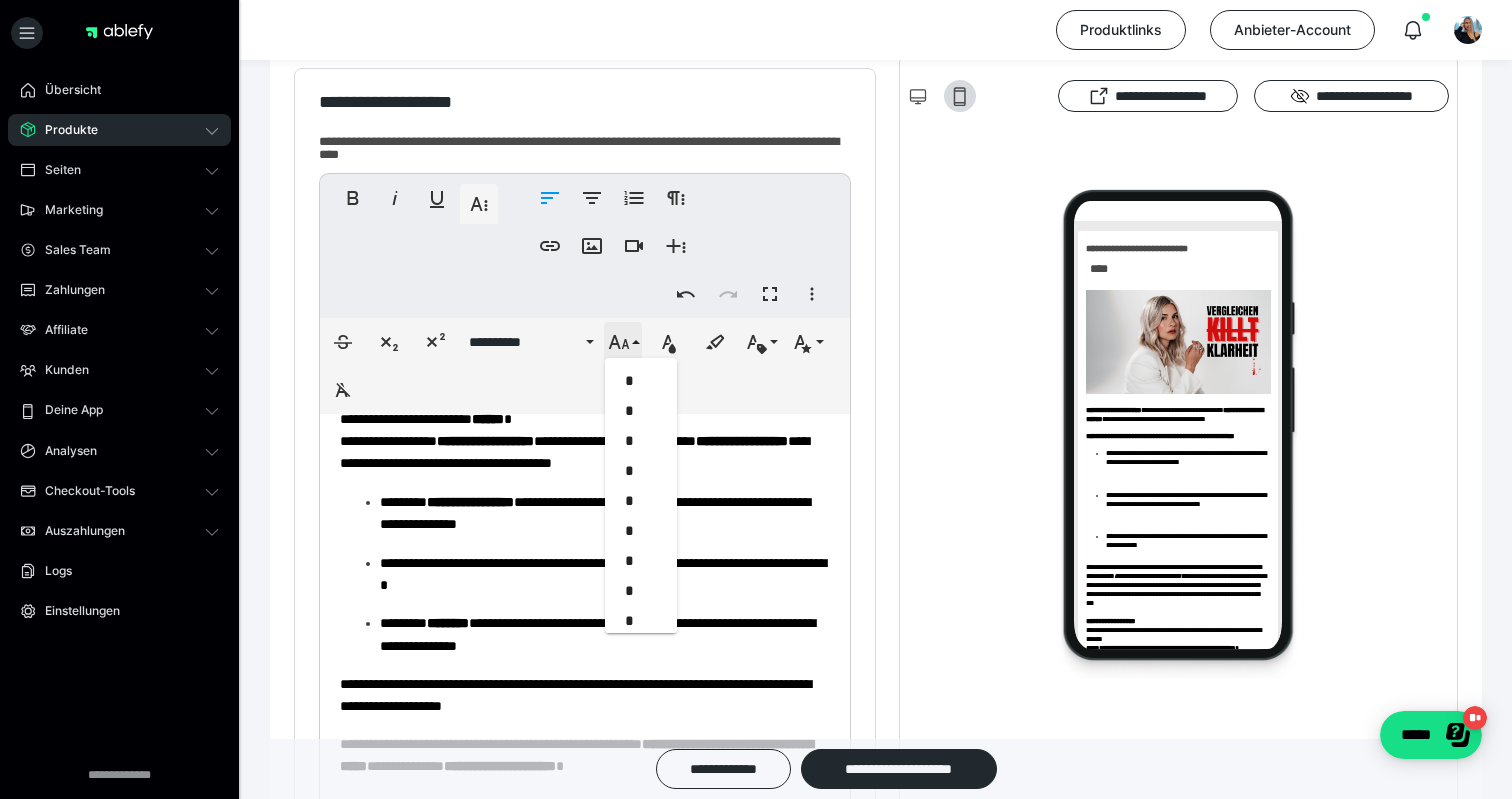 scroll, scrollTop: 413, scrollLeft: 0, axis: vertical 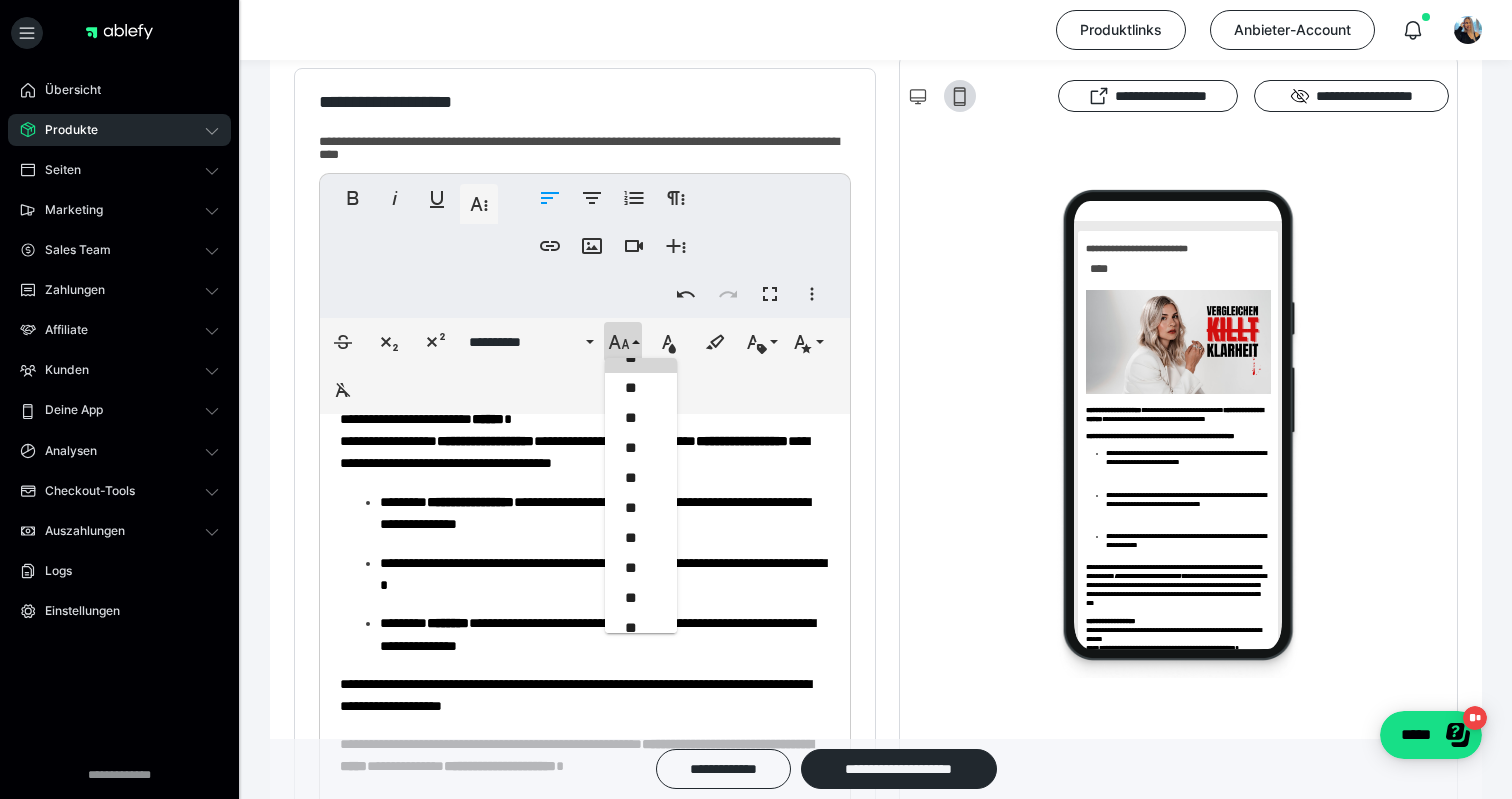 click on "**" at bounding box center (641, 358) 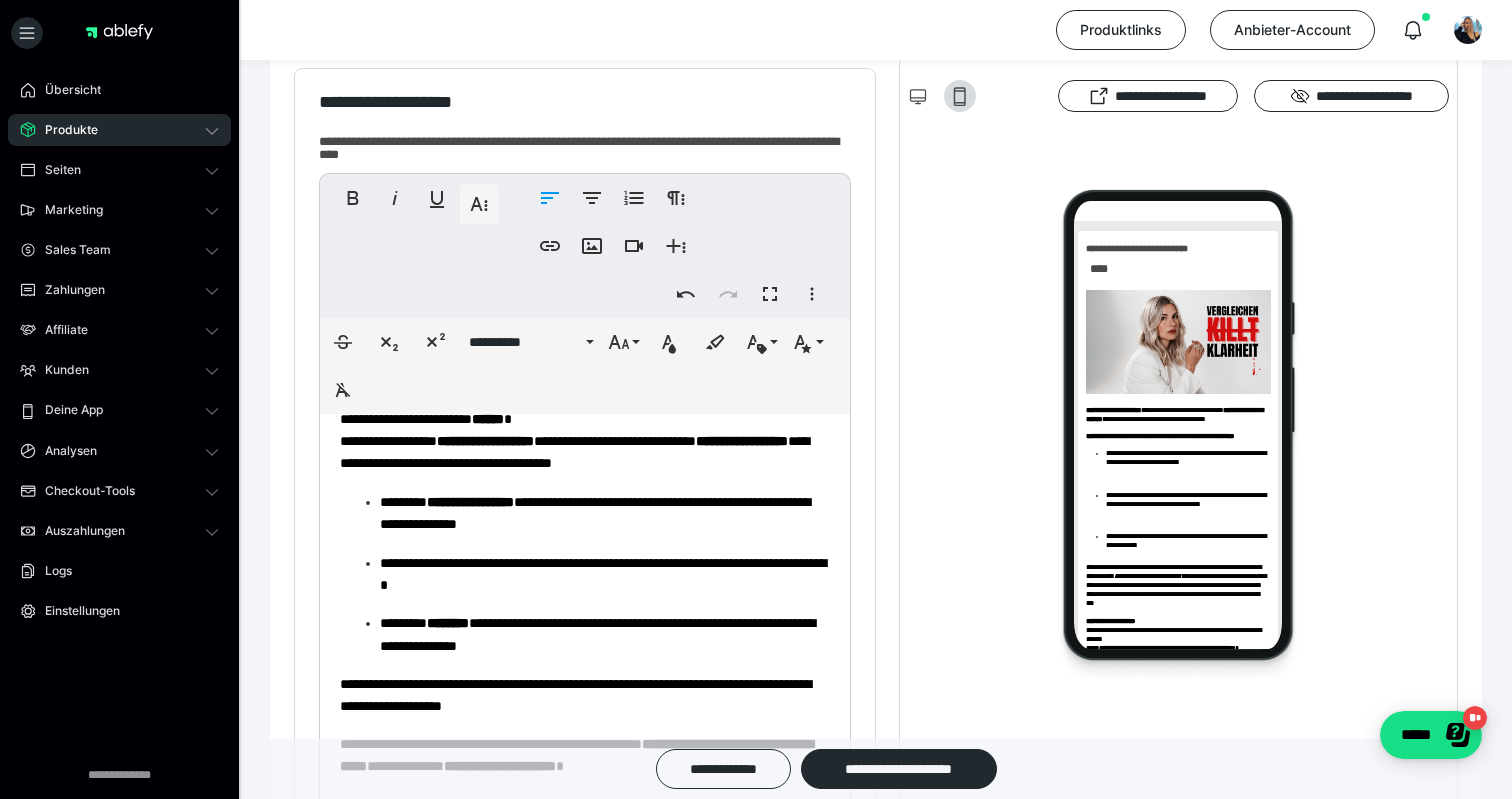 click on "**********" at bounding box center [605, 574] 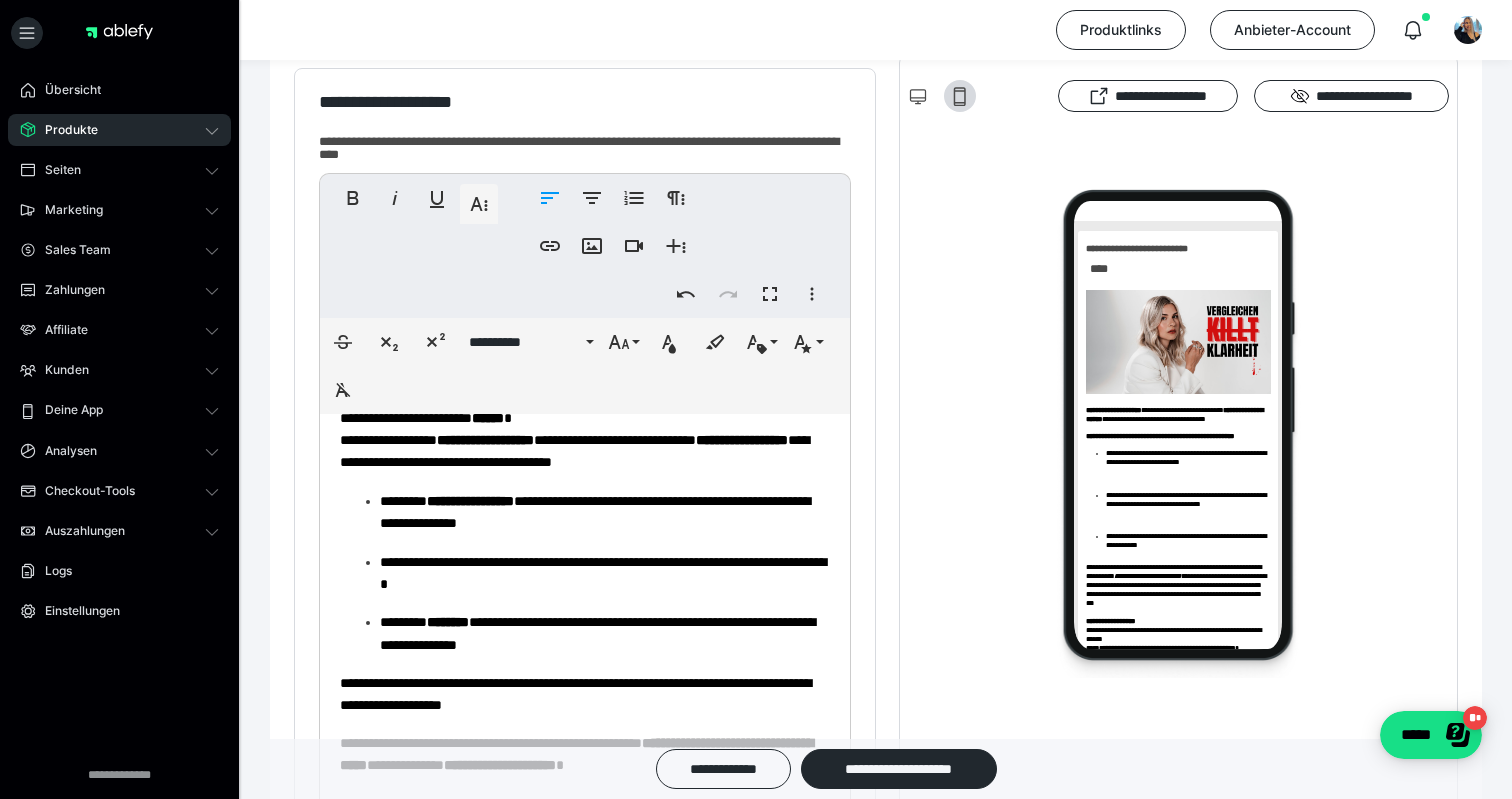 scroll, scrollTop: 840, scrollLeft: 0, axis: vertical 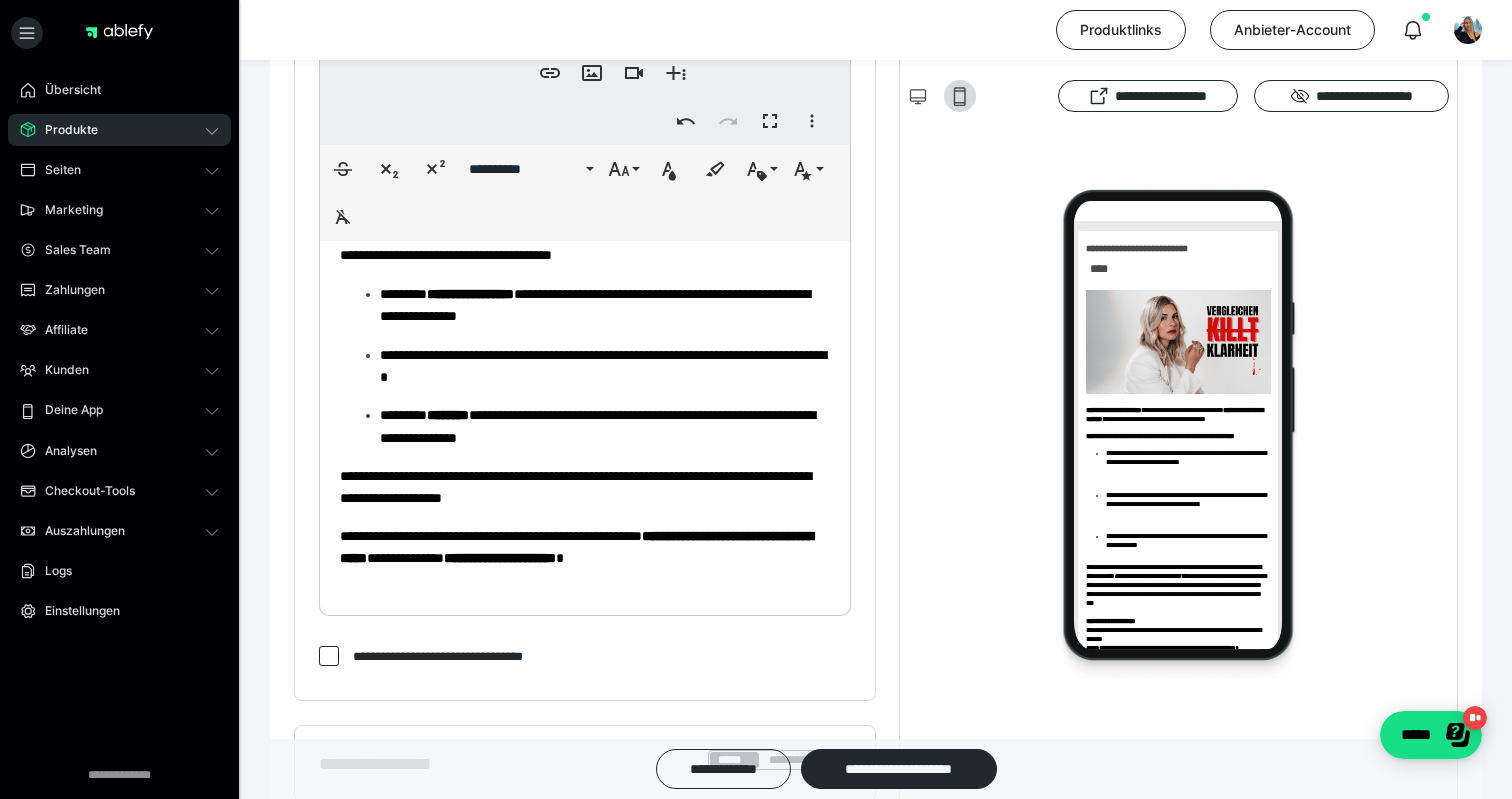 click on "**********" at bounding box center [585, 16] 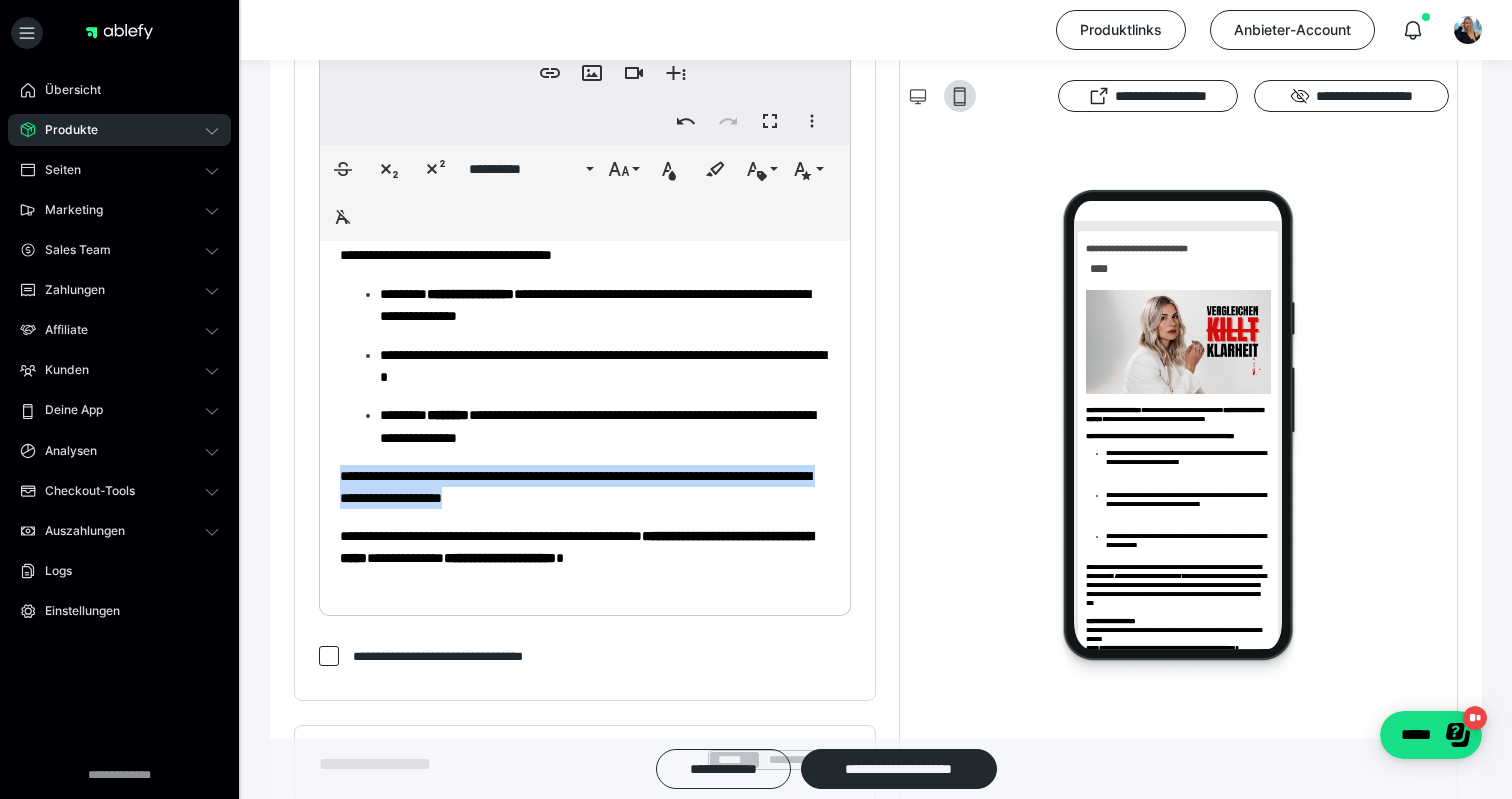 drag, startPoint x: 771, startPoint y: 481, endPoint x: 331, endPoint y: 452, distance: 440.95465 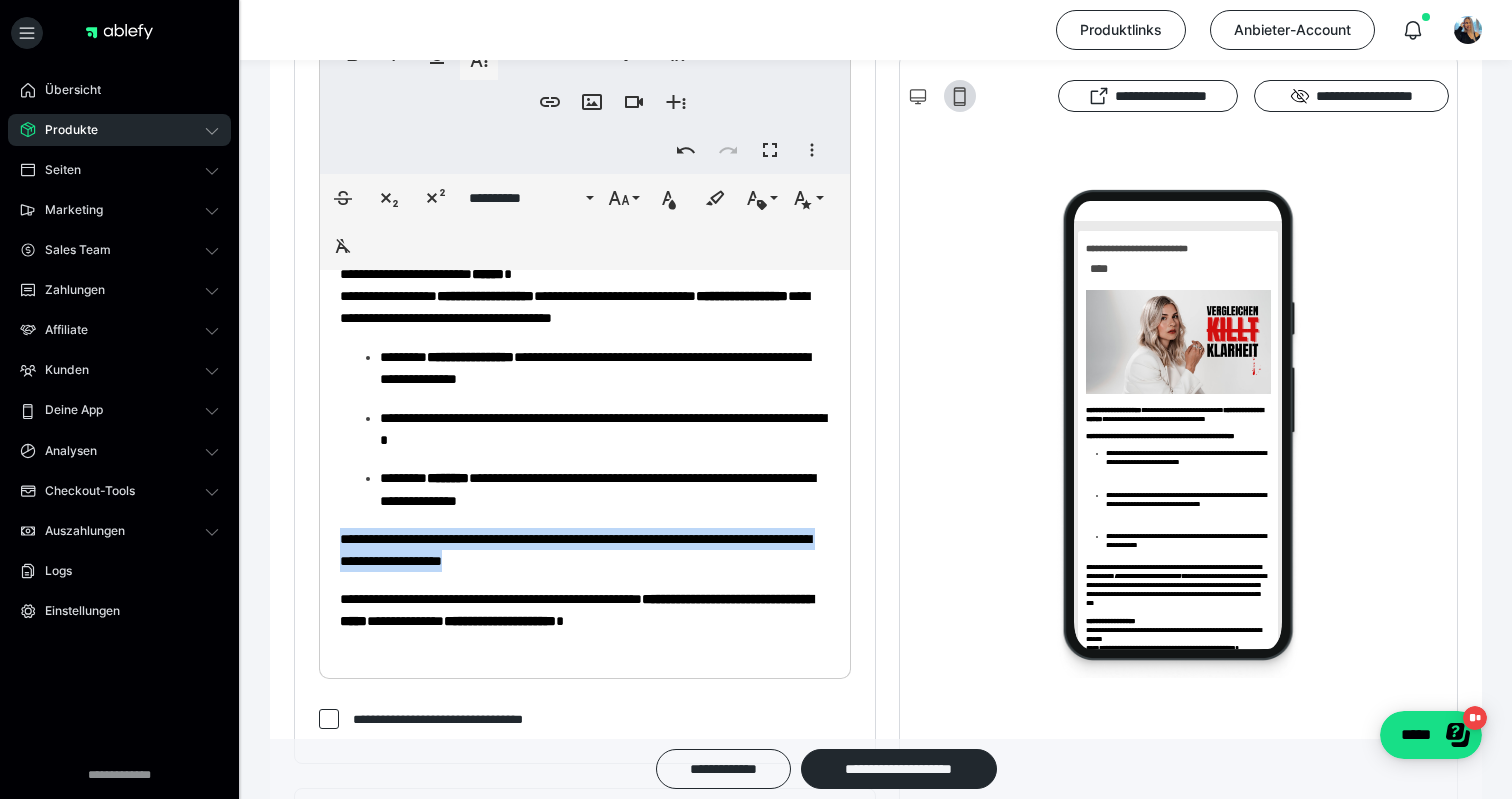 scroll, scrollTop: 493, scrollLeft: 0, axis: vertical 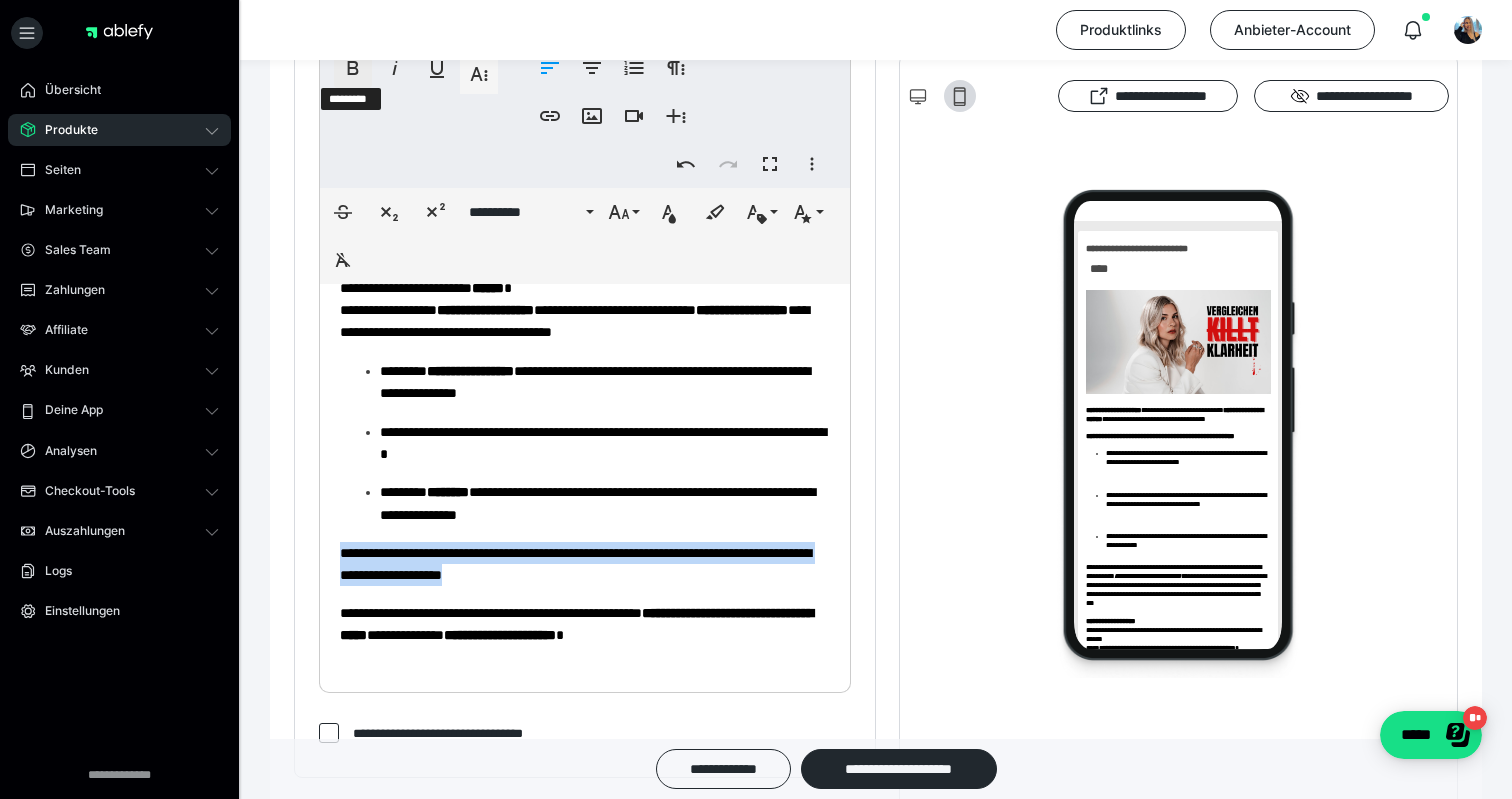 click 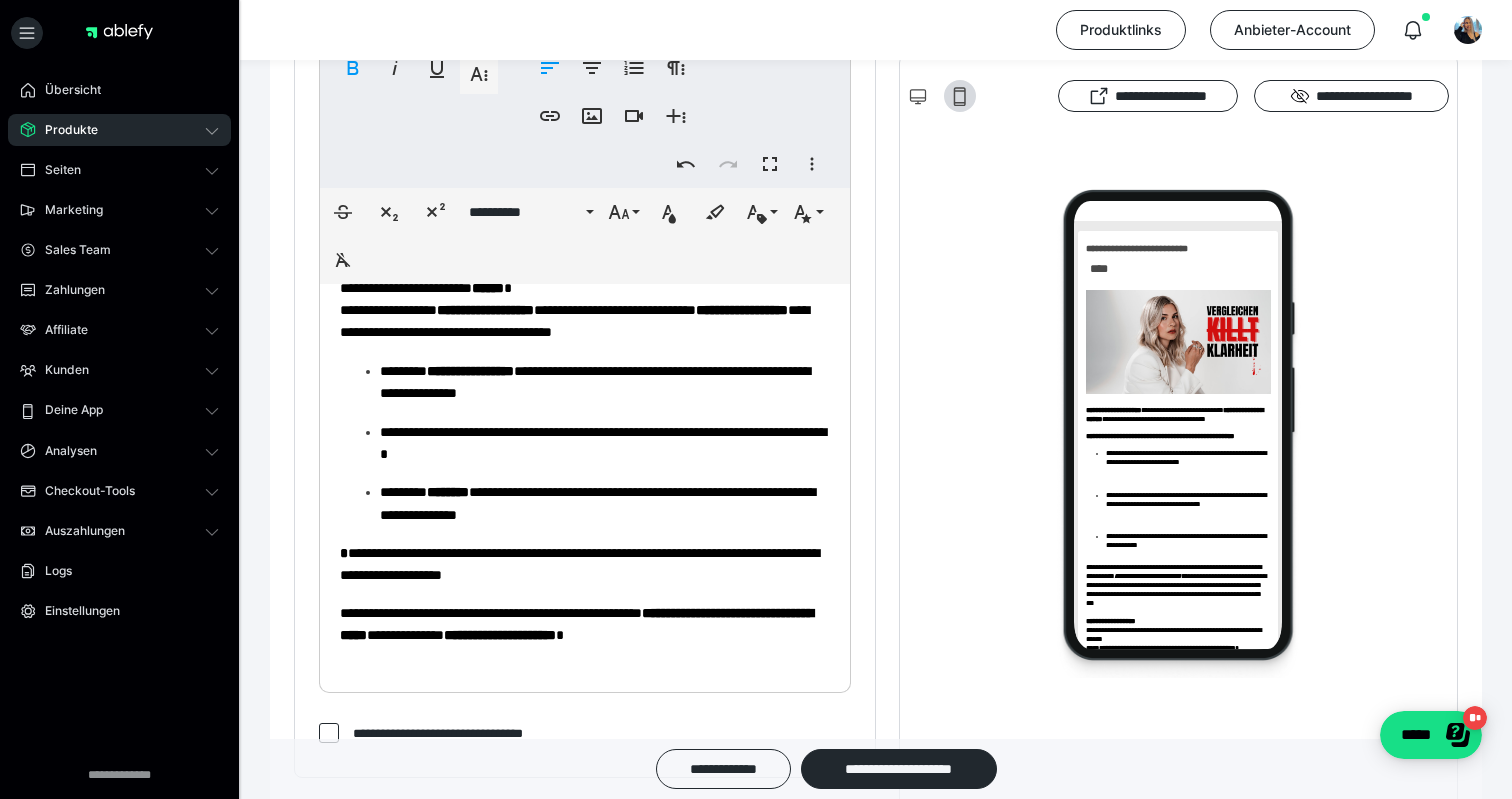 click on "**********" at bounding box center (579, 564) 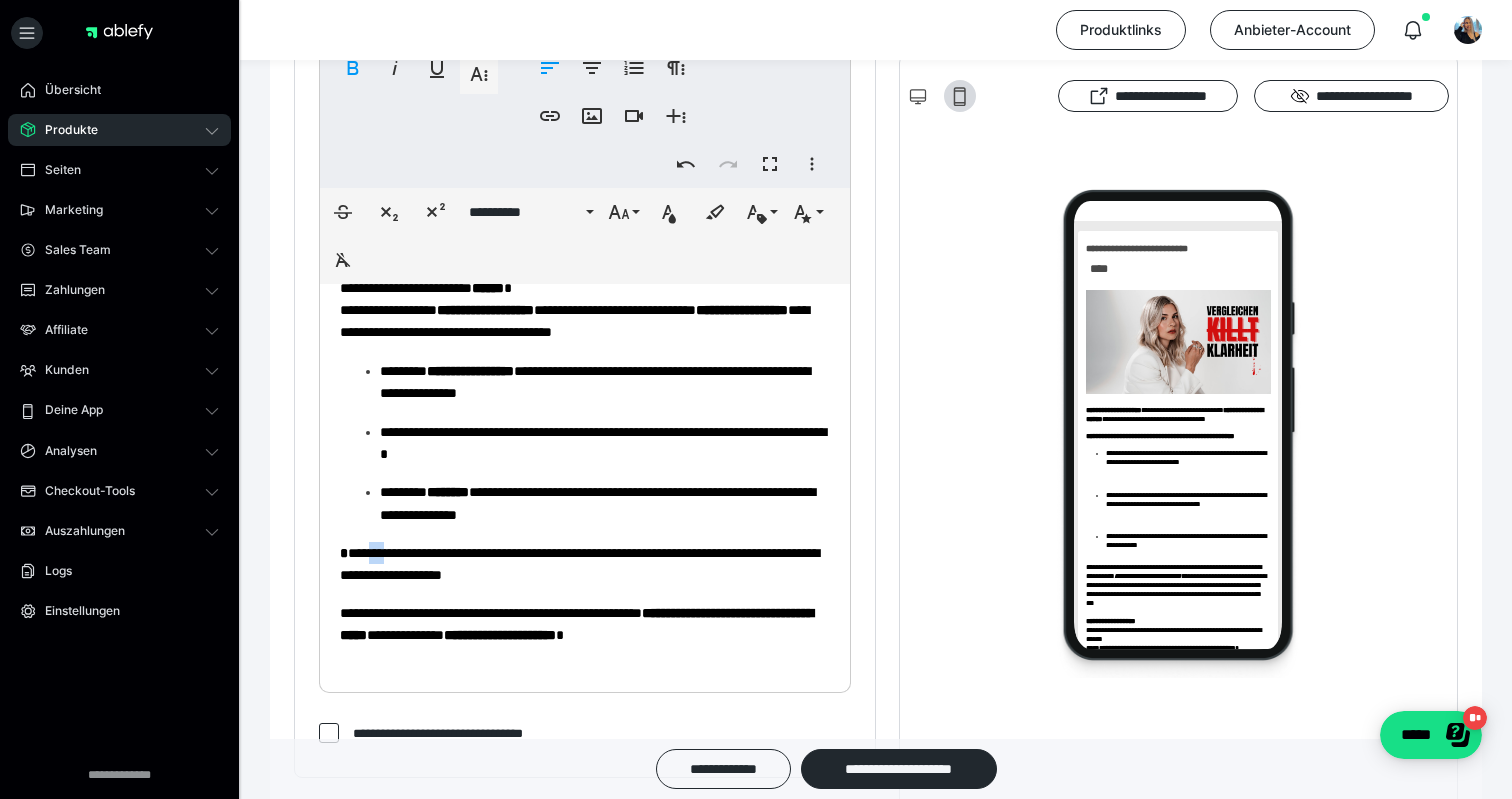click on "**********" at bounding box center [579, 564] 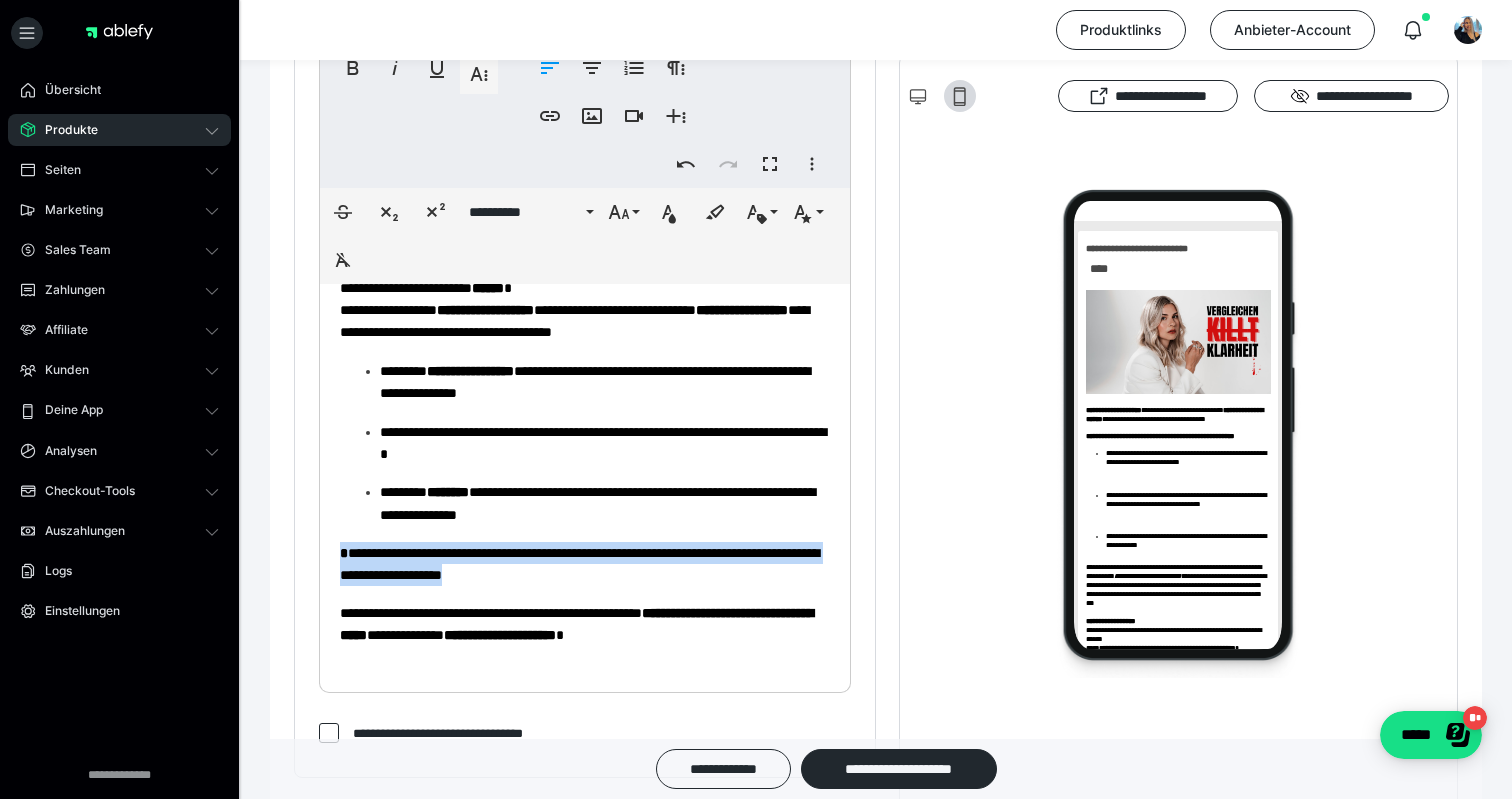 click on "**********" at bounding box center [579, 564] 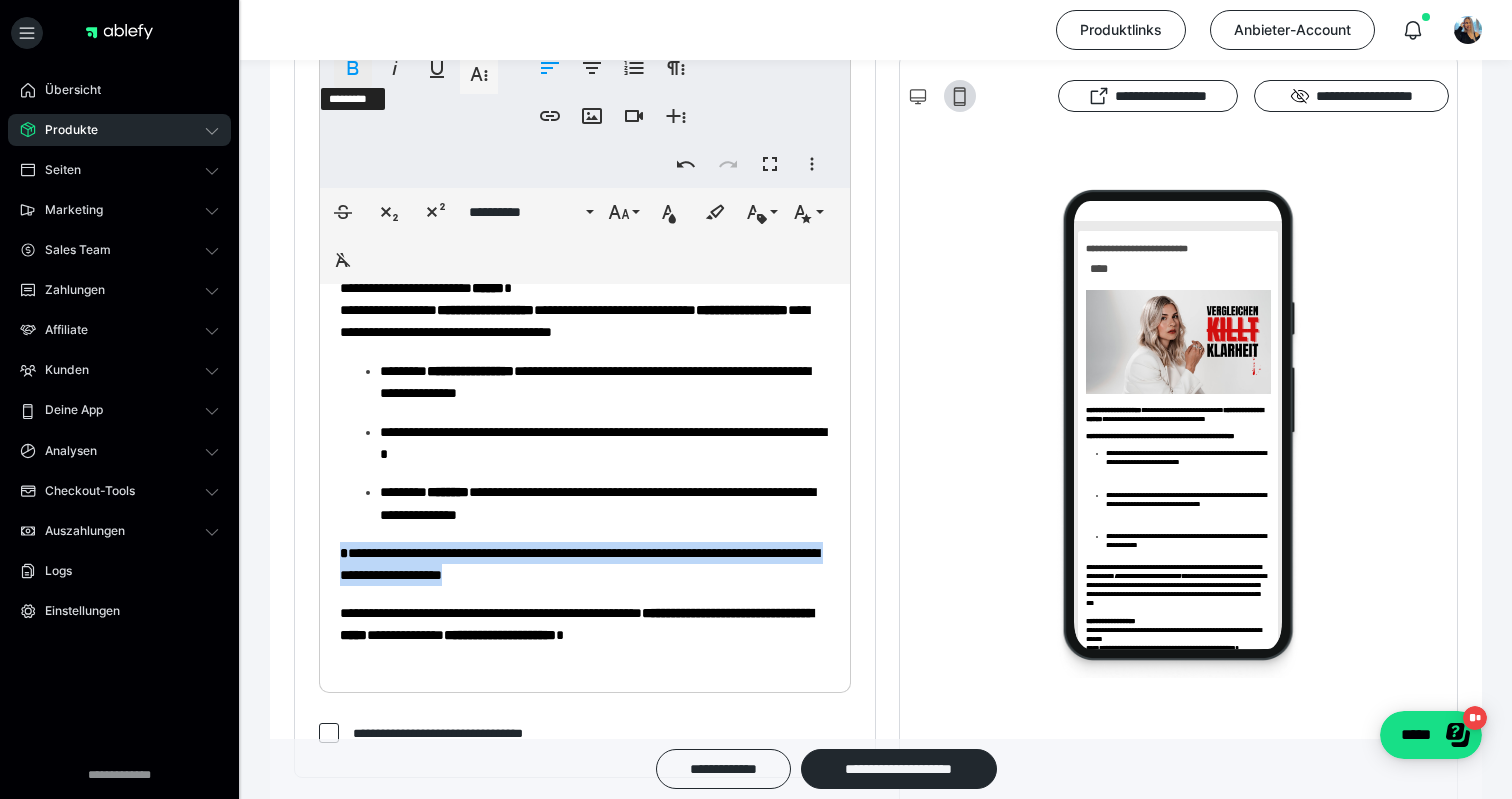 click on "****" at bounding box center (353, 68) 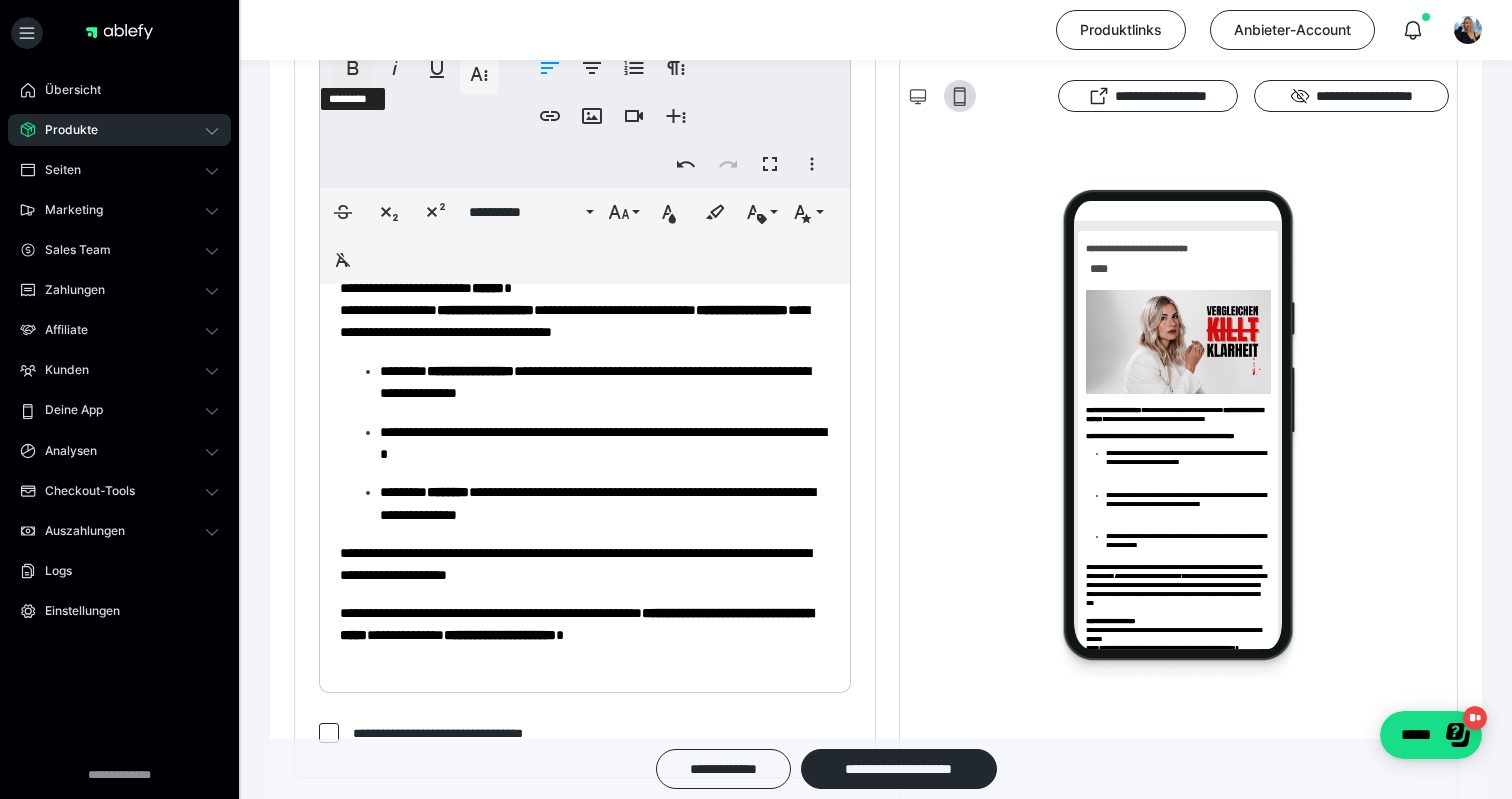 click 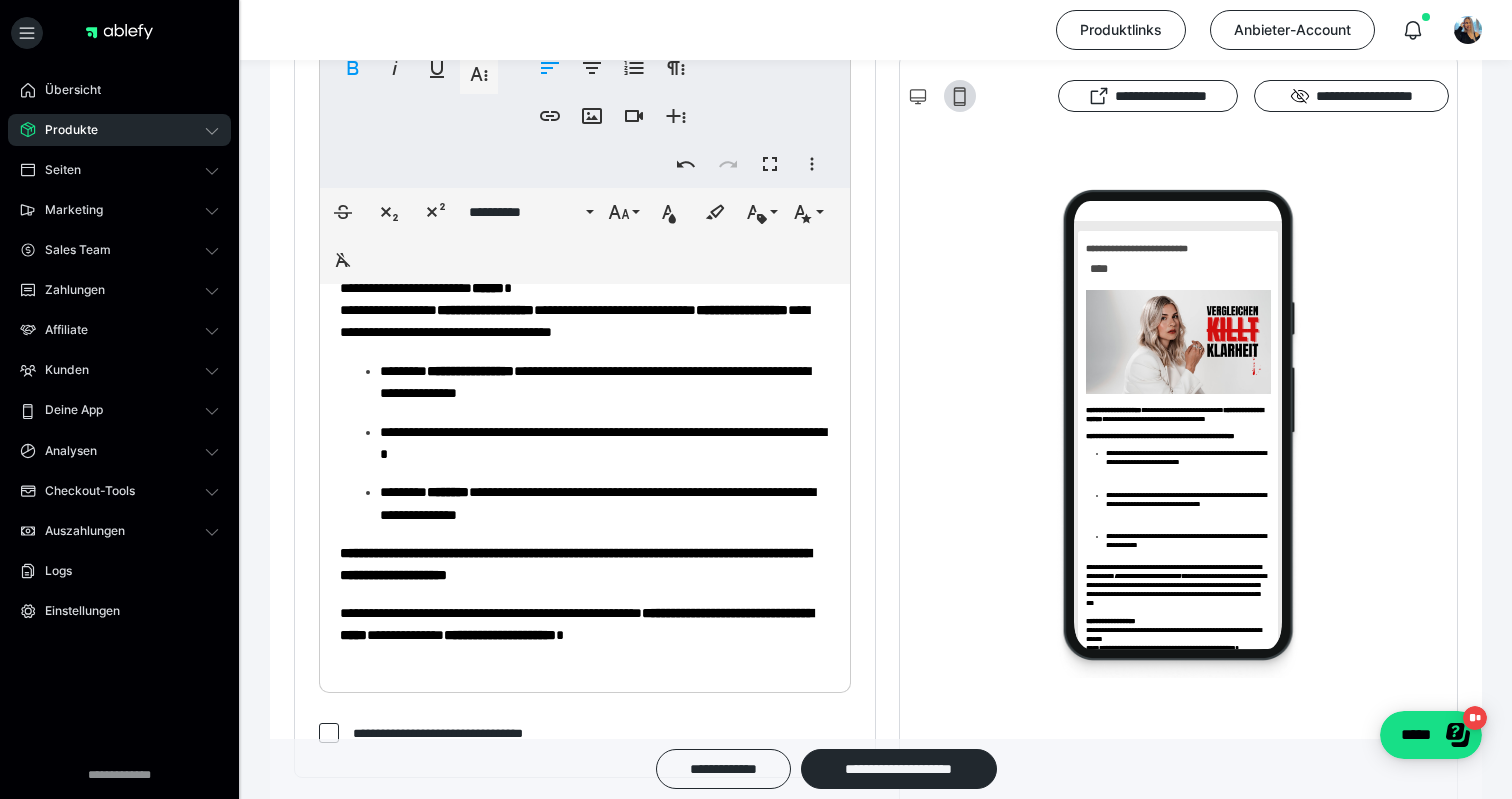 click on "**********" at bounding box center [575, 564] 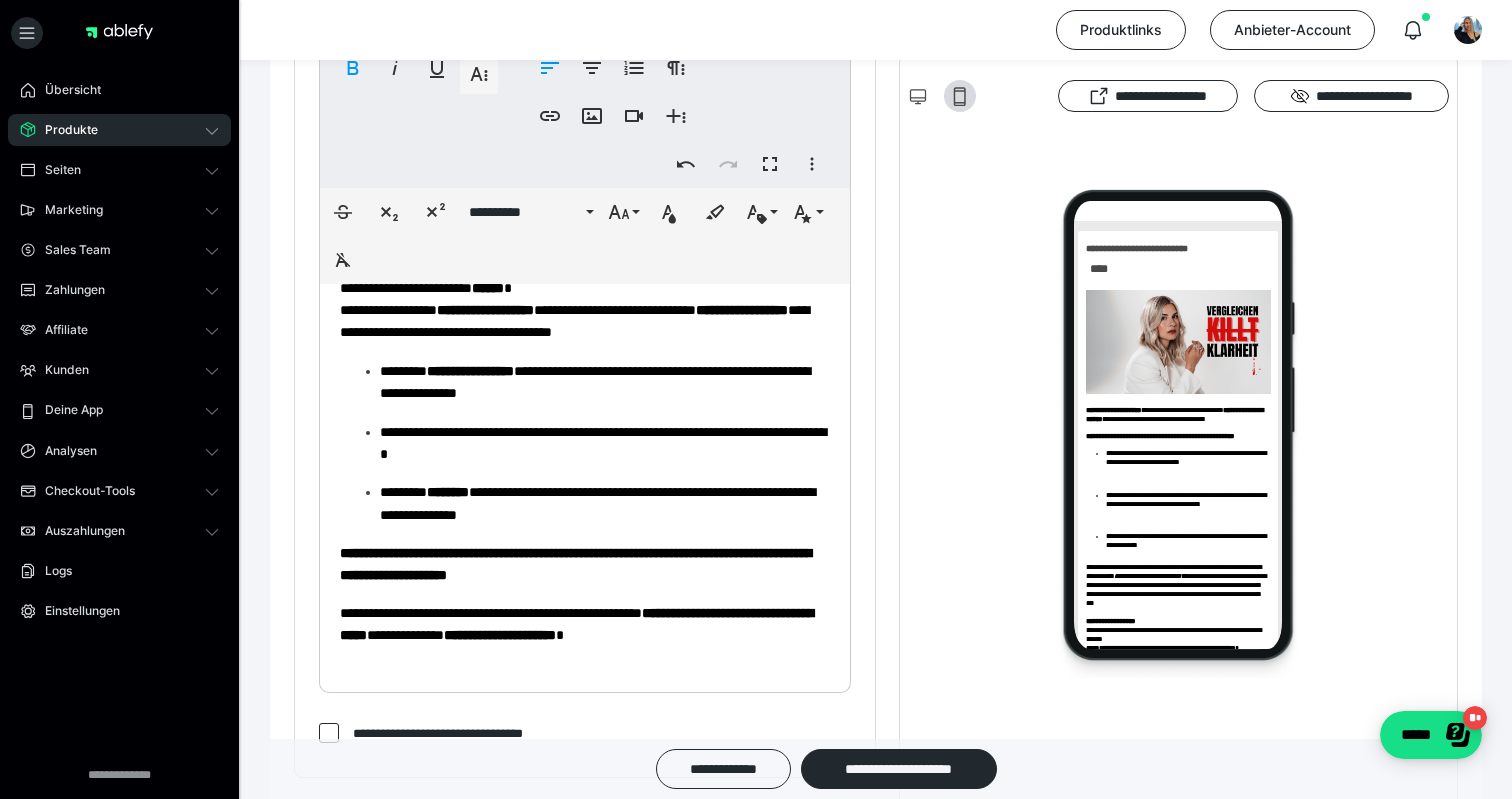 click on "**********" at bounding box center (585, 564) 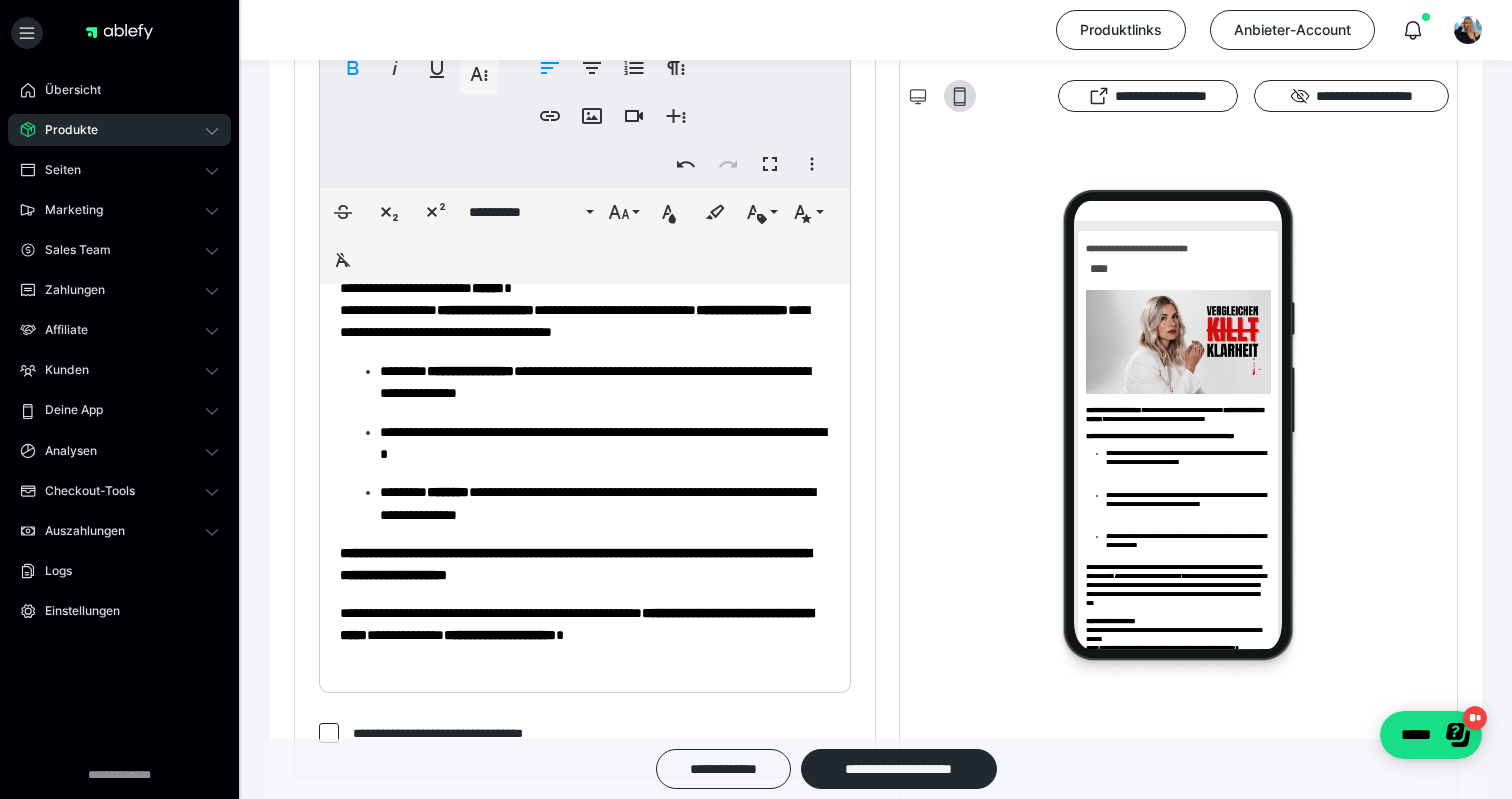 click on "**********" at bounding box center [585, 624] 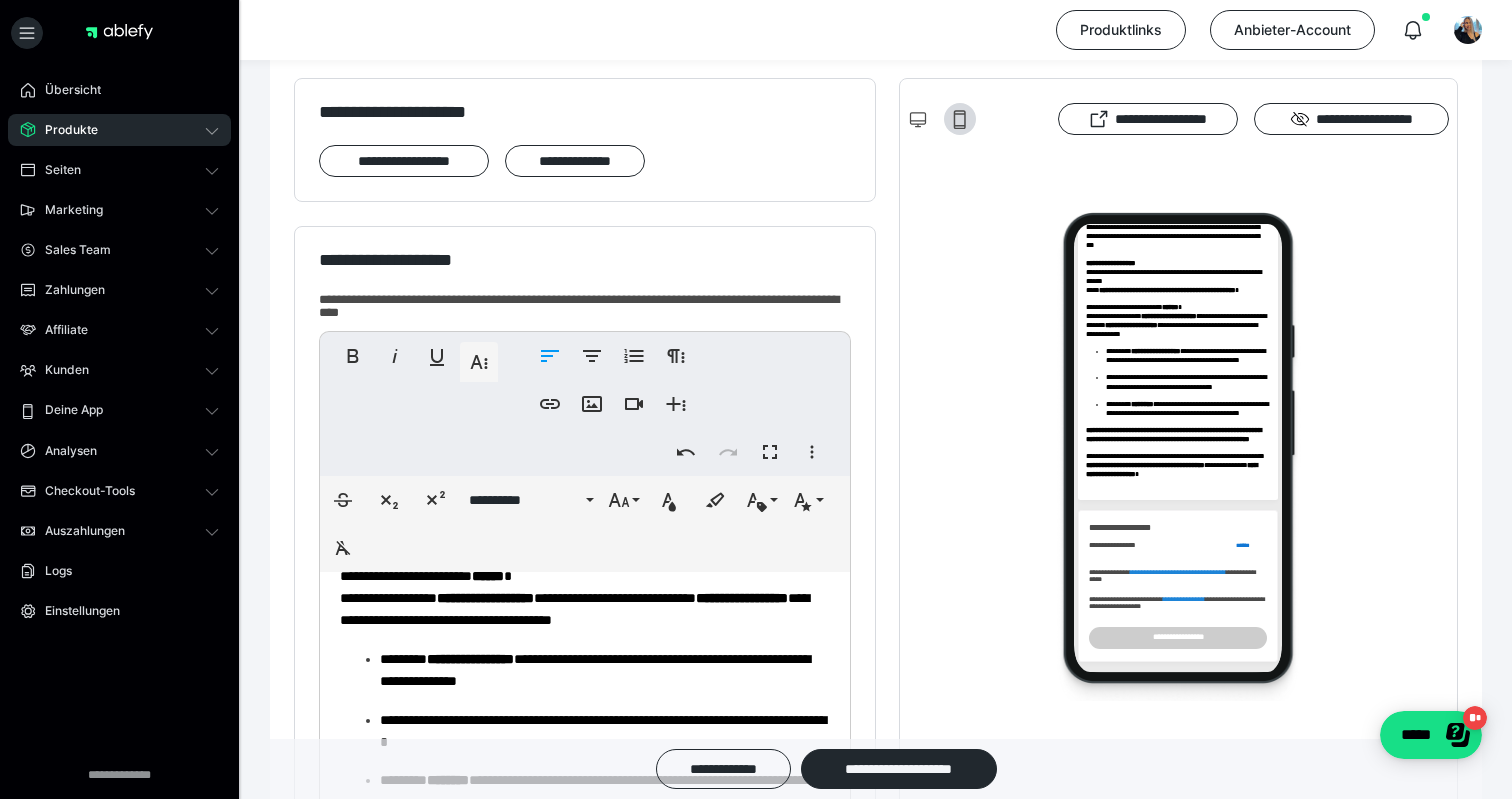 scroll, scrollTop: 684, scrollLeft: 0, axis: vertical 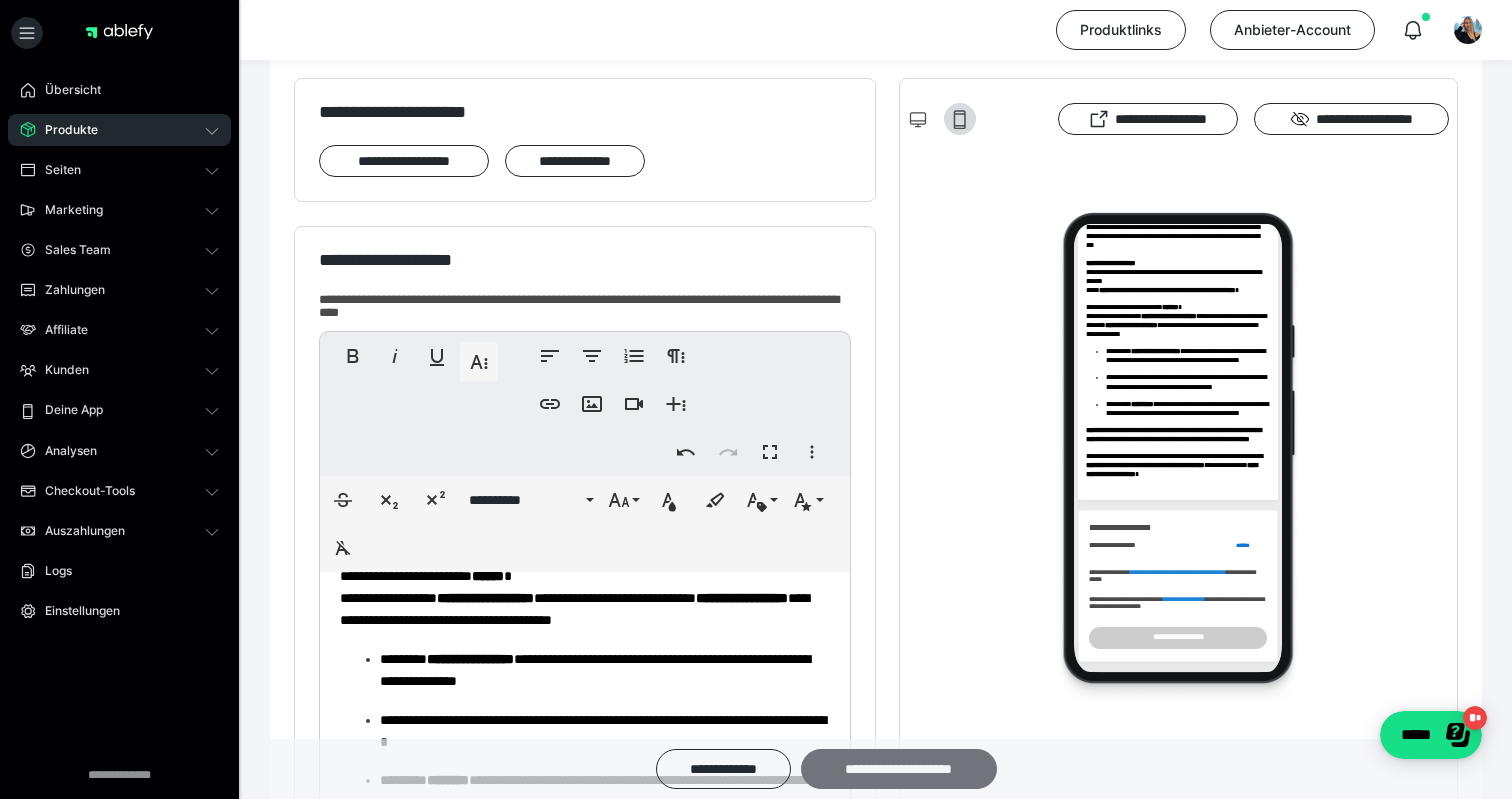 click on "**********" at bounding box center (899, 769) 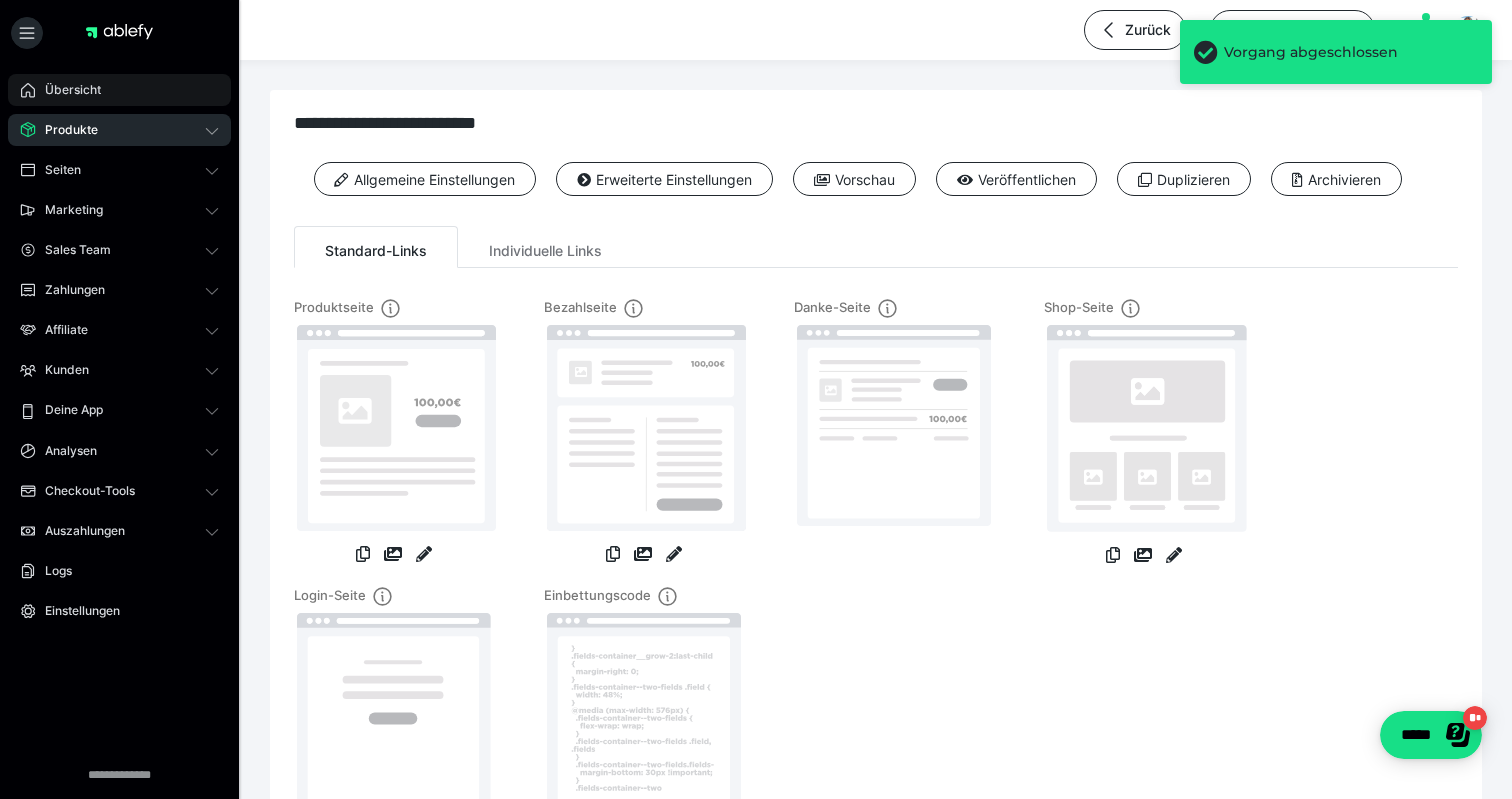 click on "Übersicht" at bounding box center [119, 90] 